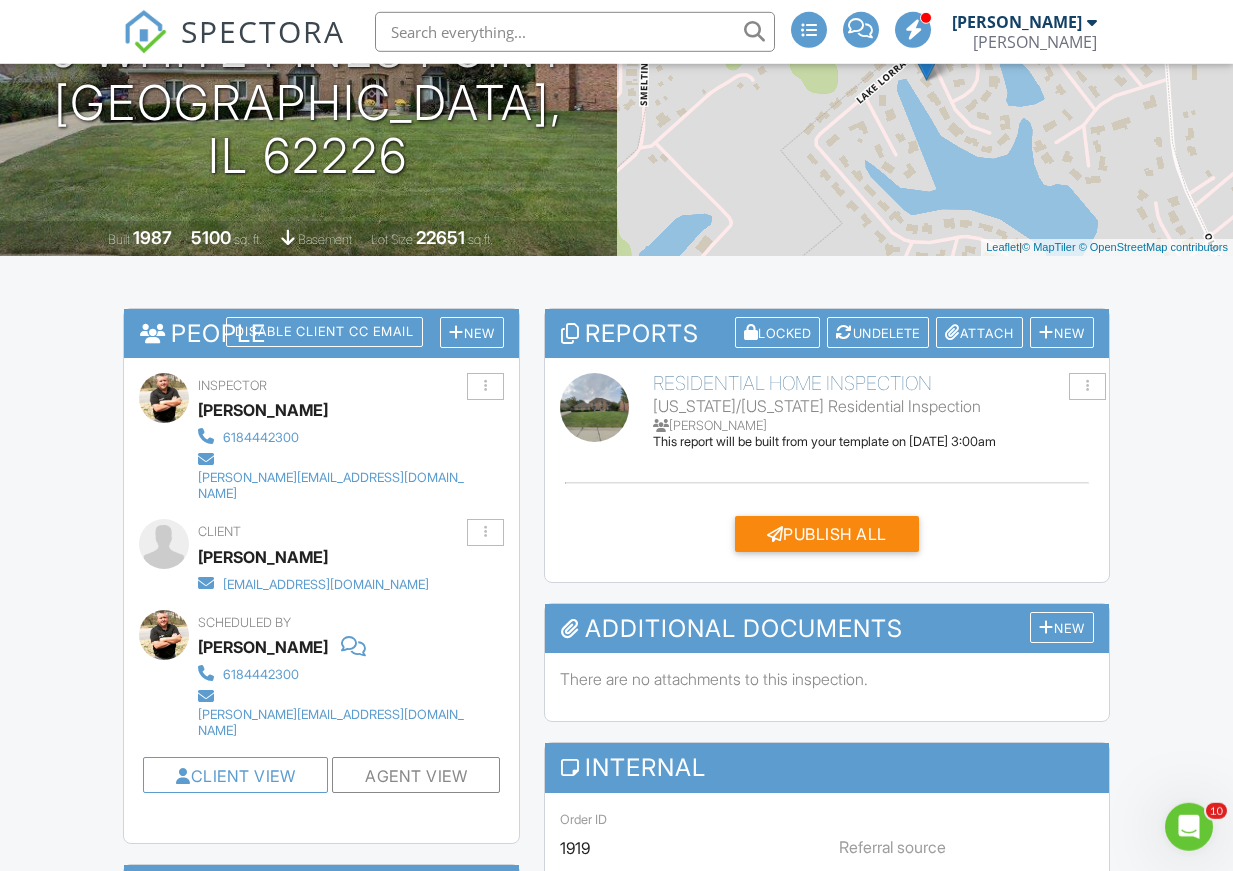 scroll, scrollTop: 0, scrollLeft: 0, axis: both 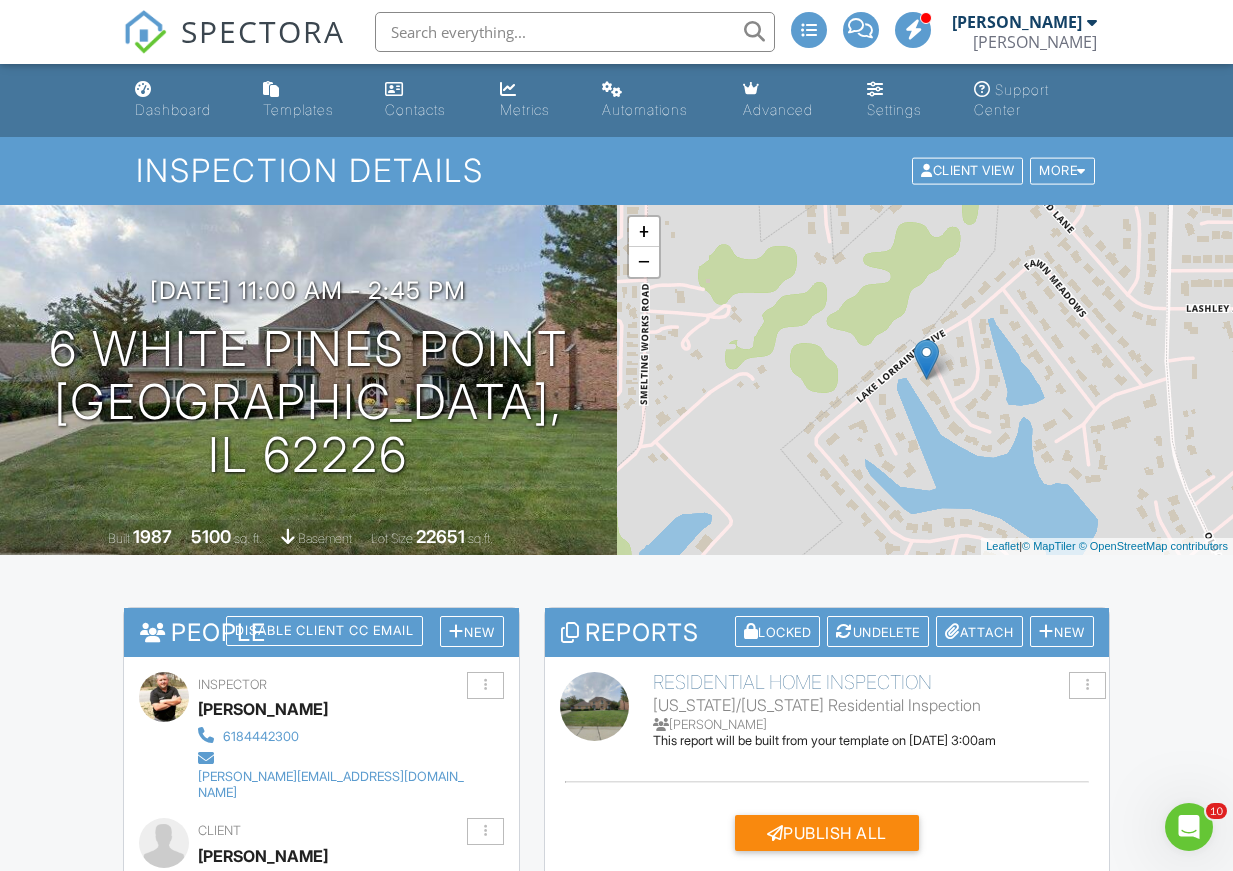 click at bounding box center (1092, 22) 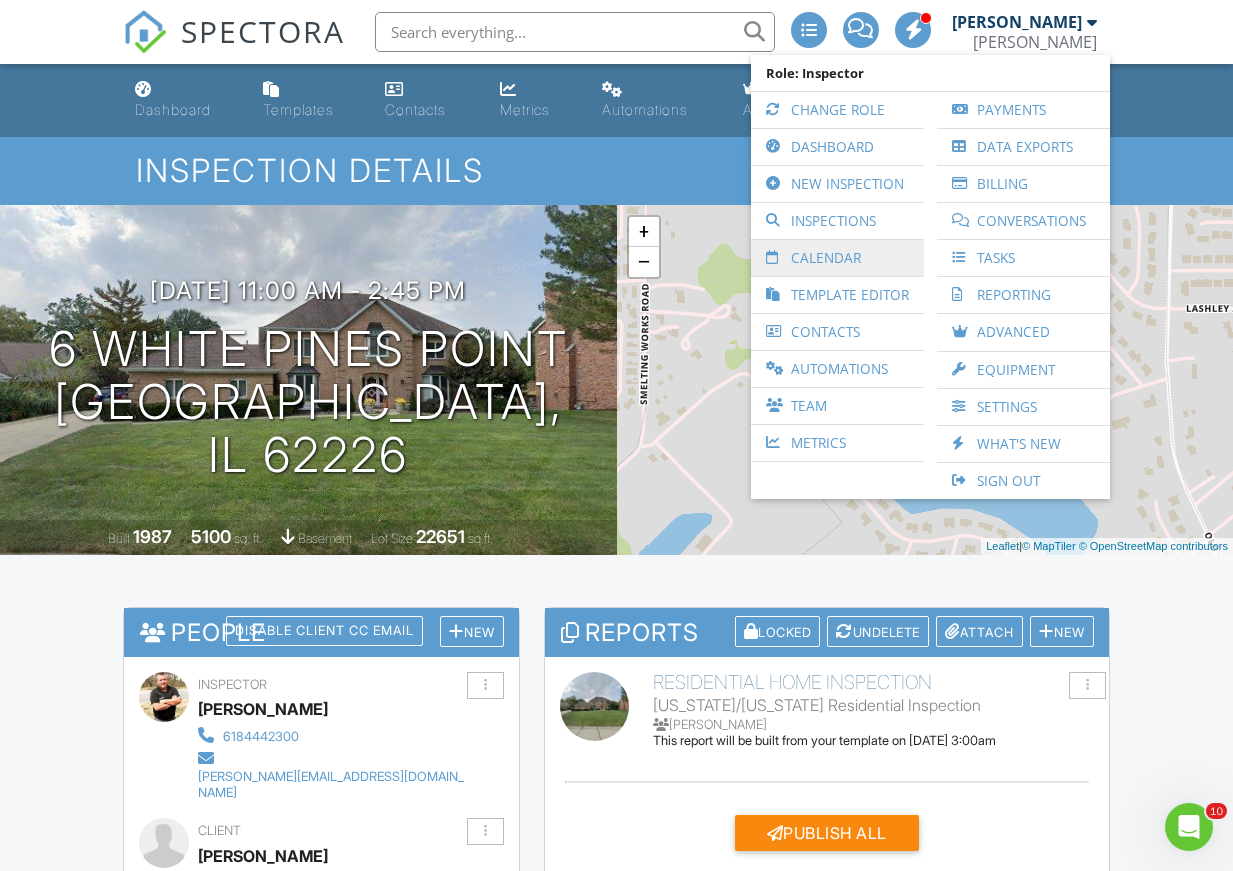 click on "Calendar" at bounding box center [837, 258] 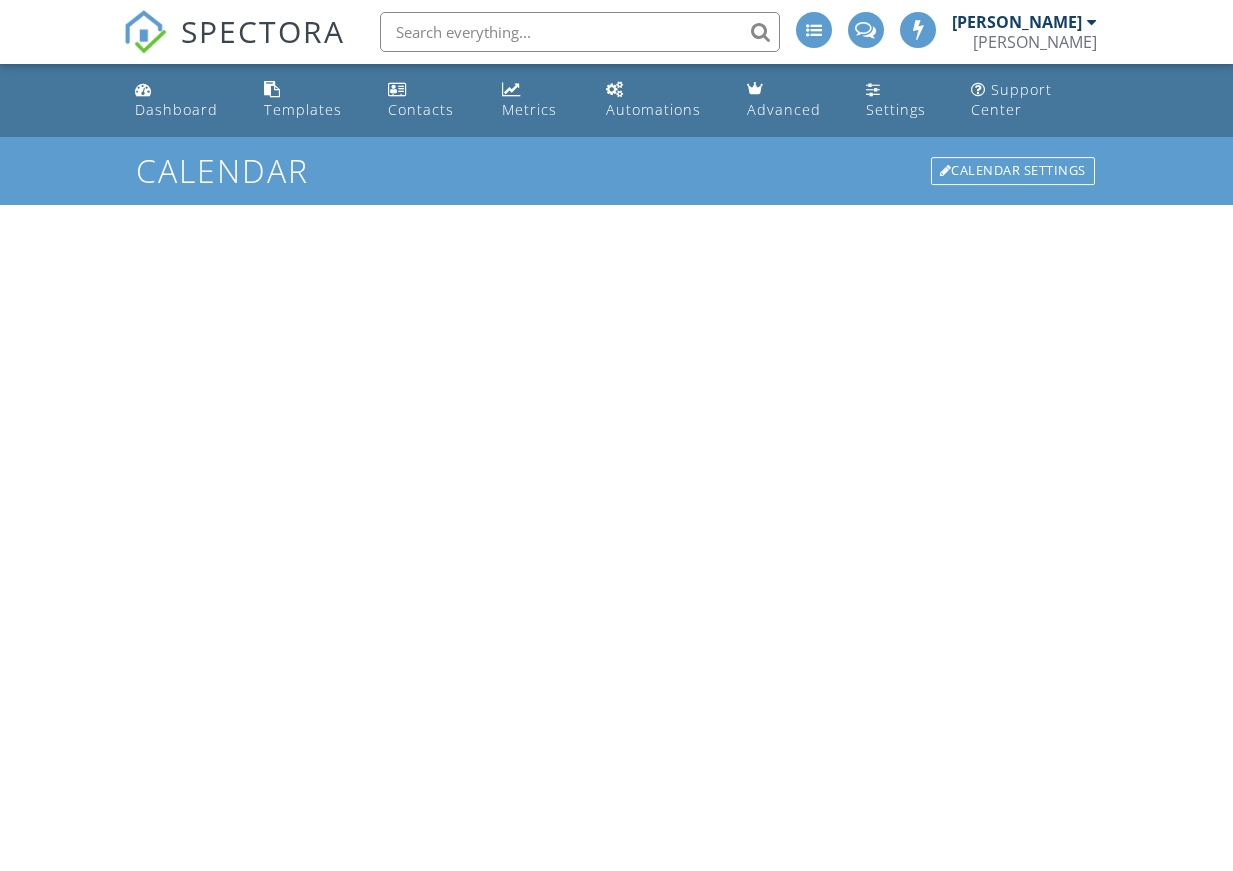 scroll, scrollTop: 0, scrollLeft: 0, axis: both 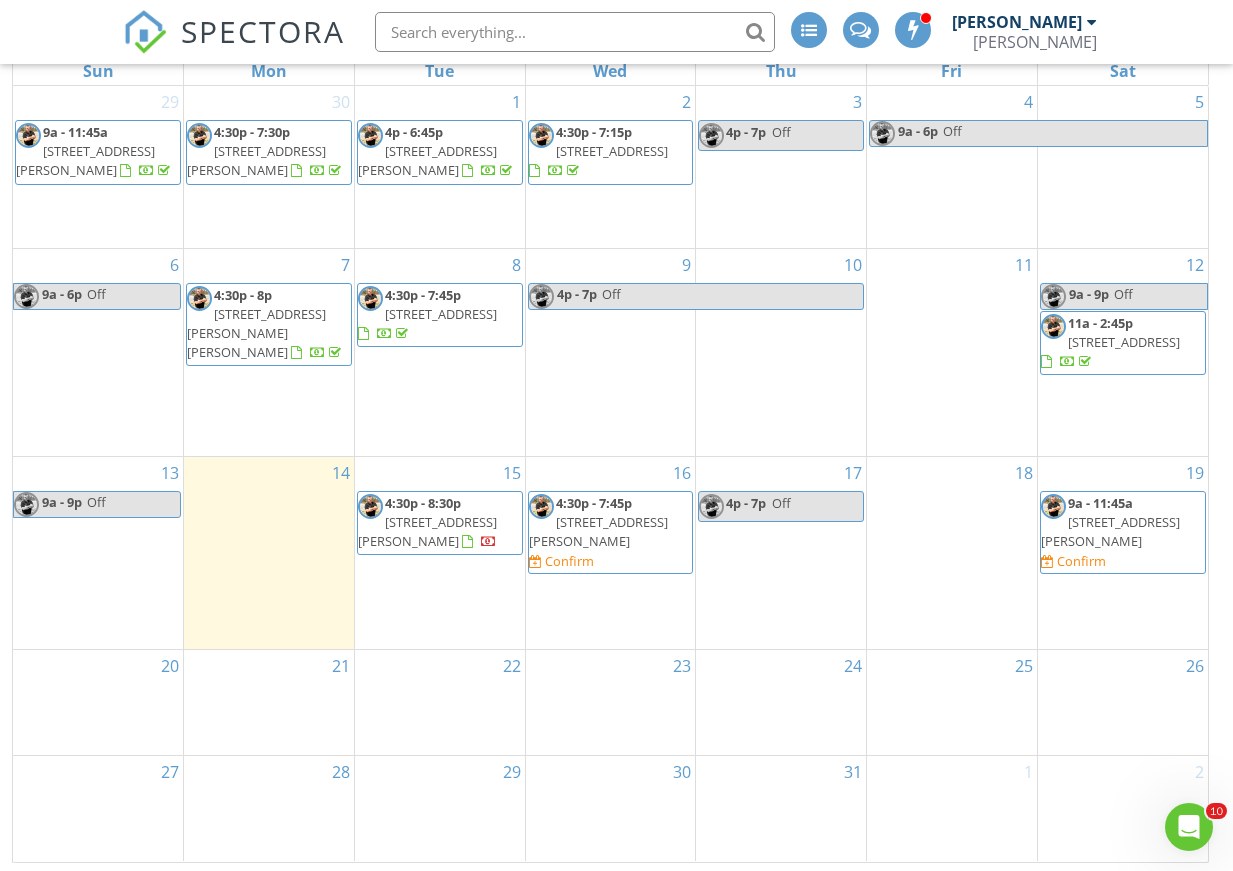 click on "17
4p - 7p
Off" at bounding box center (781, 553) 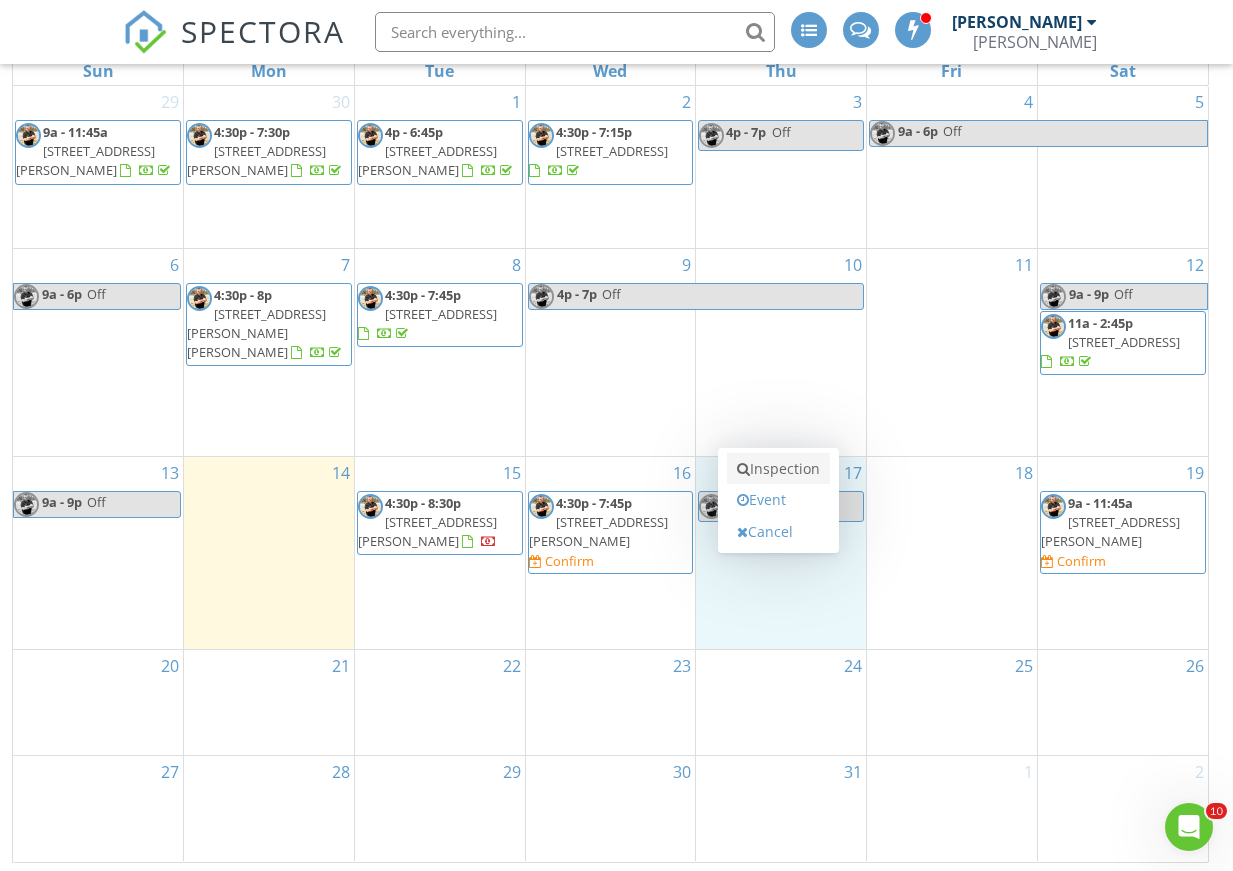click on "Inspection" at bounding box center (778, 469) 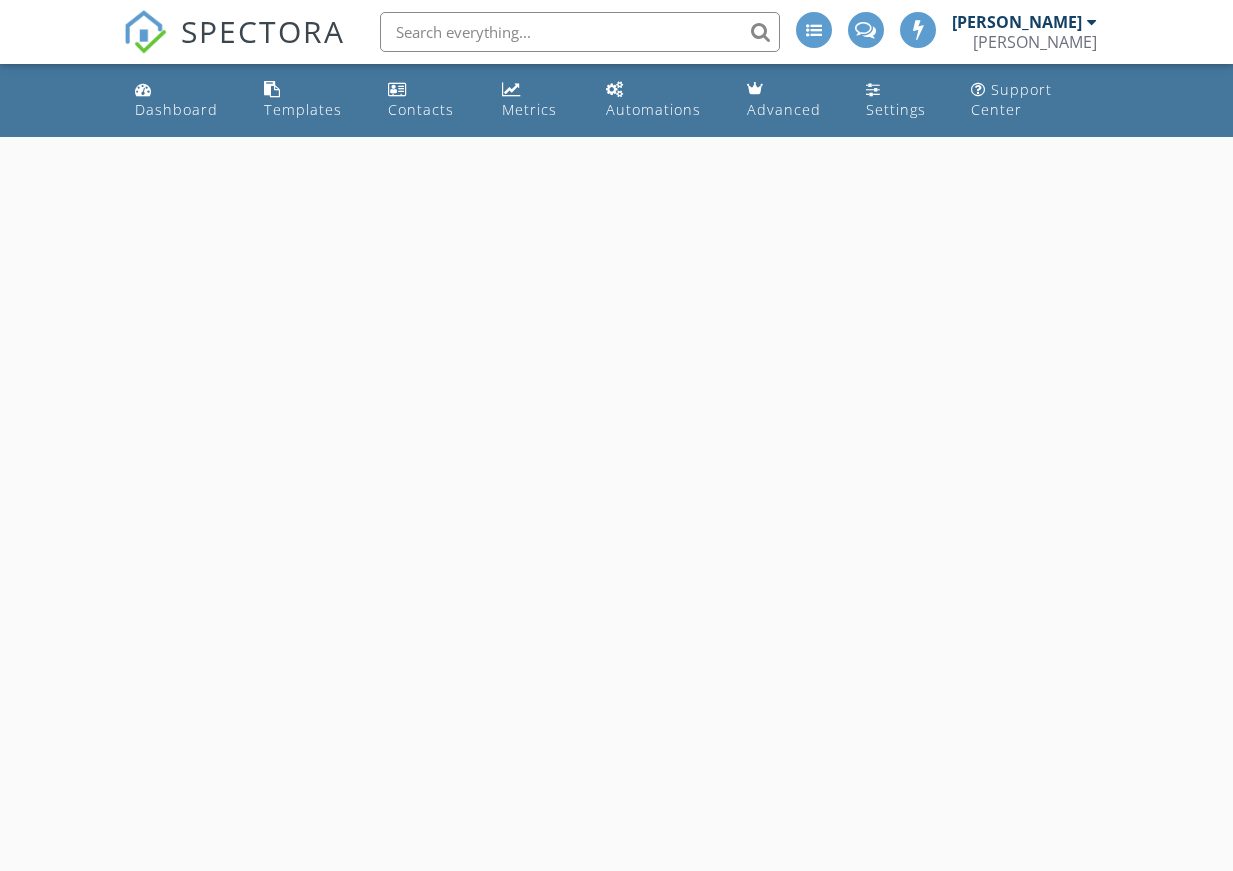 scroll, scrollTop: 0, scrollLeft: 0, axis: both 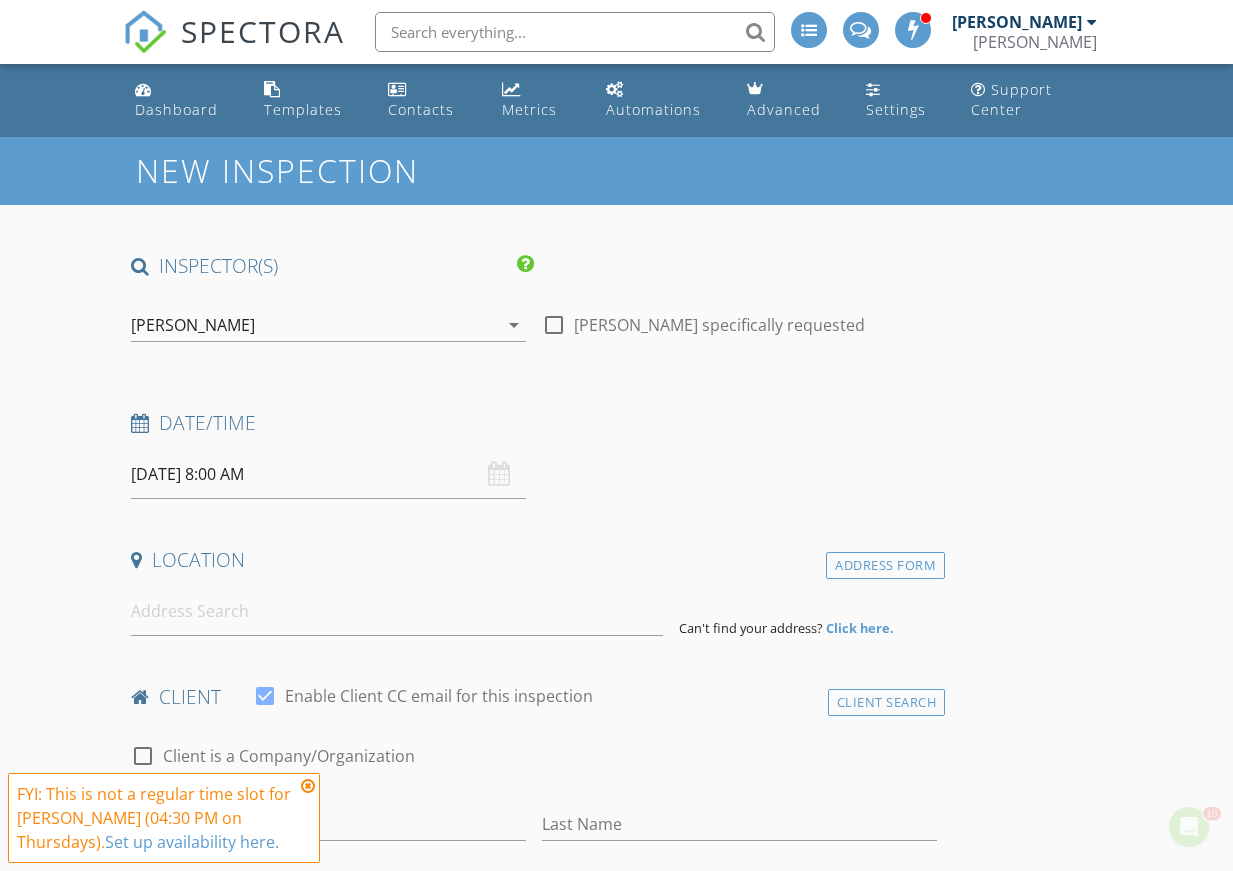 click at bounding box center (308, 786) 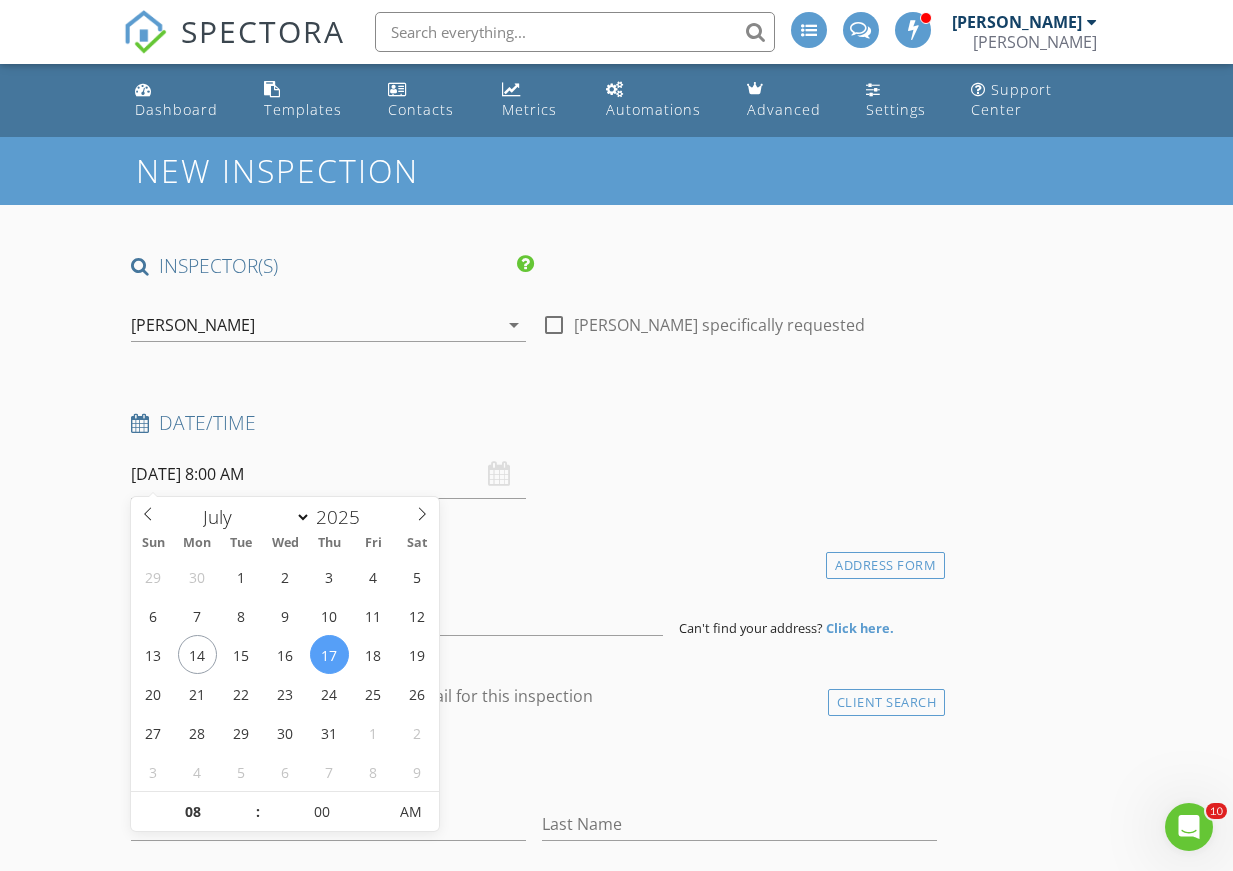 click on "07/17/2025 8:00 AM" at bounding box center (328, 474) 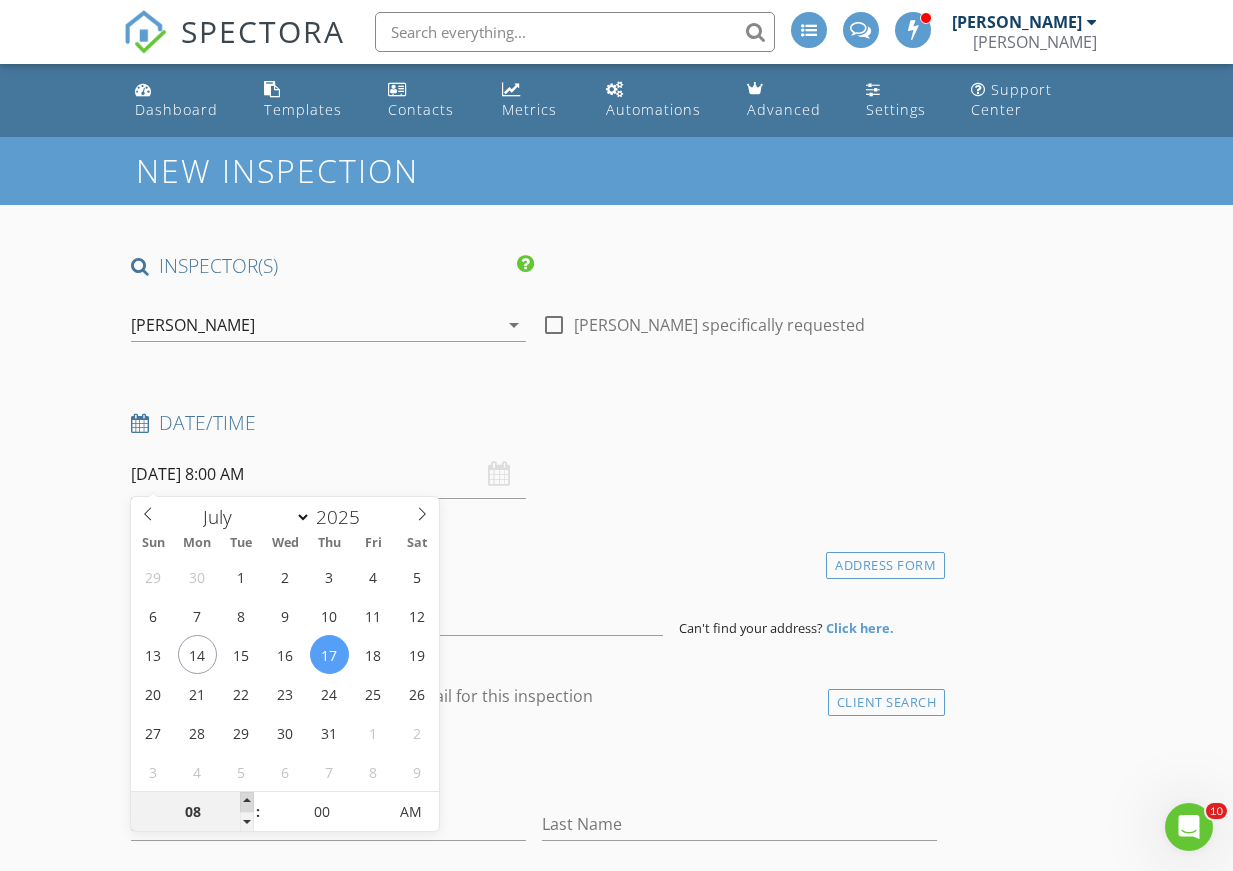 type on "09" 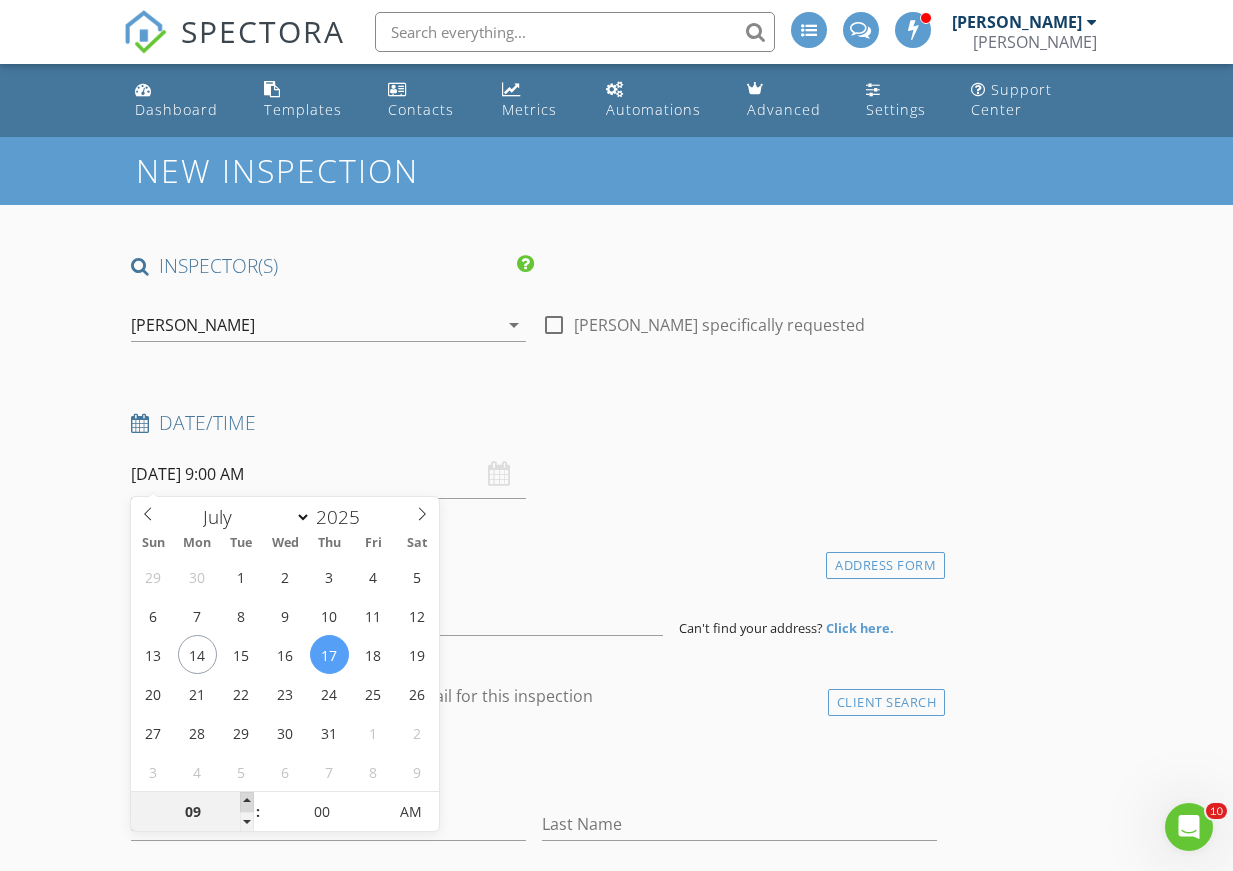 click at bounding box center [247, 802] 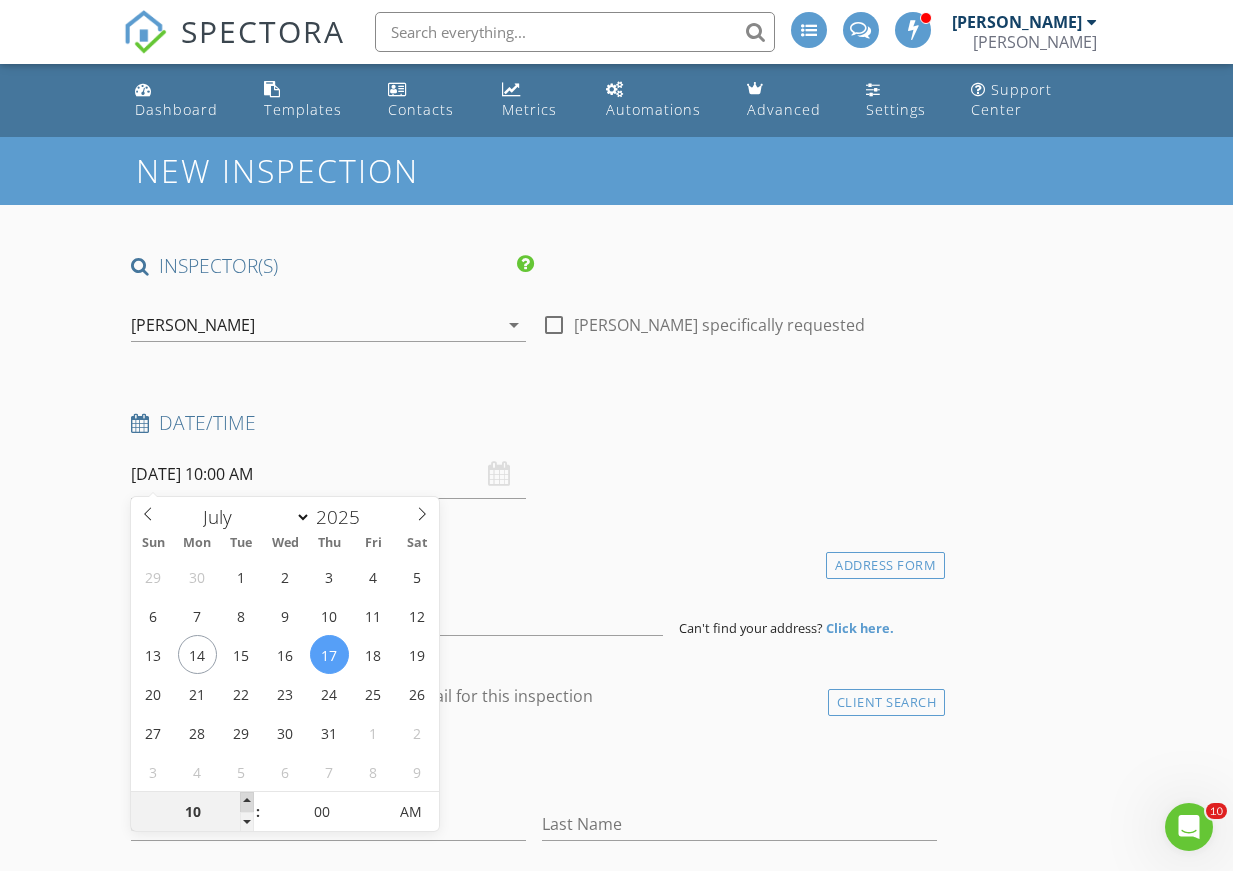 click at bounding box center [247, 802] 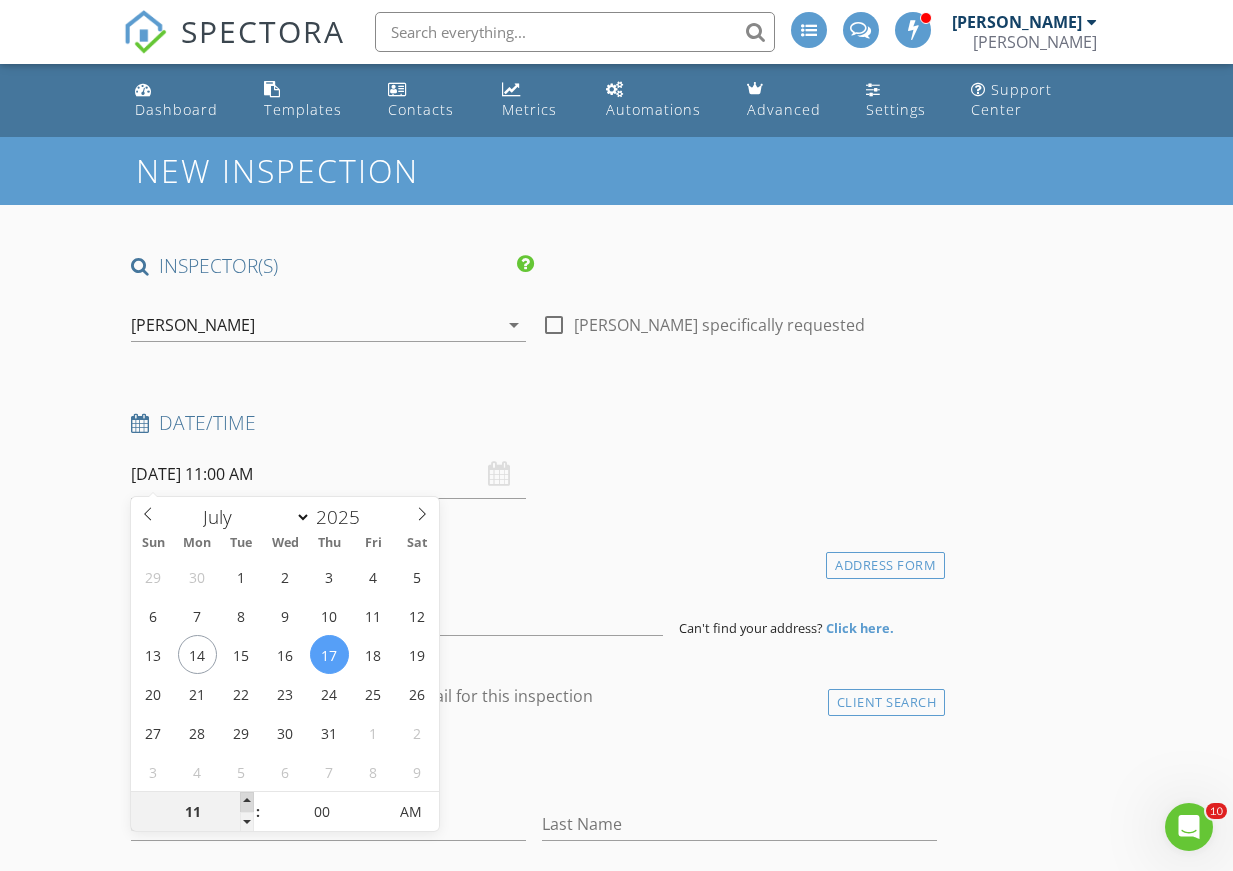 click at bounding box center (247, 802) 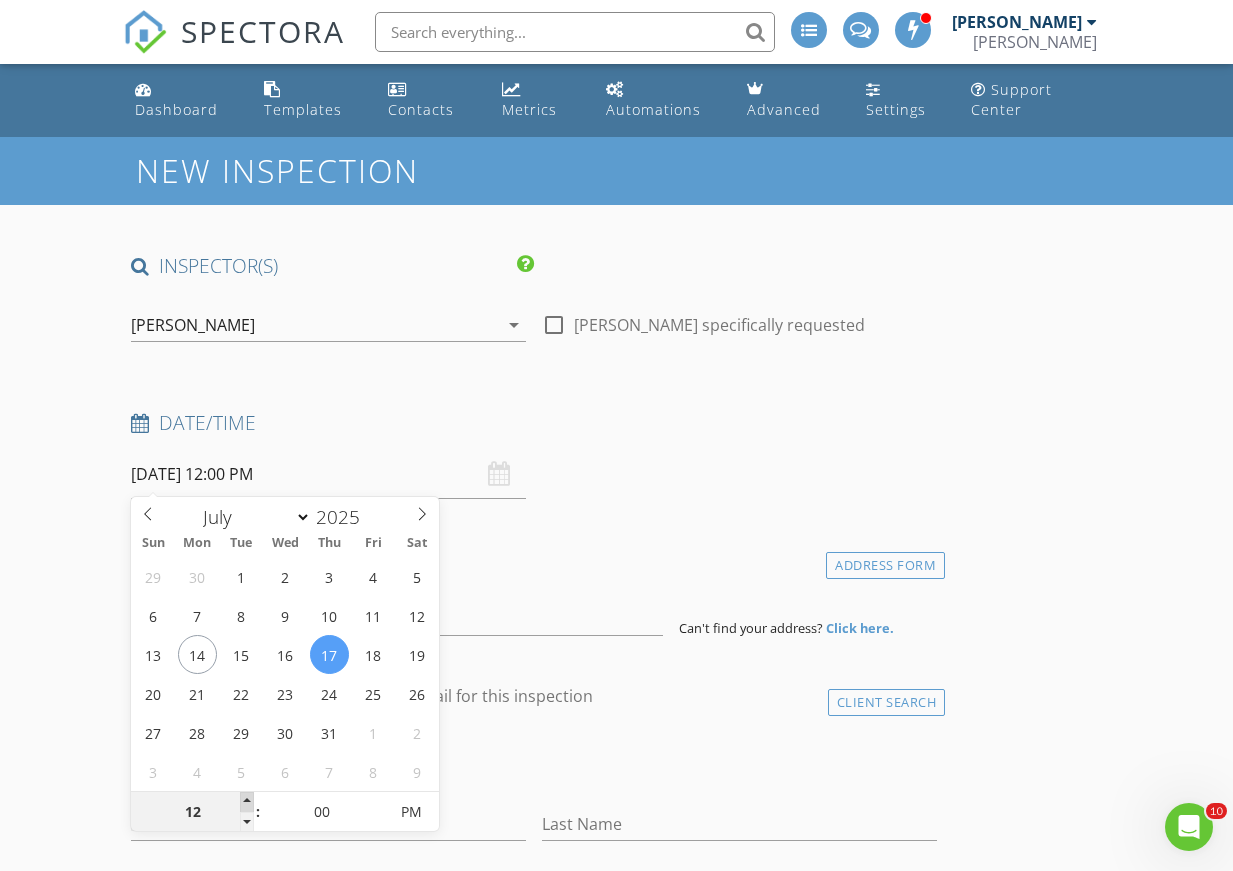 click at bounding box center (247, 802) 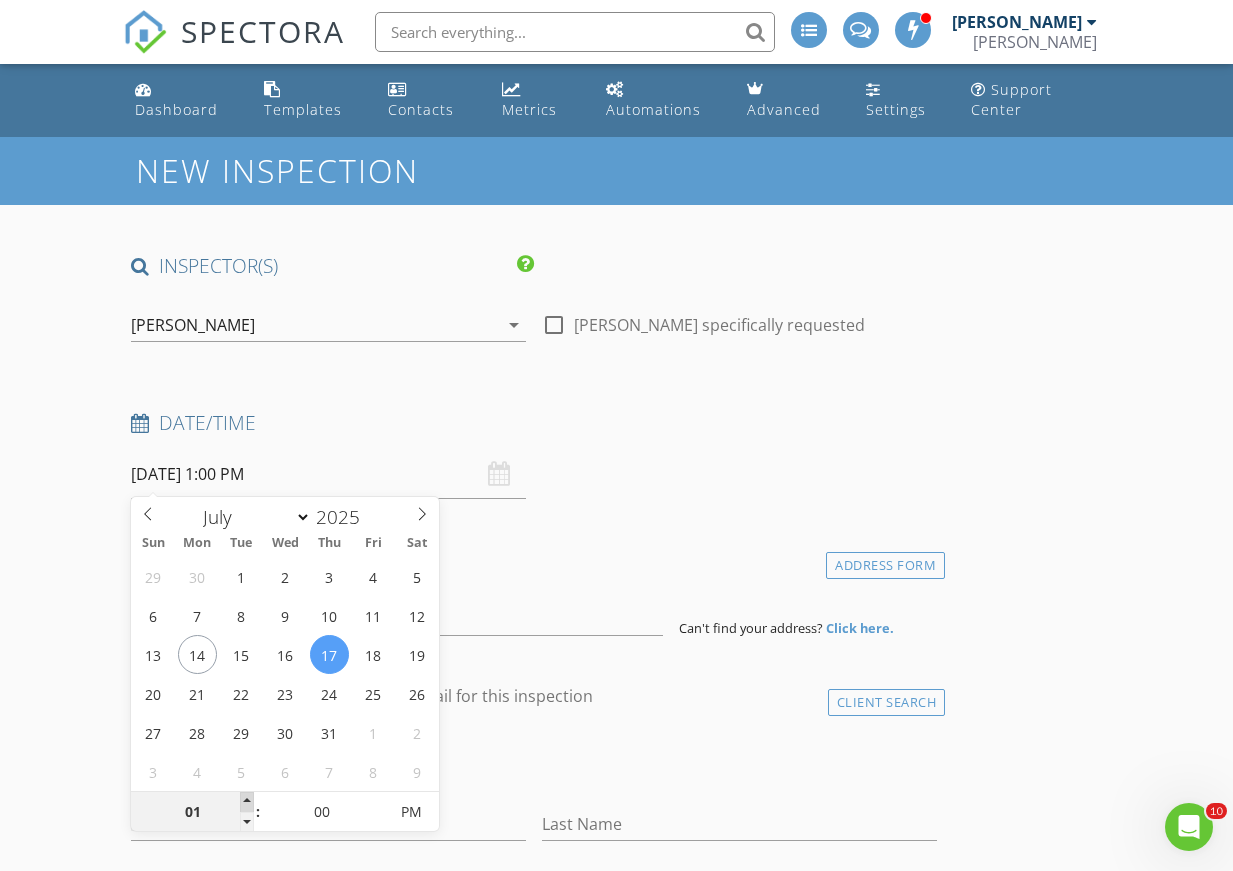 click at bounding box center [247, 802] 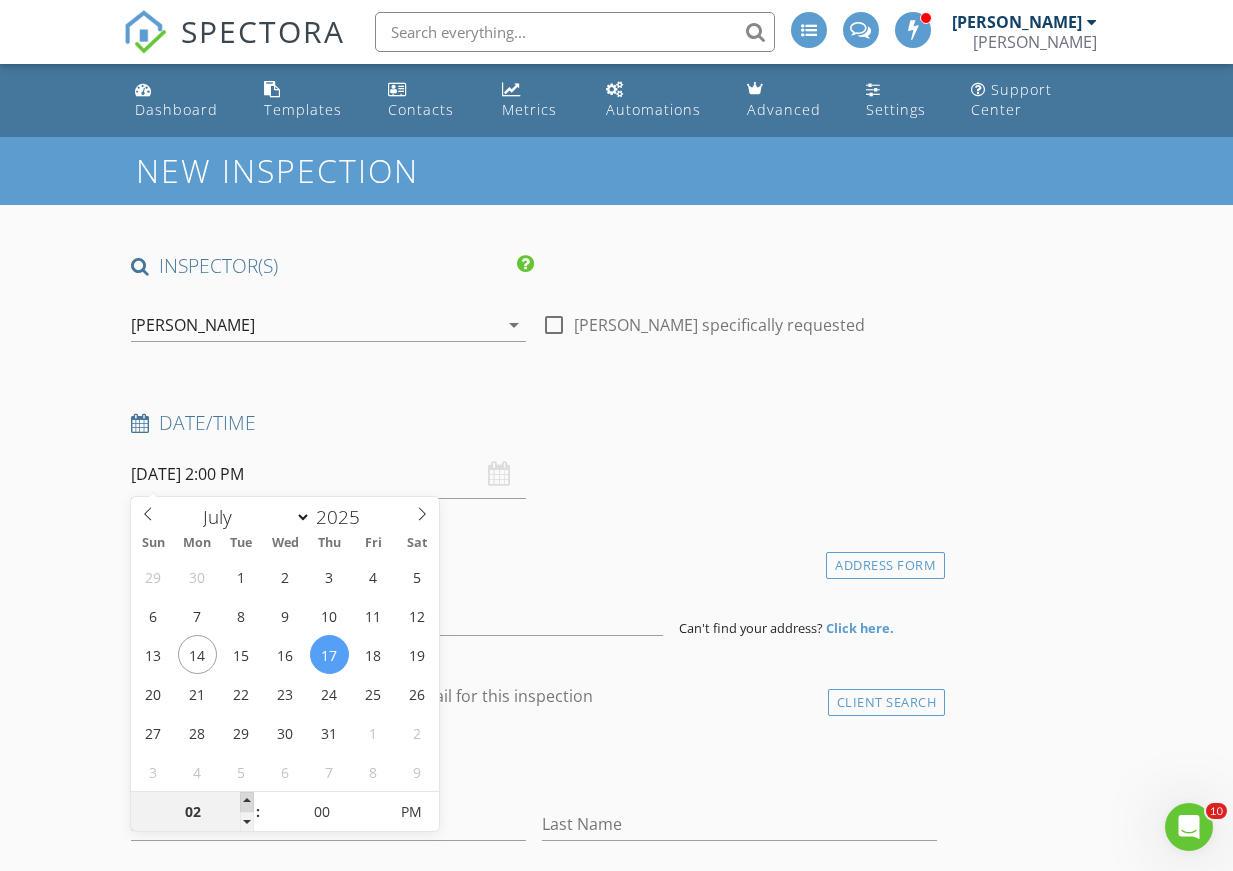 click at bounding box center [247, 802] 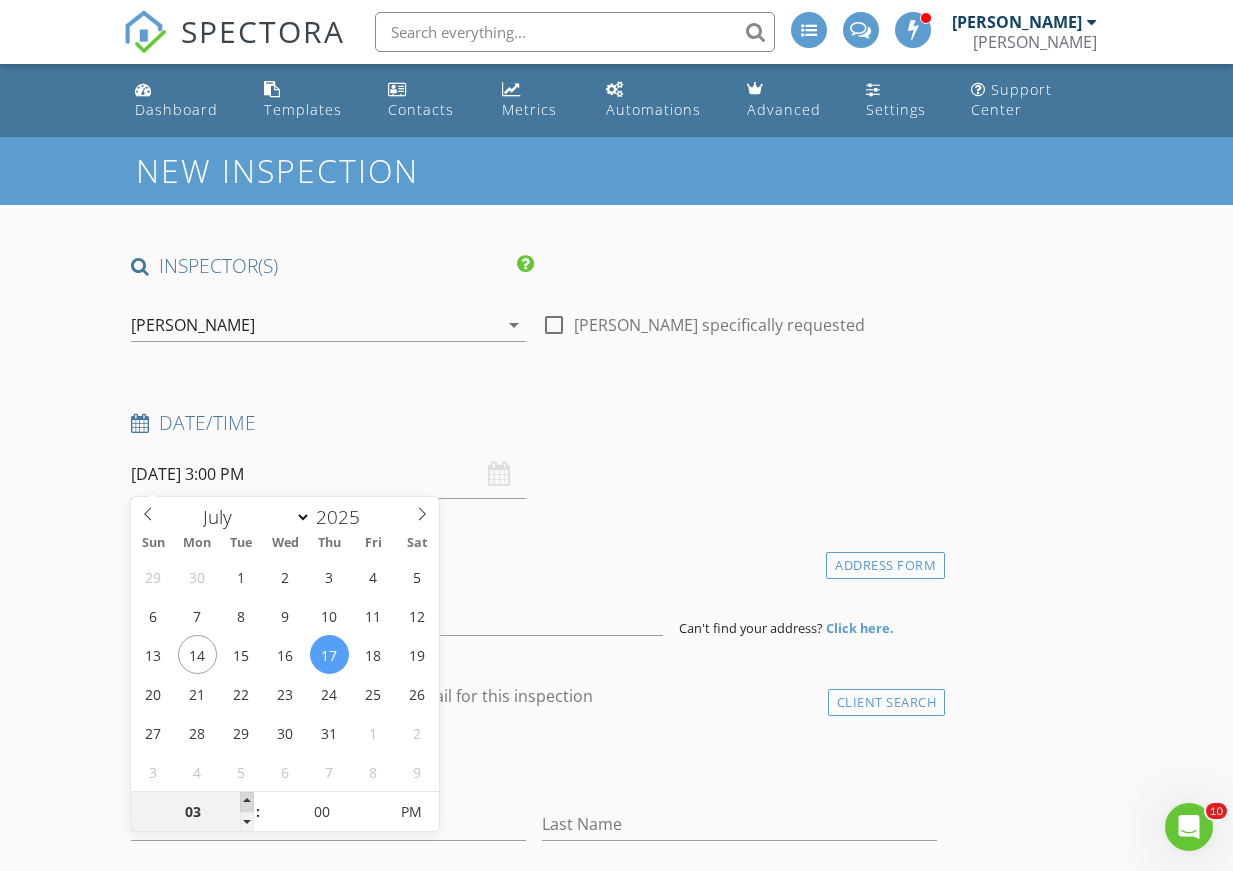 click at bounding box center [247, 802] 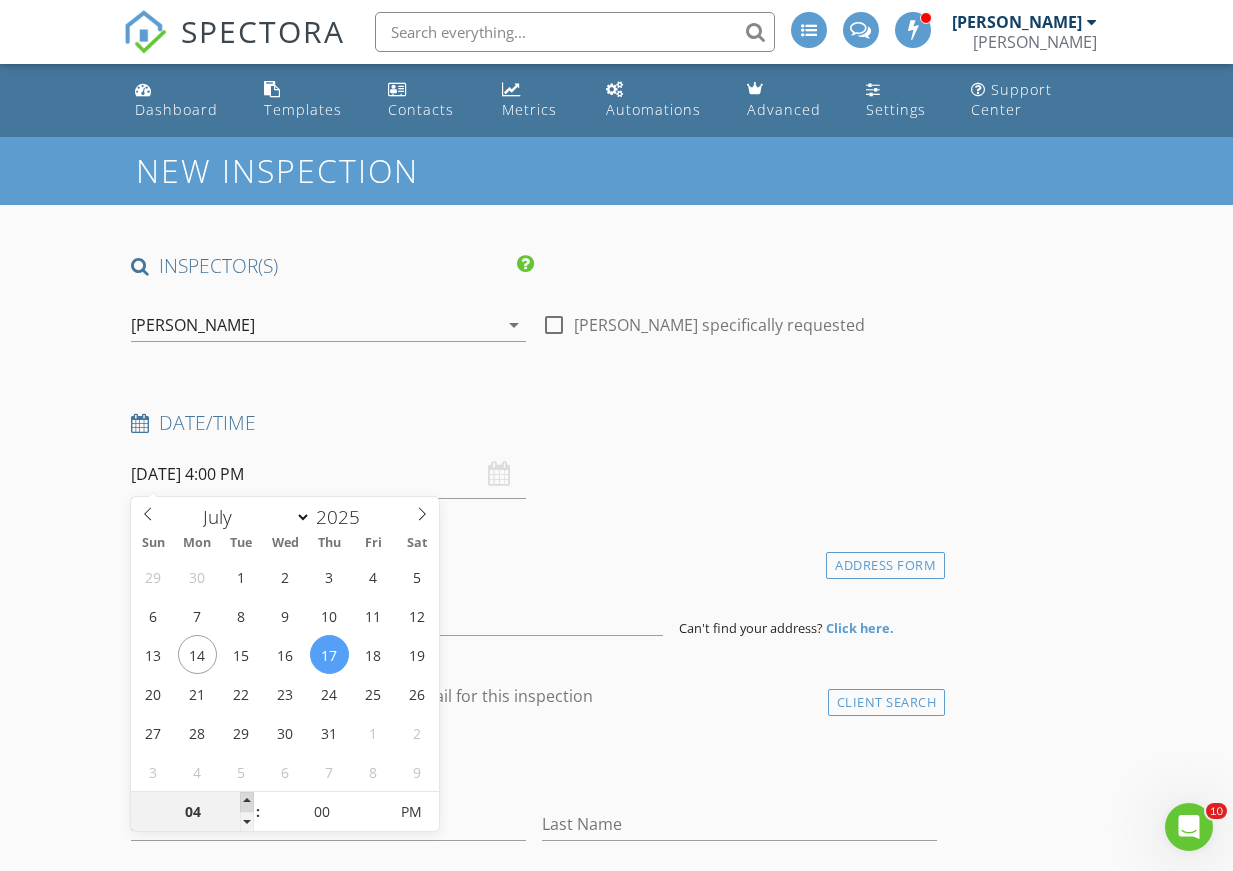click at bounding box center [247, 802] 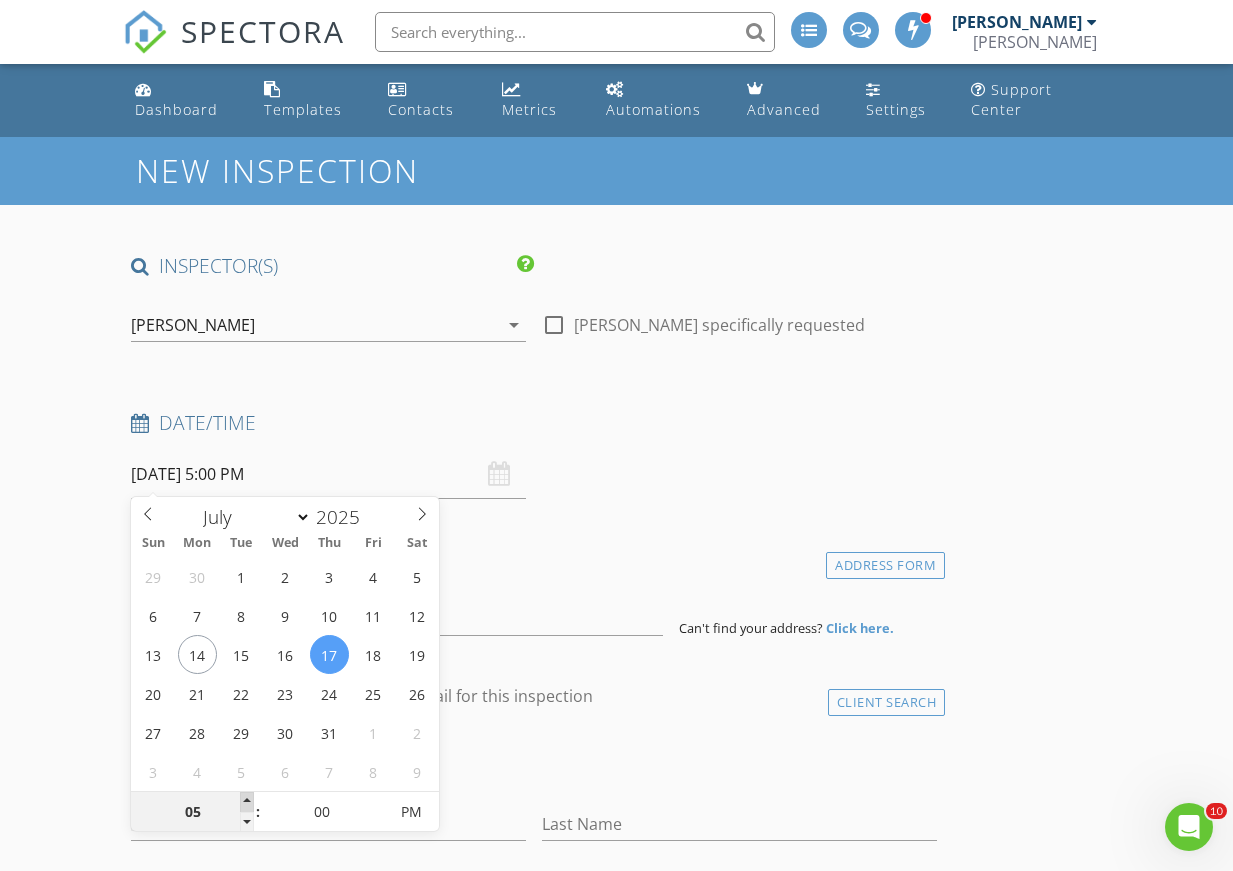 click at bounding box center (247, 802) 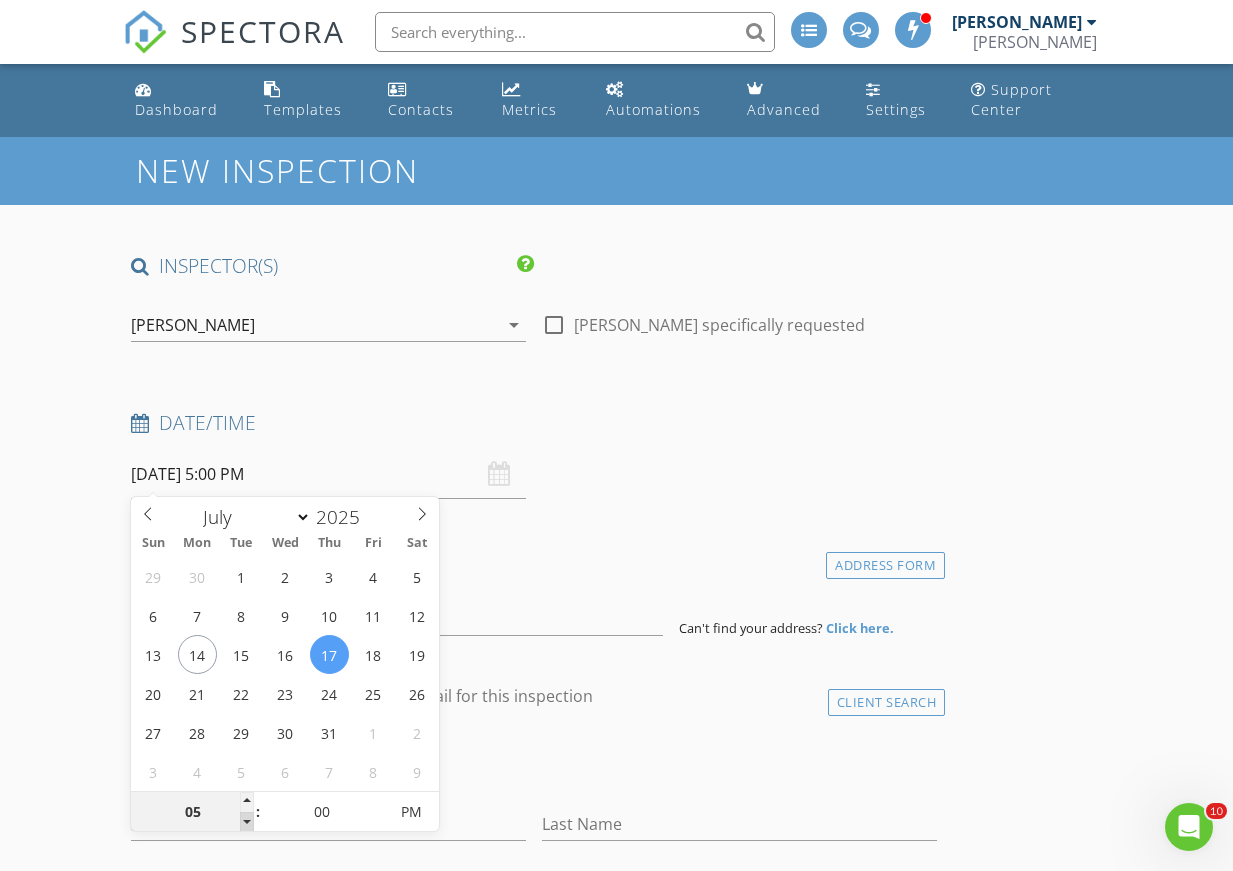 type on "04" 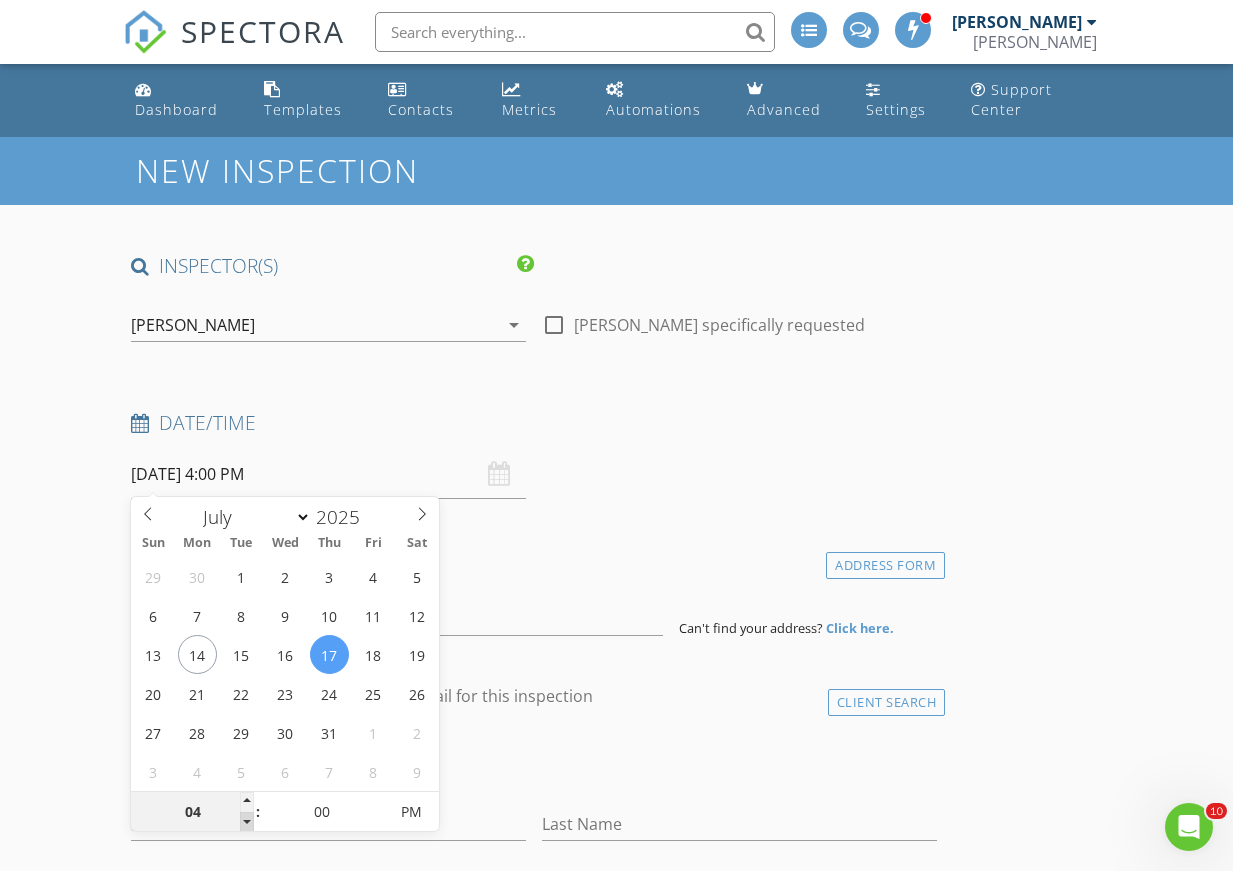click at bounding box center (247, 822) 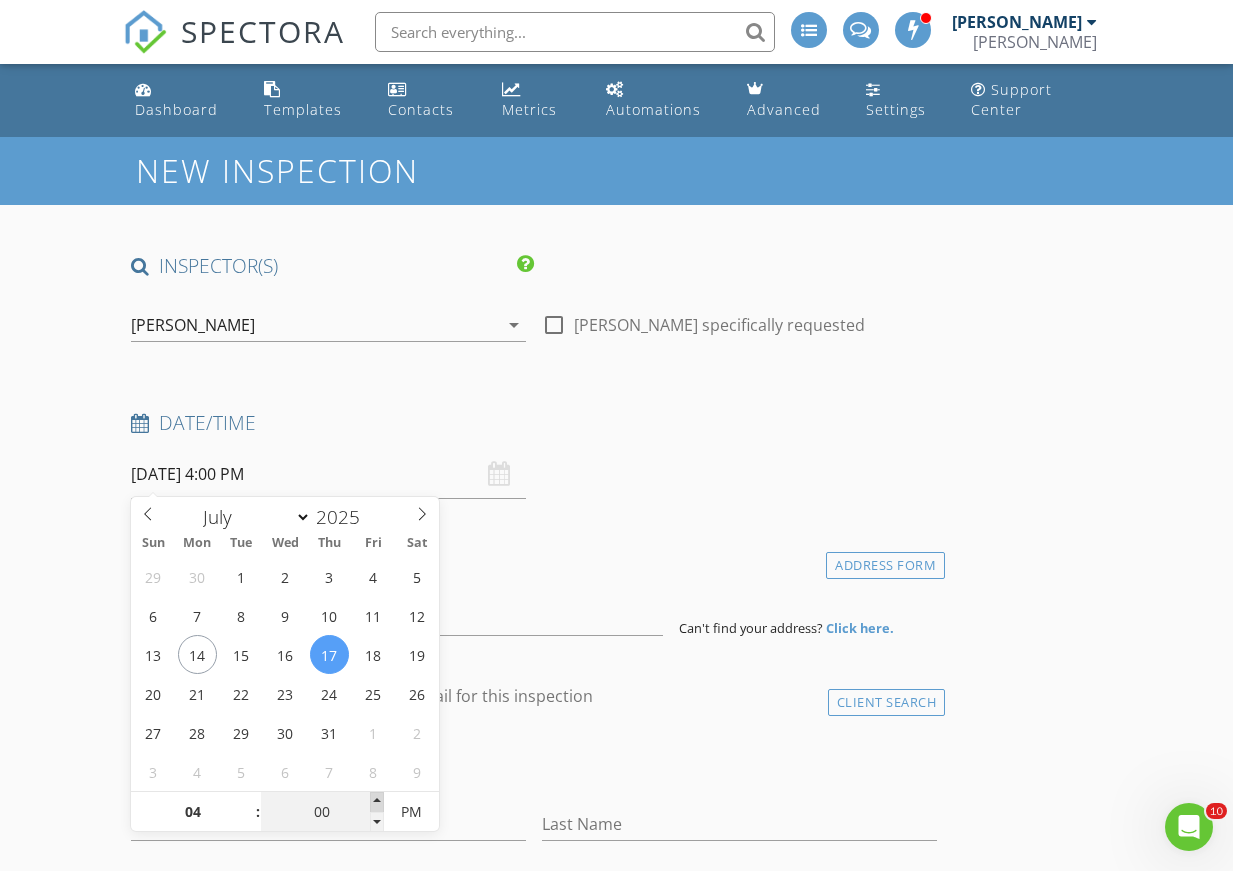 type on "05" 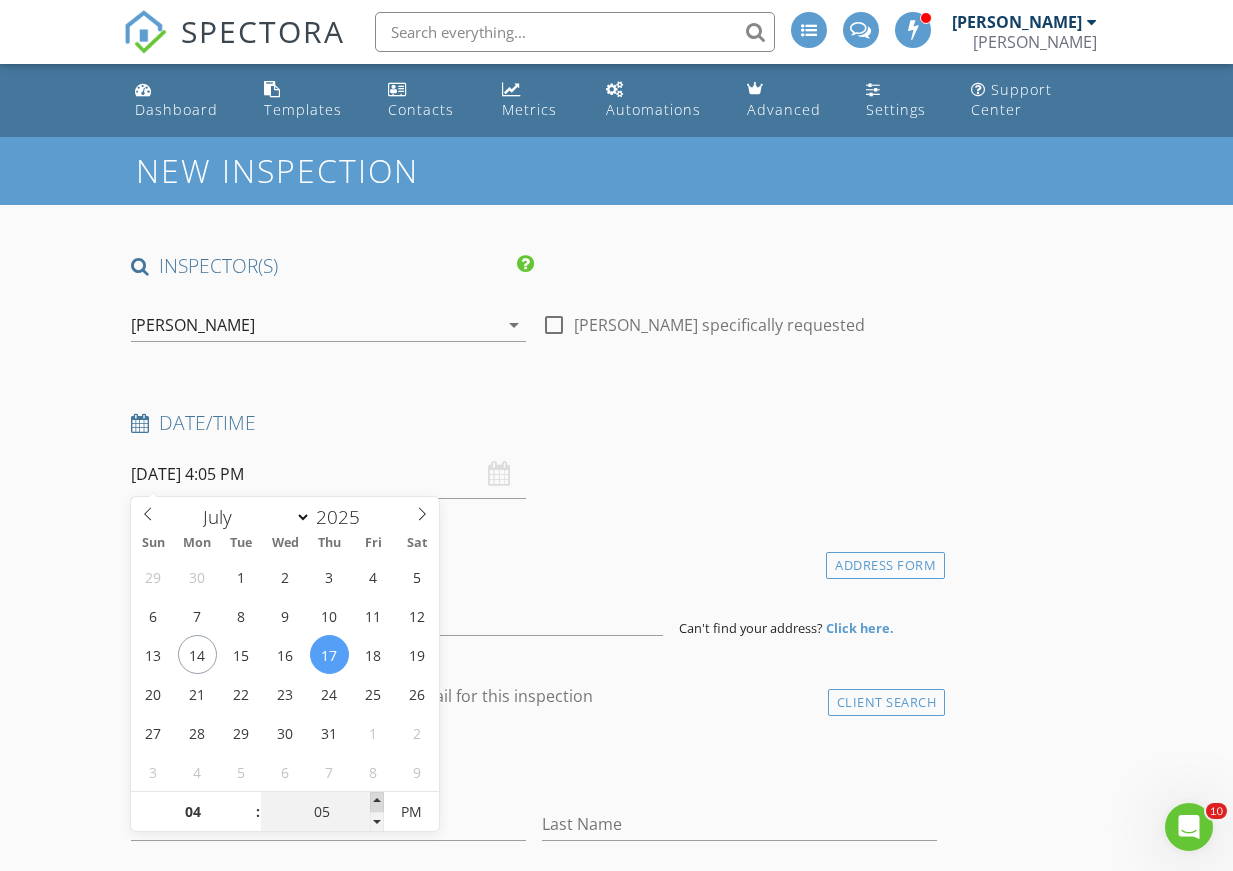 click at bounding box center (377, 802) 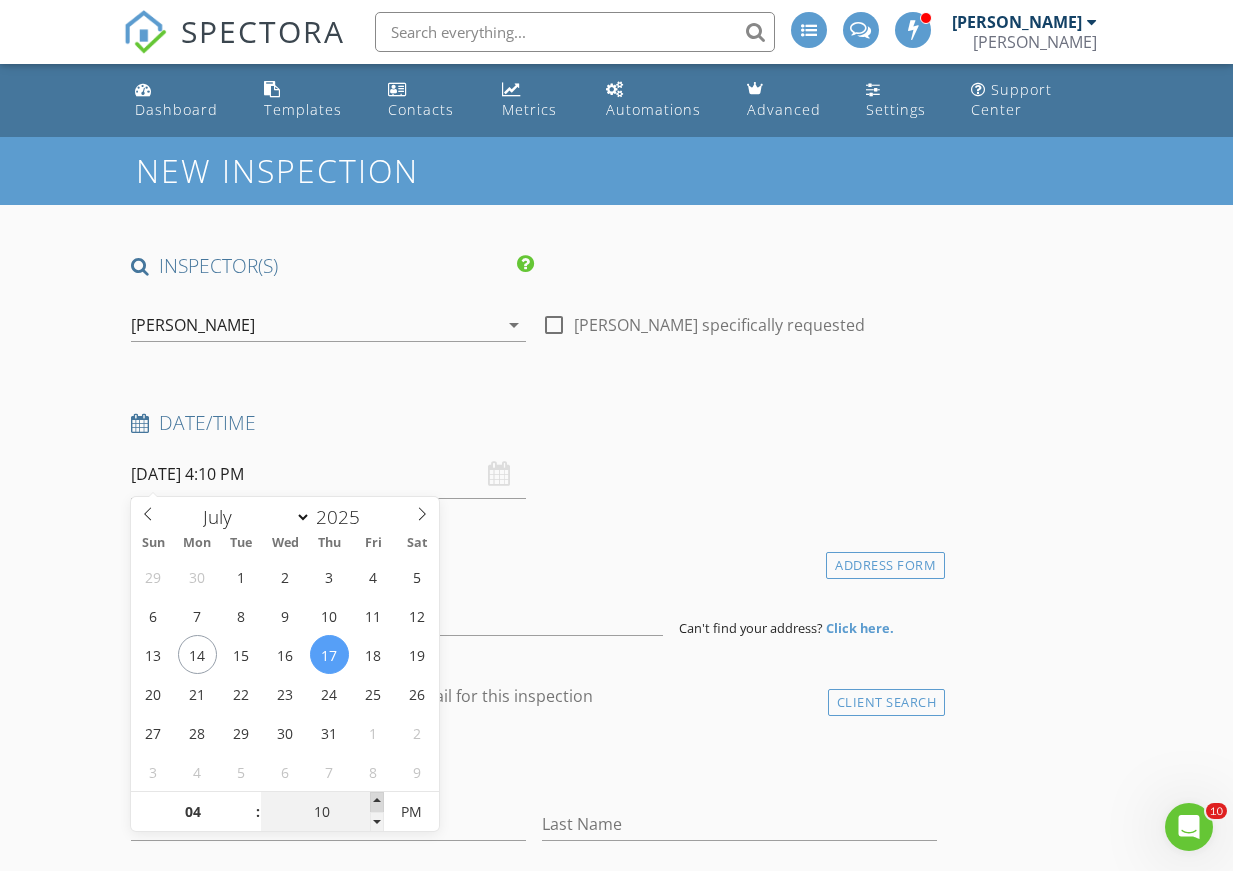 click at bounding box center (377, 802) 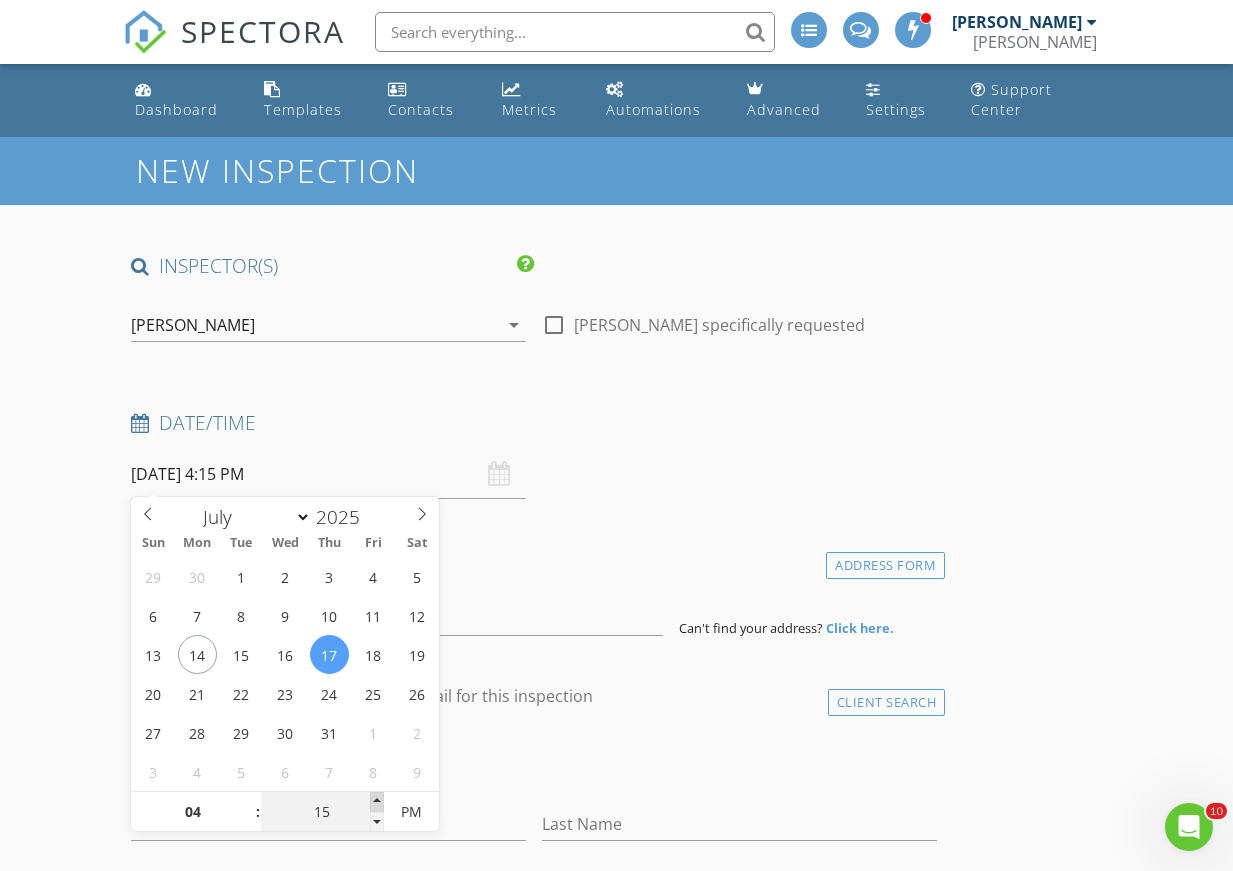 click at bounding box center [377, 802] 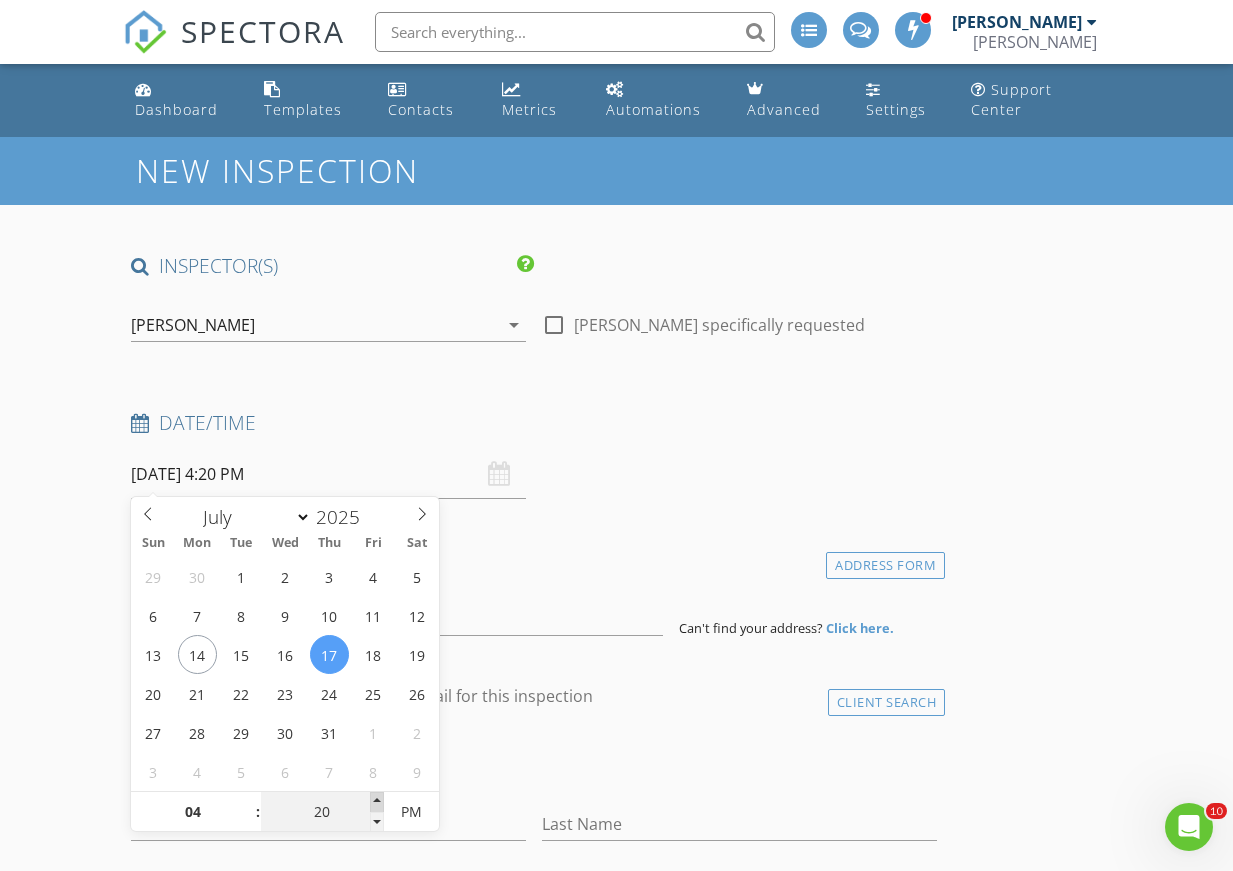 click at bounding box center [377, 802] 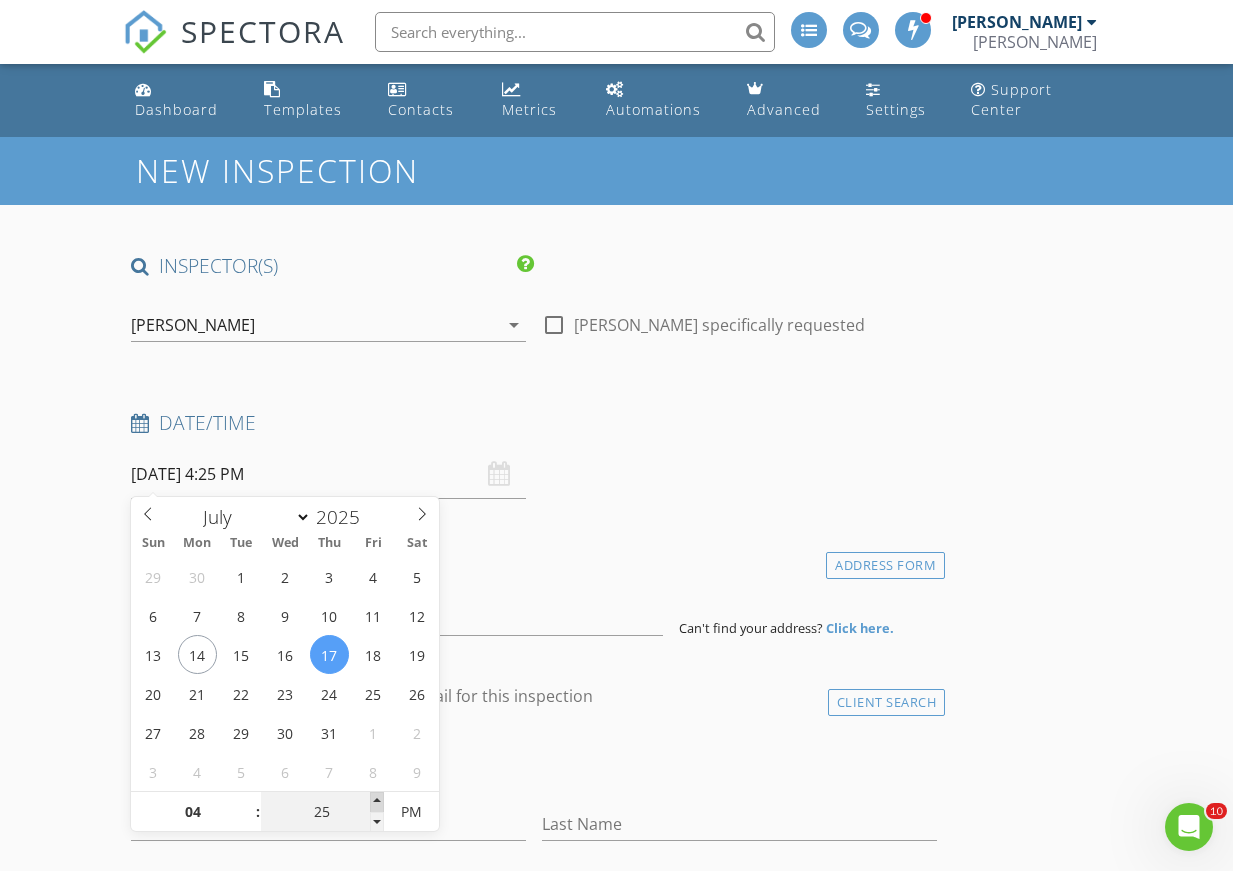 click at bounding box center [377, 802] 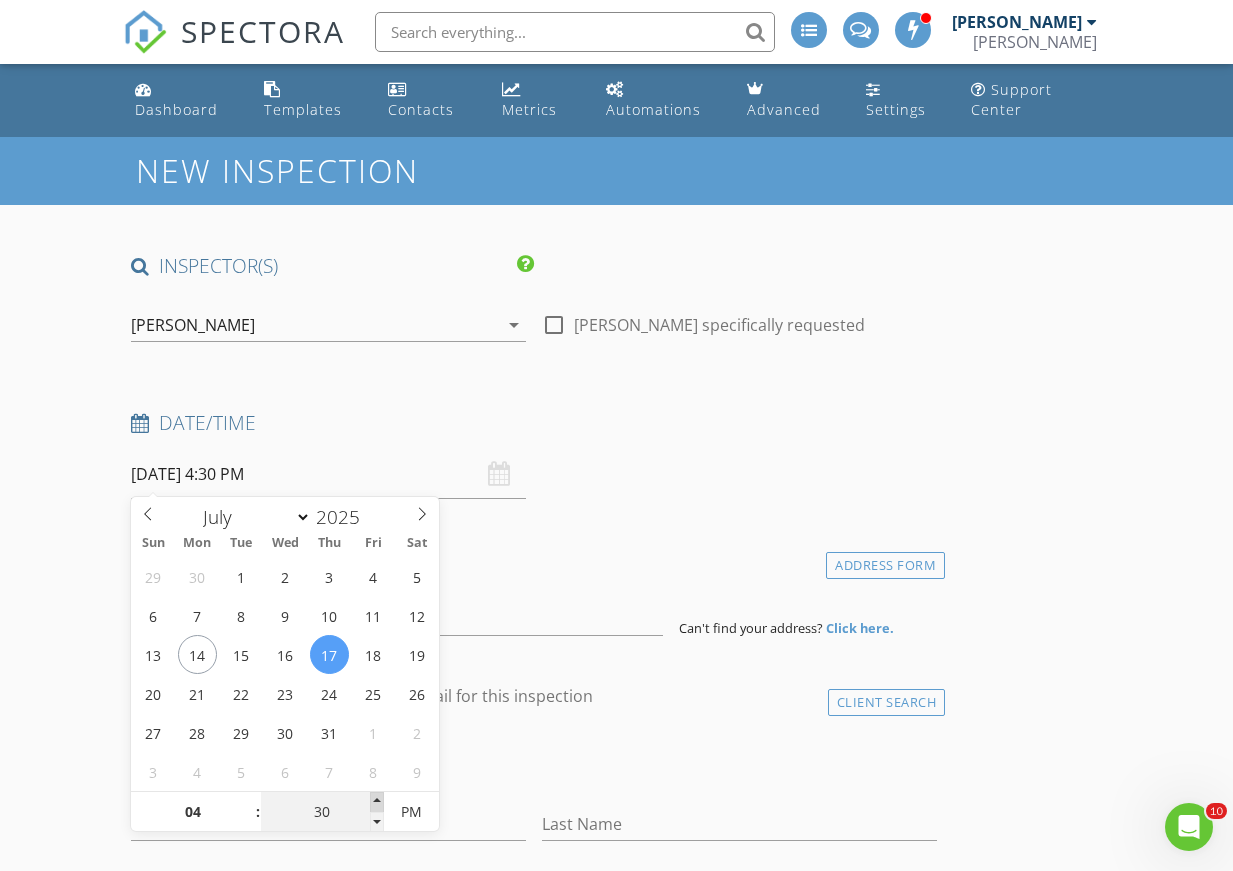 click at bounding box center (377, 802) 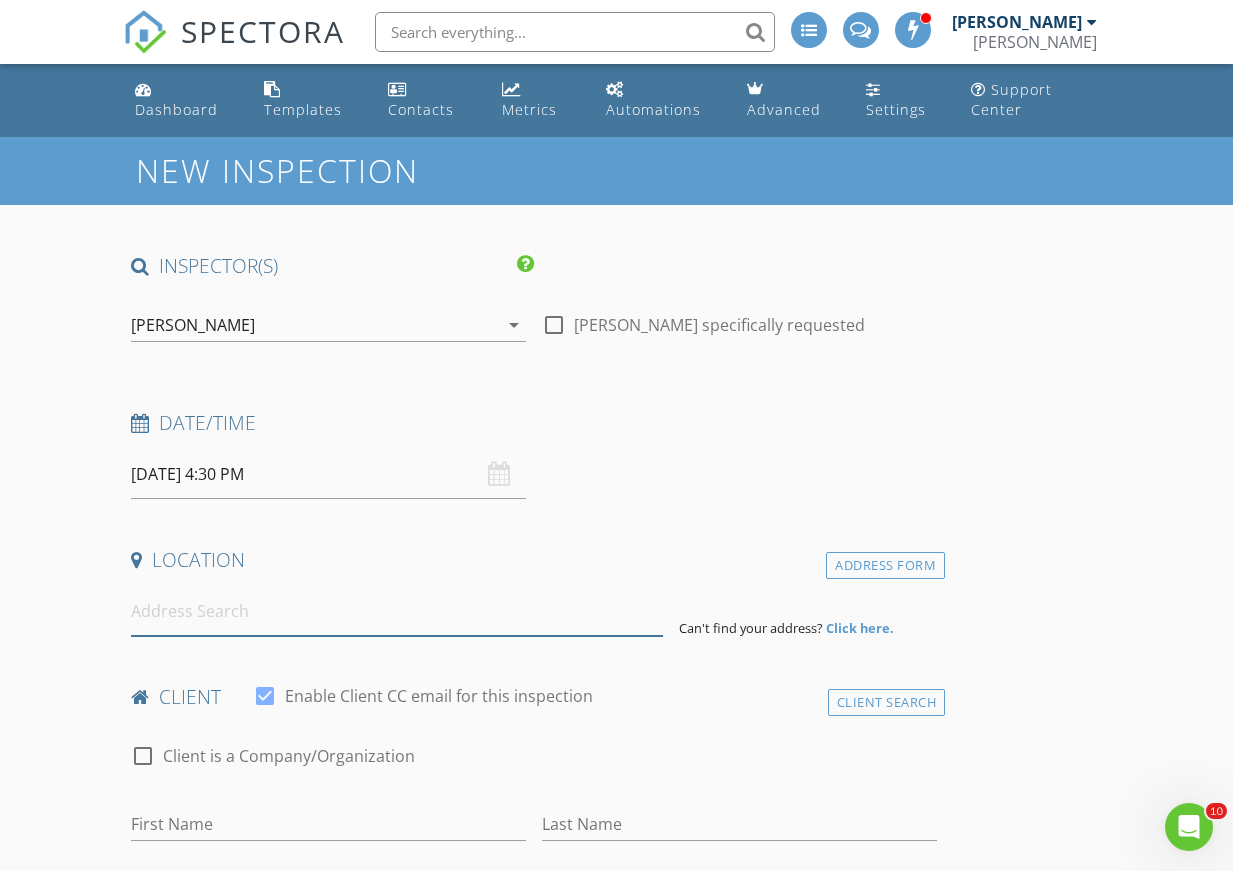 click at bounding box center (397, 611) 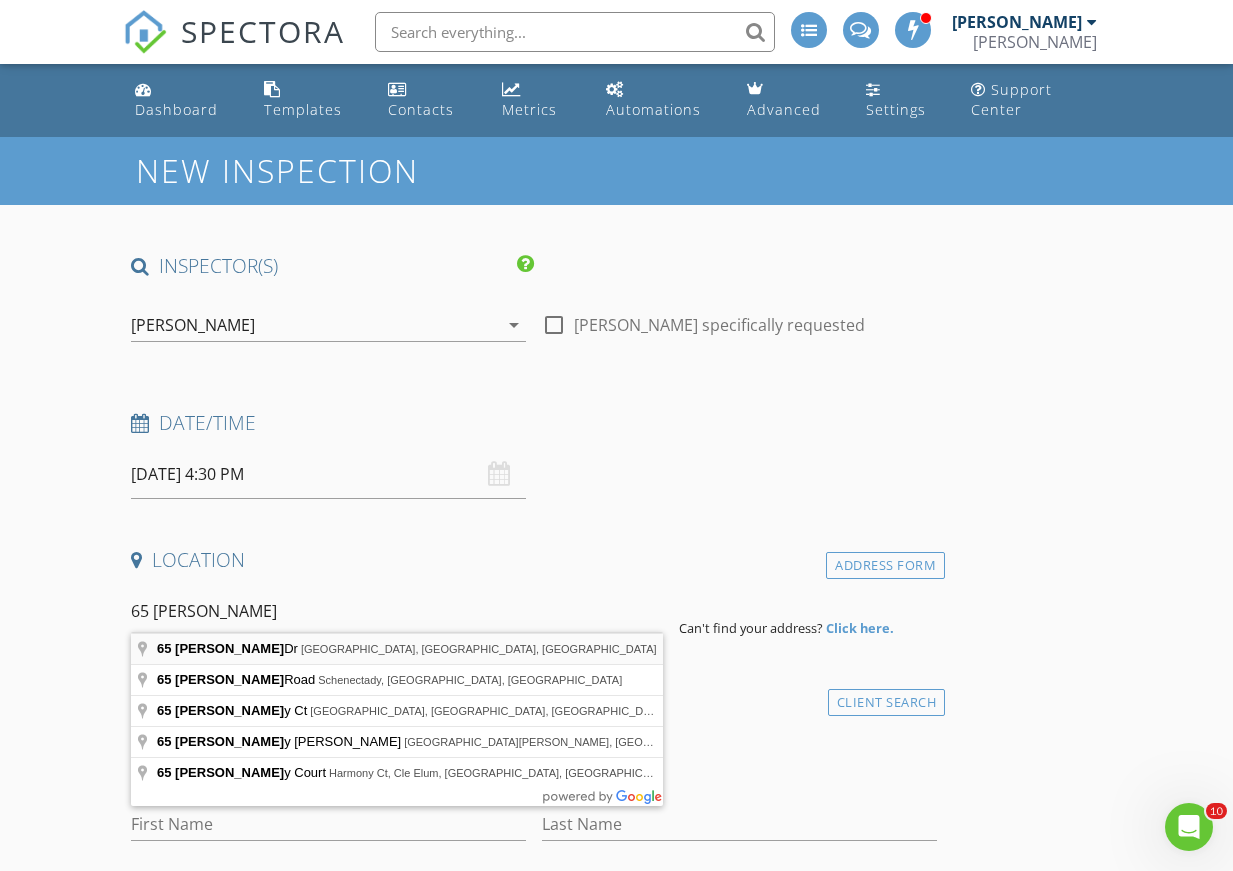 type on "65 Harmon Dr, Lebanon, IL, USA" 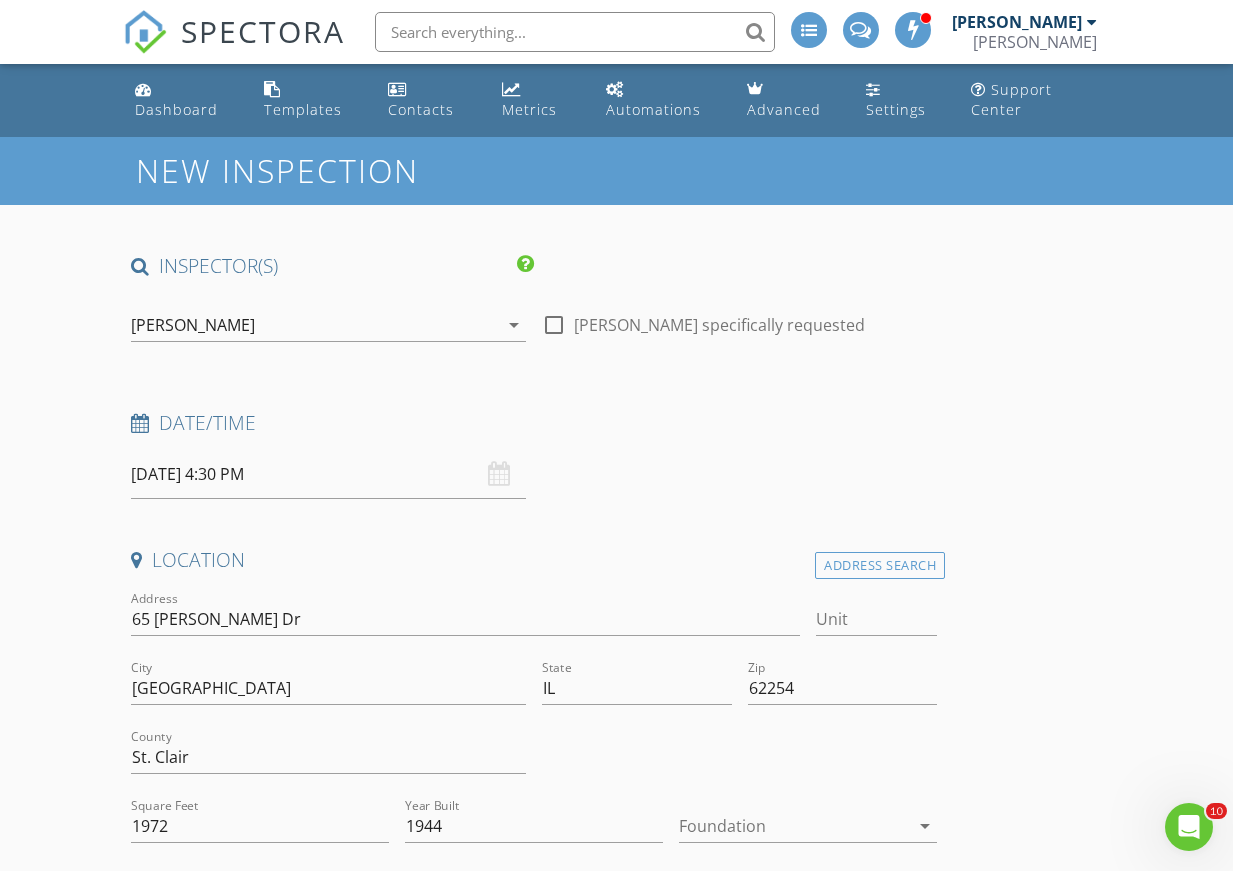 click on "INSPECTOR(S)
check_box   Gary Taylor   PRIMARY   Gary Taylor arrow_drop_down   check_box_outline_blank Gary Taylor specifically requested
Date/Time
07/17/2025 4:30 PM
Location
Address Search       Address 65 Harmon Dr   Unit   City Lebanon   State IL   Zip 62254   County St. Clair     Square Feet 1972   Year Built 1944   Foundation arrow_drop_down     Gary Taylor     14.9 miles     (25 minutes)
client
check_box Enable Client CC email for this inspection   Client Search     check_box_outline_blank Client is a Company/Organization     First Name   Last Name   Email   CC Email   Phone   Address   City   State   Zip     Tags         Notes   Private Notes
ADD ADDITIONAL client
SERVICES
check_box_outline_blank   Home Inspection    Home Inspection check_box_outline_blank" at bounding box center (616, 2295) 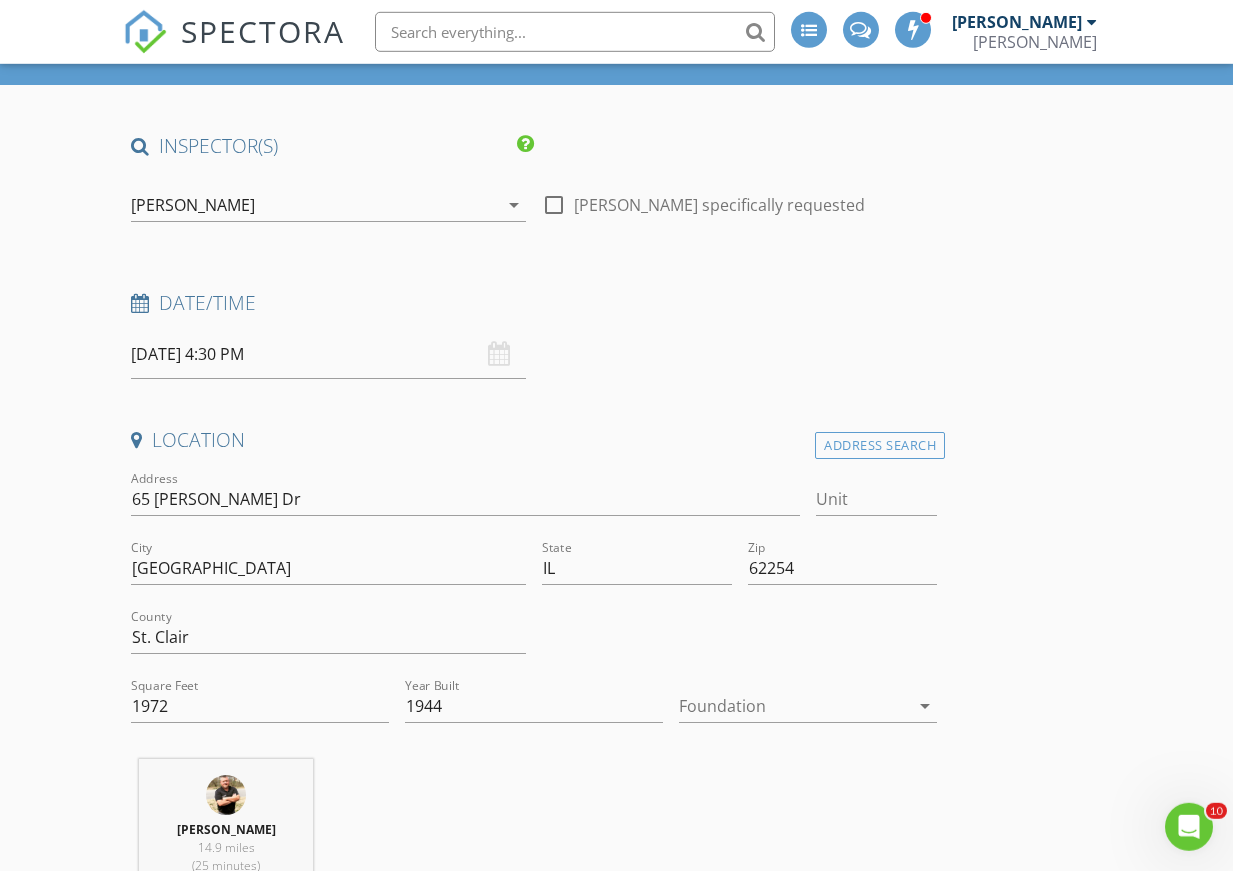 scroll, scrollTop: 160, scrollLeft: 0, axis: vertical 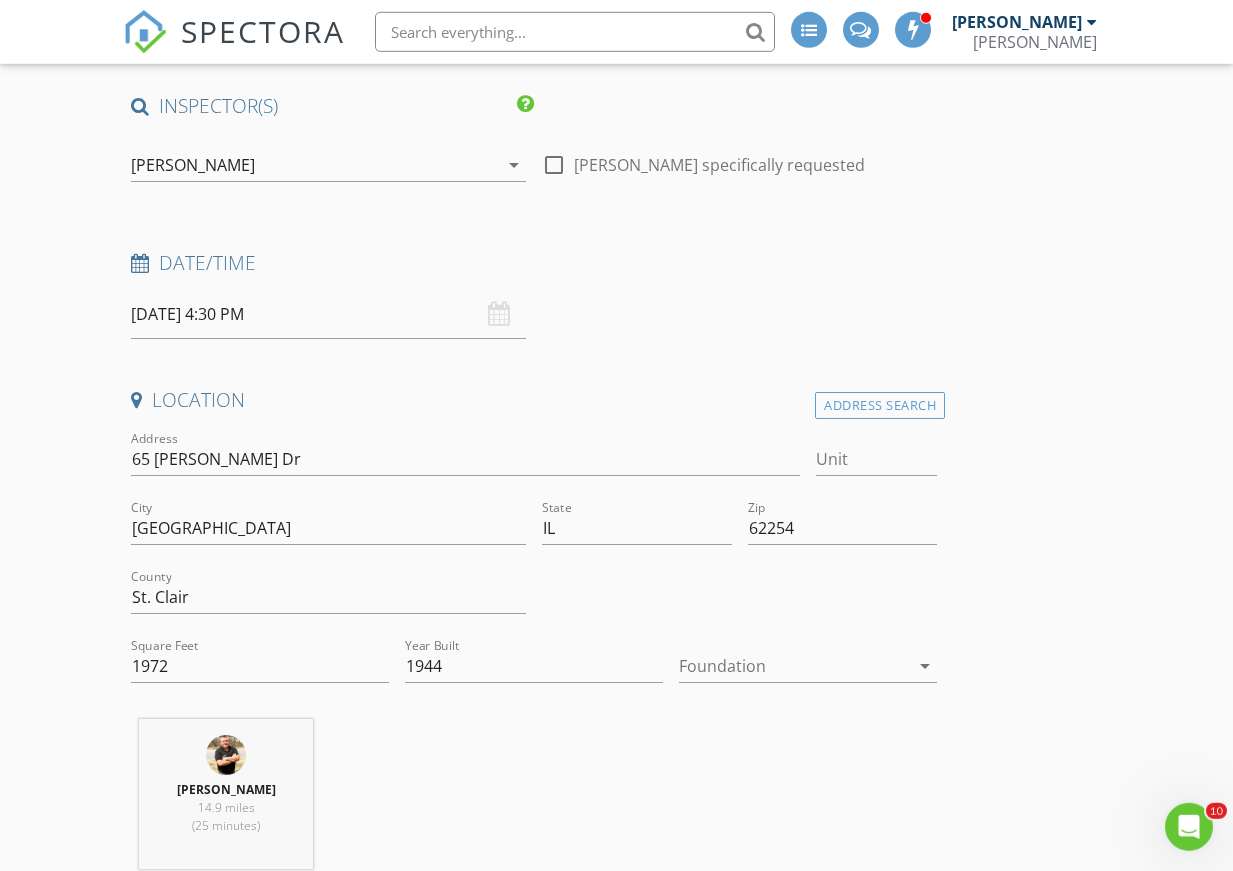 click on "arrow_drop_down" at bounding box center [925, 666] 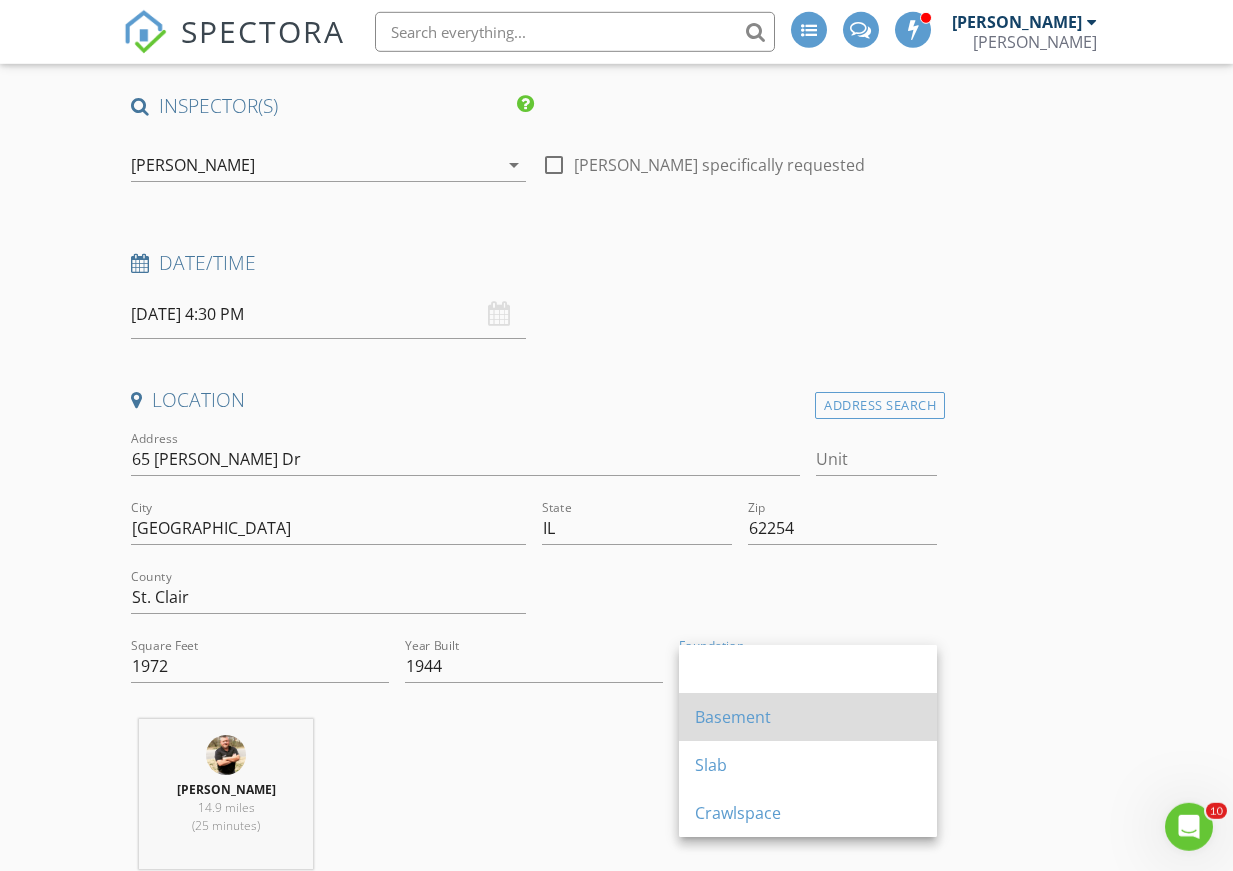 click on "Basement" at bounding box center [808, 717] 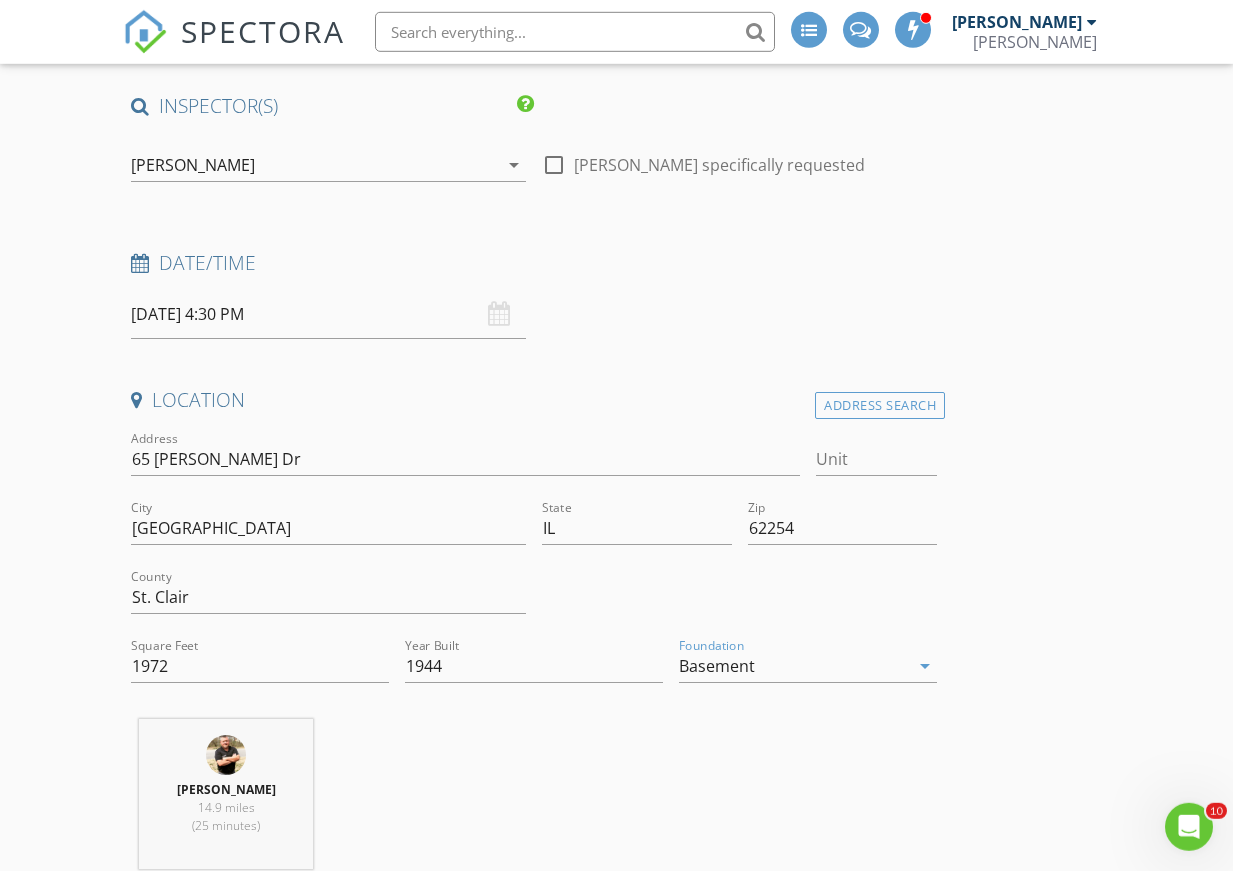 click on "INSPECTOR(S)
check_box   Gary Taylor   PRIMARY   Gary Taylor arrow_drop_down   check_box_outline_blank Gary Taylor specifically requested
Date/Time
07/17/2025 4:30 PM
Location
Address Search       Address 65 Harmon Dr   Unit   City Lebanon   State IL   Zip 62254   County St. Clair     Square Feet 1972   Year Built 1944   Foundation Basement arrow_drop_down     Gary Taylor     14.9 miles     (25 minutes)
client
check_box Enable Client CC email for this inspection   Client Search     check_box_outline_blank Client is a Company/Organization     First Name   Last Name   Email   CC Email   Phone   Address   City   State   Zip     Tags         Notes   Private Notes
ADD ADDITIONAL client
SERVICES
check_box_outline_blank   Home Inspection    Home Inspection check_box_outline_blank" at bounding box center (616, 2135) 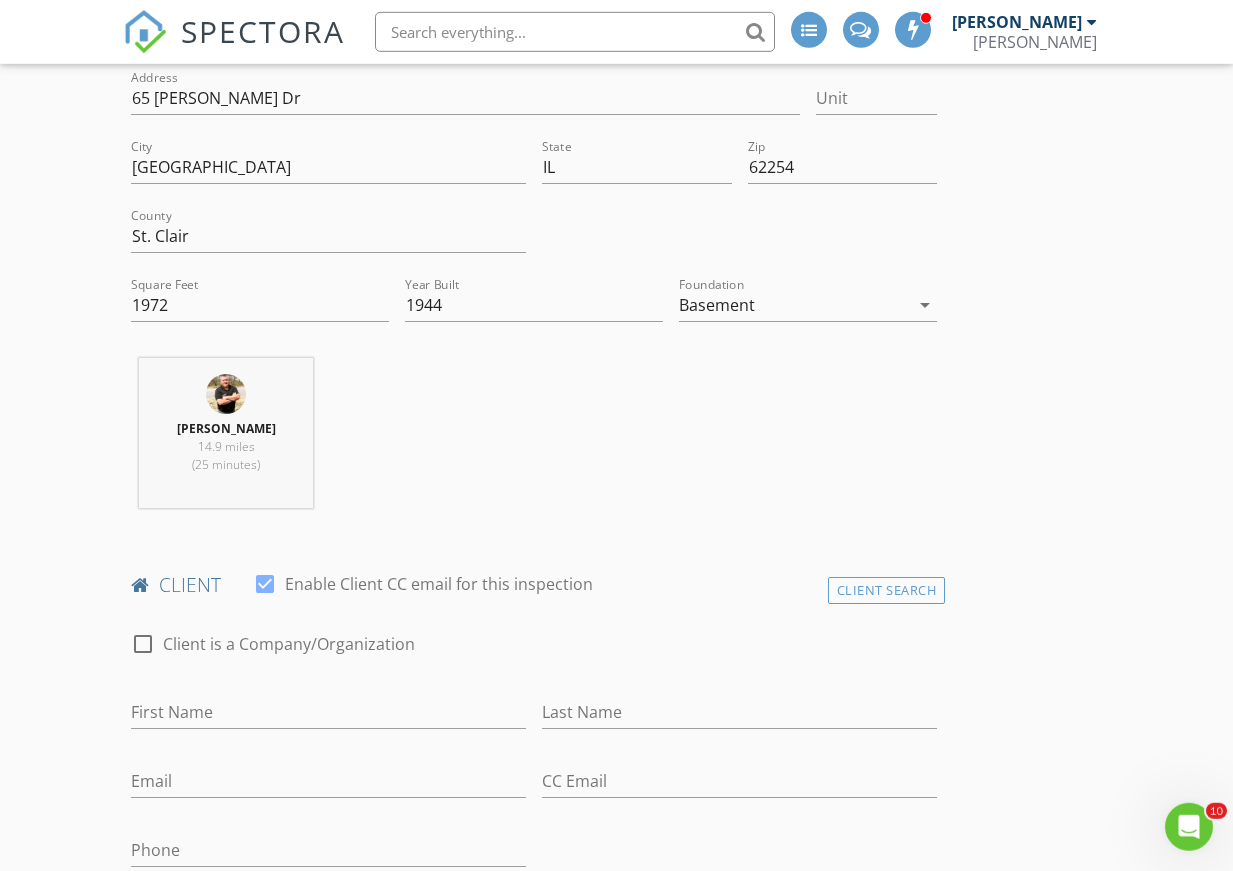 scroll, scrollTop: 561, scrollLeft: 0, axis: vertical 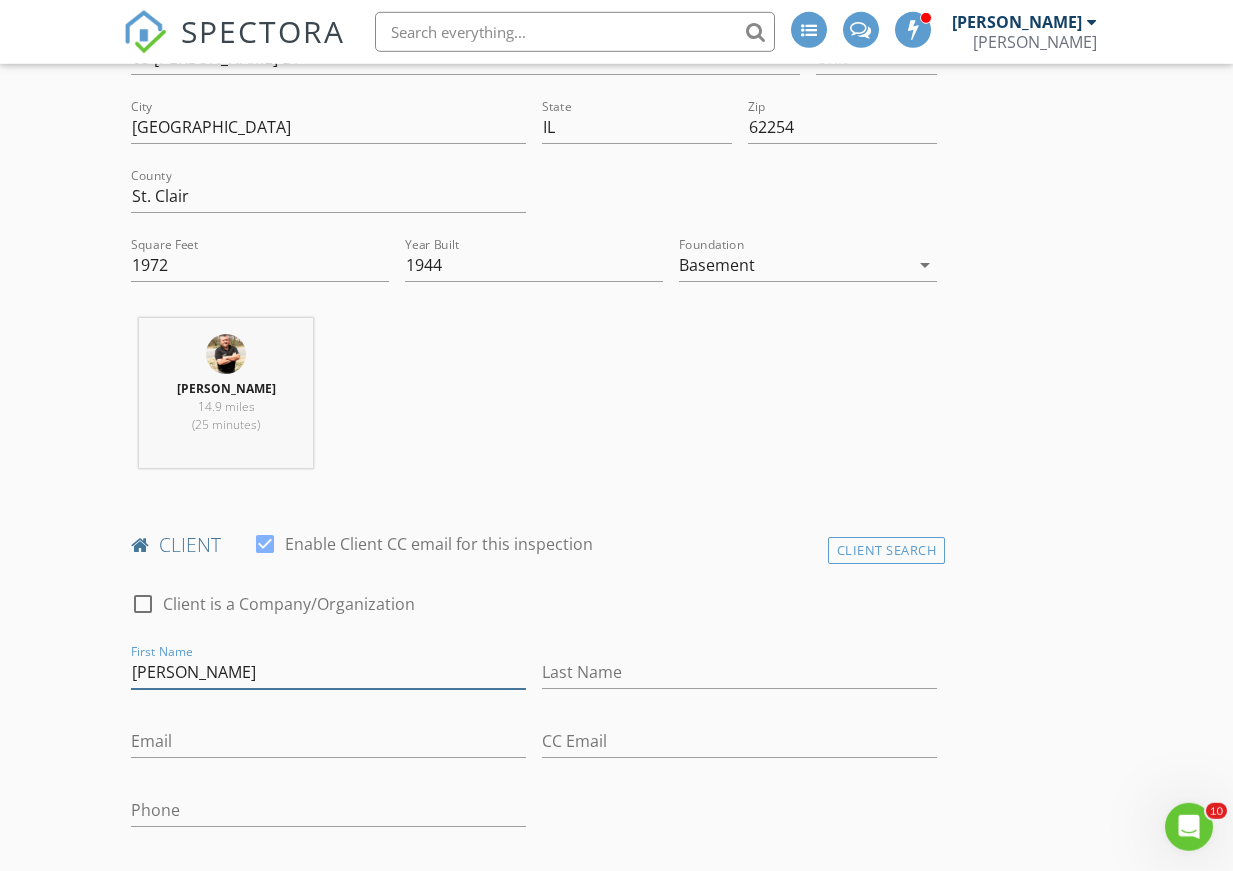 type on "Kristi" 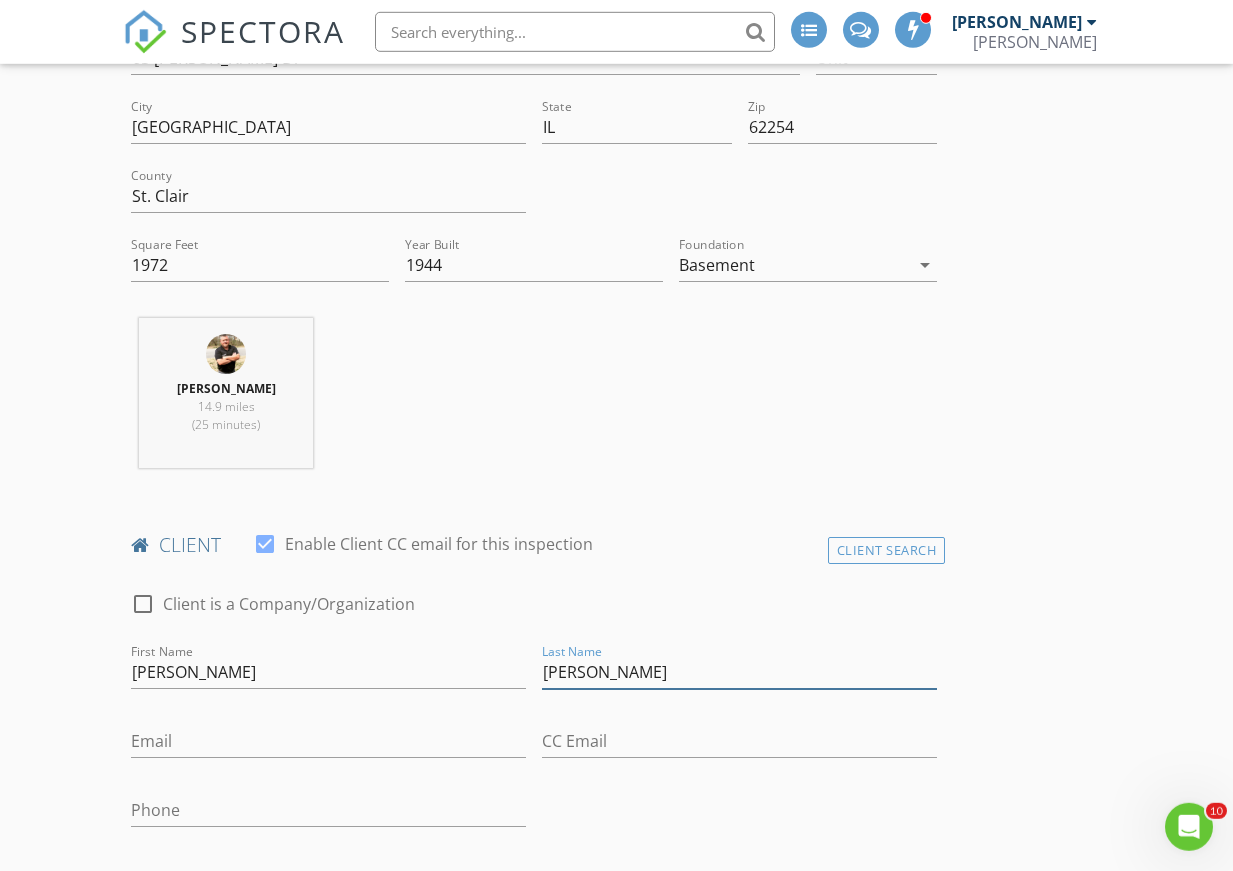 type on "Anderson" 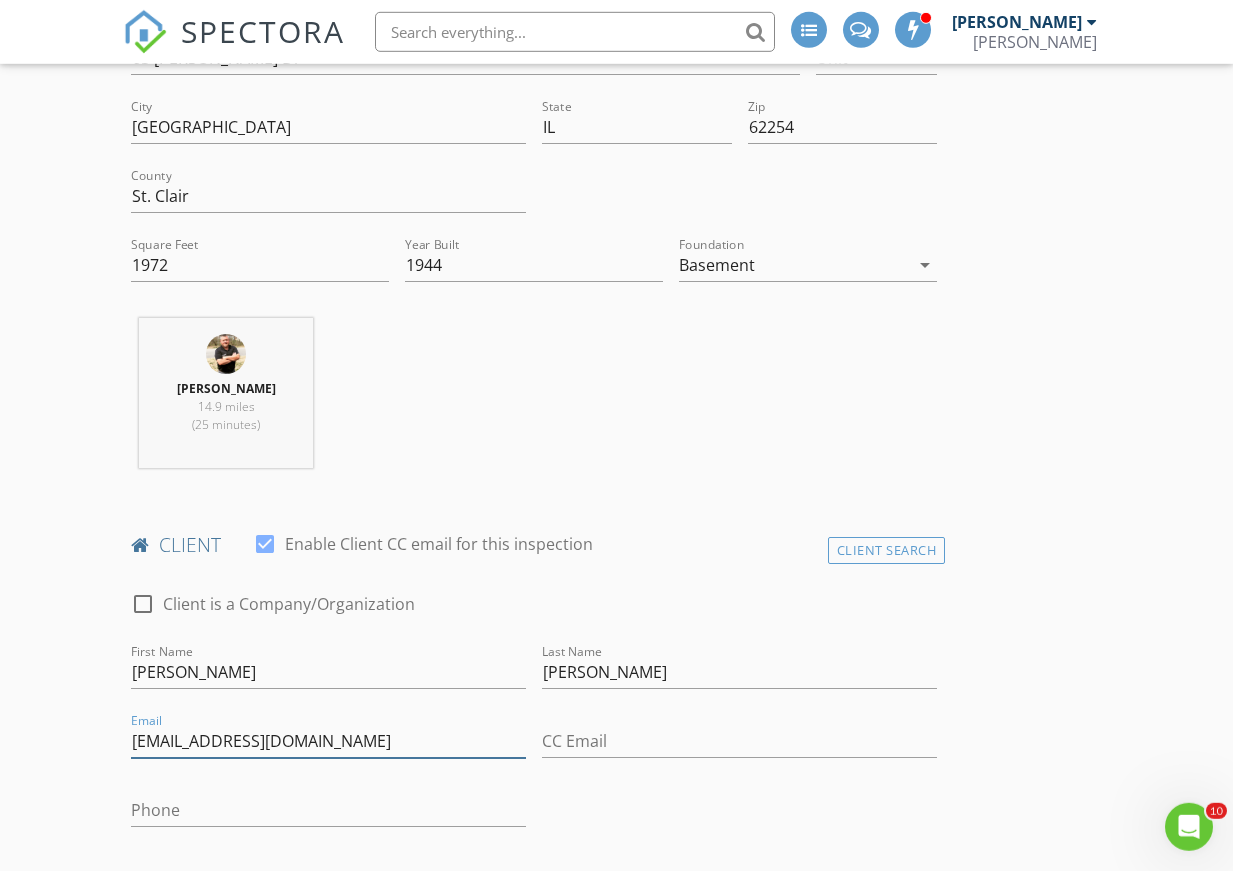 type on "Kristi62254@yahoo.com" 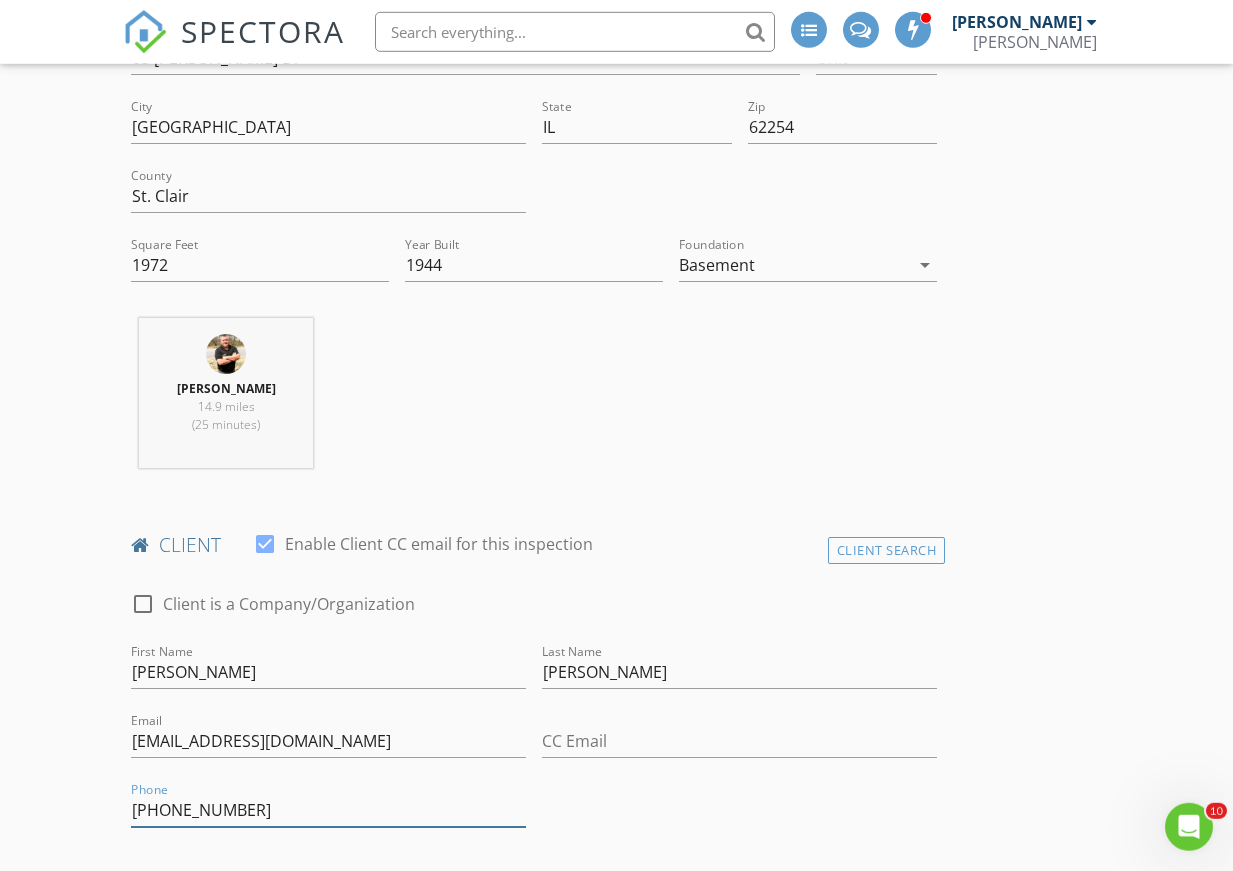 type on "618-558-8642" 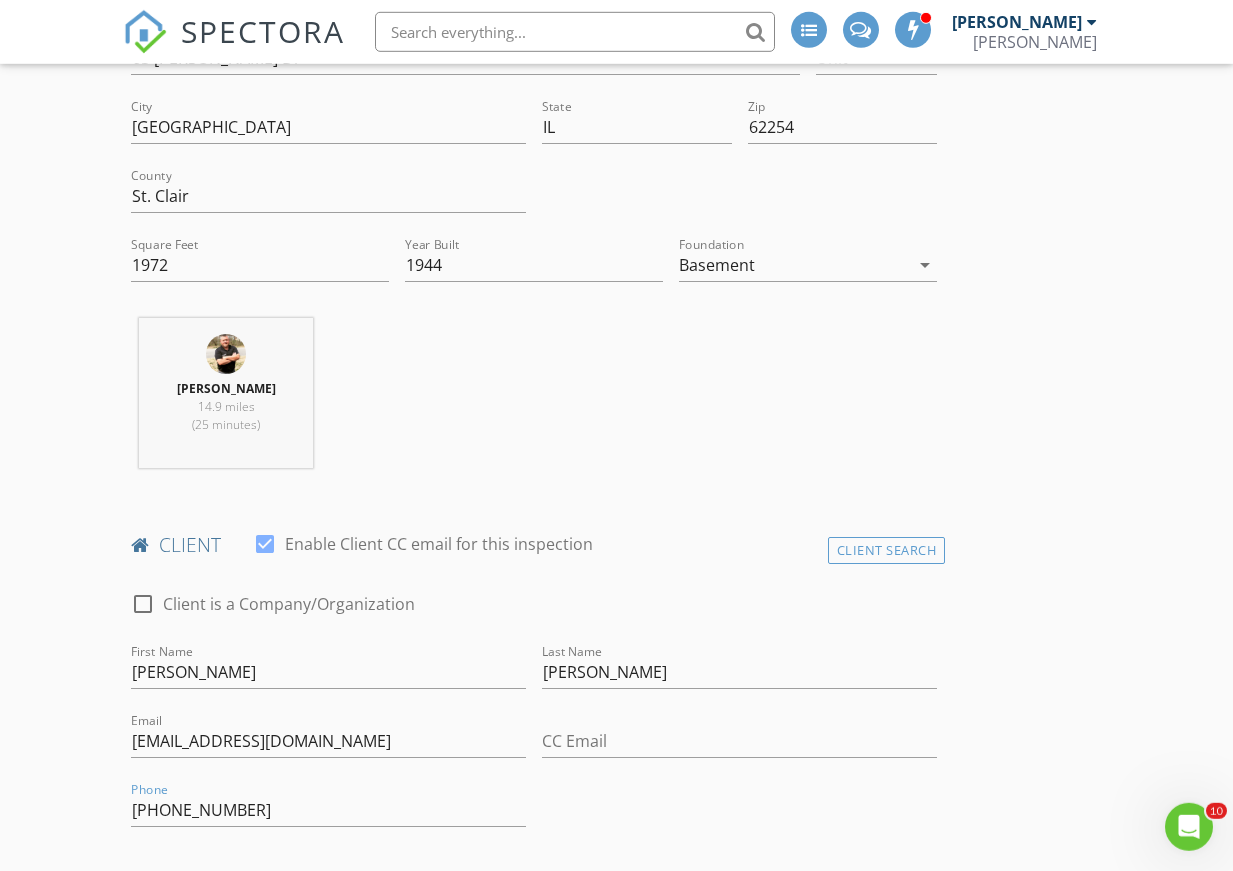 click on "INSPECTOR(S)
check_box   Gary Taylor   PRIMARY   Gary Taylor arrow_drop_down   check_box_outline_blank Gary Taylor specifically requested
Date/Time
07/17/2025 4:30 PM
Location
Address Search       Address 65 Harmon Dr   Unit   City Lebanon   State IL   Zip 62254   County St. Clair     Square Feet 1972   Year Built 1944   Foundation Basement arrow_drop_down     Gary Taylor     14.9 miles     (25 minutes)
client
check_box Enable Client CC email for this inspection   Client Search     check_box_outline_blank Client is a Company/Organization     First Name Kristi   Last Name Anderson   Email Kristi62254@yahoo.com   CC Email   Phone 618-558-8642   Address   City   State   Zip     Tags         Notes   Private Notes
ADD ADDITIONAL client
SERVICES
check_box_outline_blank" at bounding box center [616, 1734] 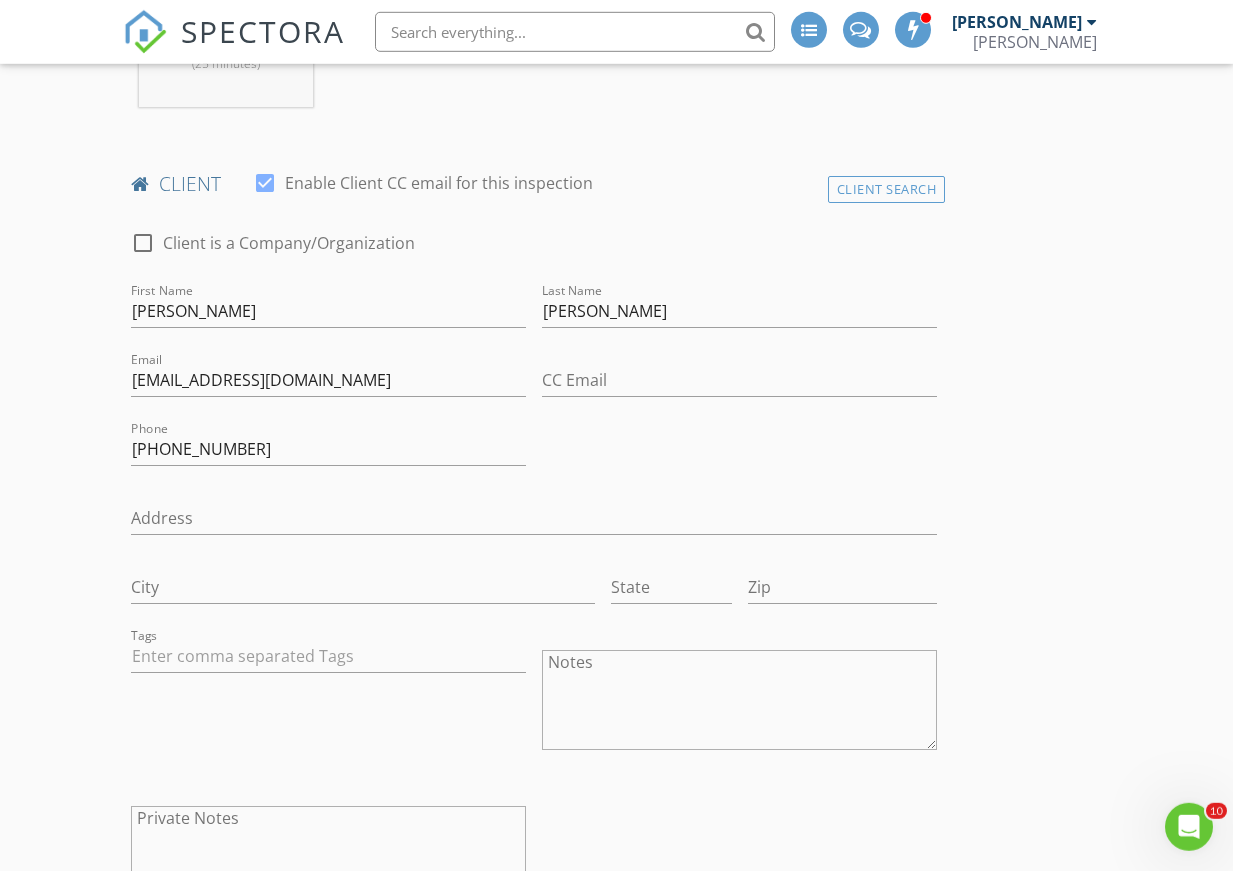 scroll, scrollTop: 962, scrollLeft: 0, axis: vertical 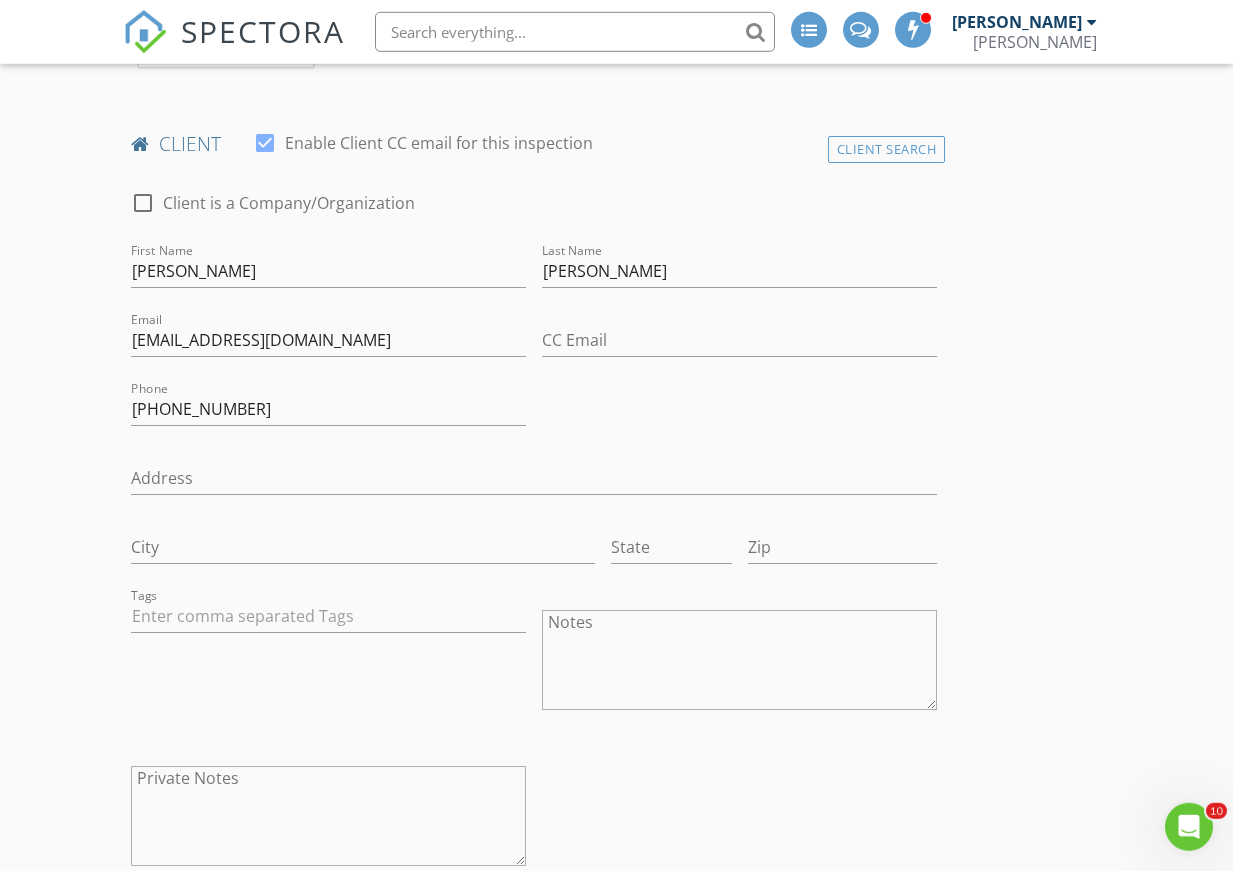click on "INSPECTOR(S)
check_box   Gary Taylor   PRIMARY   Gary Taylor arrow_drop_down   check_box_outline_blank Gary Taylor specifically requested
Date/Time
07/17/2025 4:30 PM
Location
Address Search       Address 65 Harmon Dr   Unit   City Lebanon   State IL   Zip 62254   County St. Clair     Square Feet 1972   Year Built 1944   Foundation Basement arrow_drop_down     Gary Taylor     14.9 miles     (25 minutes)
client
check_box Enable Client CC email for this inspection   Client Search     check_box_outline_blank Client is a Company/Organization     First Name Kristi   Last Name Anderson   Email Kristi62254@yahoo.com   CC Email   Phone 618-558-8642   Address   City   State   Zip     Tags         Notes   Private Notes
ADD ADDITIONAL client
SERVICES
check_box_outline_blank" at bounding box center [616, 1333] 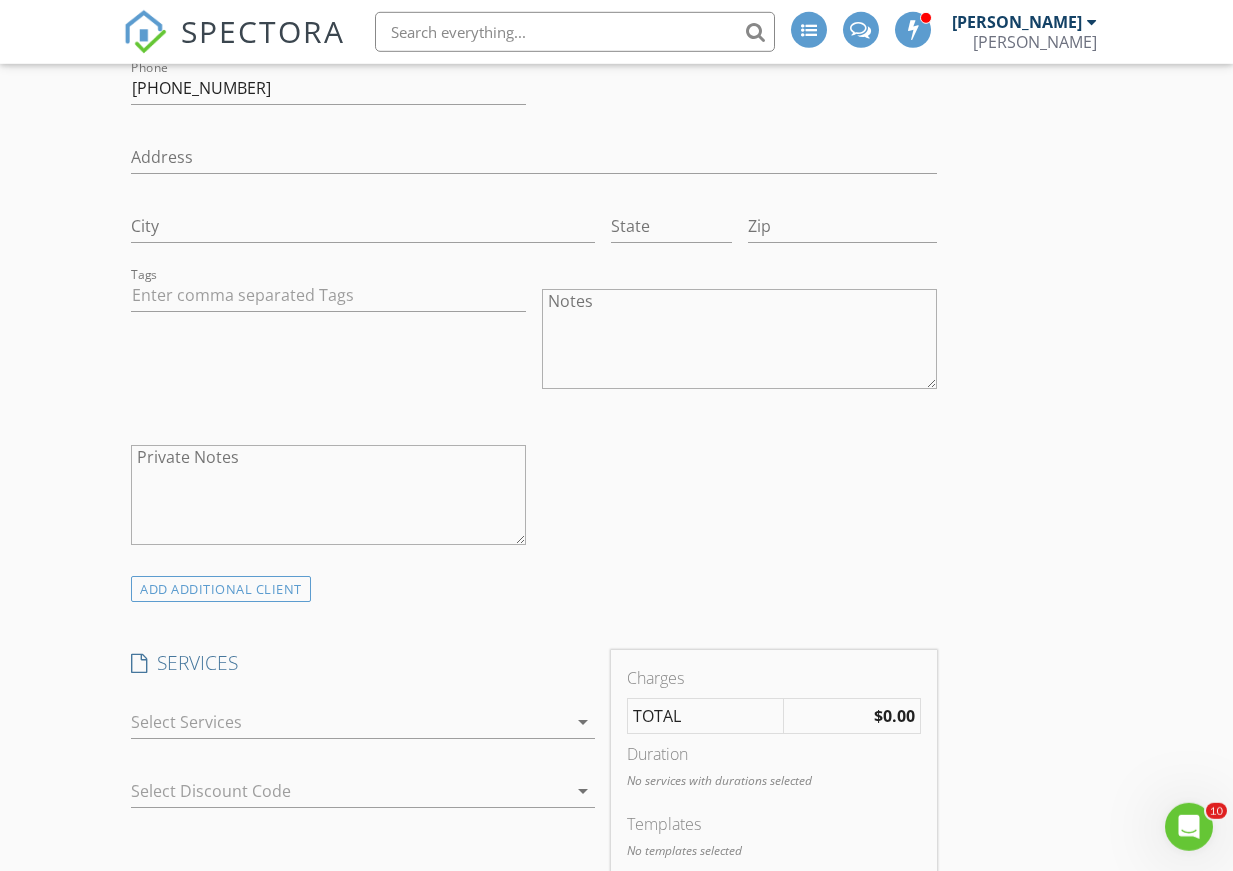 scroll, scrollTop: 1324, scrollLeft: 0, axis: vertical 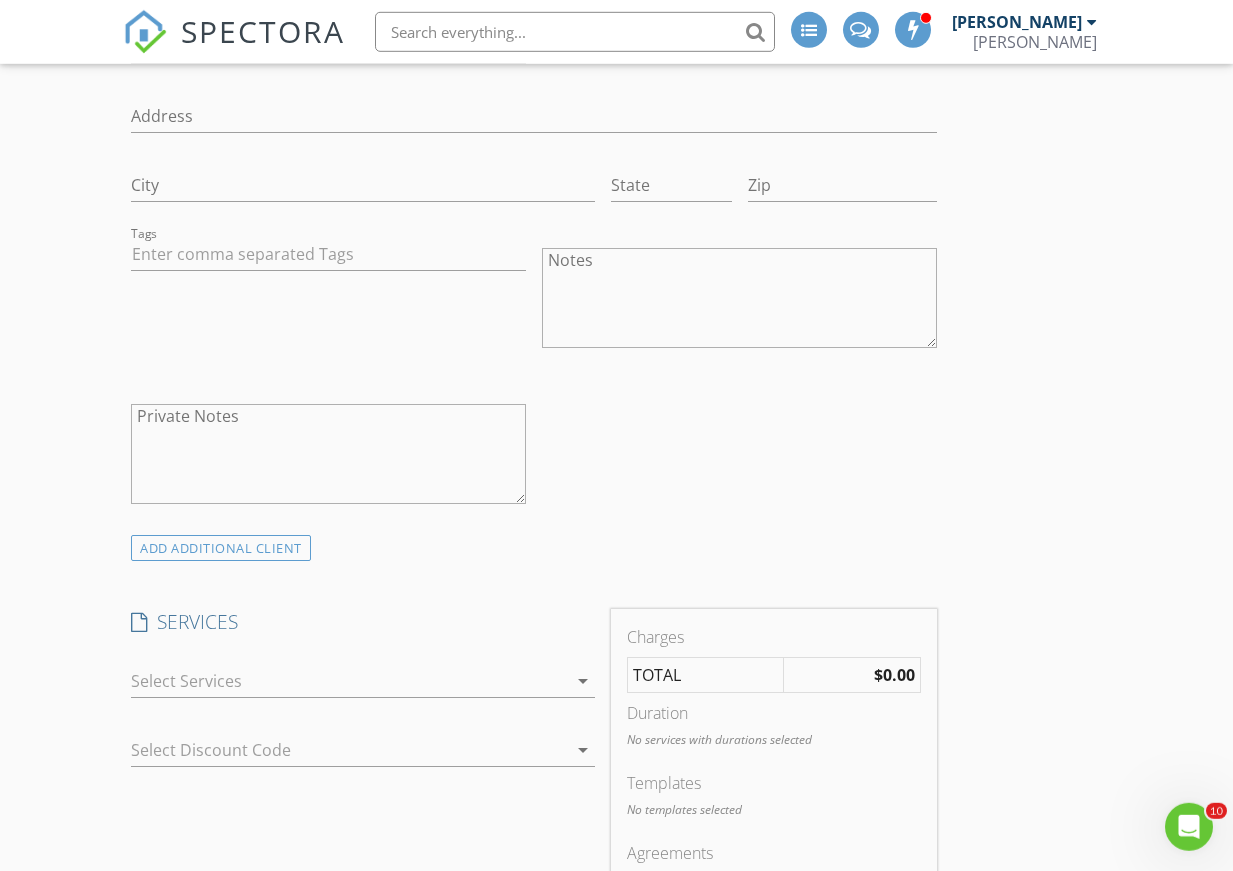 click on "arrow_drop_down" at bounding box center [583, 681] 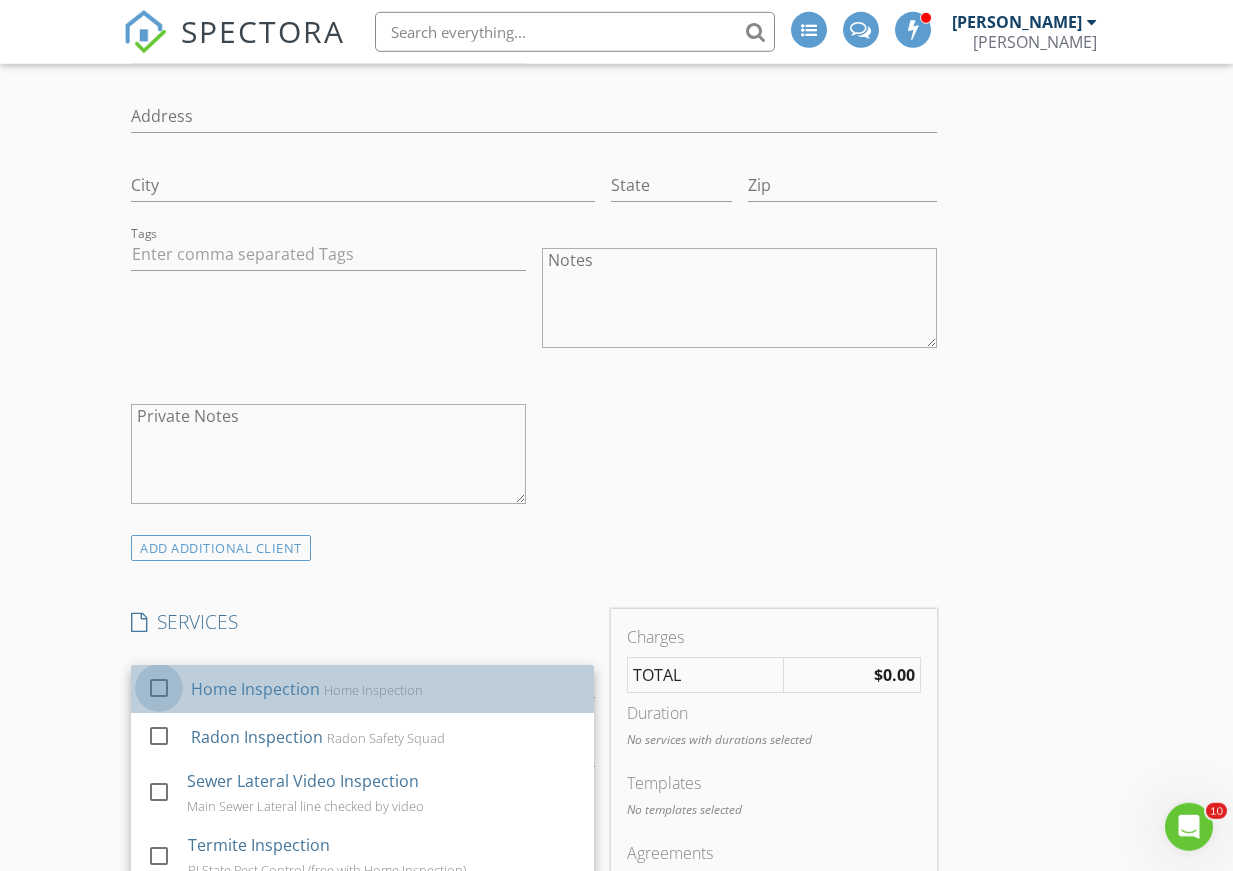 click at bounding box center (159, 688) 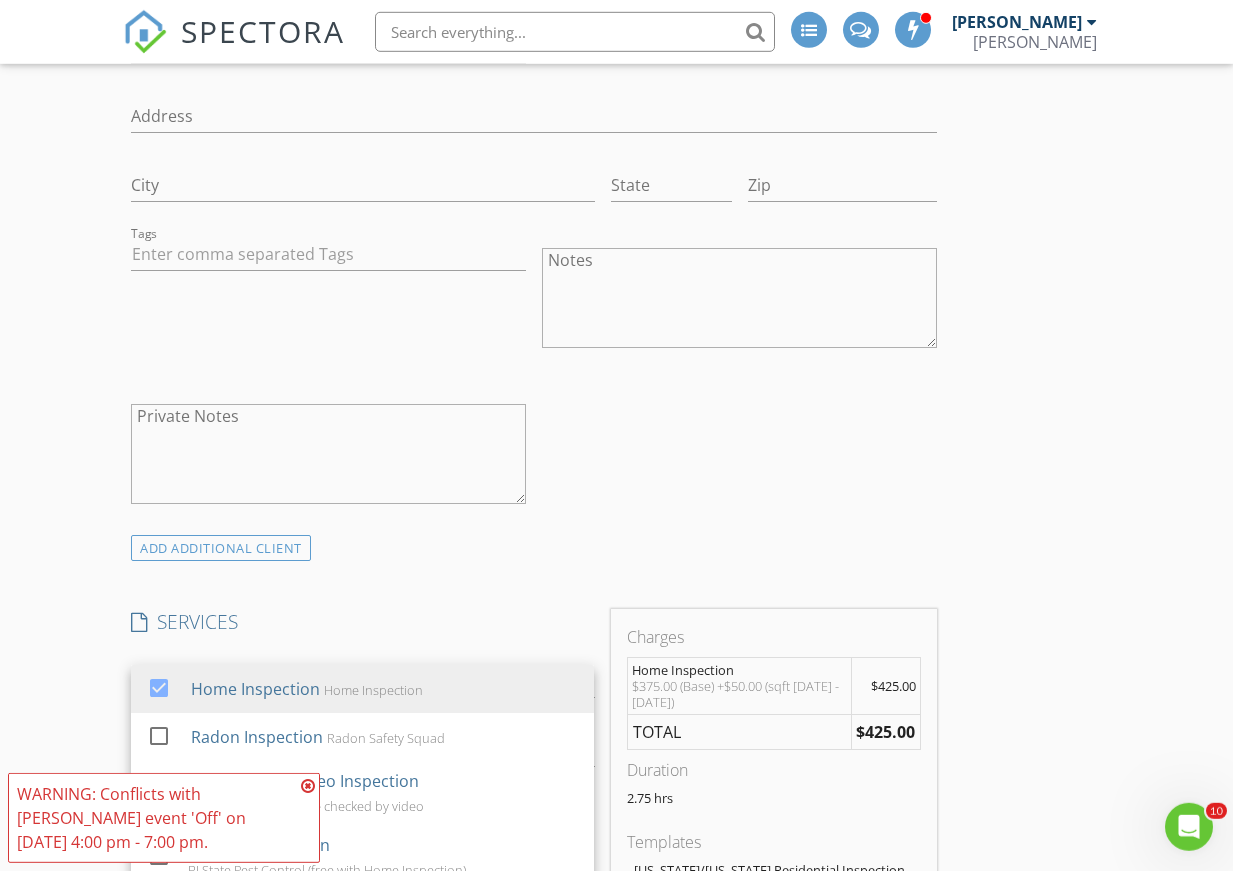 click at bounding box center (308, 786) 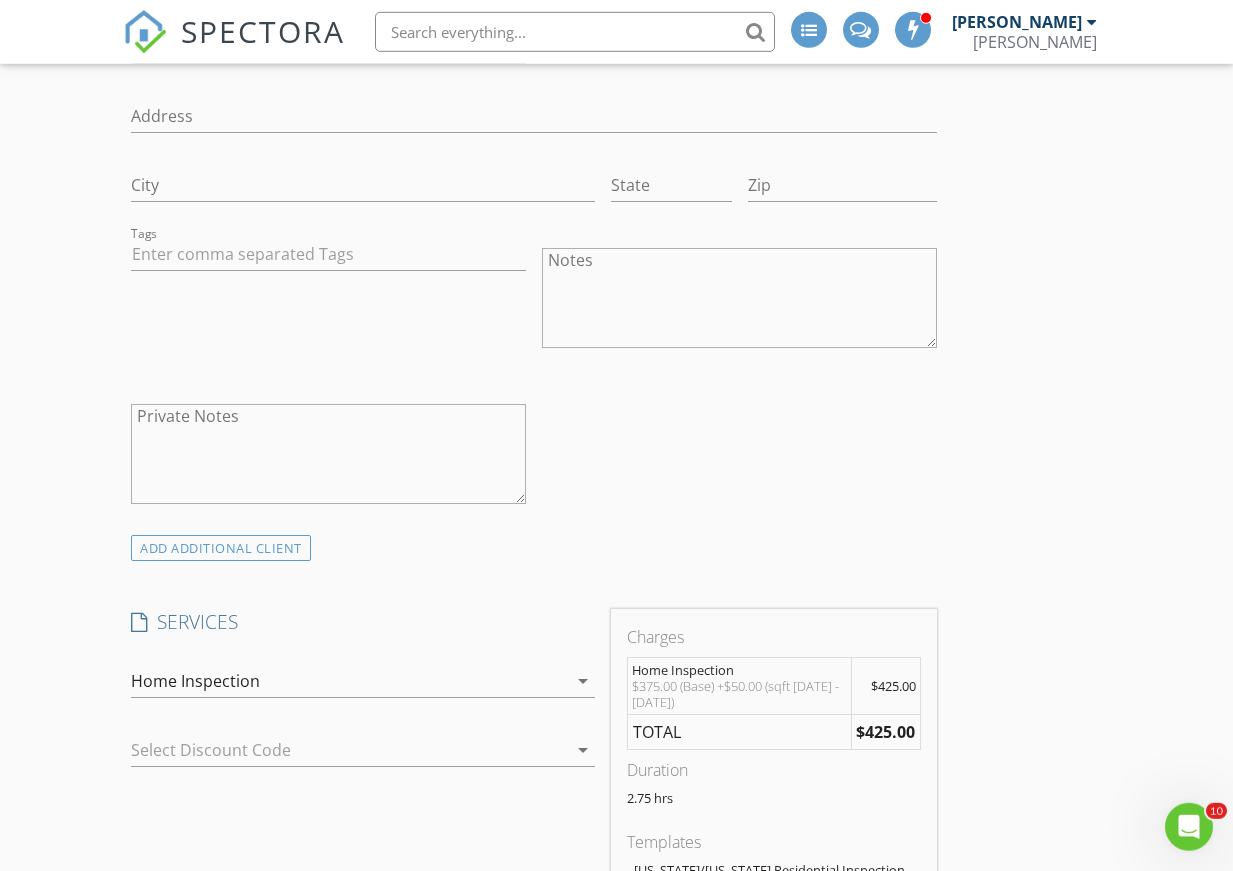 click on "arrow_drop_down" at bounding box center (583, 681) 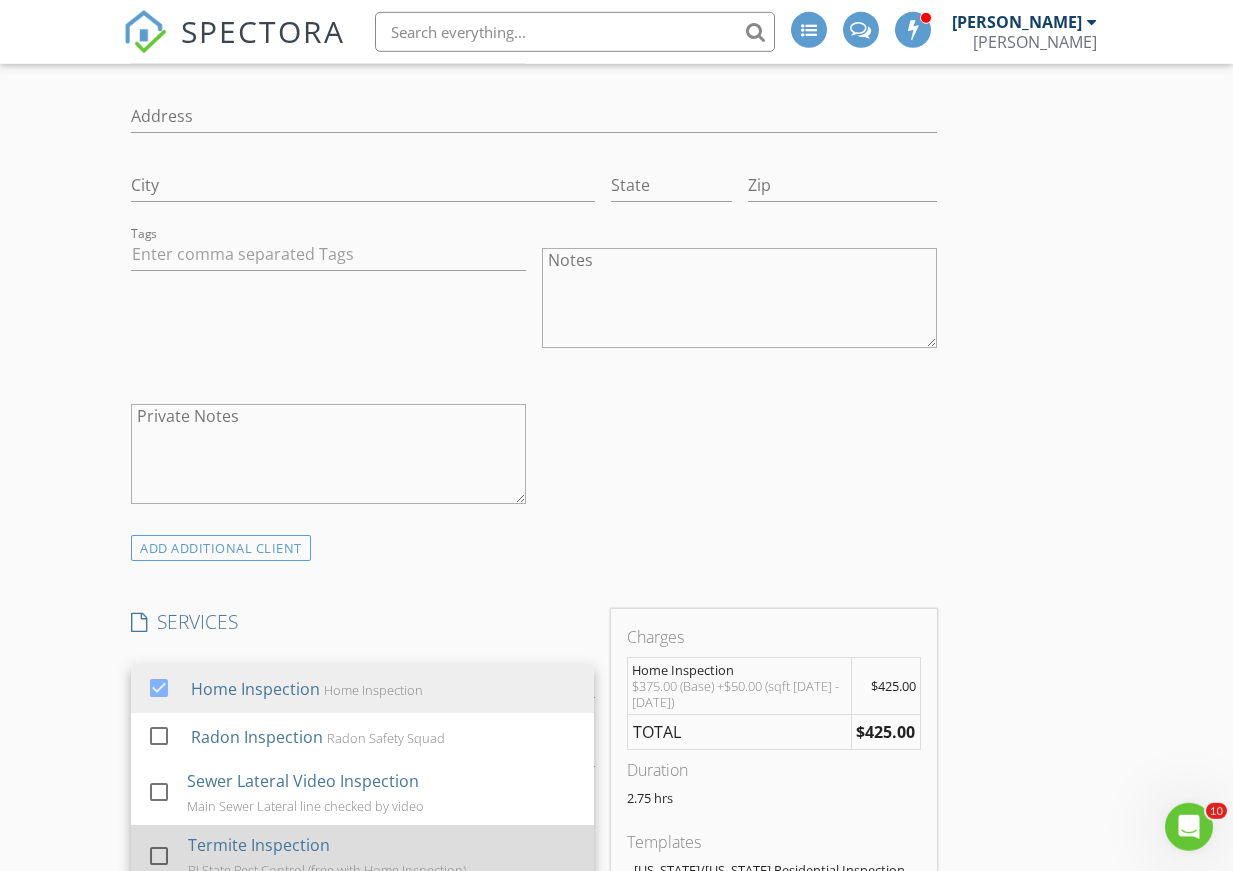 click at bounding box center [159, 856] 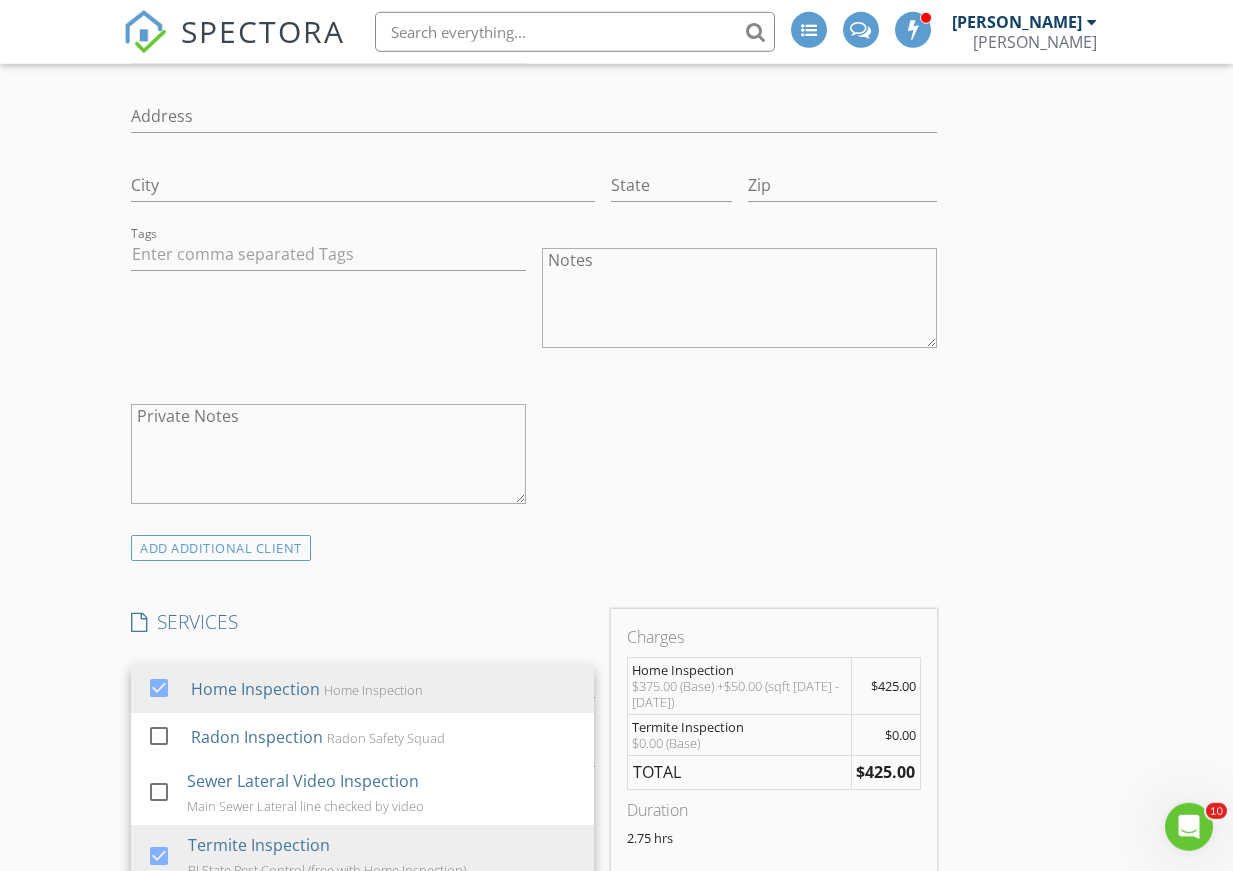 click on "ADD ADDITIONAL client" at bounding box center (534, 547) 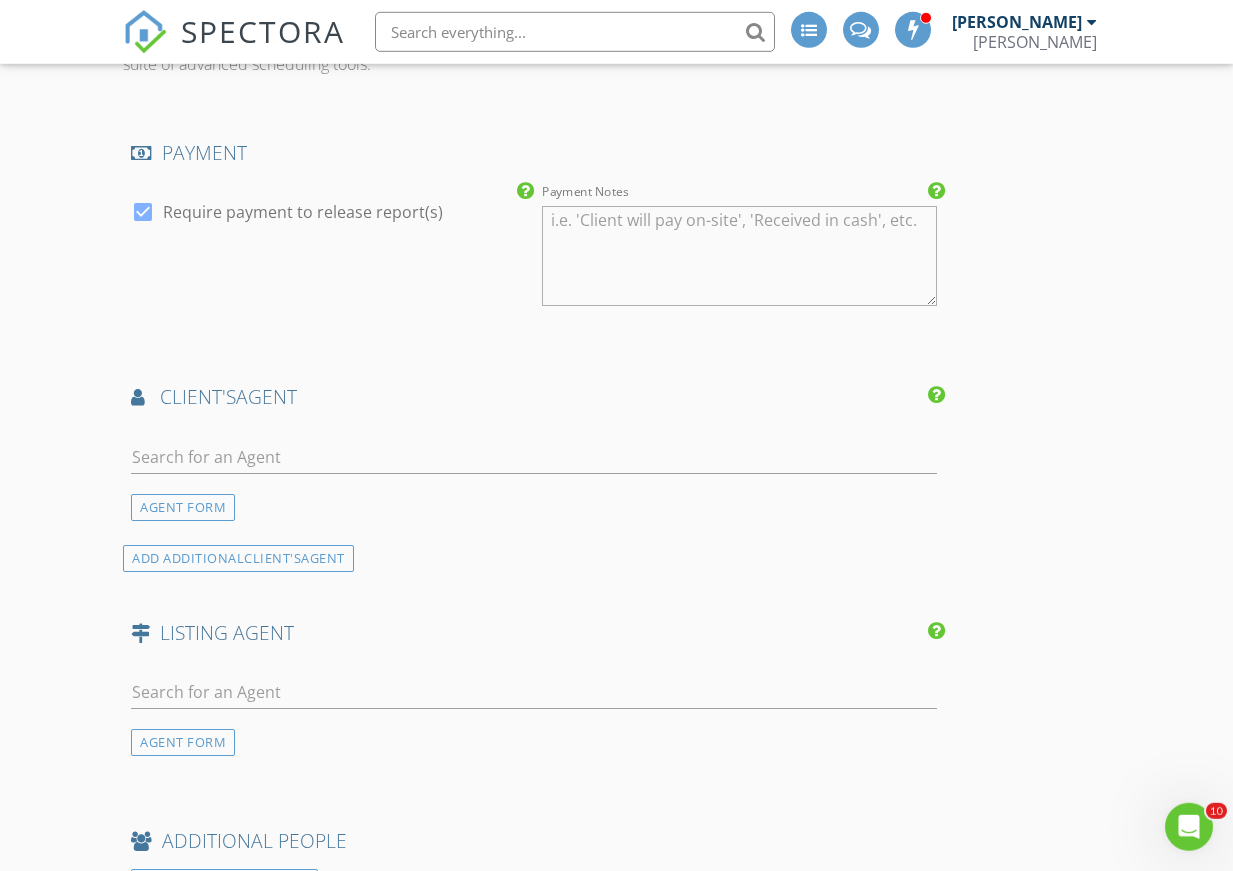 scroll, scrollTop: 2447, scrollLeft: 0, axis: vertical 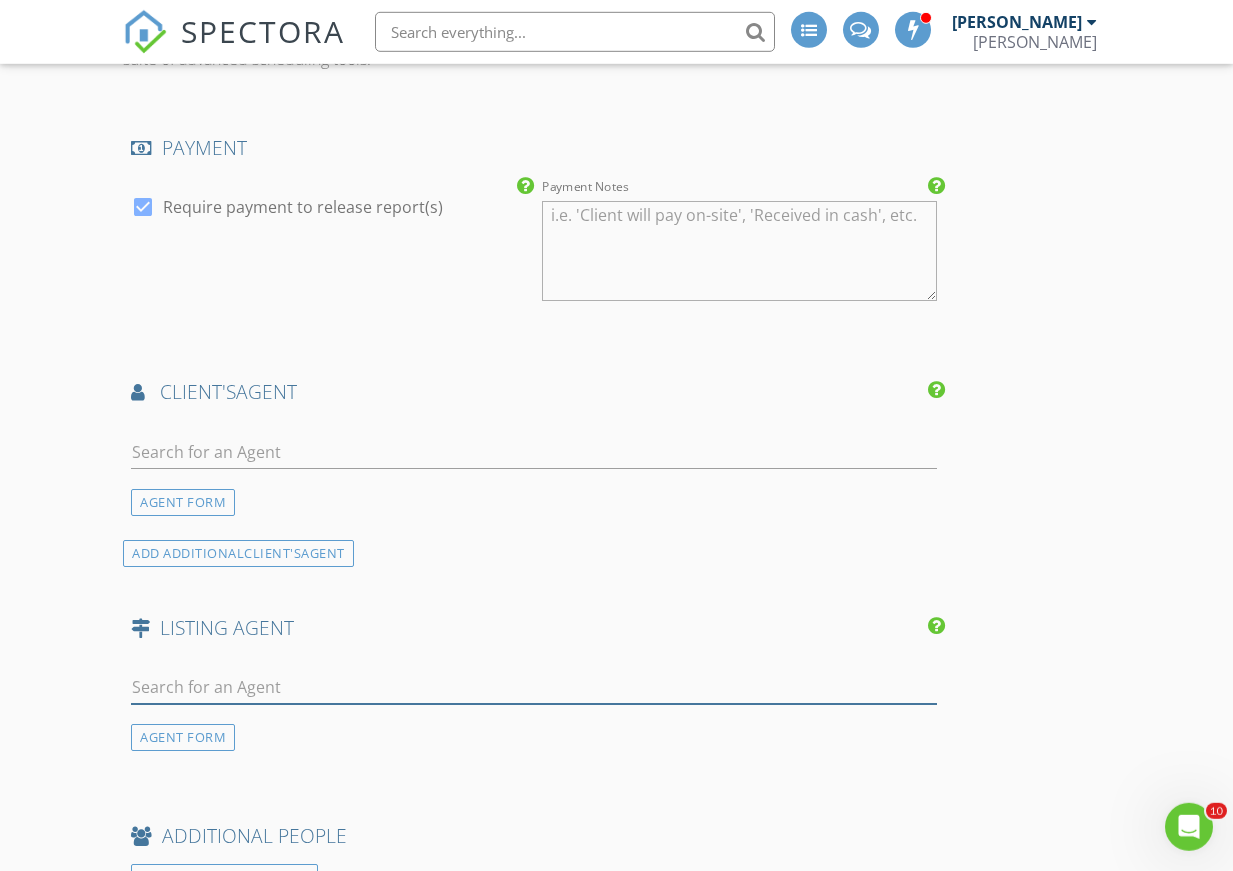 click at bounding box center (534, 687) 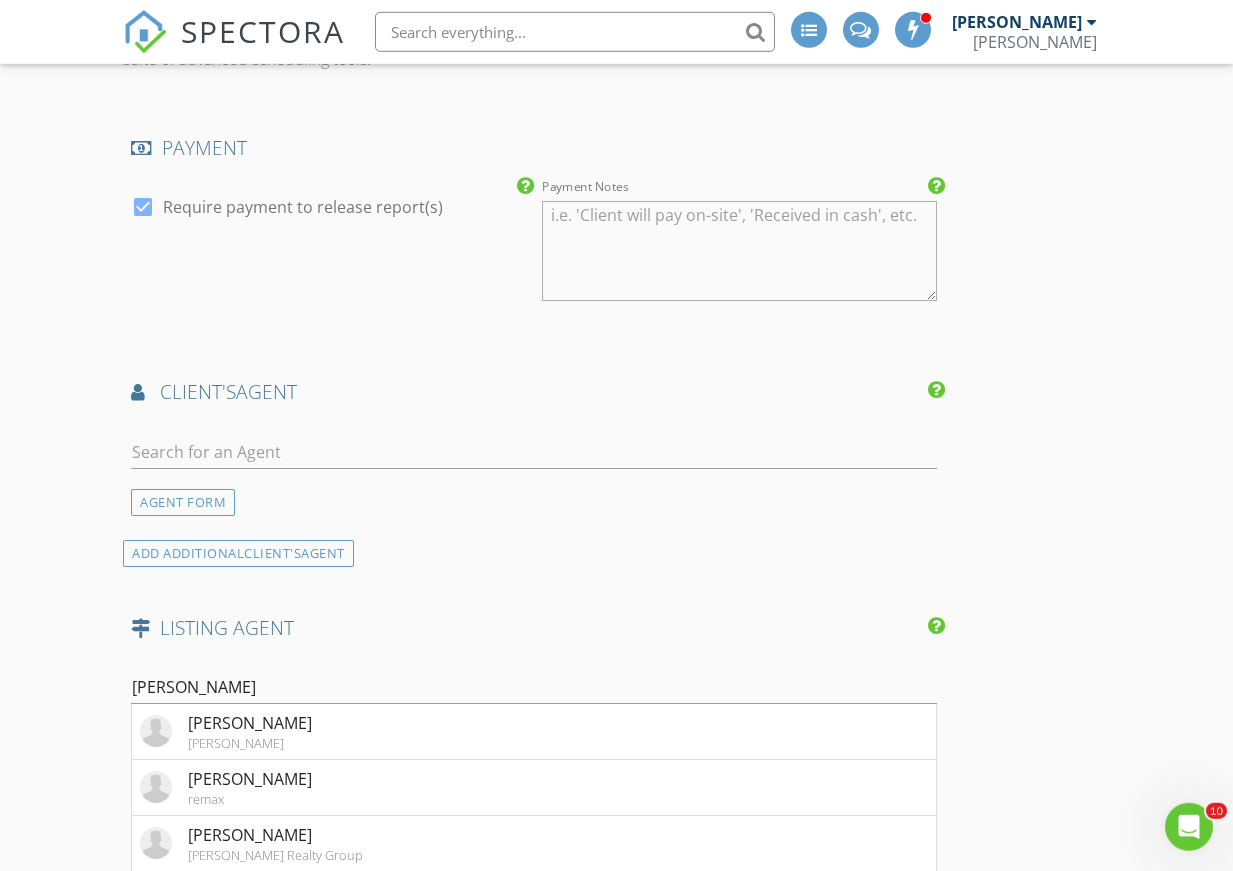 click on "INSPECTOR(S)
check_box   Gary Taylor   PRIMARY   Gary Taylor arrow_drop_down   check_box_outline_blank Gary Taylor specifically requested
Date/Time
07/17/2025 4:30 PM
Location
Address Search       Address 65 Harmon Dr   Unit   City Lebanon   State IL   Zip 62254   County St. Clair     Square Feet 1972   Year Built 1944   Foundation Basement arrow_drop_down     Gary Taylor     14.9 miles     (25 minutes)
client
check_box Enable Client CC email for this inspection   Client Search     check_box_outline_blank Client is a Company/Organization     First Name Kristi   Last Name Anderson   Email Kristi62254@yahoo.com   CC Email   Phone 618-558-8642   Address   City   State   Zip     Tags         Notes   Private Notes
ADD ADDITIONAL client
SERVICES
check_box   Home Inspection" at bounding box center [616, -101] 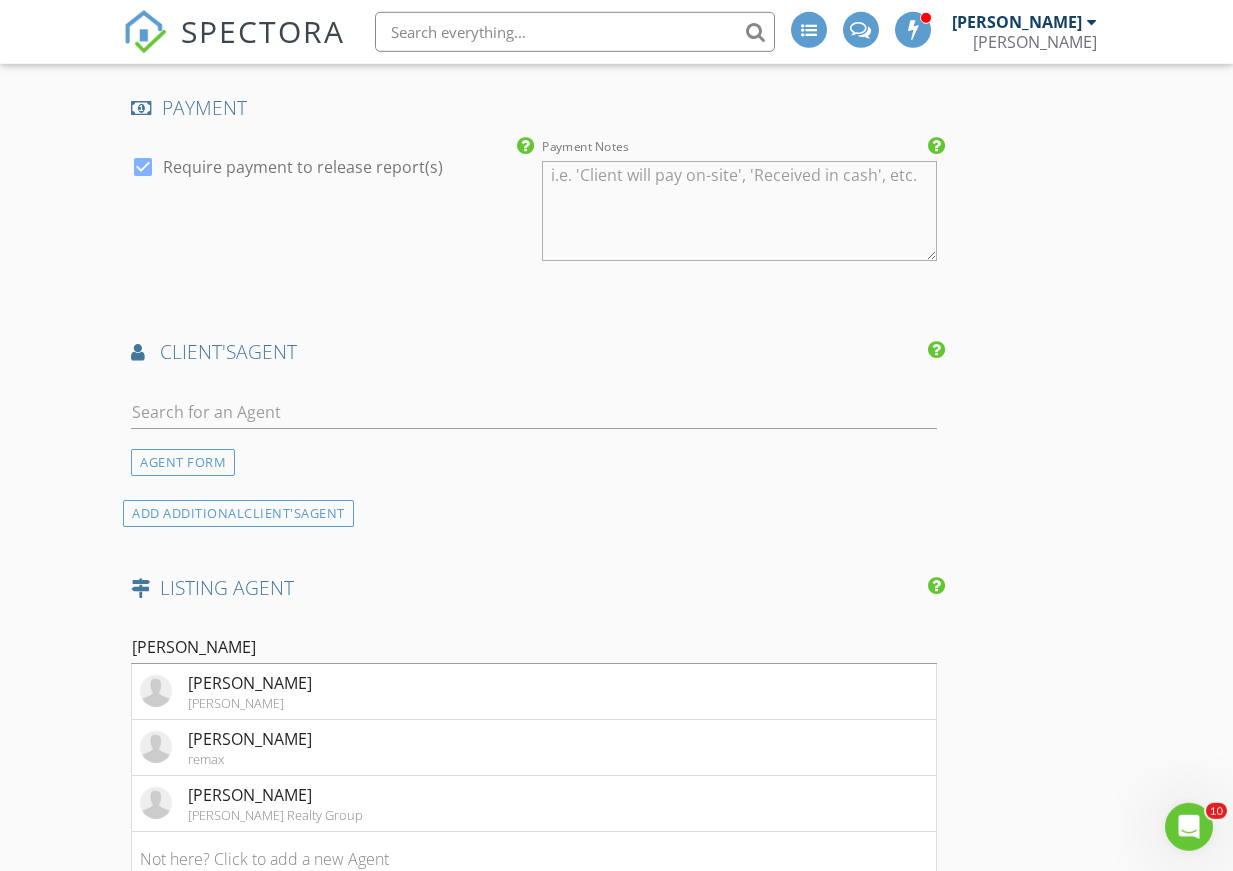 click on "INSPECTOR(S)
check_box   Gary Taylor   PRIMARY   Gary Taylor arrow_drop_down   check_box_outline_blank Gary Taylor specifically requested
Date/Time
07/17/2025 4:30 PM
Location
Address Search       Address 65 Harmon Dr   Unit   City Lebanon   State IL   Zip 62254   County St. Clair     Square Feet 1972   Year Built 1944   Foundation Basement arrow_drop_down     Gary Taylor     14.9 miles     (25 minutes)
client
check_box Enable Client CC email for this inspection   Client Search     check_box_outline_blank Client is a Company/Organization     First Name Kristi   Last Name Anderson   Email Kristi62254@yahoo.com   CC Email   Phone 618-558-8642   Address   City   State   Zip     Tags         Notes   Private Notes
ADD ADDITIONAL client
SERVICES
check_box   Home Inspection" at bounding box center [616, -141] 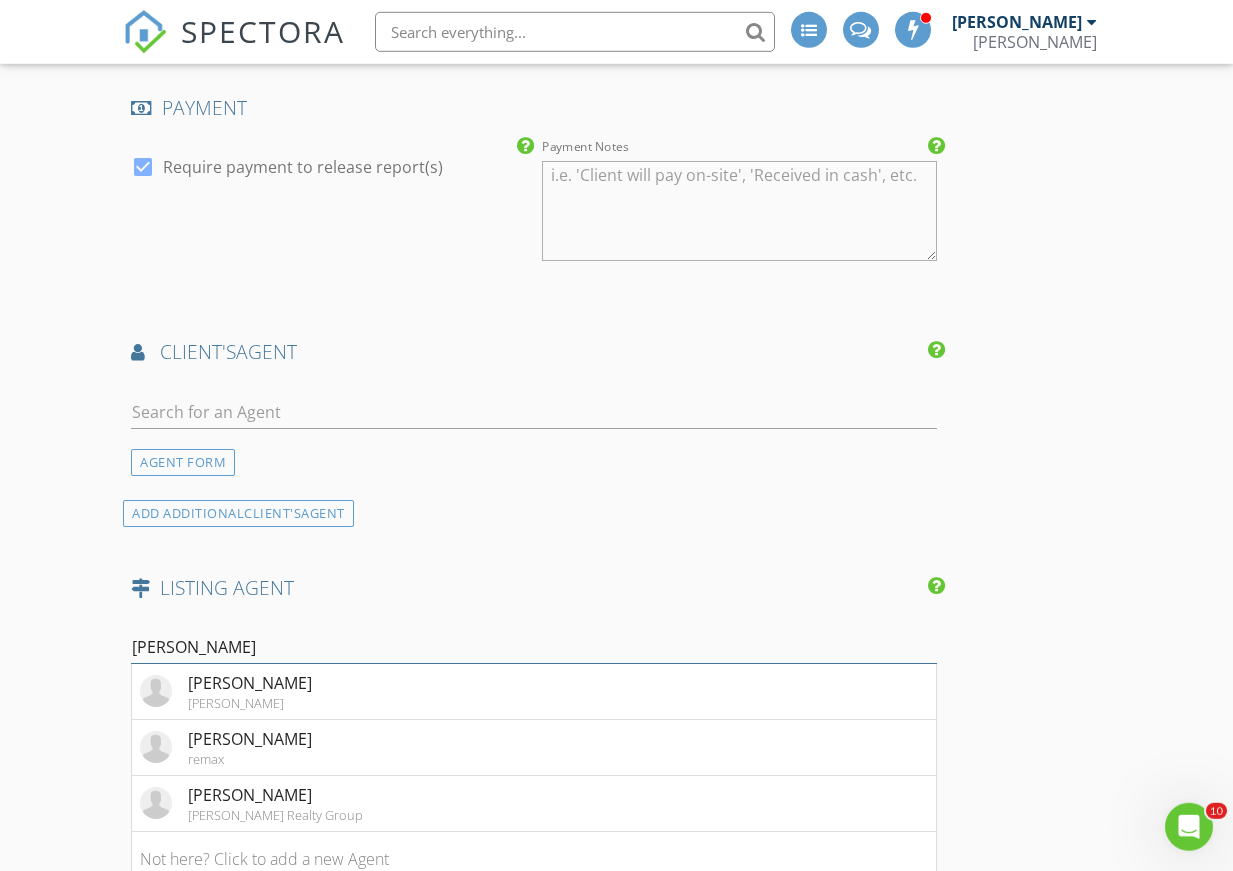 click on "Shannon" at bounding box center [534, 647] 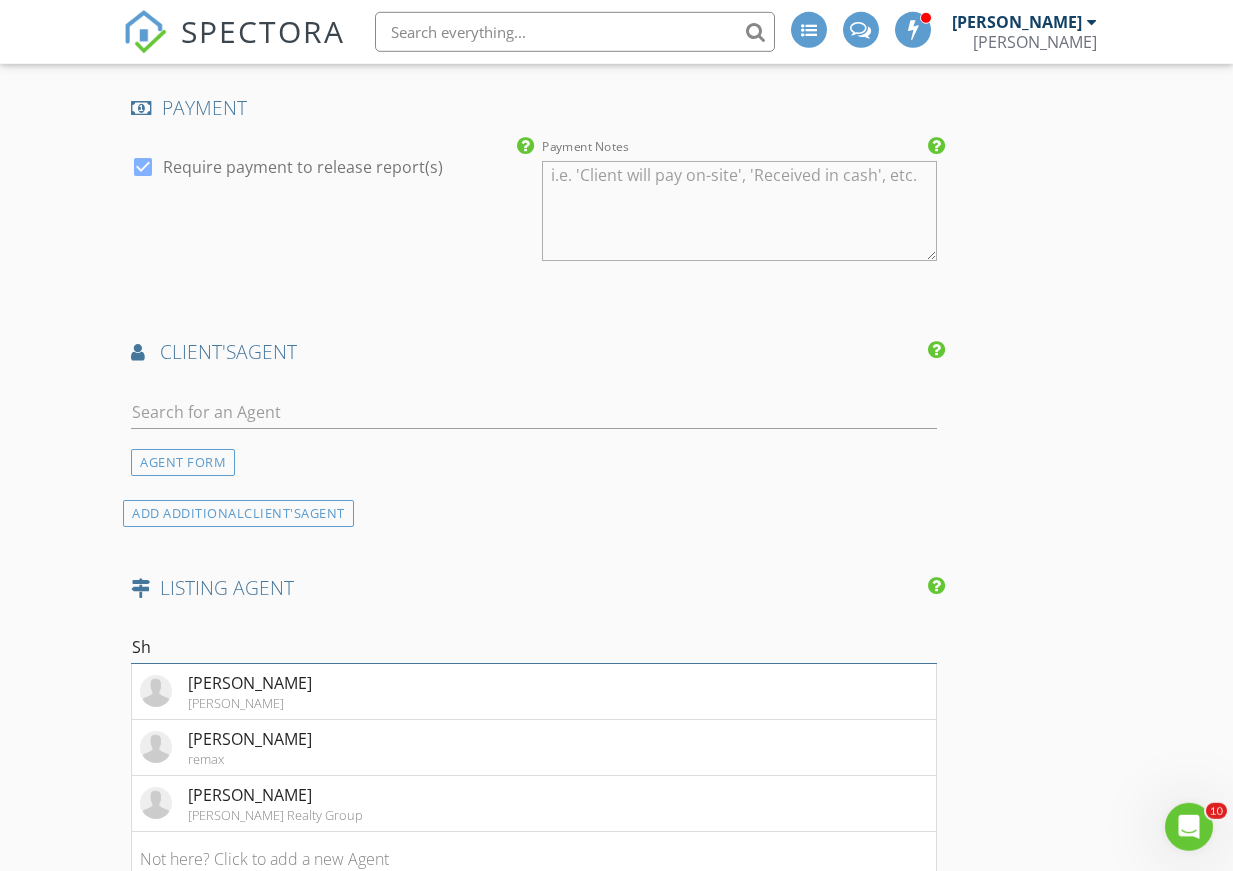 type on "S" 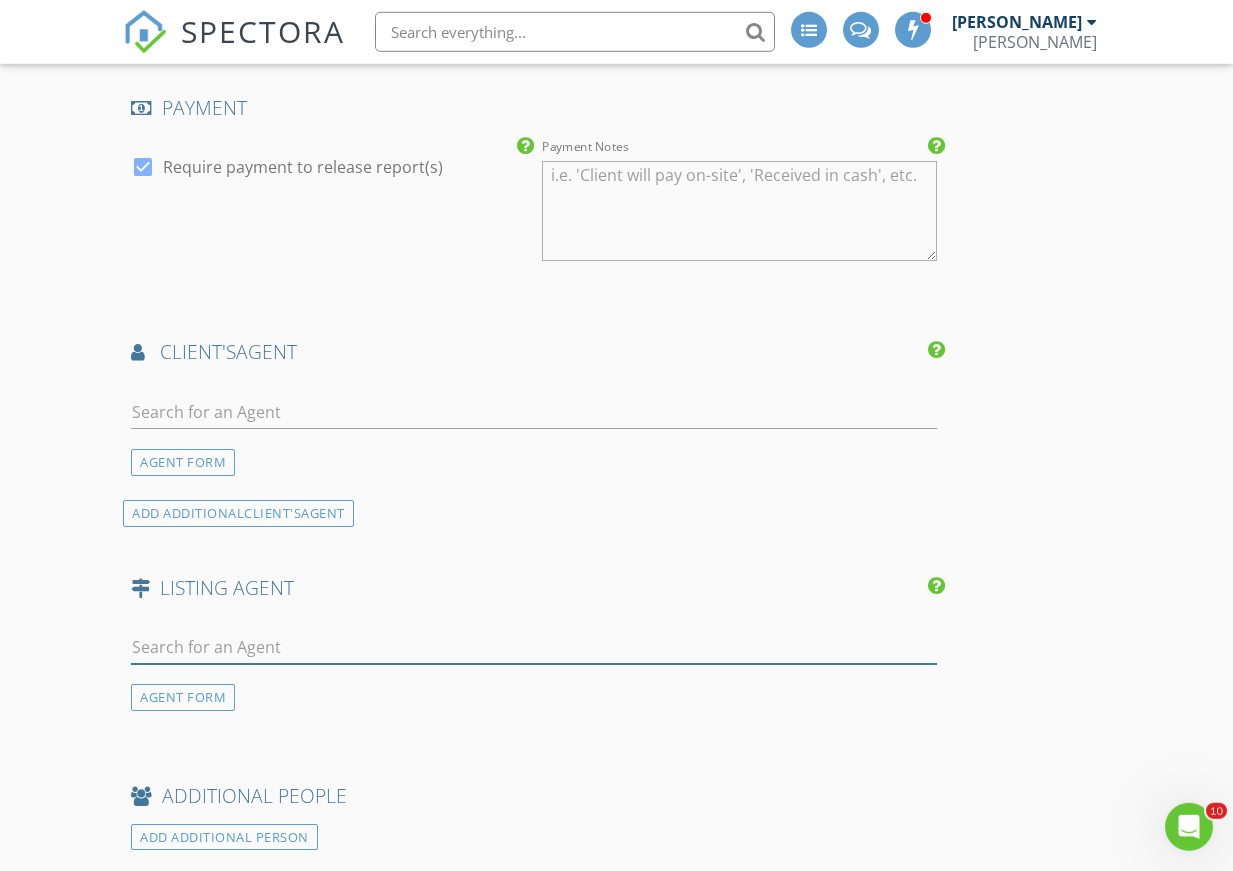 type 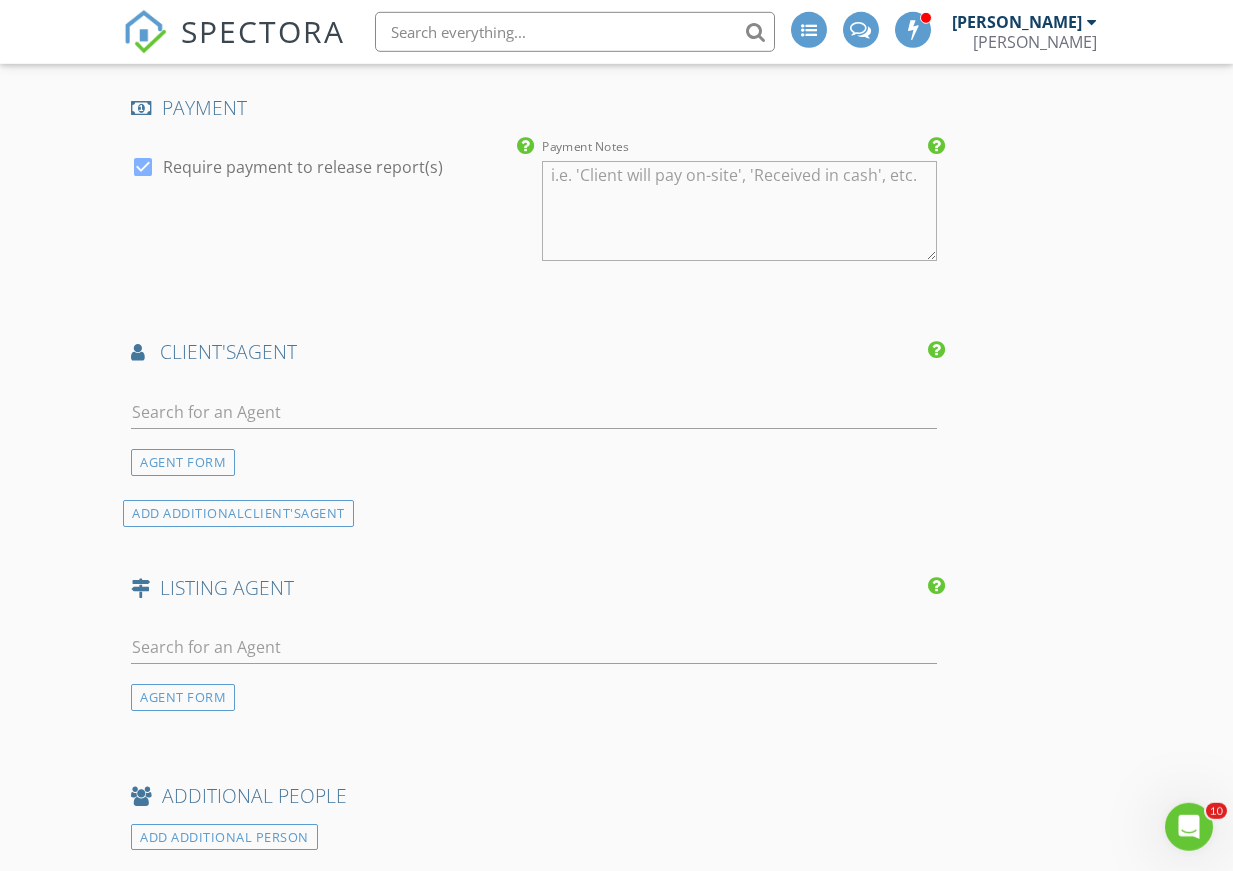 click on "INSPECTOR(S)
check_box   Gary Taylor   PRIMARY   Gary Taylor arrow_drop_down   check_box_outline_blank Gary Taylor specifically requested
Date/Time
07/17/2025 4:30 PM
Location
Address Search       Address 65 Harmon Dr   Unit   City Lebanon   State IL   Zip 62254   County St. Clair     Square Feet 1972   Year Built 1944   Foundation Basement arrow_drop_down     Gary Taylor     14.9 miles     (25 minutes)
client
check_box Enable Client CC email for this inspection   Client Search     check_box_outline_blank Client is a Company/Organization     First Name Kristi   Last Name Anderson   Email Kristi62254@yahoo.com   CC Email   Phone 618-558-8642   Address   City   State   Zip     Tags         Notes   Private Notes
ADD ADDITIONAL client
SERVICES
check_box   Home Inspection" at bounding box center [616, -141] 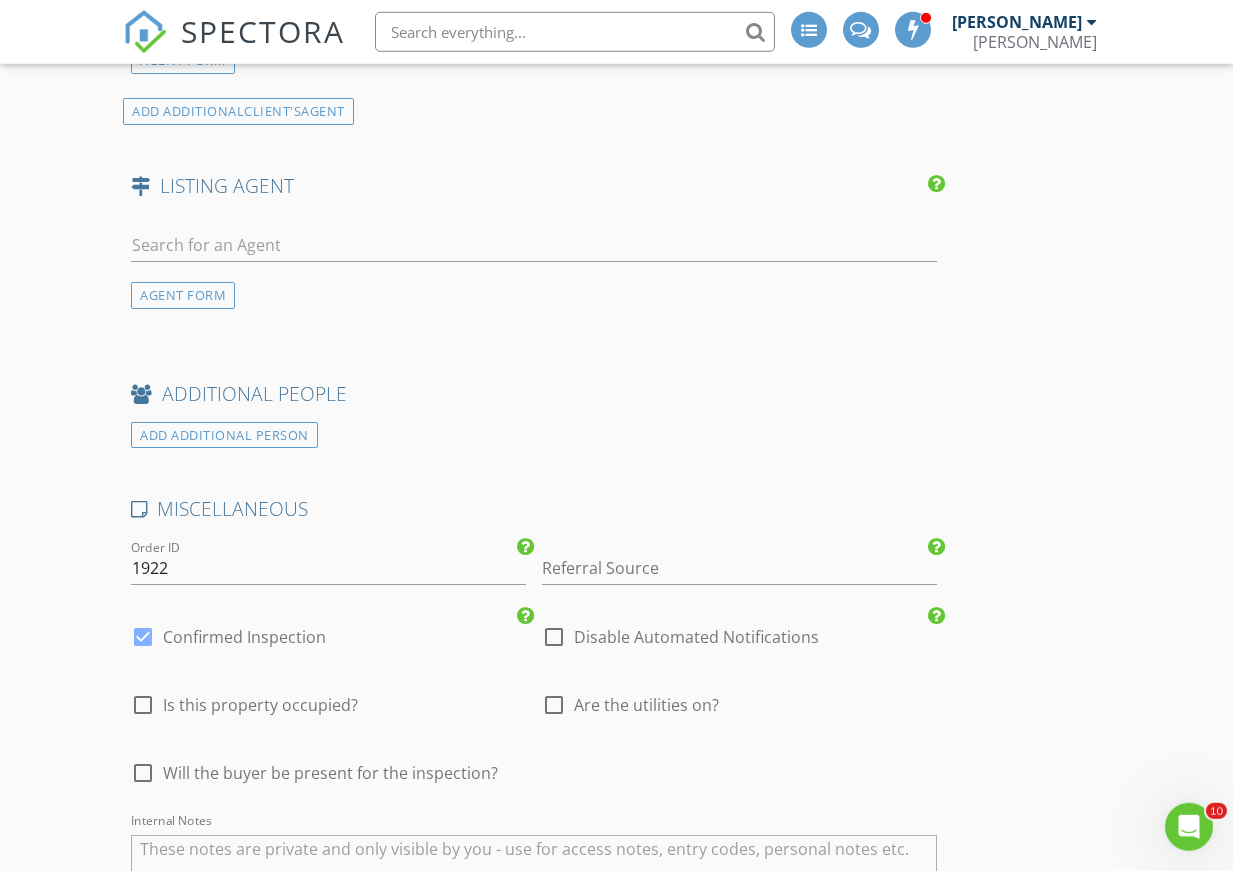 scroll, scrollTop: 2929, scrollLeft: 0, axis: vertical 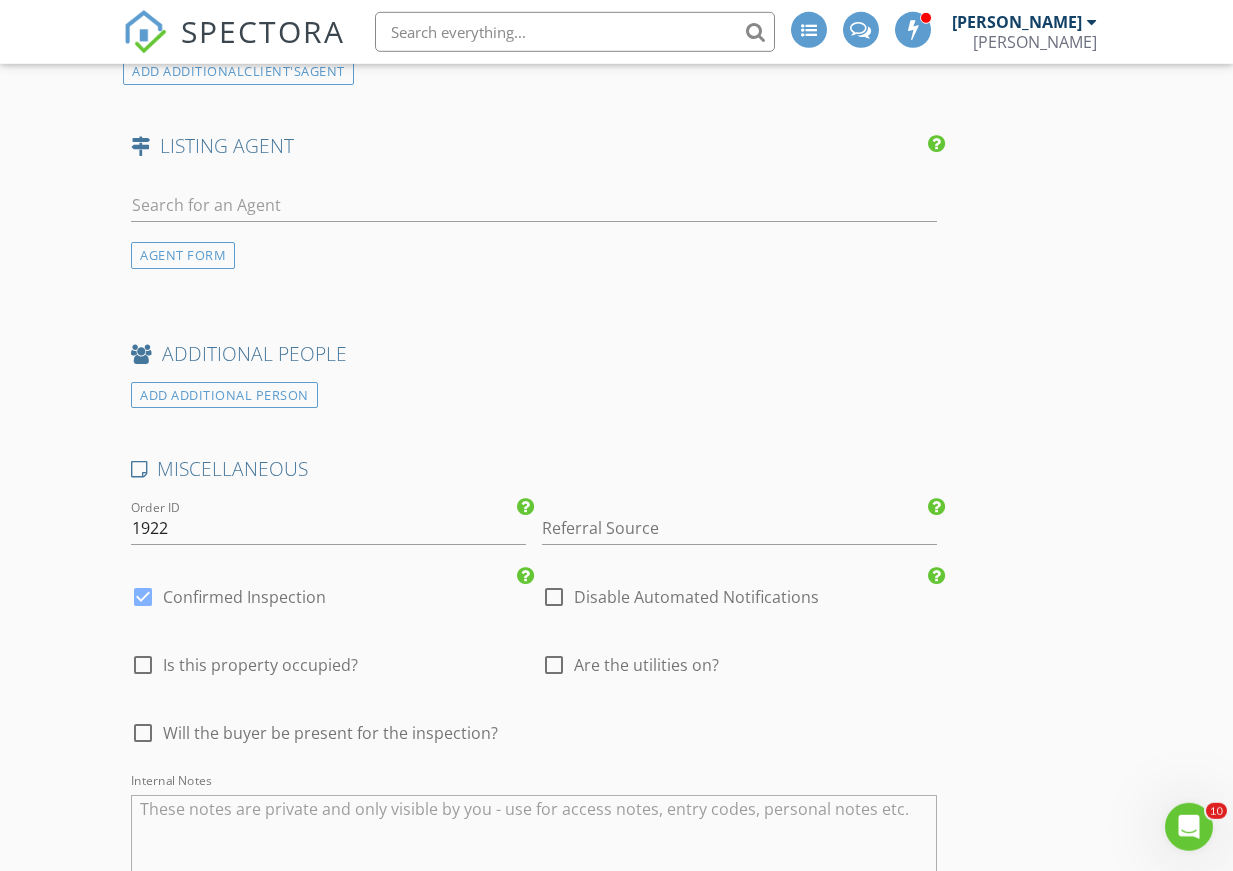 click at bounding box center [143, 597] 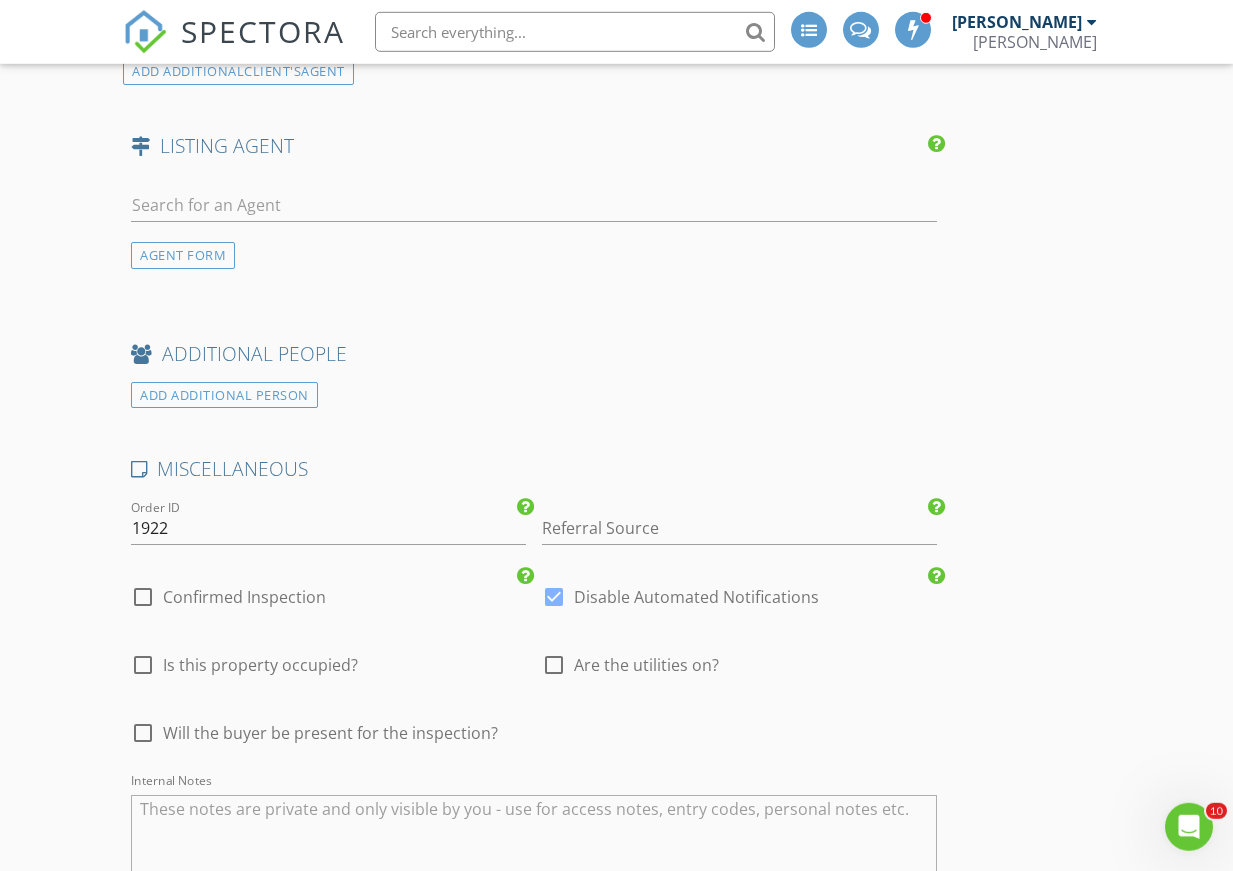 click on "INSPECTOR(S)
check_box   Gary Taylor   PRIMARY   Gary Taylor arrow_drop_down   check_box_outline_blank Gary Taylor specifically requested
Date/Time
07/17/2025 4:30 PM
Location
Address Search       Address 65 Harmon Dr   Unit   City Lebanon   State IL   Zip 62254   County St. Clair     Square Feet 1972   Year Built 1944   Foundation Basement arrow_drop_down     Gary Taylor     14.9 miles     (25 minutes)
client
check_box Enable Client CC email for this inspection   Client Search     check_box_outline_blank Client is a Company/Organization     First Name Kristi   Last Name Anderson   Email Kristi62254@yahoo.com   CC Email   Phone 618-558-8642   Address   City   State   Zip     Tags         Notes   Private Notes
ADD ADDITIONAL client
SERVICES
check_box   Home Inspection" at bounding box center [616, -583] 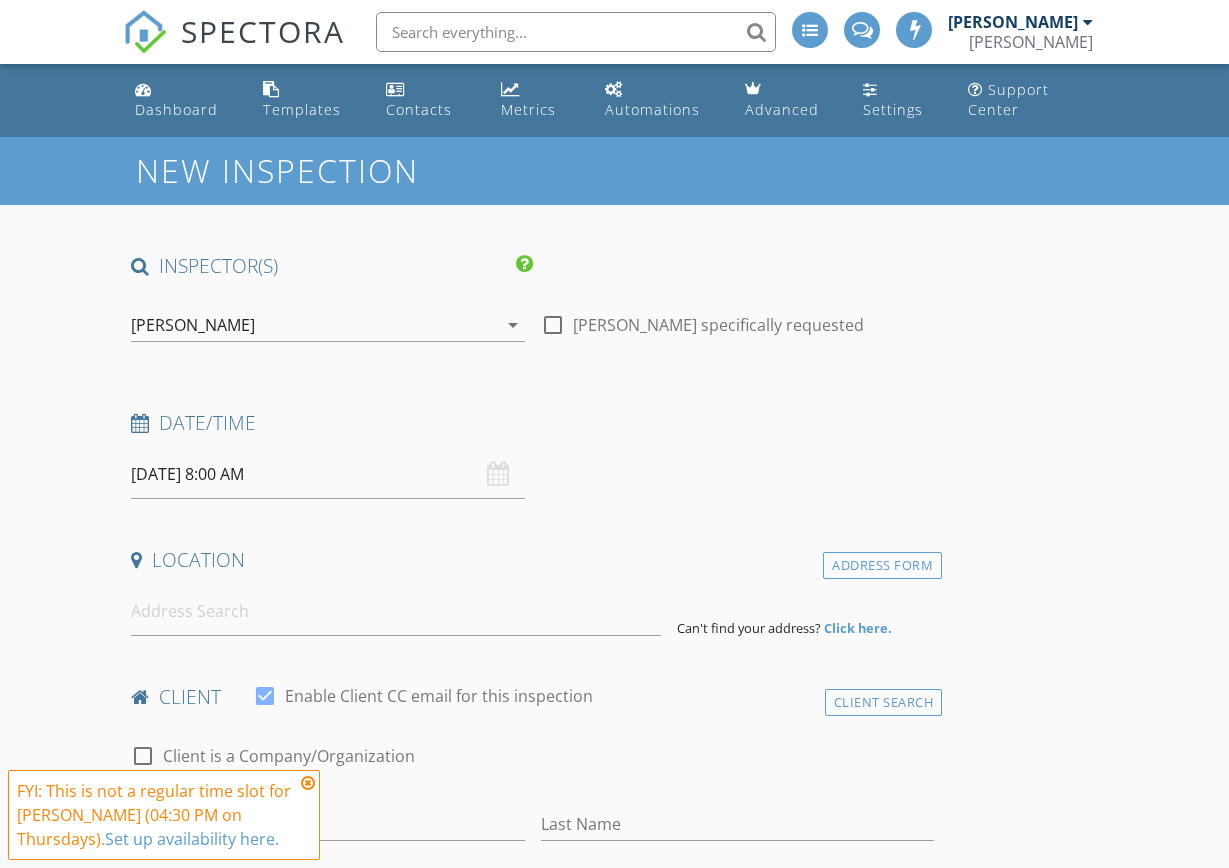 scroll, scrollTop: 0, scrollLeft: 0, axis: both 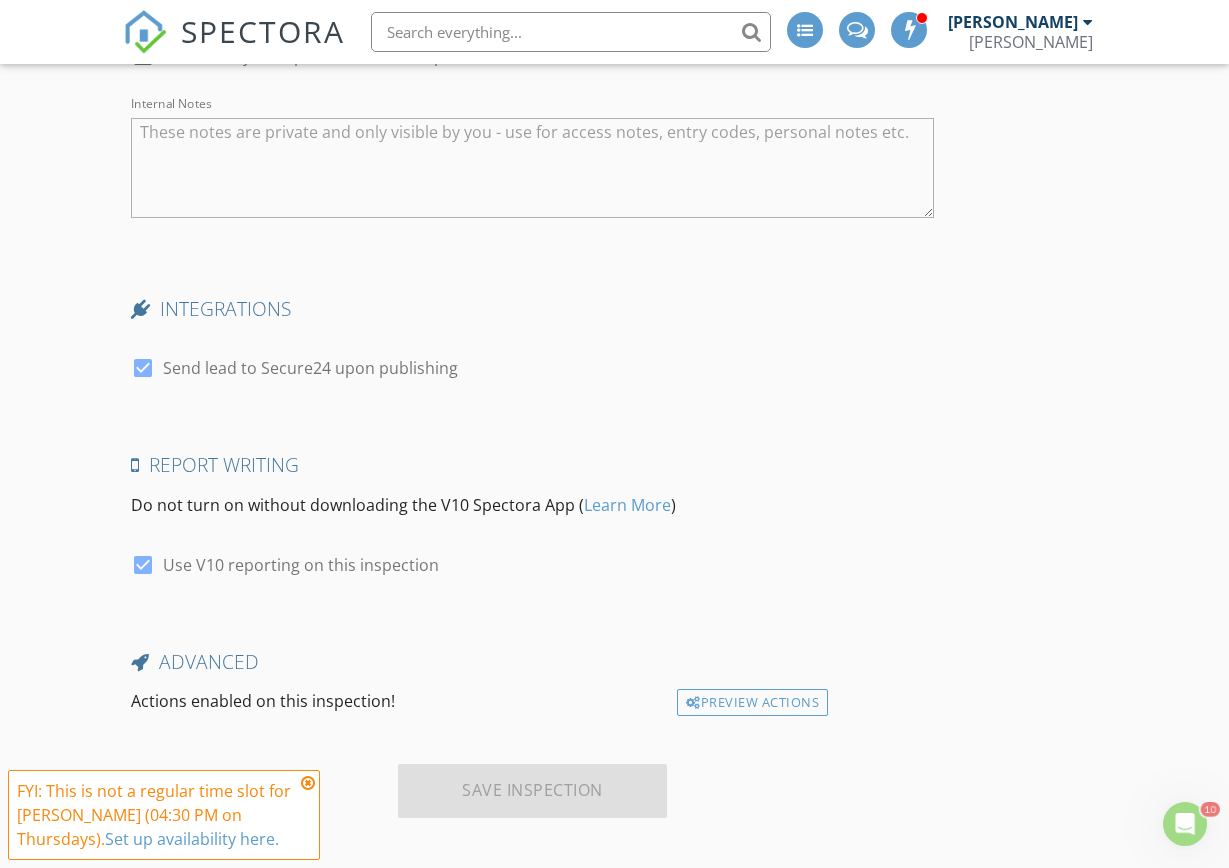 click on "Report Writing
Do not turn on without downloading the V10 Spectora App
(
Learn More
)" at bounding box center [532, 492] 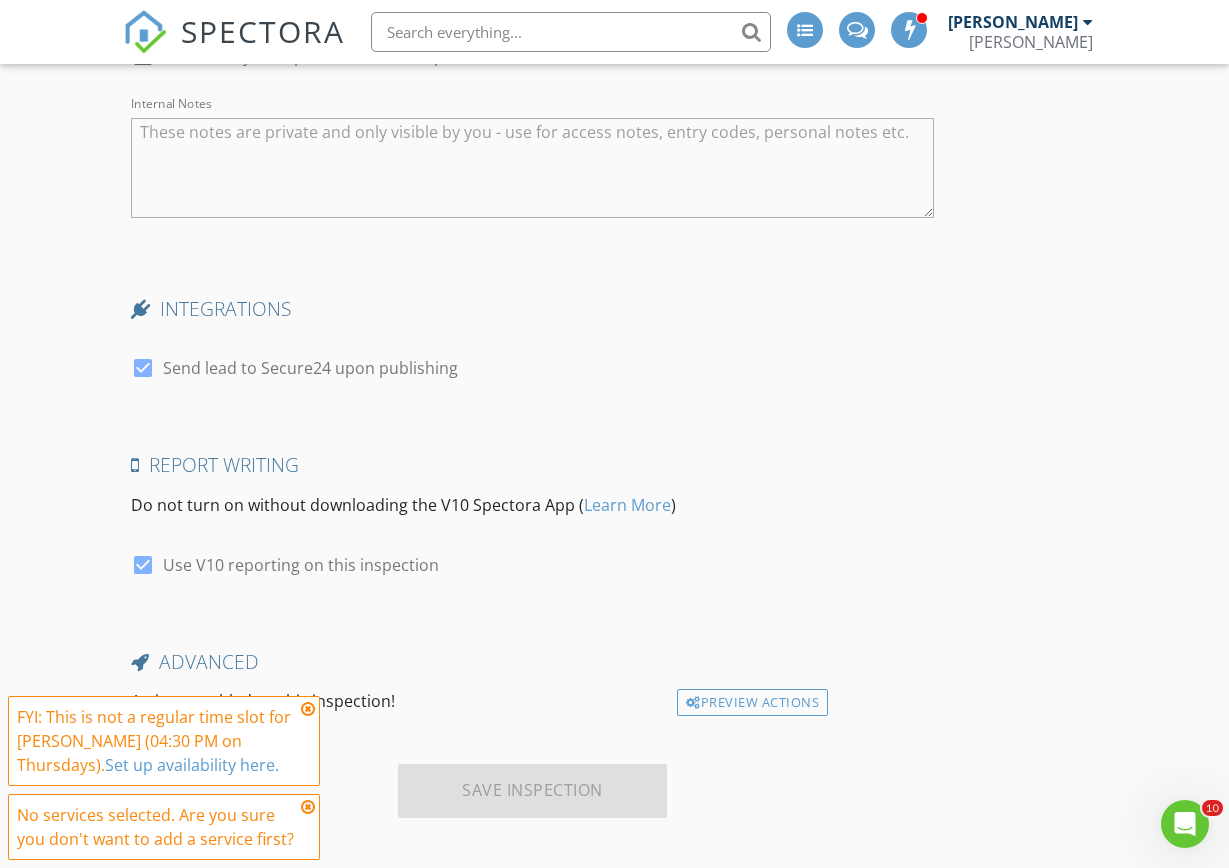 click at bounding box center [308, 807] 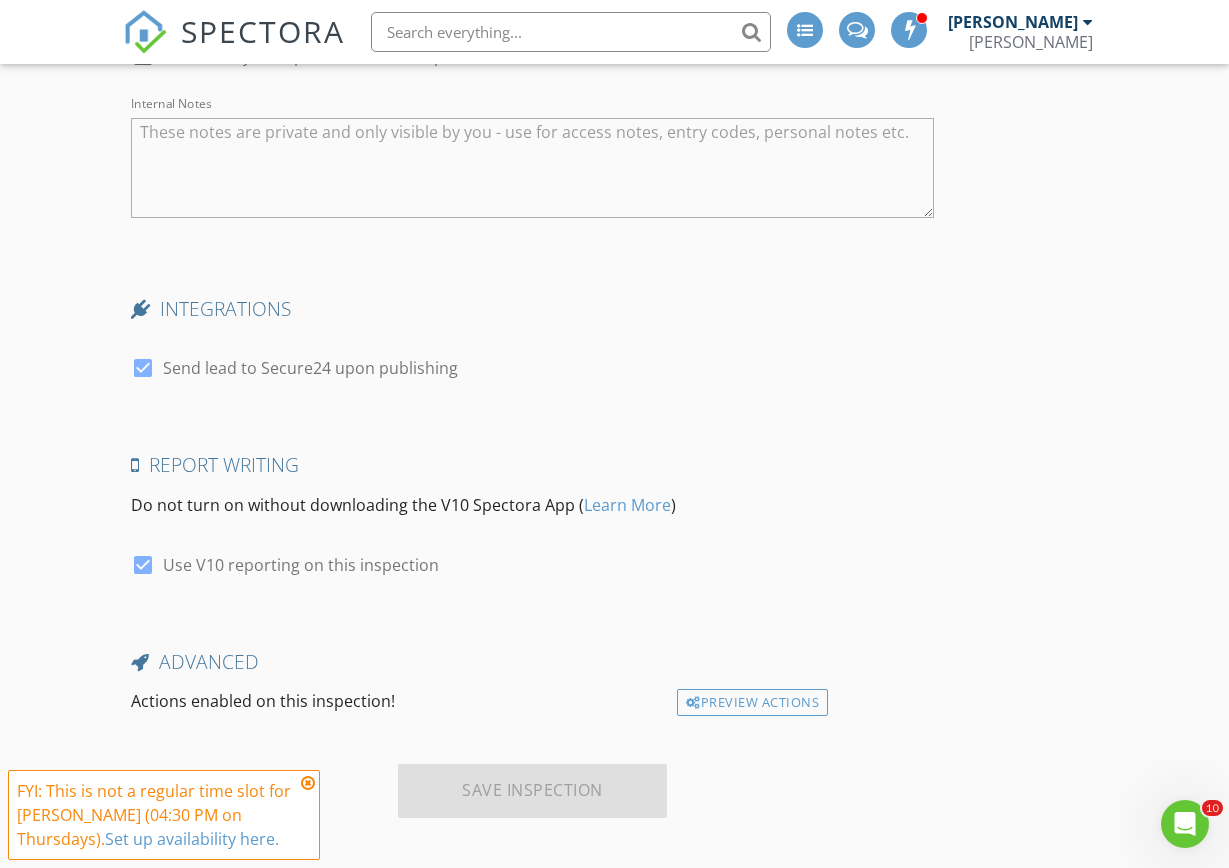 click at bounding box center (308, 783) 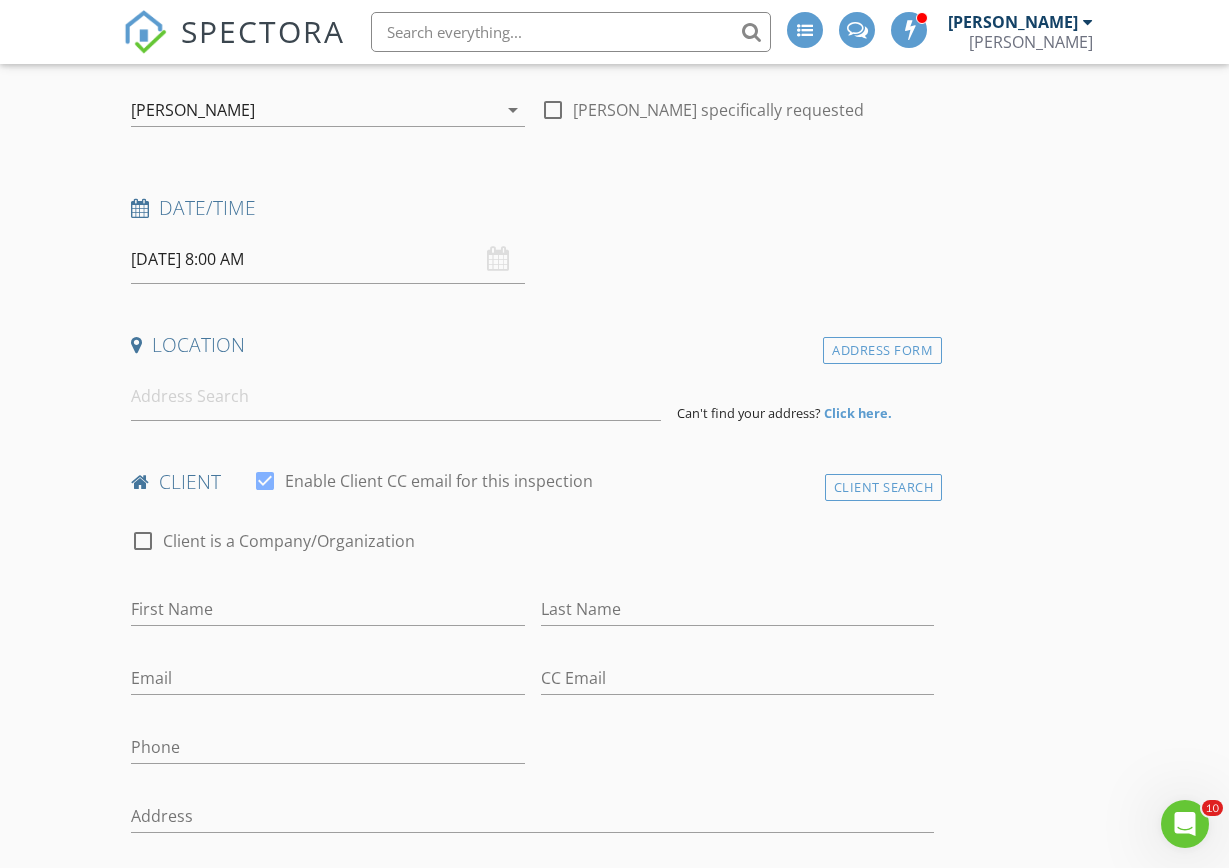 scroll, scrollTop: 174, scrollLeft: 0, axis: vertical 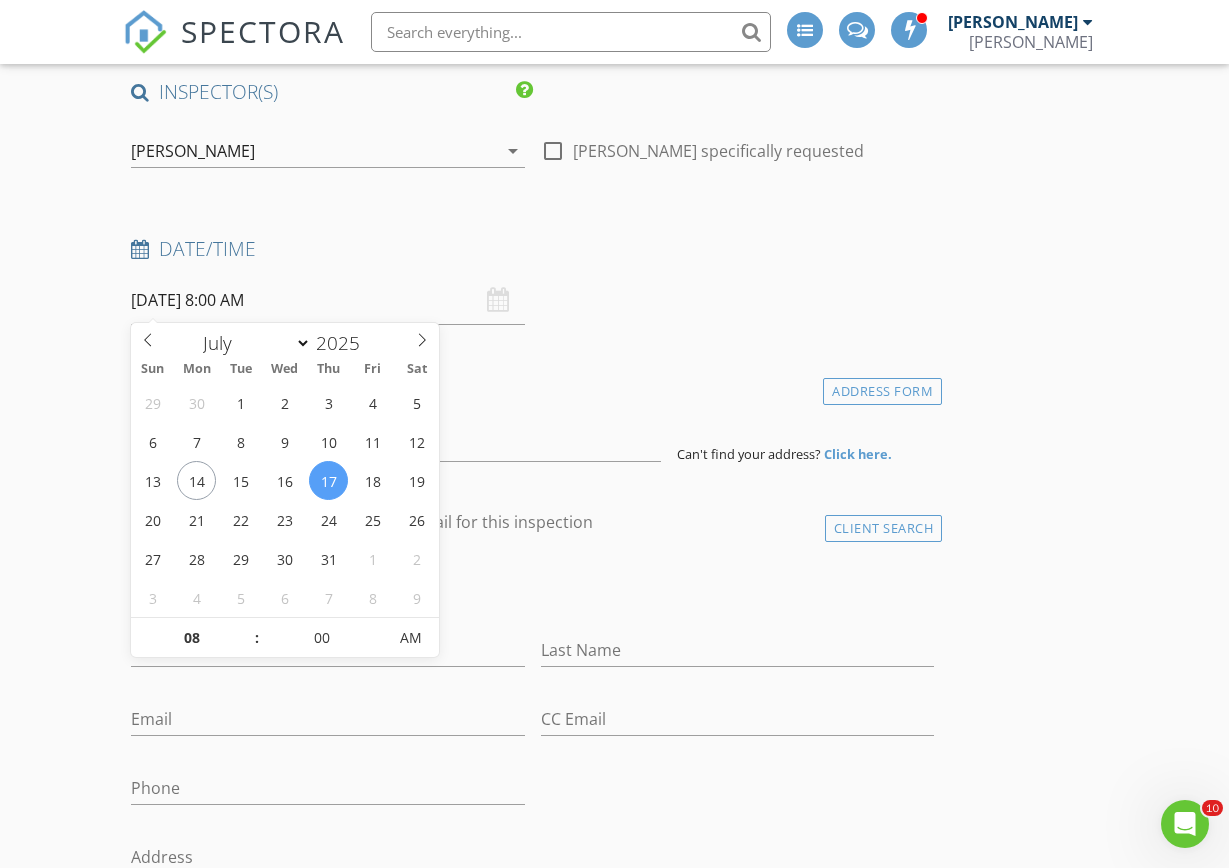 click on "07/17/2025 8:00 AM" at bounding box center [328, 300] 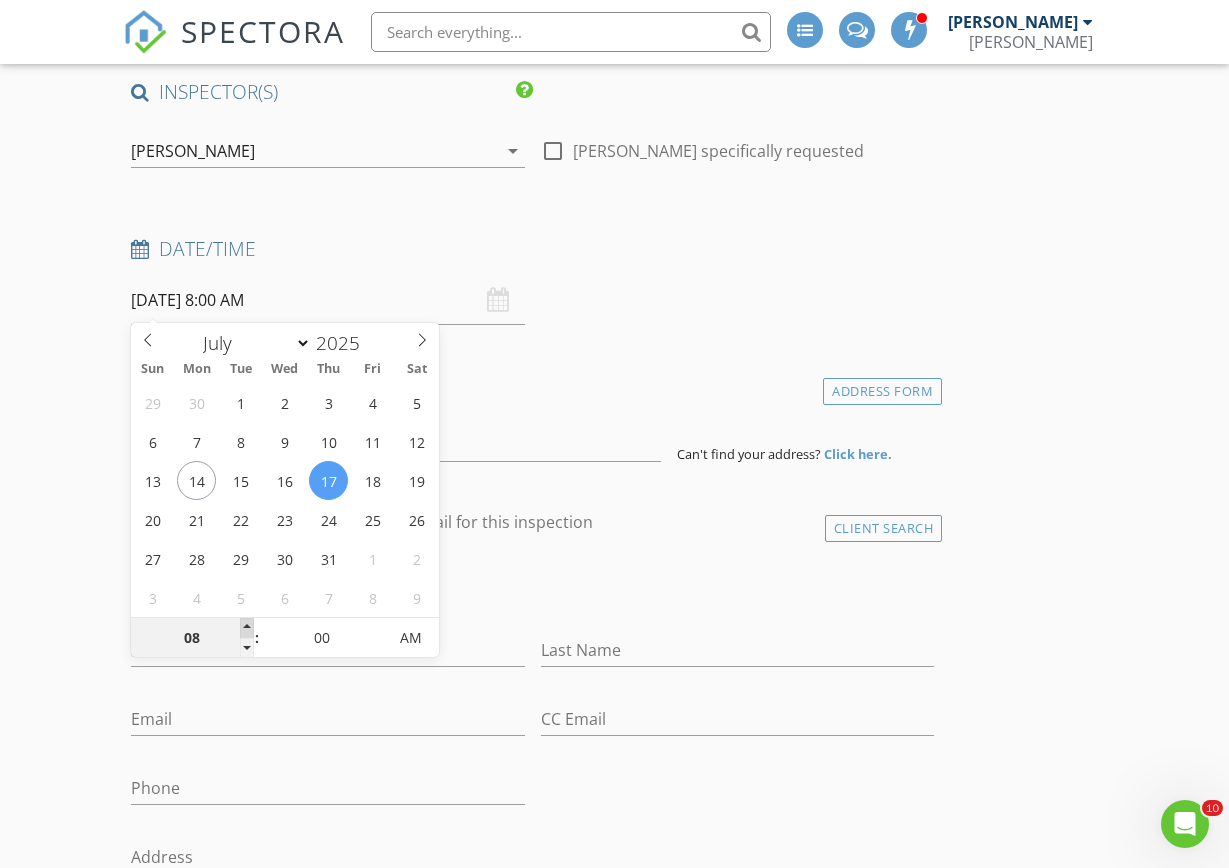 type on "07/17/2025 9:00 AM" 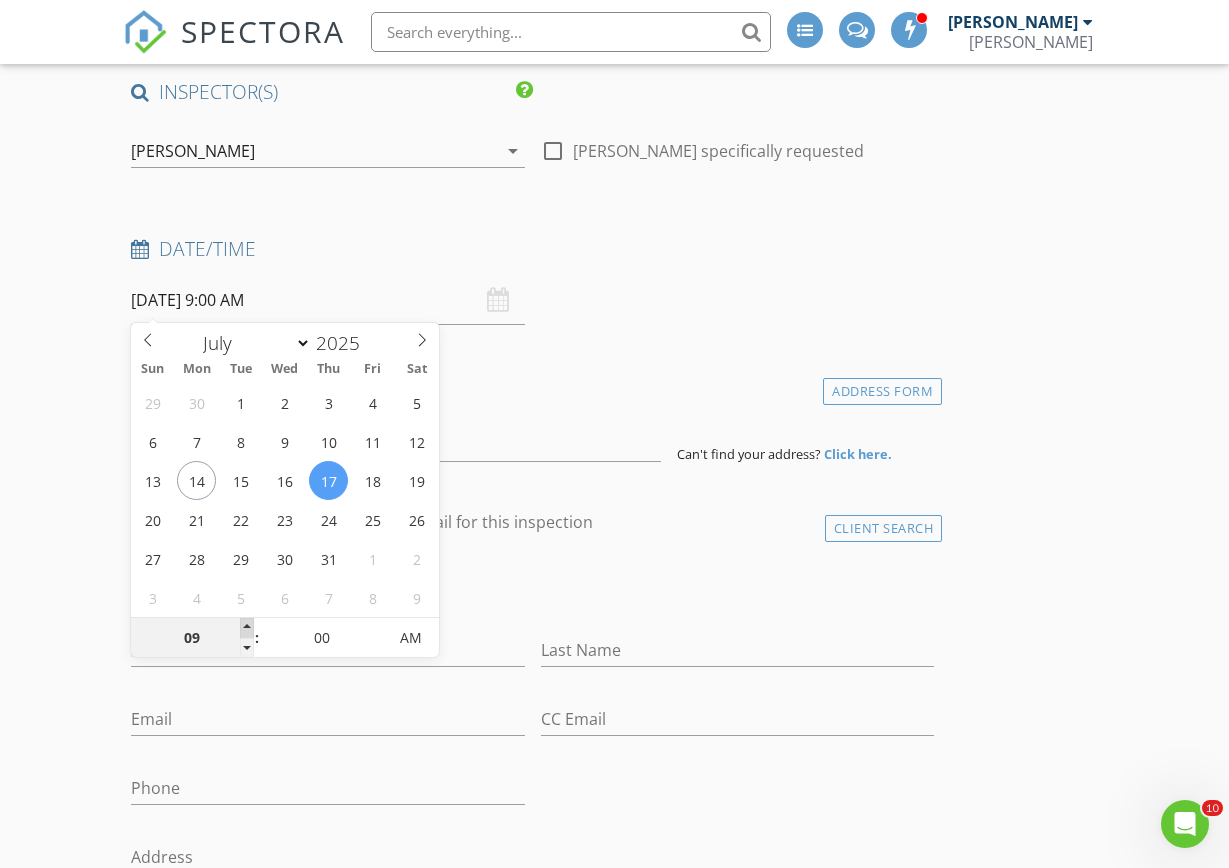 click at bounding box center (247, 628) 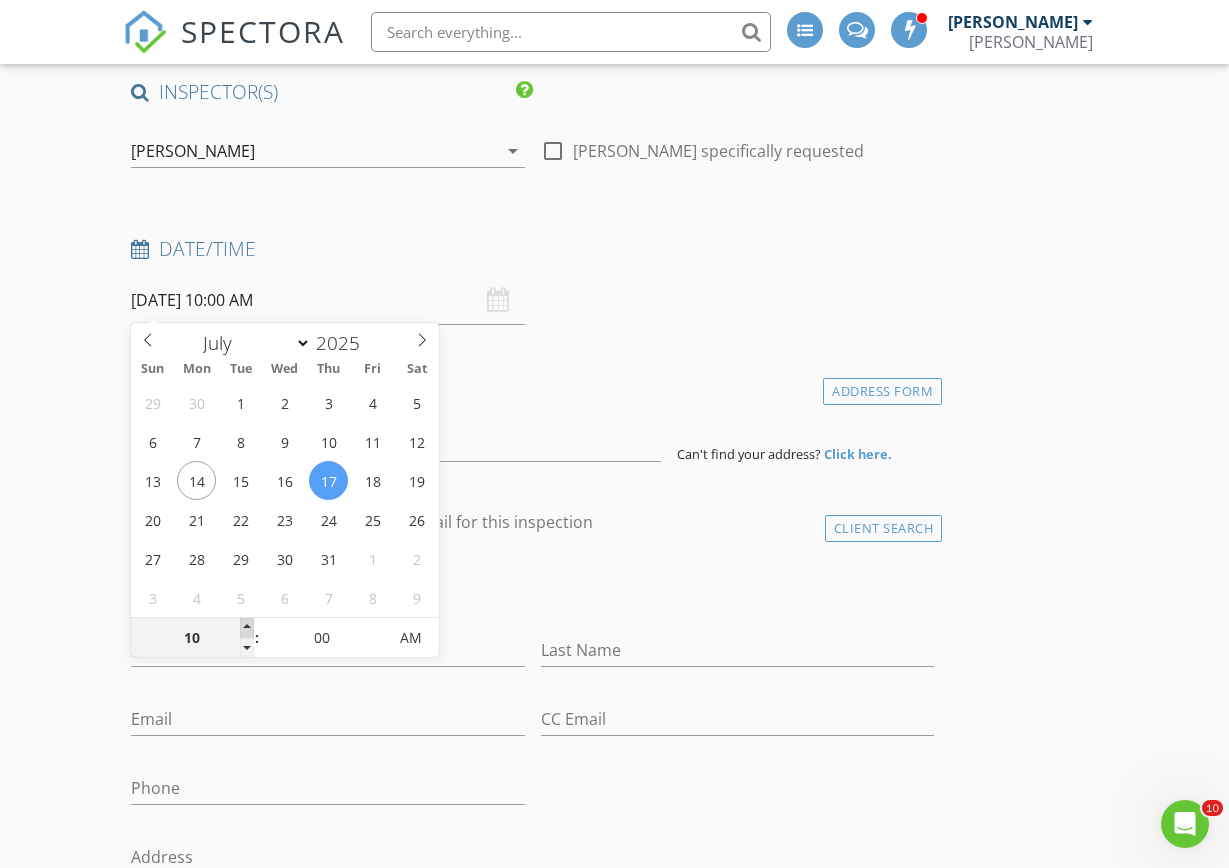 click at bounding box center [247, 628] 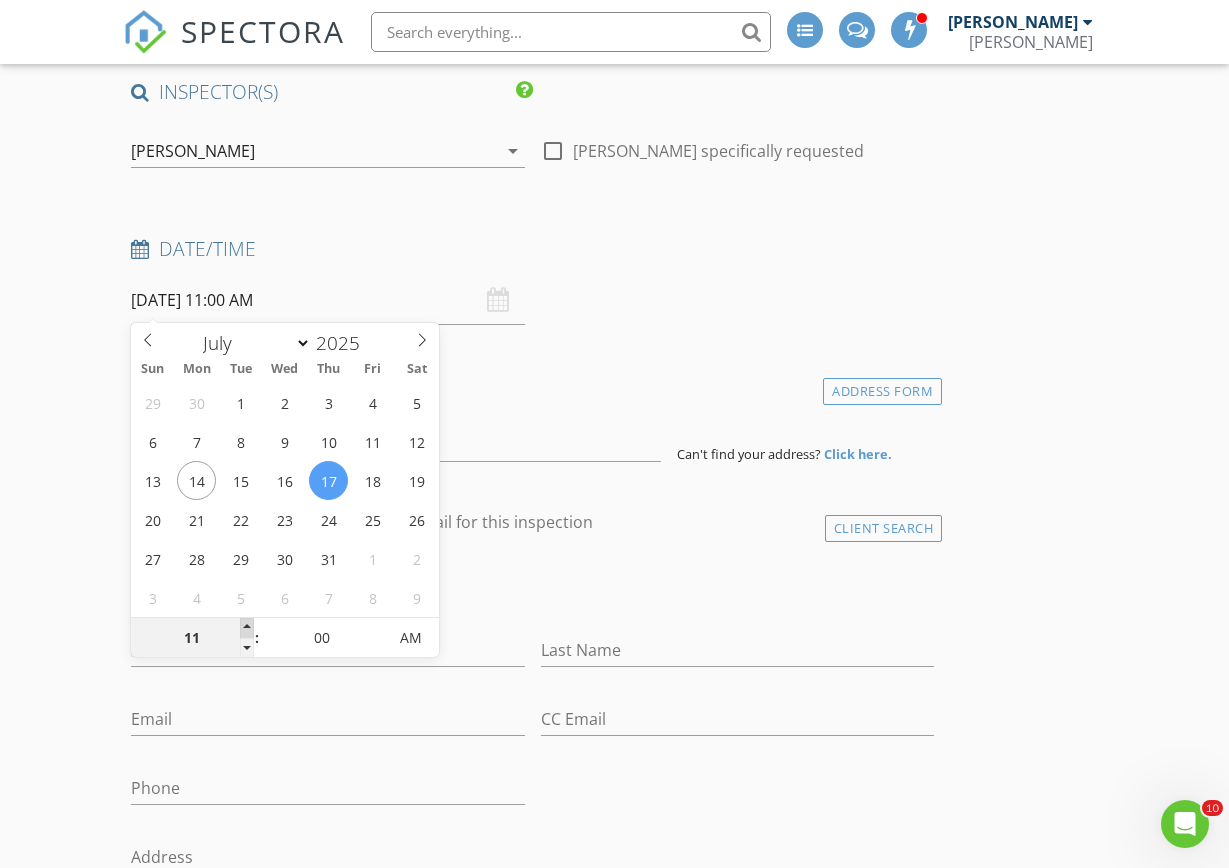 click at bounding box center [247, 628] 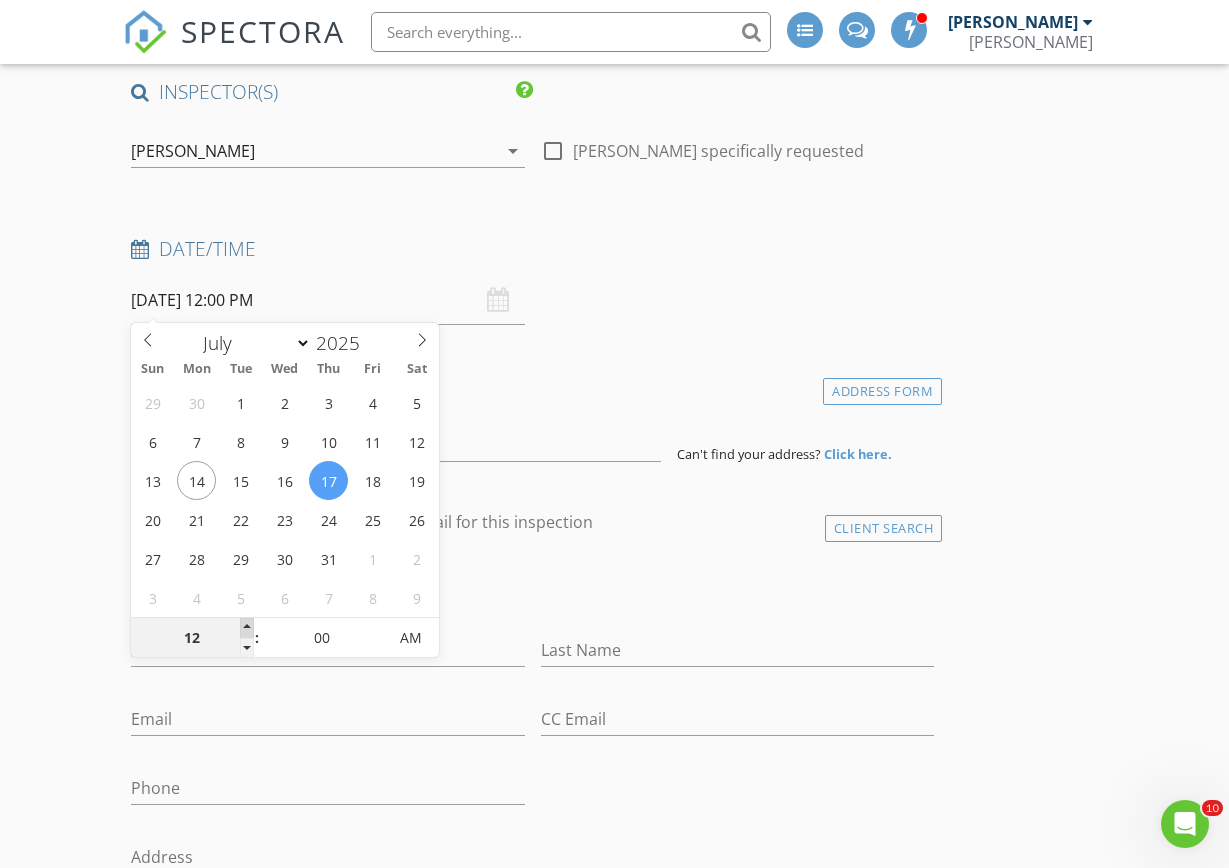 click at bounding box center (247, 628) 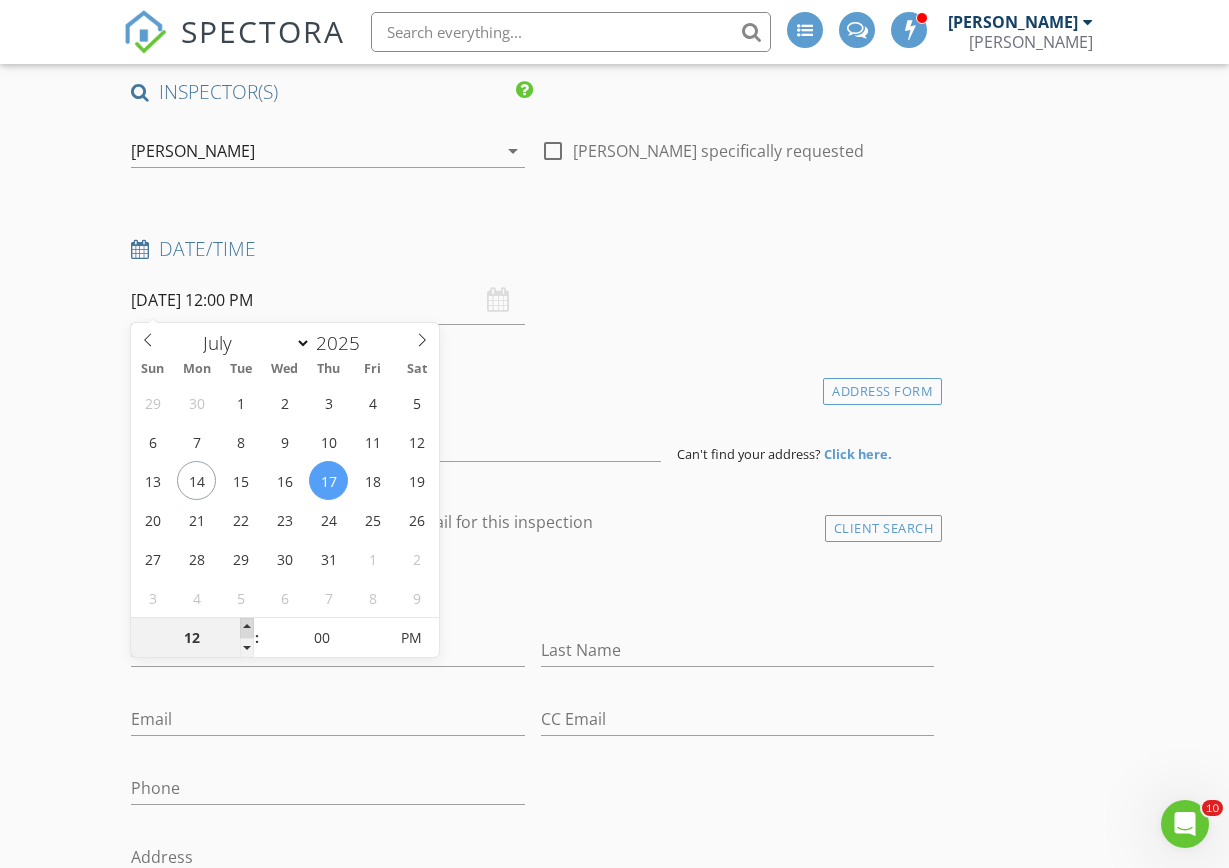 type on "07/17/2025 1:00 PM" 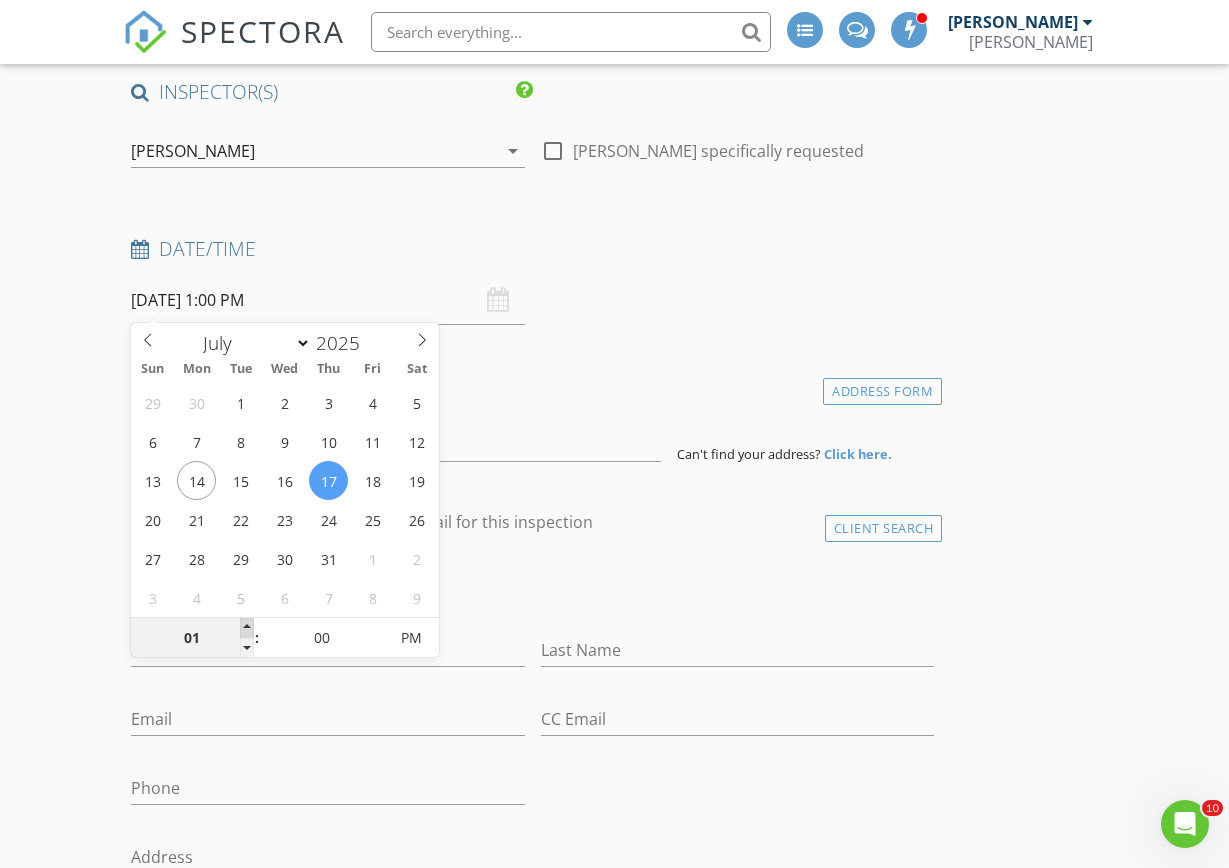 click at bounding box center [247, 628] 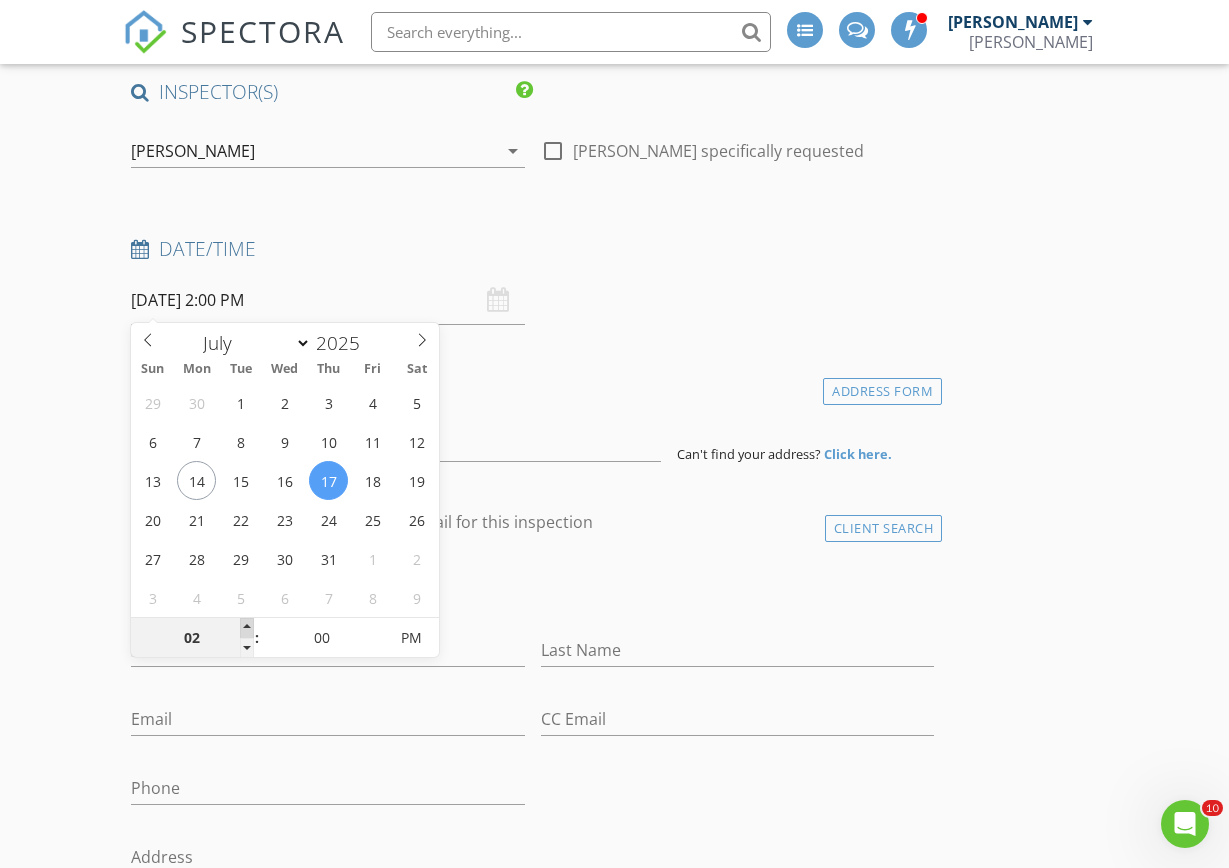 click at bounding box center (247, 628) 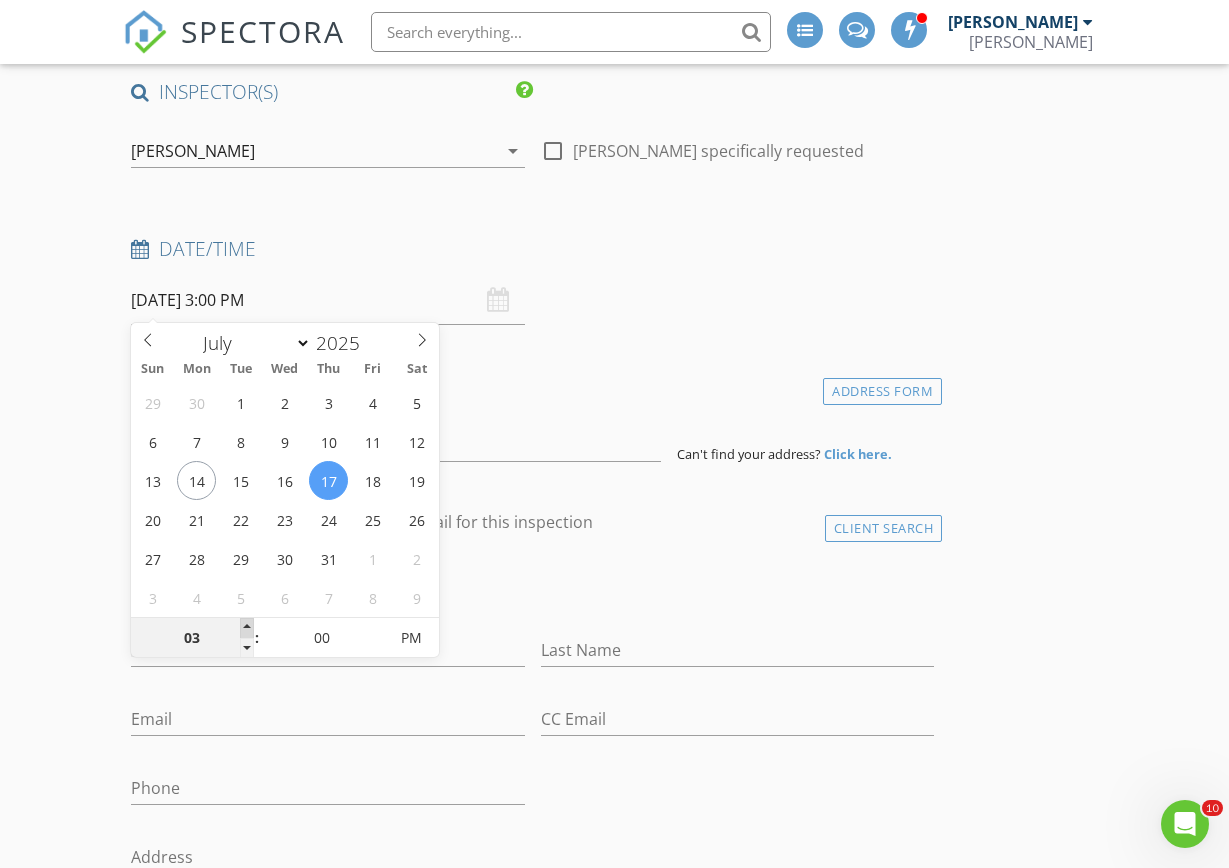 click at bounding box center (247, 628) 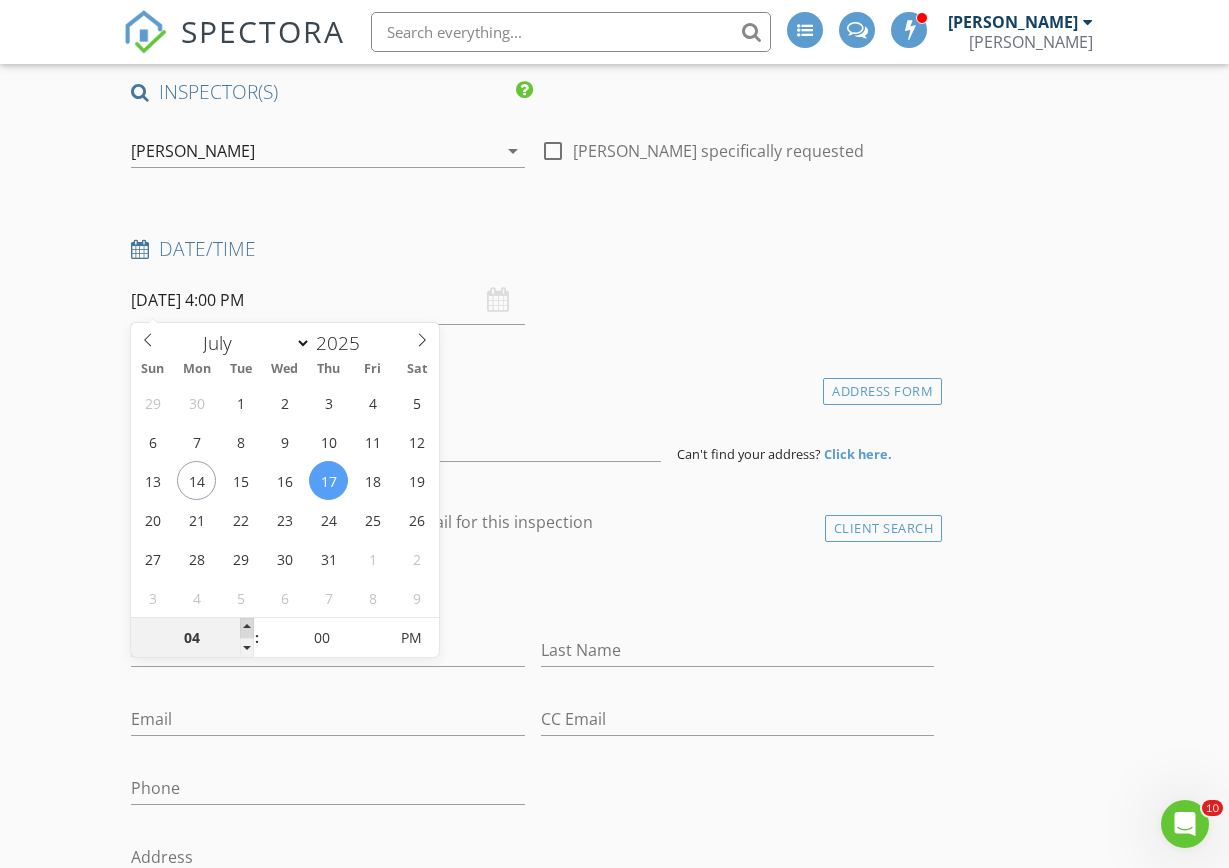 click at bounding box center (247, 628) 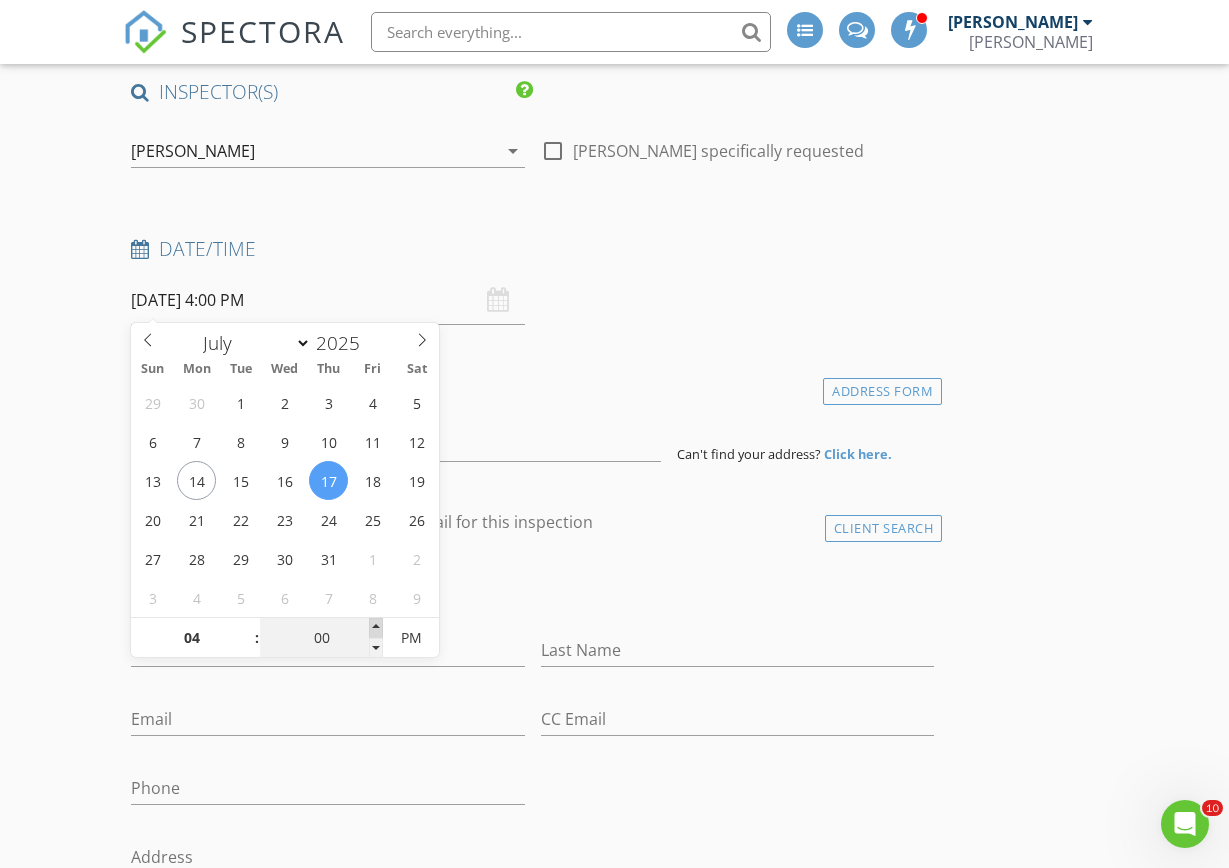 type on "07/17/2025 4:05 PM" 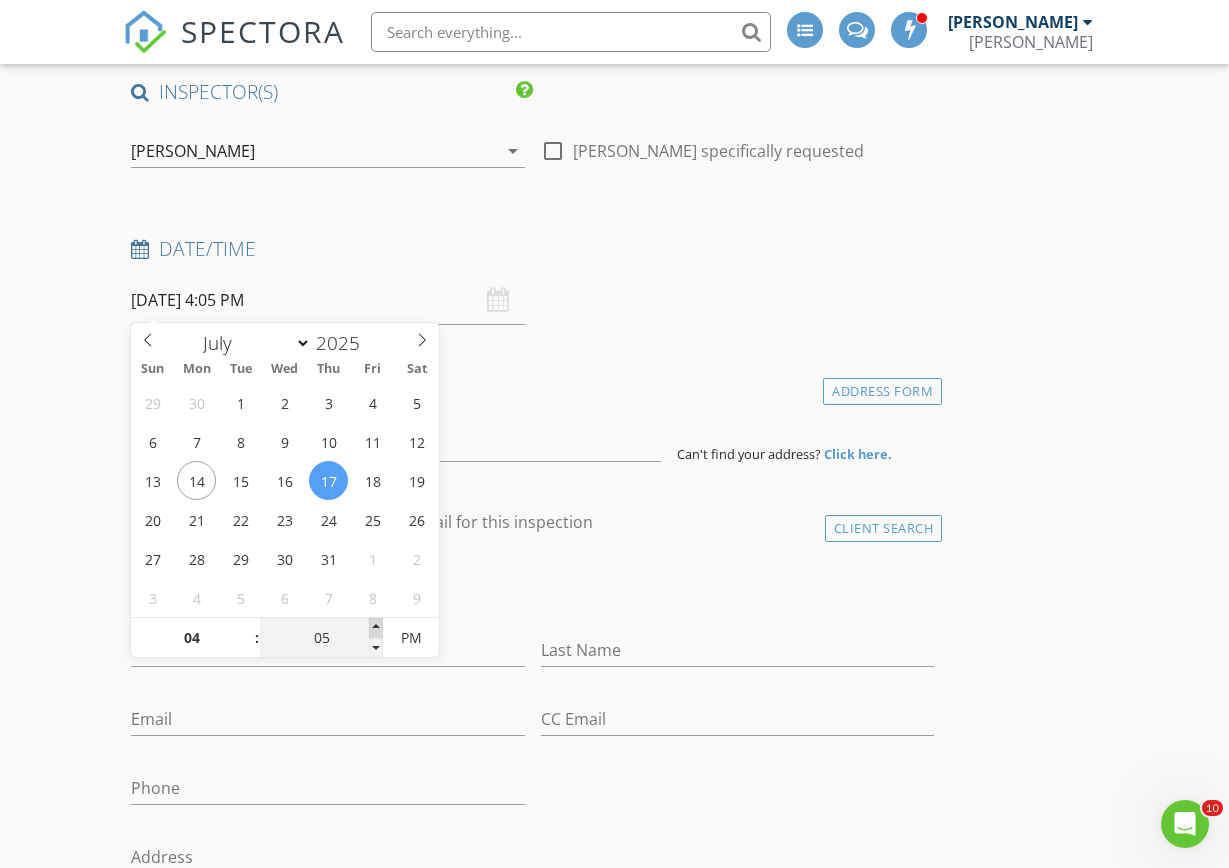 click at bounding box center (376, 628) 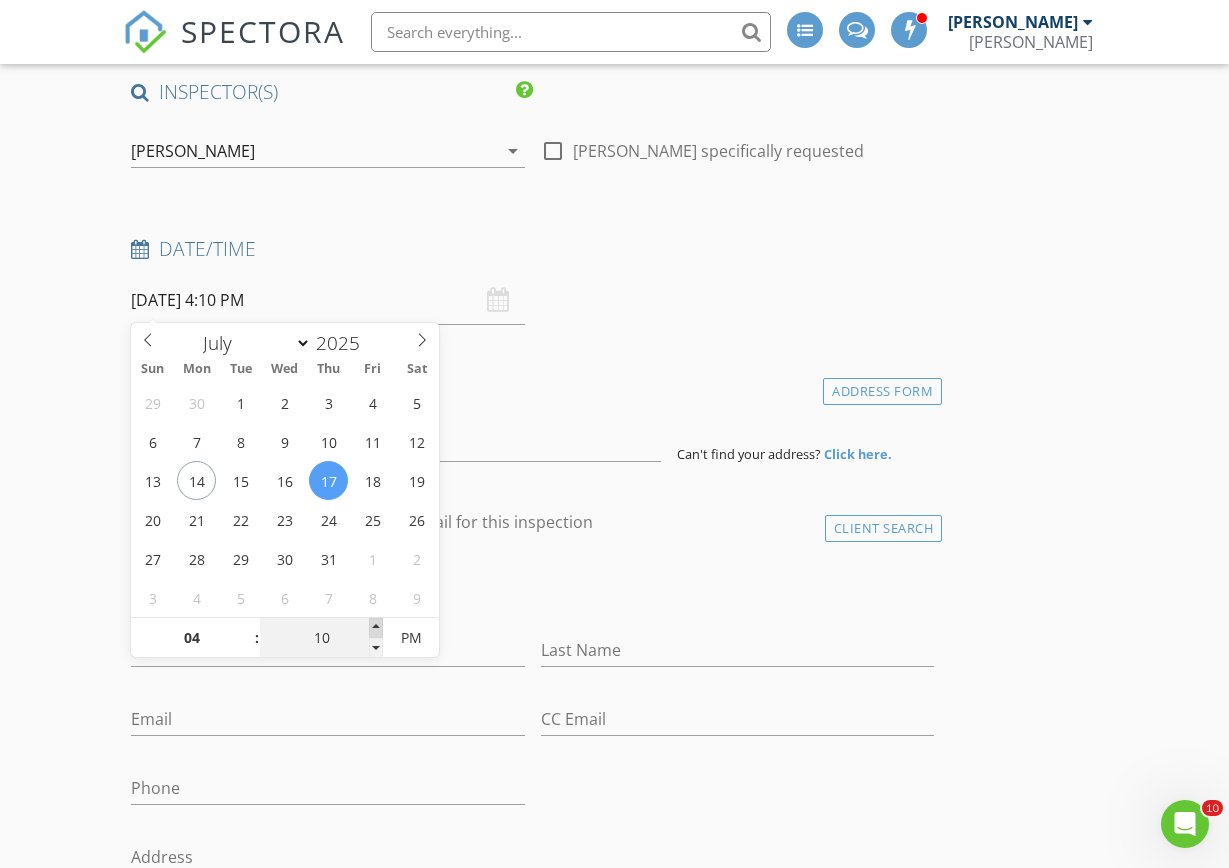 click at bounding box center (376, 628) 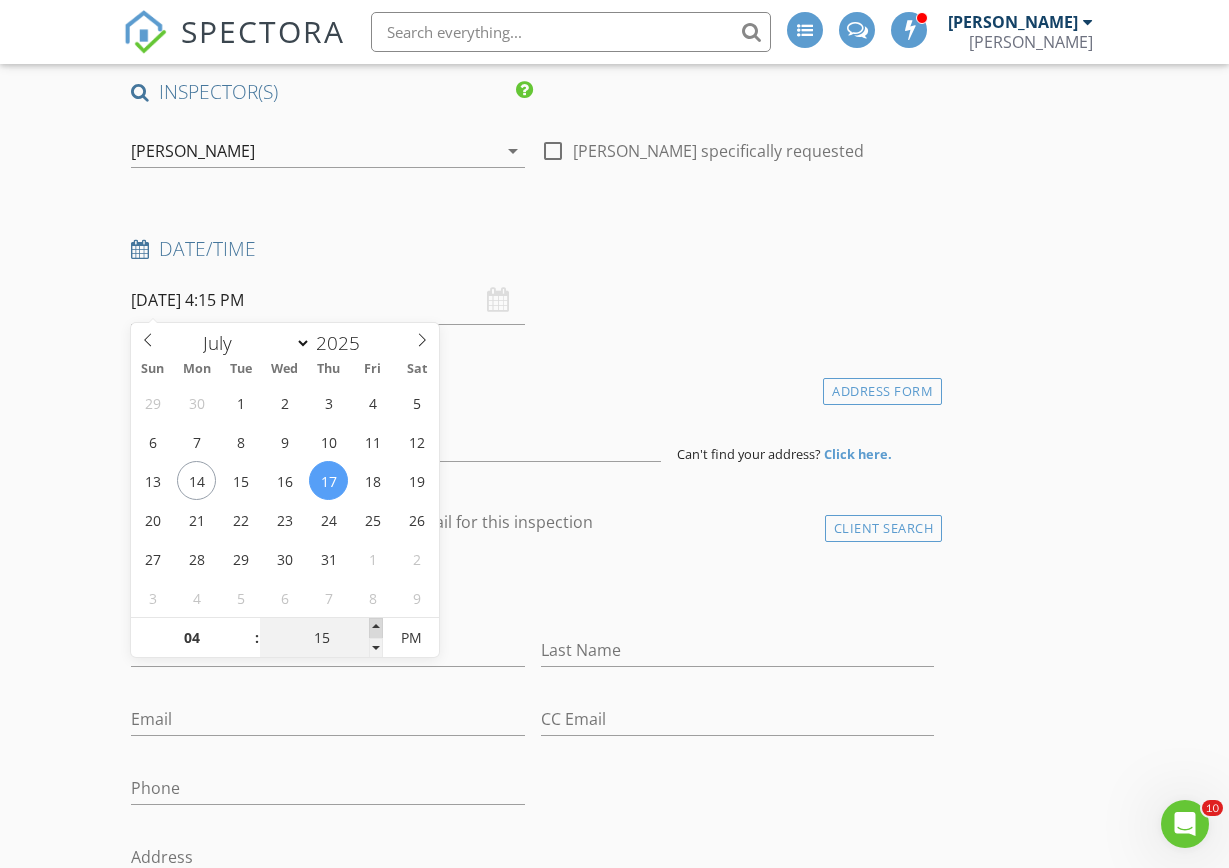 click at bounding box center (376, 628) 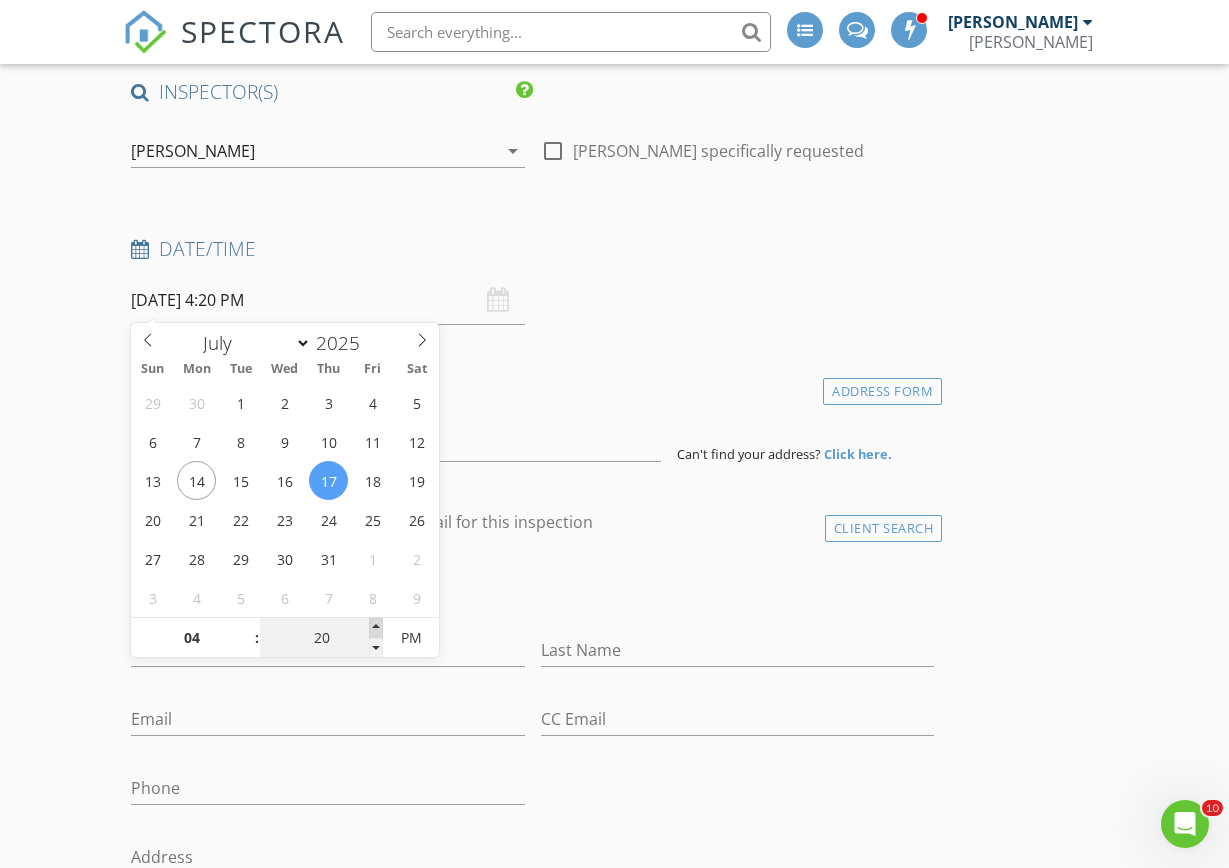 click at bounding box center (376, 628) 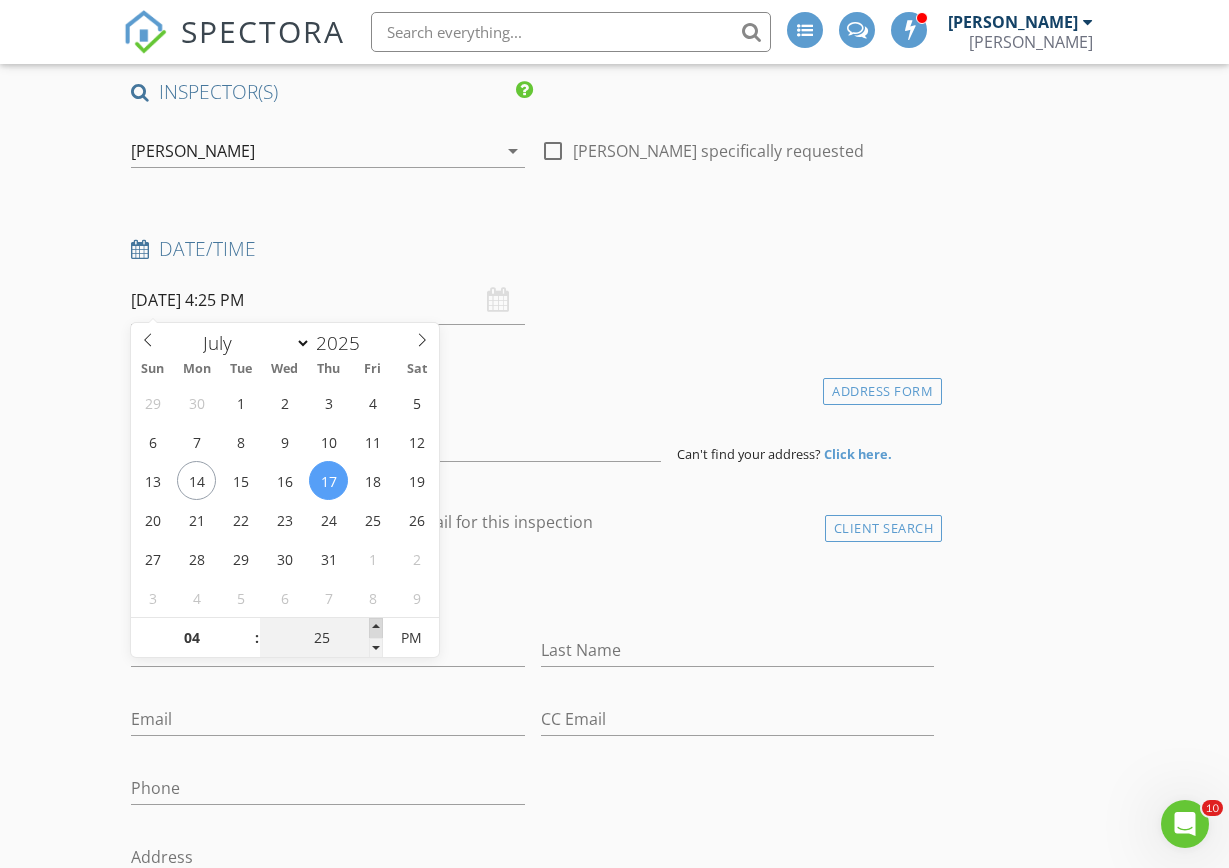 click at bounding box center (376, 628) 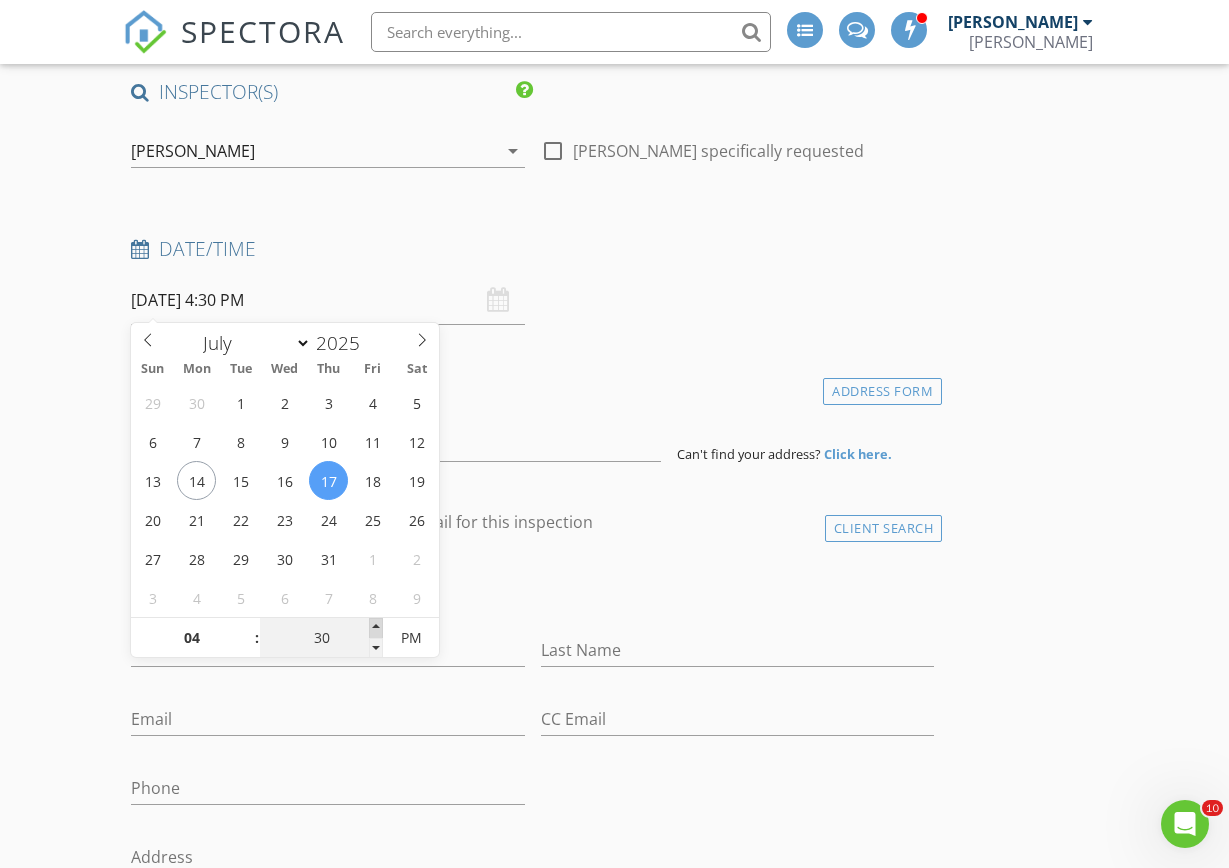 click at bounding box center [376, 628] 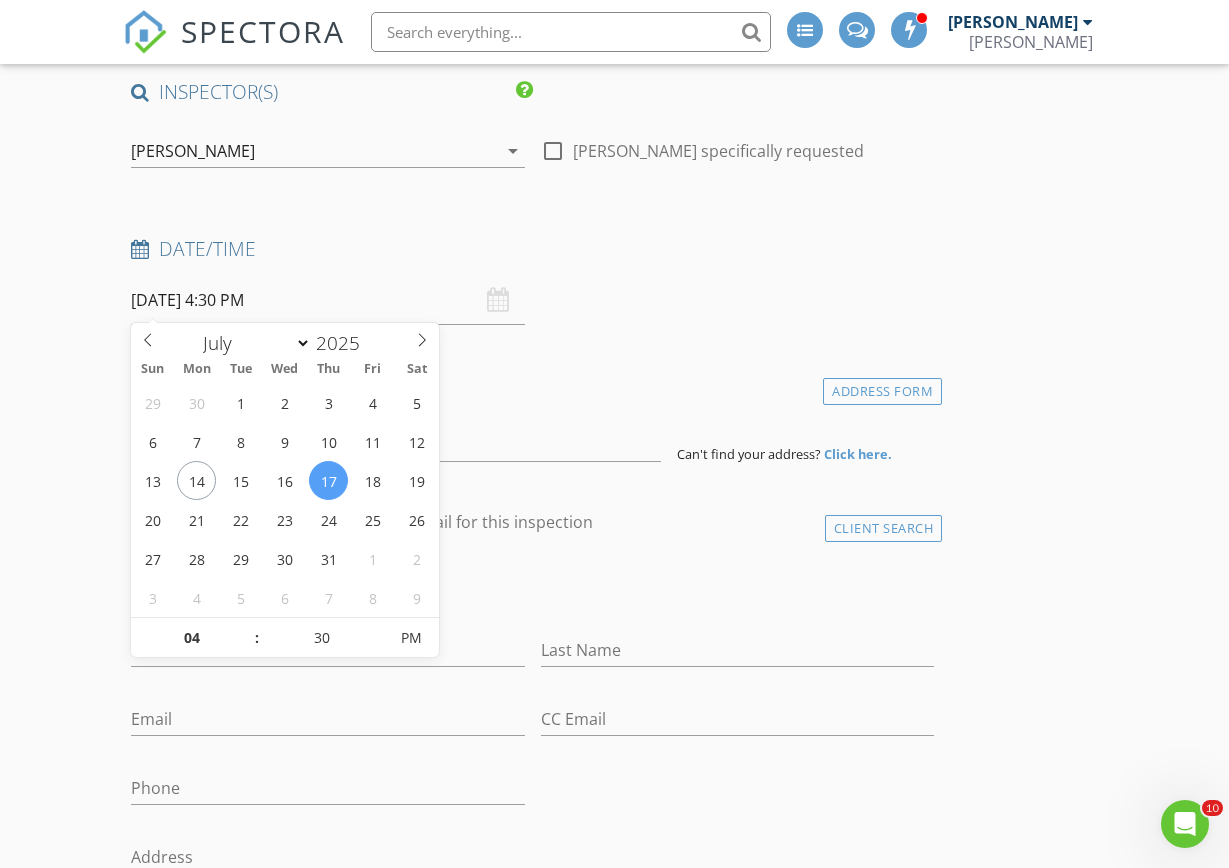 click on "INSPECTOR(S)
check_box   Gary Taylor   PRIMARY   Gary Taylor arrow_drop_down   check_box_outline_blank Gary Taylor specifically requested
Date/Time
07/17/2025 4:30 PM
Location
Address Form       Can't find your address?   Click here.
client
check_box Enable Client CC email for this inspection   Client Search     check_box_outline_blank Client is a Company/Organization     First Name   Last Name   Email   CC Email   Phone   Address   City   State   Zip     Tags         Notes   Private Notes
ADD ADDITIONAL client
SERVICES
check_box_outline_blank   Home Inspection    Home Inspection check_box_outline_blank   Radon Inspection    Radon Safety Squad check_box_outline_blank   Sewer Lateral Video Inspection   Main Sewer Lateral line checked by video check_box_outline_blank" at bounding box center [532, 1858] 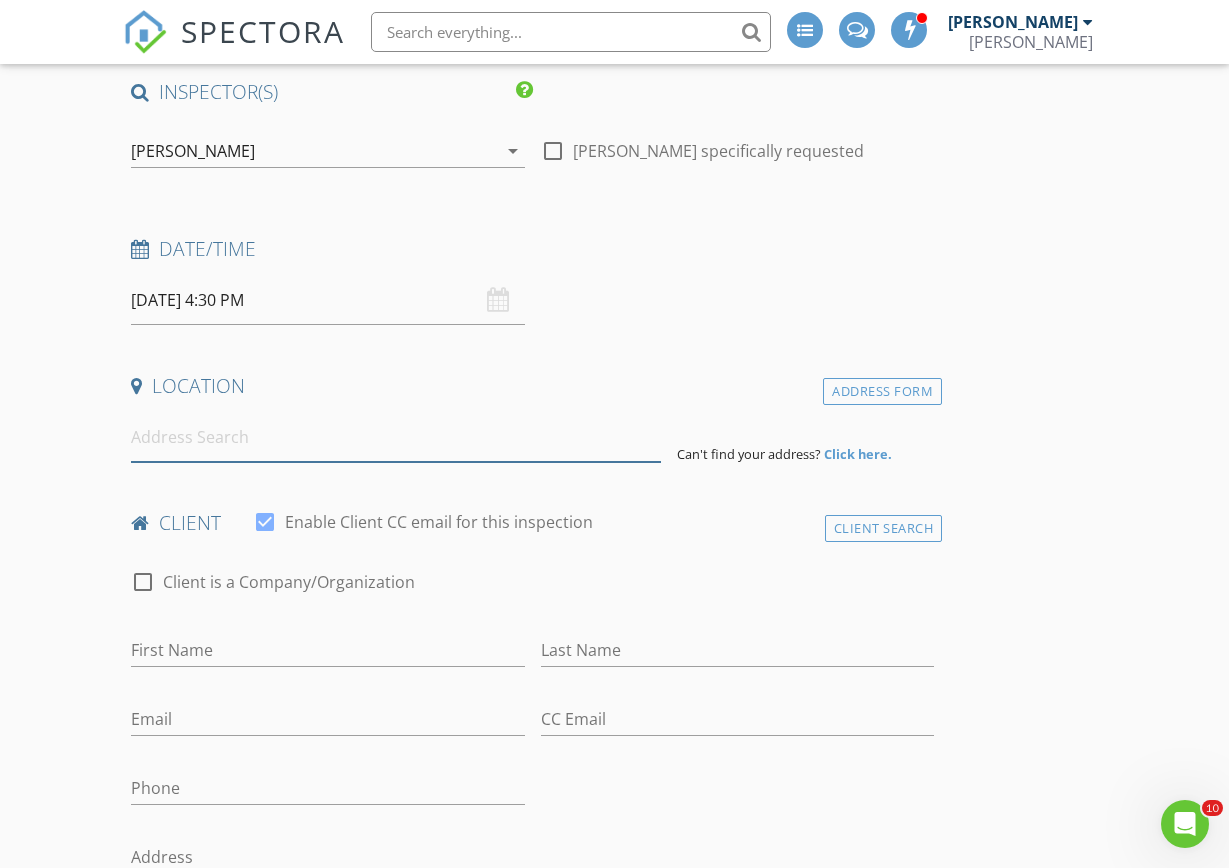 click at bounding box center (396, 437) 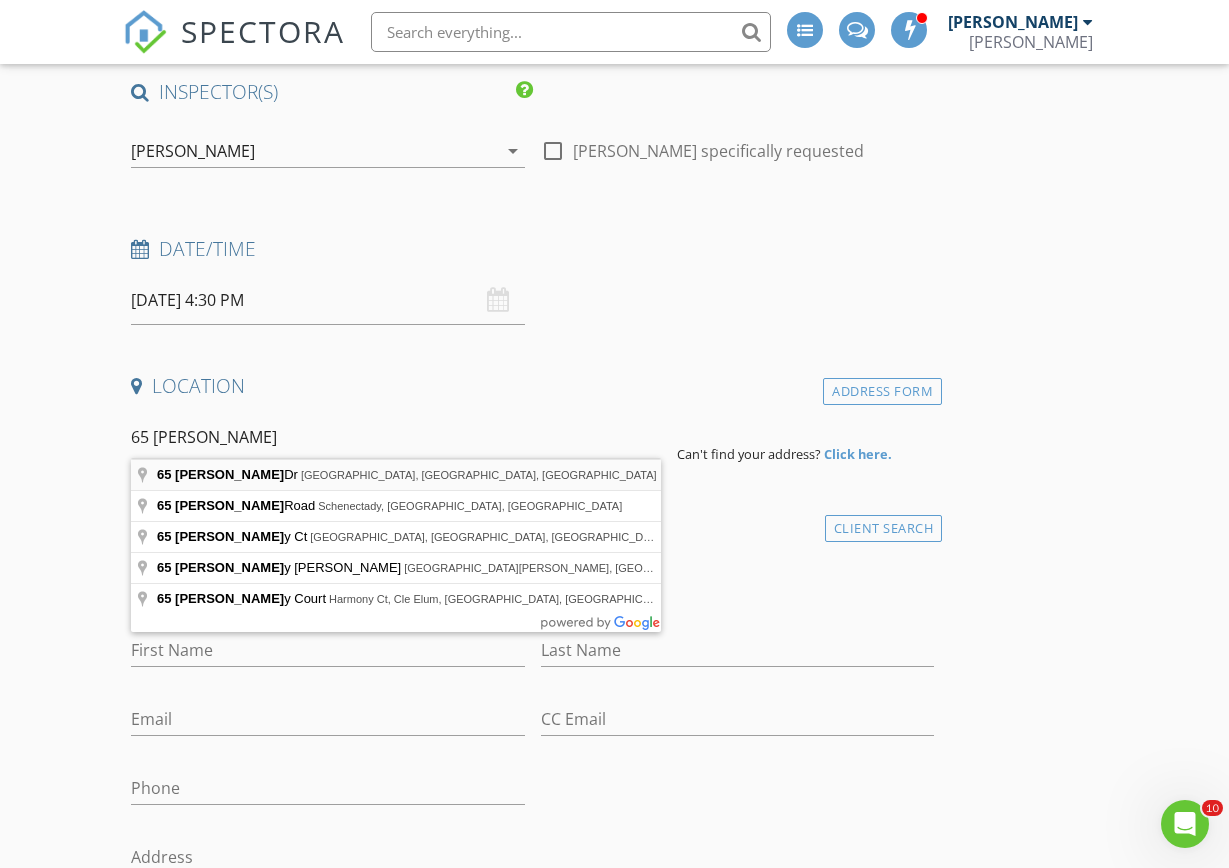 type on "65 Harmon Dr, Lebanon, IL, USA" 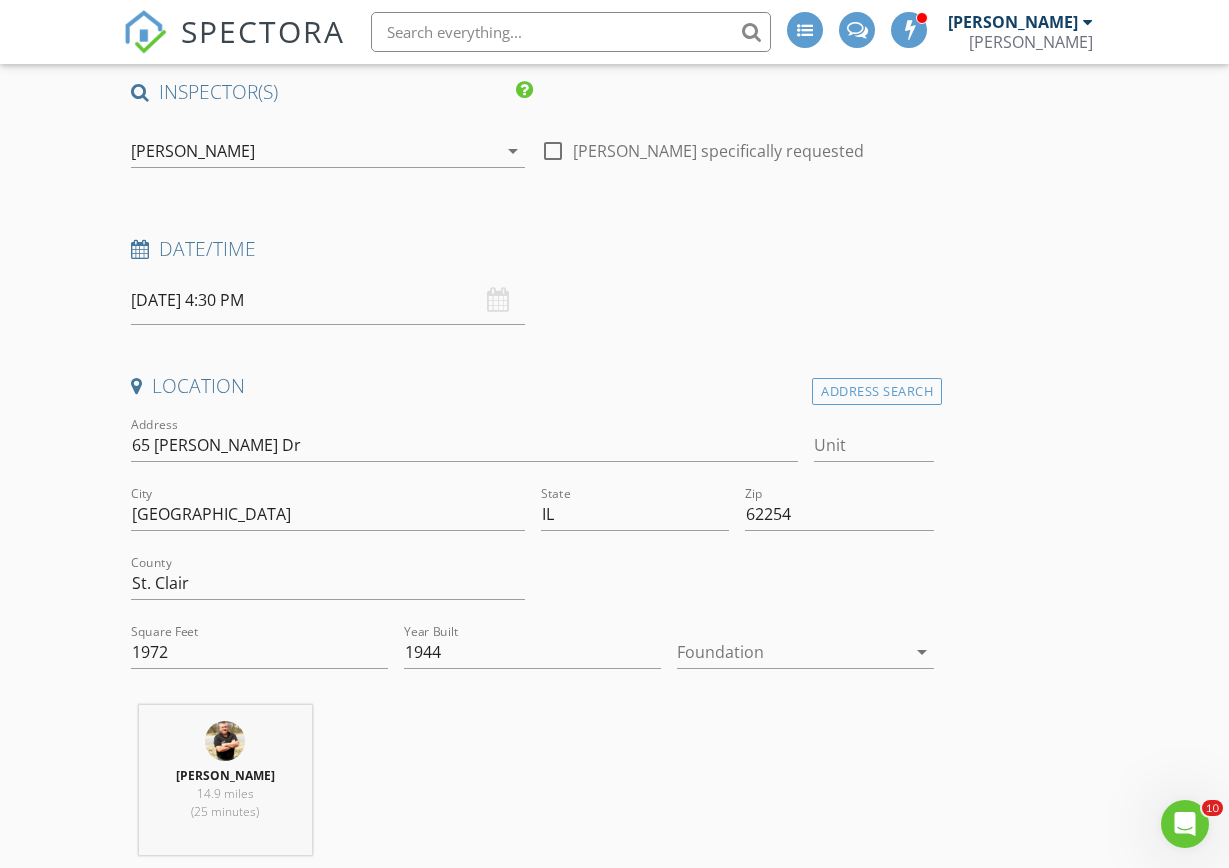click on "arrow_drop_down" at bounding box center (922, 652) 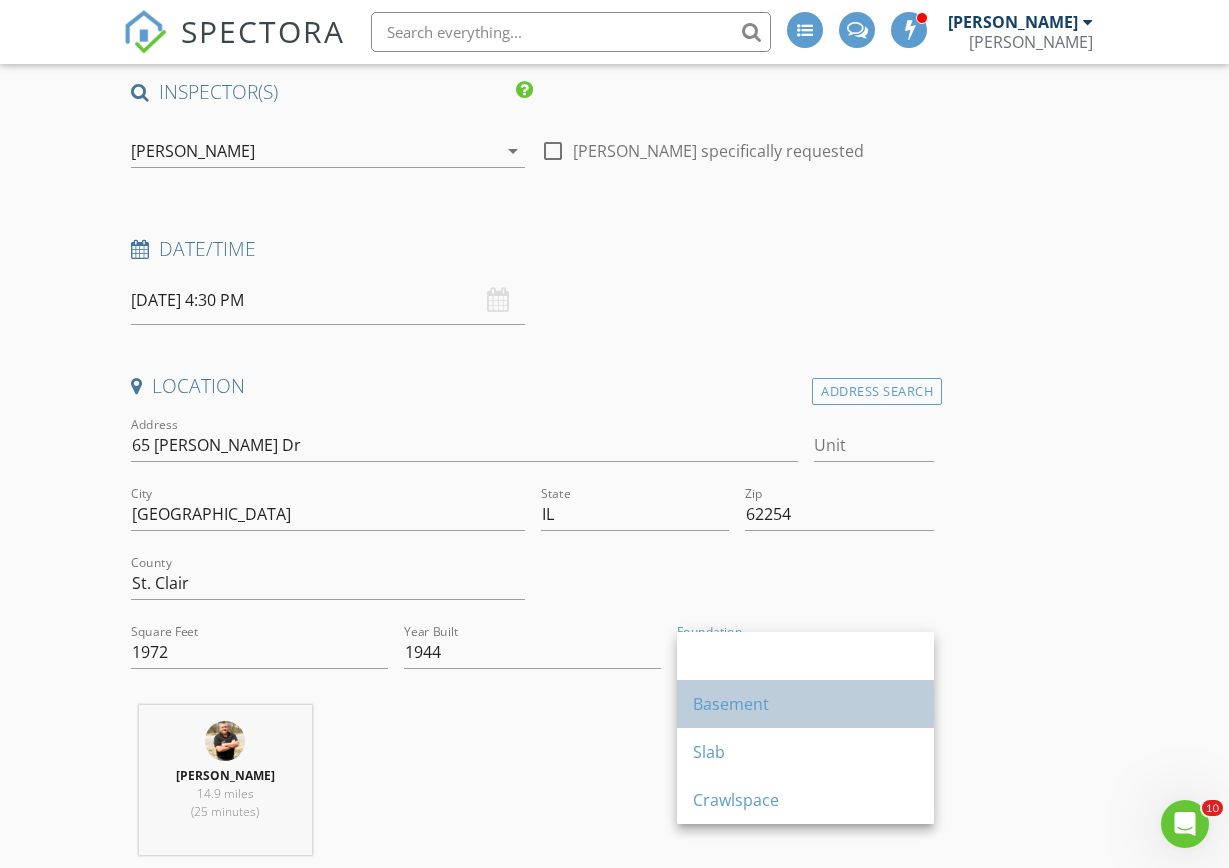 click on "Basement" at bounding box center (805, 704) 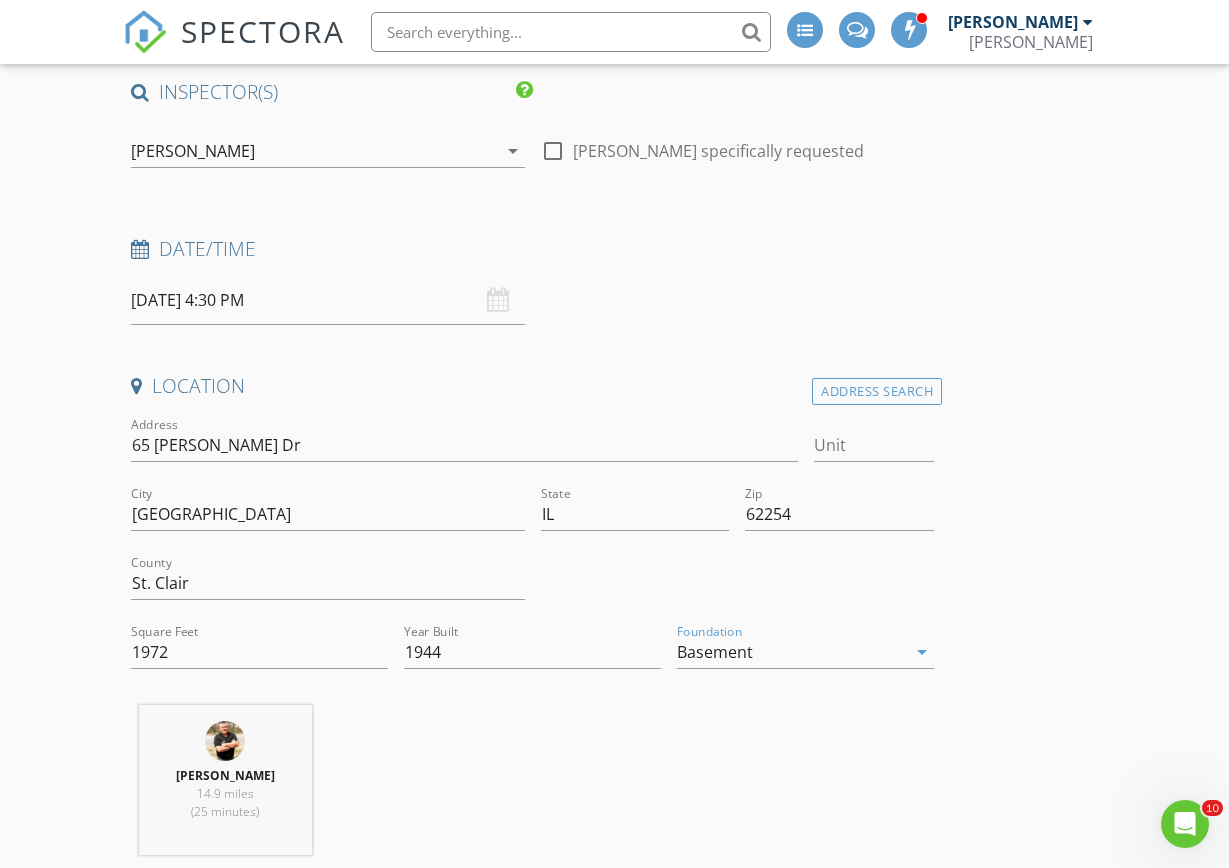 click on "INSPECTOR(S)
check_box   Gary Taylor   PRIMARY   Gary Taylor arrow_drop_down   check_box_outline_blank Gary Taylor specifically requested
Date/Time
07/17/2025 4:30 PM
Location
Address Search       Address 65 Harmon Dr   Unit   City Lebanon   State IL   Zip 62254   County St. Clair     Square Feet 1972   Year Built 1944   Foundation Basement arrow_drop_down     Gary Taylor     14.9 miles     (25 minutes)
client
check_box Enable Client CC email for this inspection   Client Search     check_box_outline_blank Client is a Company/Organization     First Name   Last Name   Email   CC Email   Phone   Address   City   State   Zip     Tags         Notes   Private Notes
ADD ADDITIONAL client
SERVICES
check_box_outline_blank   Home Inspection    Home Inspection check_box_outline_blank" at bounding box center (614, 2121) 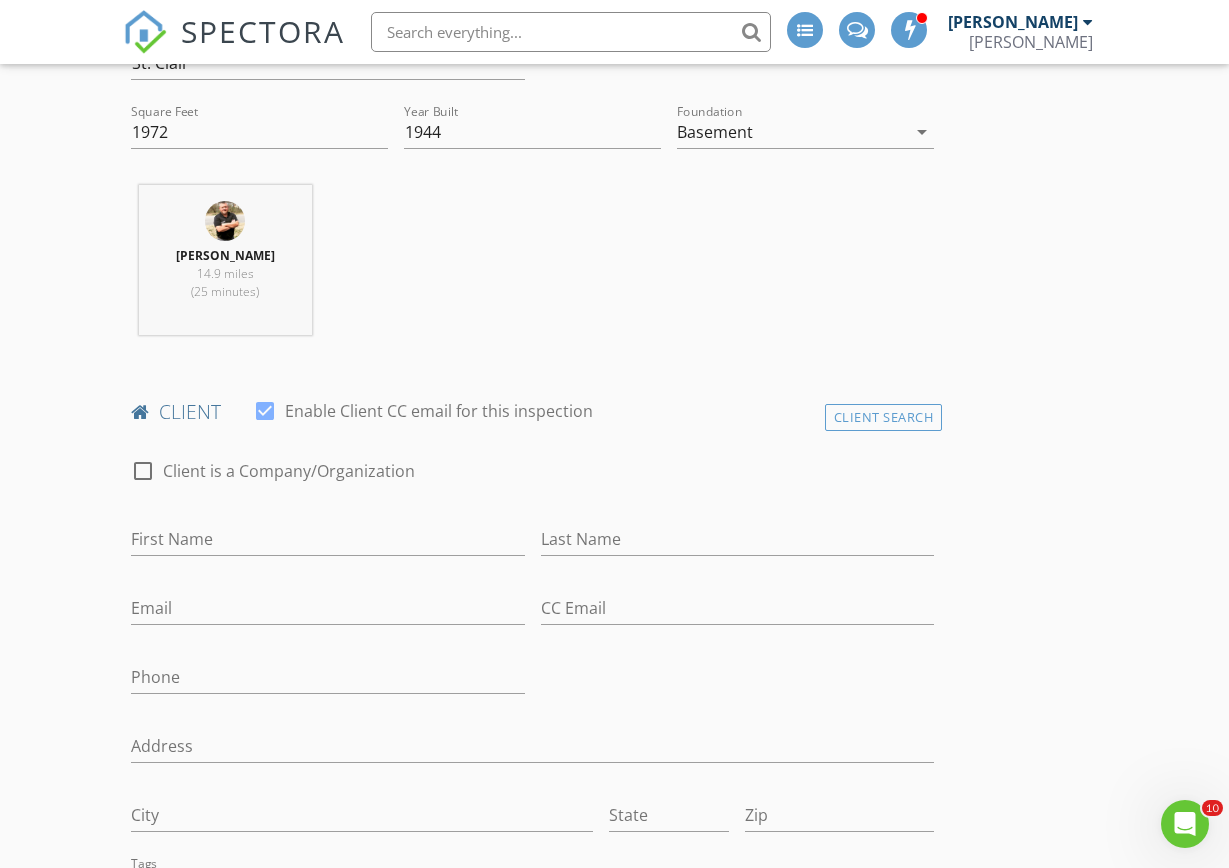 scroll, scrollTop: 734, scrollLeft: 0, axis: vertical 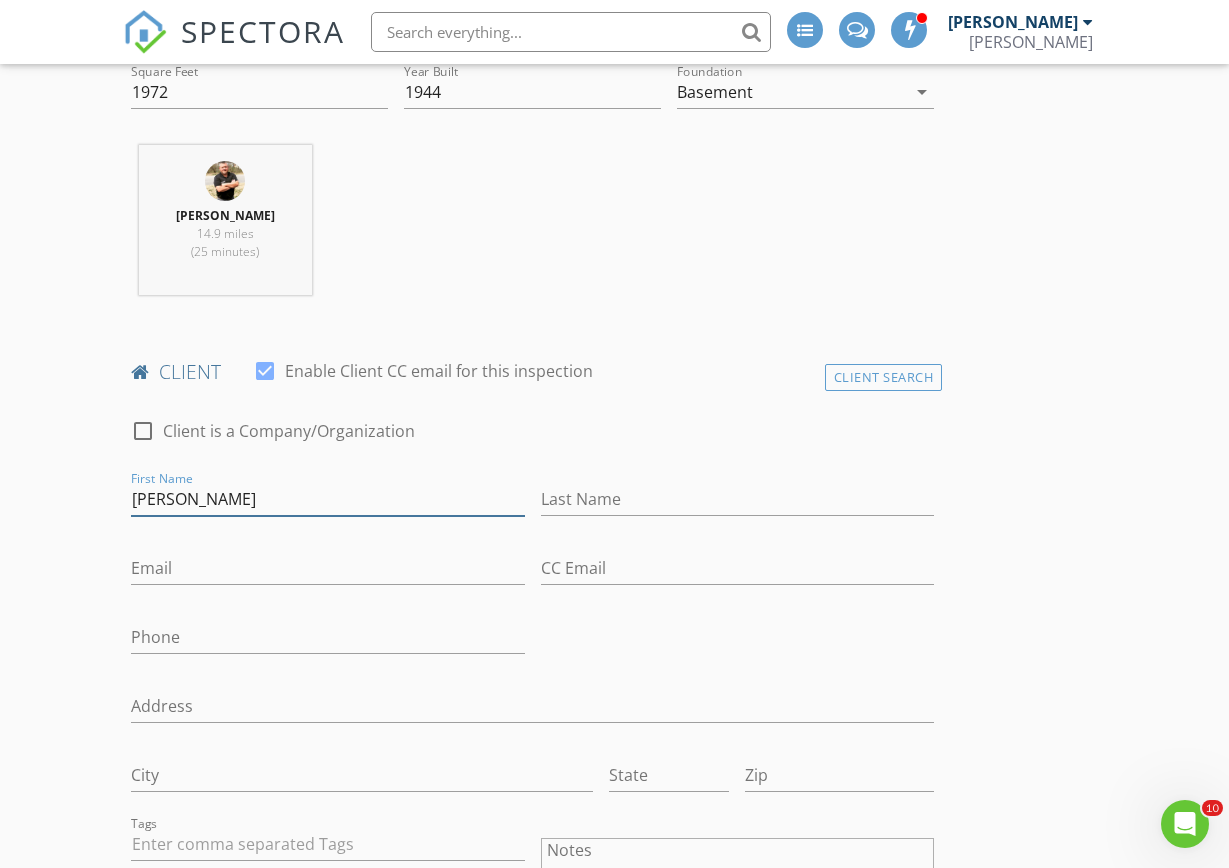 type on "Kristi" 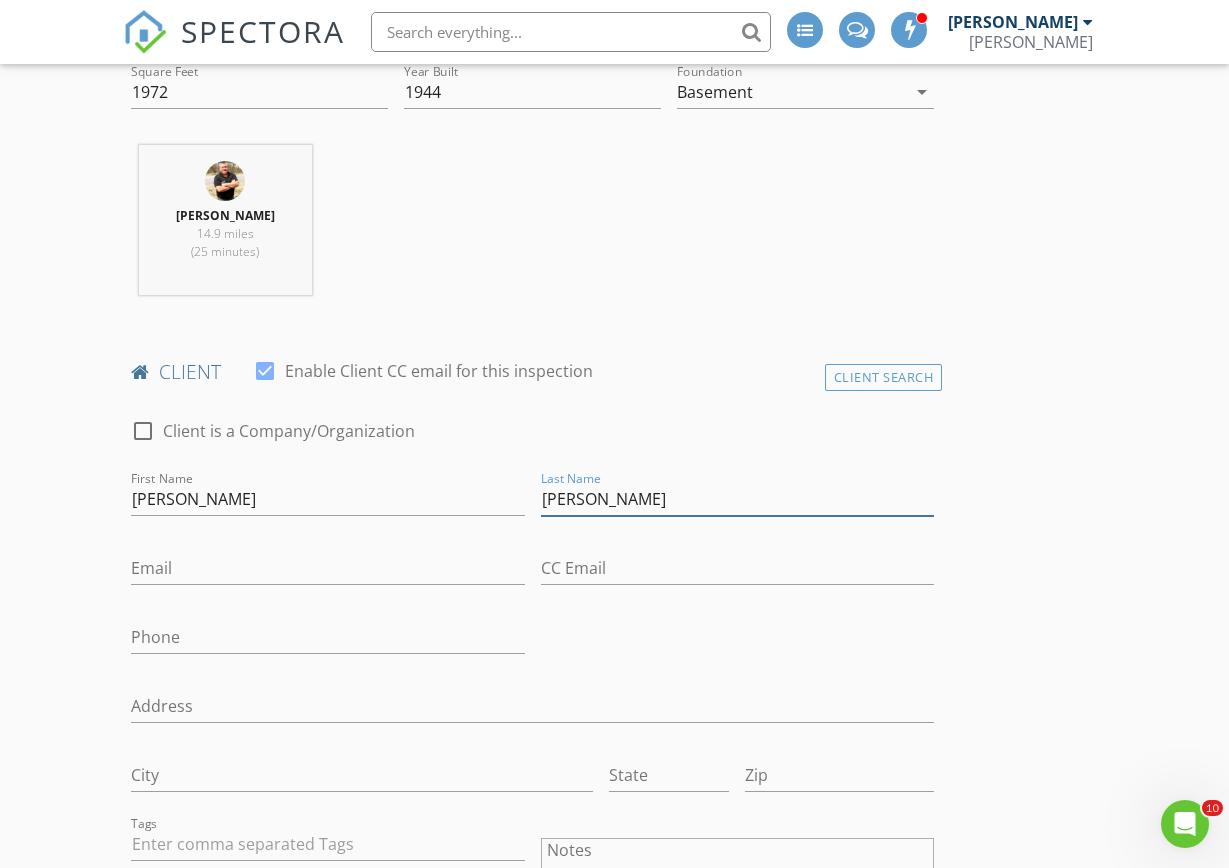 type on "Anderson" 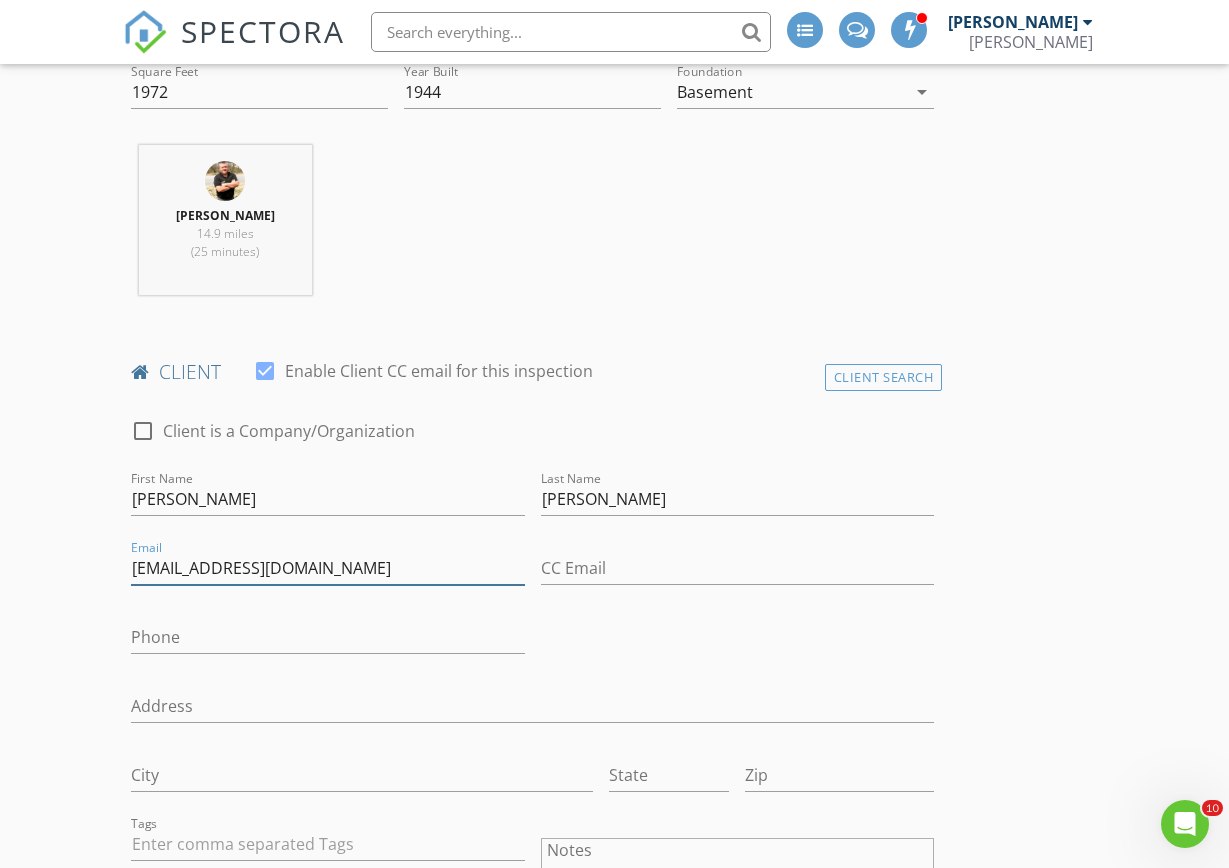 type on "Kristi62254@yahoo.com" 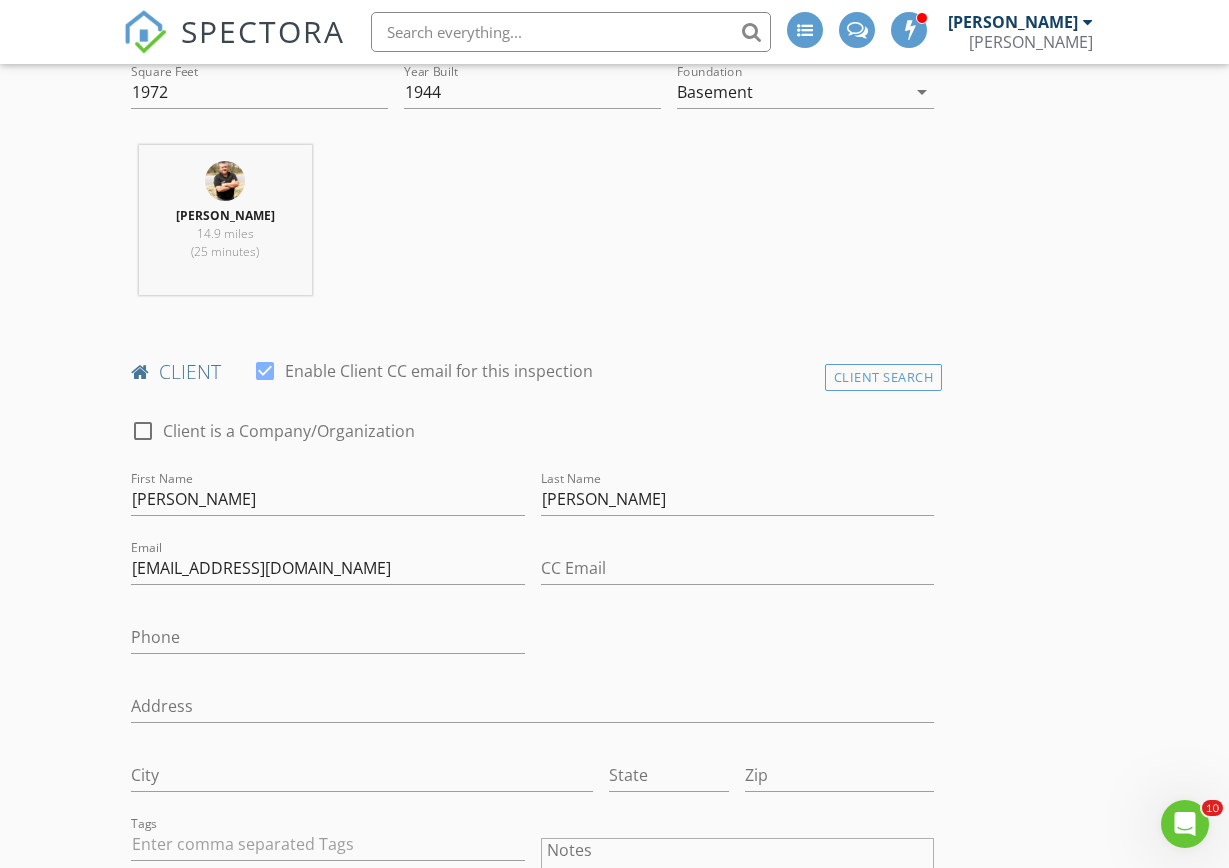 click on "INSPECTOR(S)
check_box   Gary Taylor   PRIMARY   Gary Taylor arrow_drop_down   check_box_outline_blank Gary Taylor specifically requested
Date/Time
07/17/2025 4:30 PM
Location
Address Search       Address 65 Harmon Dr   Unit   City Lebanon   State IL   Zip 62254   County St. Clair     Square Feet 1972   Year Built 1944   Foundation Basement arrow_drop_down     Gary Taylor     14.9 miles     (25 minutes)
client
check_box Enable Client CC email for this inspection   Client Search     check_box_outline_blank Client is a Company/Organization     First Name Kristi   Last Name Anderson   Email Kristi62254@yahoo.com   CC Email   Phone   Address   City   State   Zip     Tags         Notes   Private Notes
ADD ADDITIONAL client
SERVICES
check_box_outline_blank   Home Inspection" at bounding box center (614, 1561) 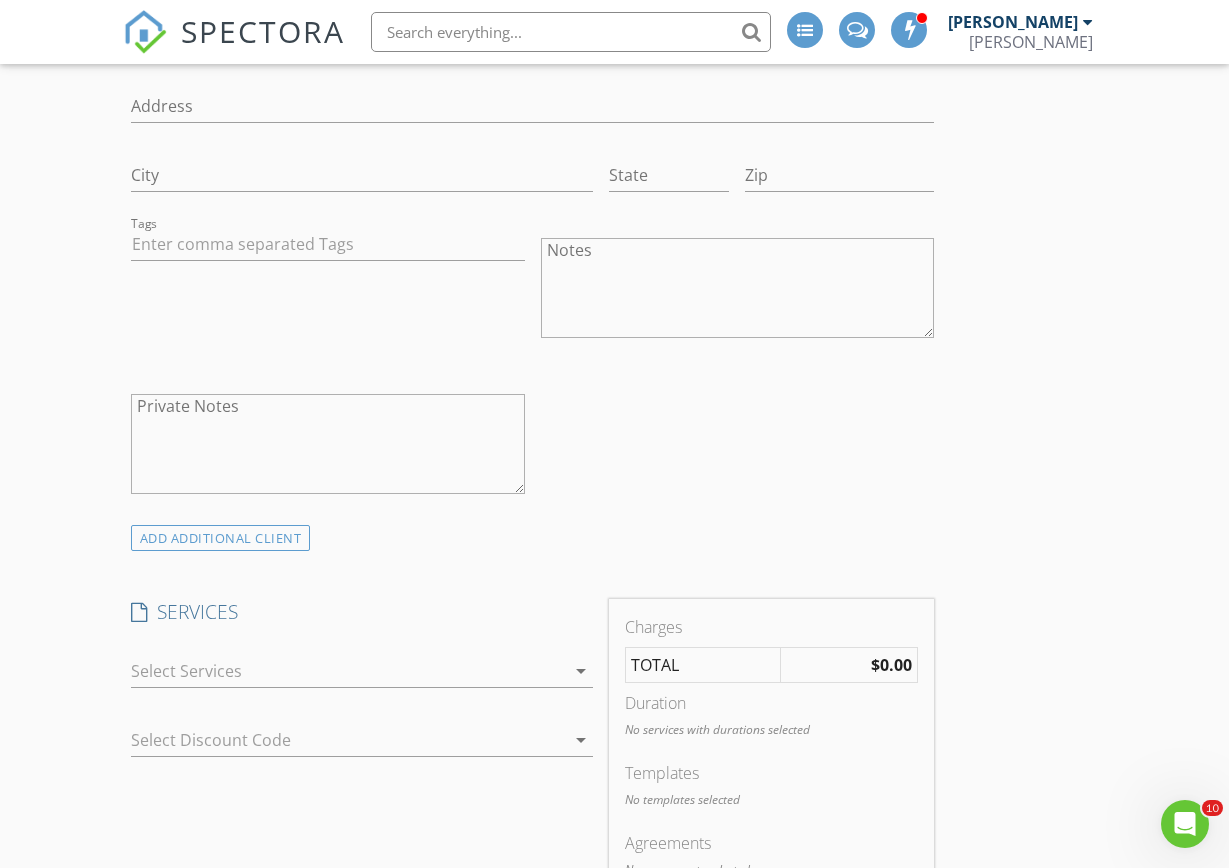scroll, scrollTop: 1374, scrollLeft: 0, axis: vertical 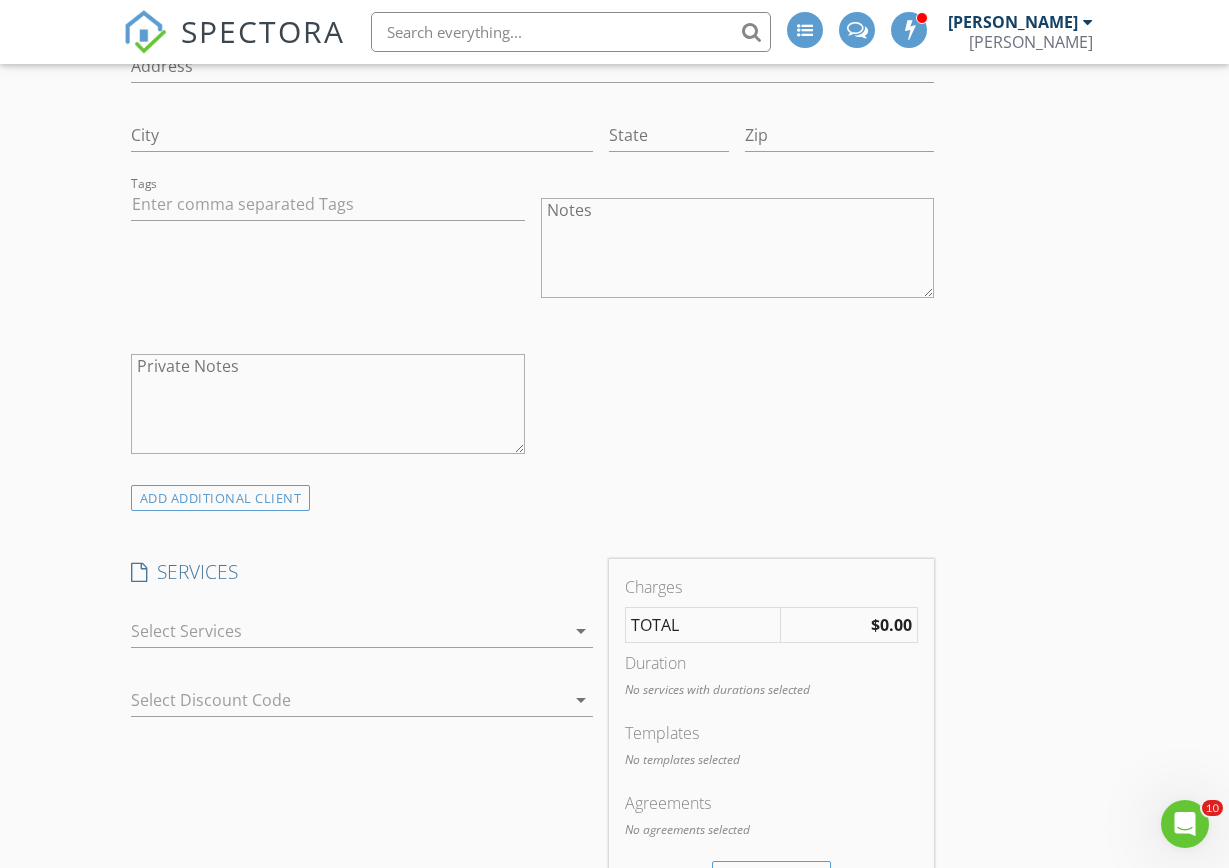 click on "arrow_drop_down" at bounding box center (581, 631) 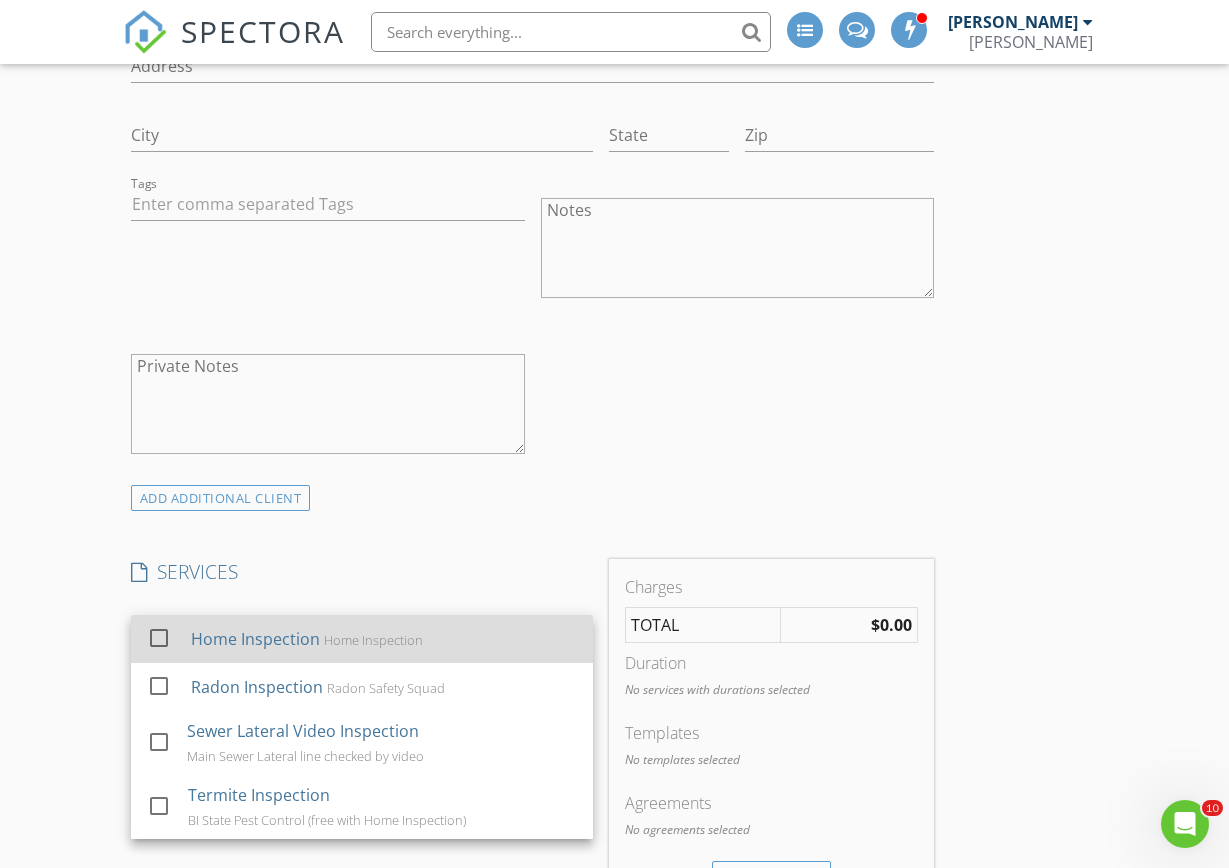 click at bounding box center [159, 638] 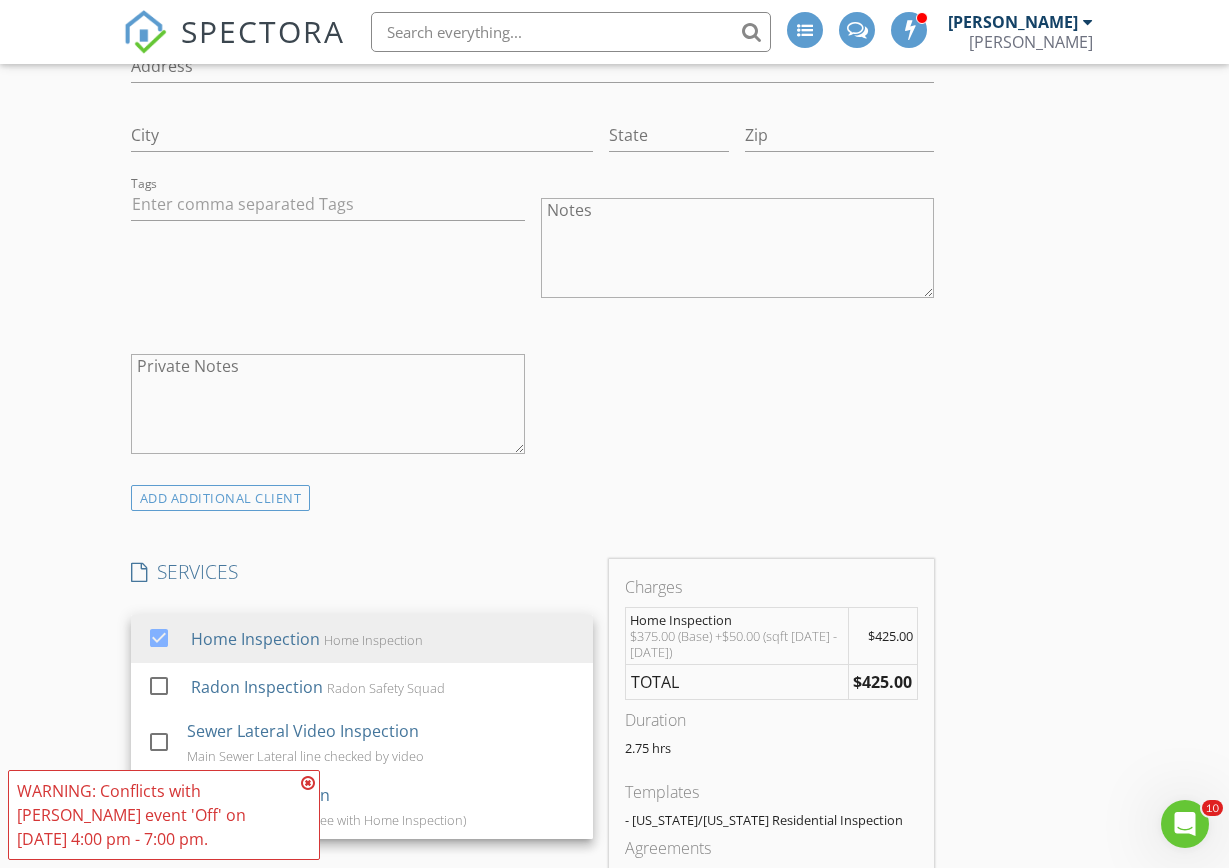 click at bounding box center (308, 783) 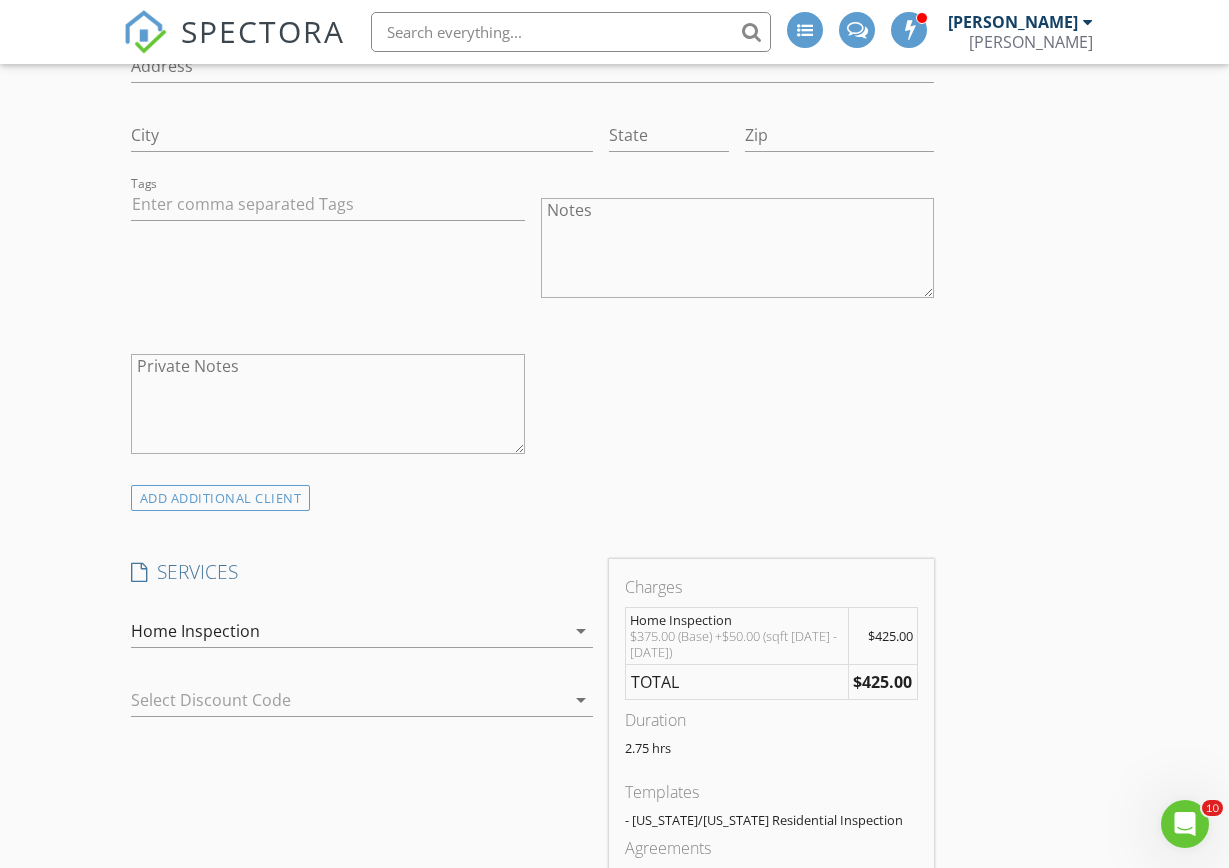 click on "arrow_drop_down" at bounding box center (581, 631) 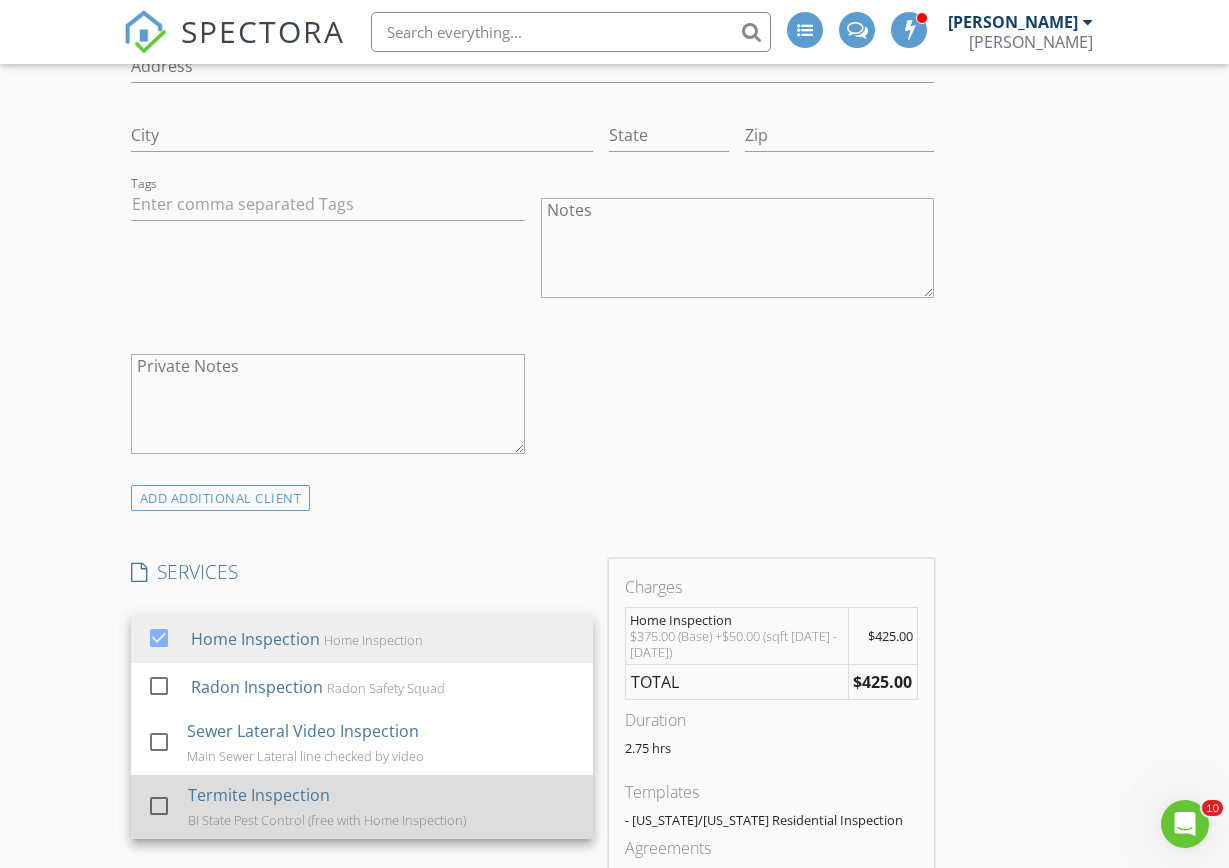 click at bounding box center (159, 806) 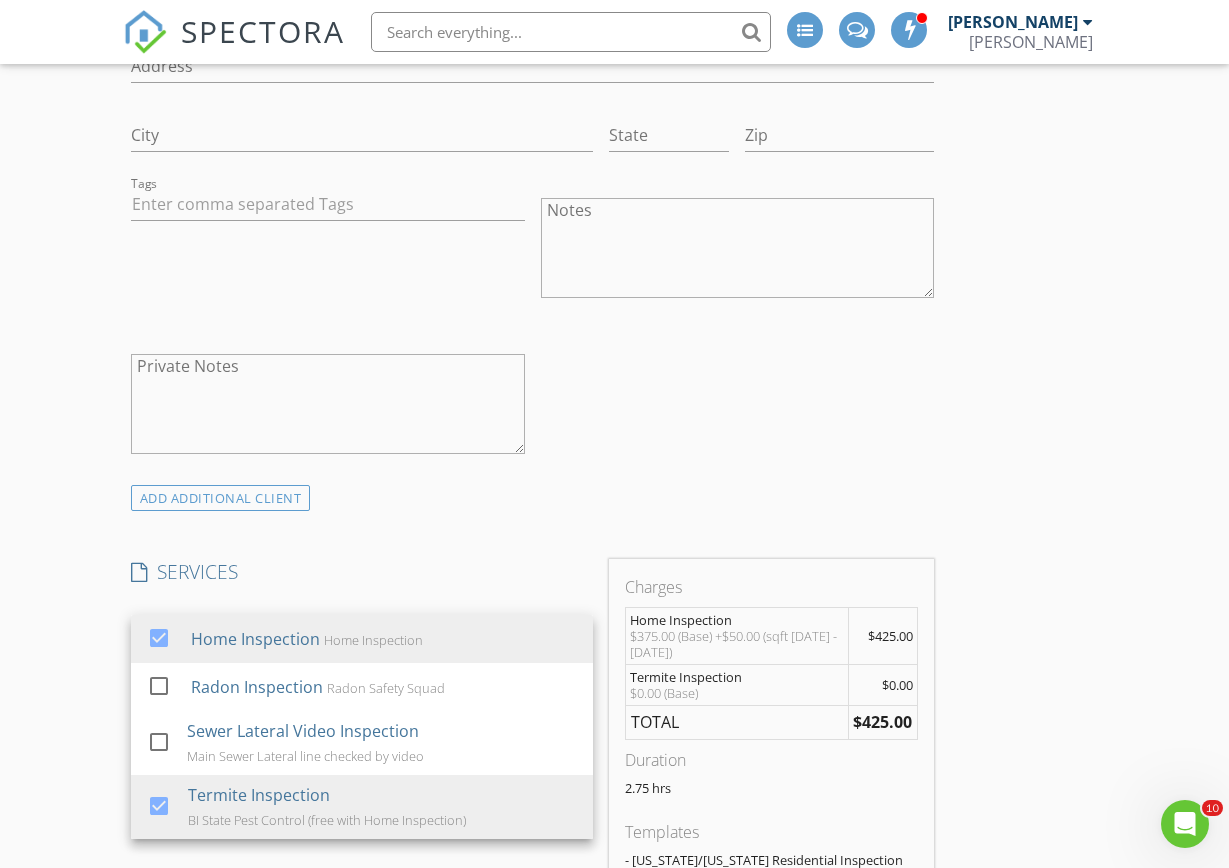 click on "INSPECTOR(S)
check_box   Gary Taylor   PRIMARY   Gary Taylor arrow_drop_down   check_box_outline_blank Gary Taylor specifically requested
Date/Time
07/17/2025 4:30 PM
Location
Address Search       Address 65 Harmon Dr   Unit   City Lebanon   State IL   Zip 62254   County St. Clair     Square Feet 1972   Year Built 1944   Foundation Basement arrow_drop_down     Gary Taylor     14.9 miles     (25 minutes)
client
check_box Enable Client CC email for this inspection   Client Search     check_box_outline_blank Client is a Company/Organization     First Name Kristi   Last Name Anderson   Email Kristi62254@yahoo.com   CC Email   Phone   Address   City   State   Zip     Tags         Notes   Private Notes
ADD ADDITIONAL client
SERVICES
check_box   Home Inspection    Home Inspection" at bounding box center [614, 972] 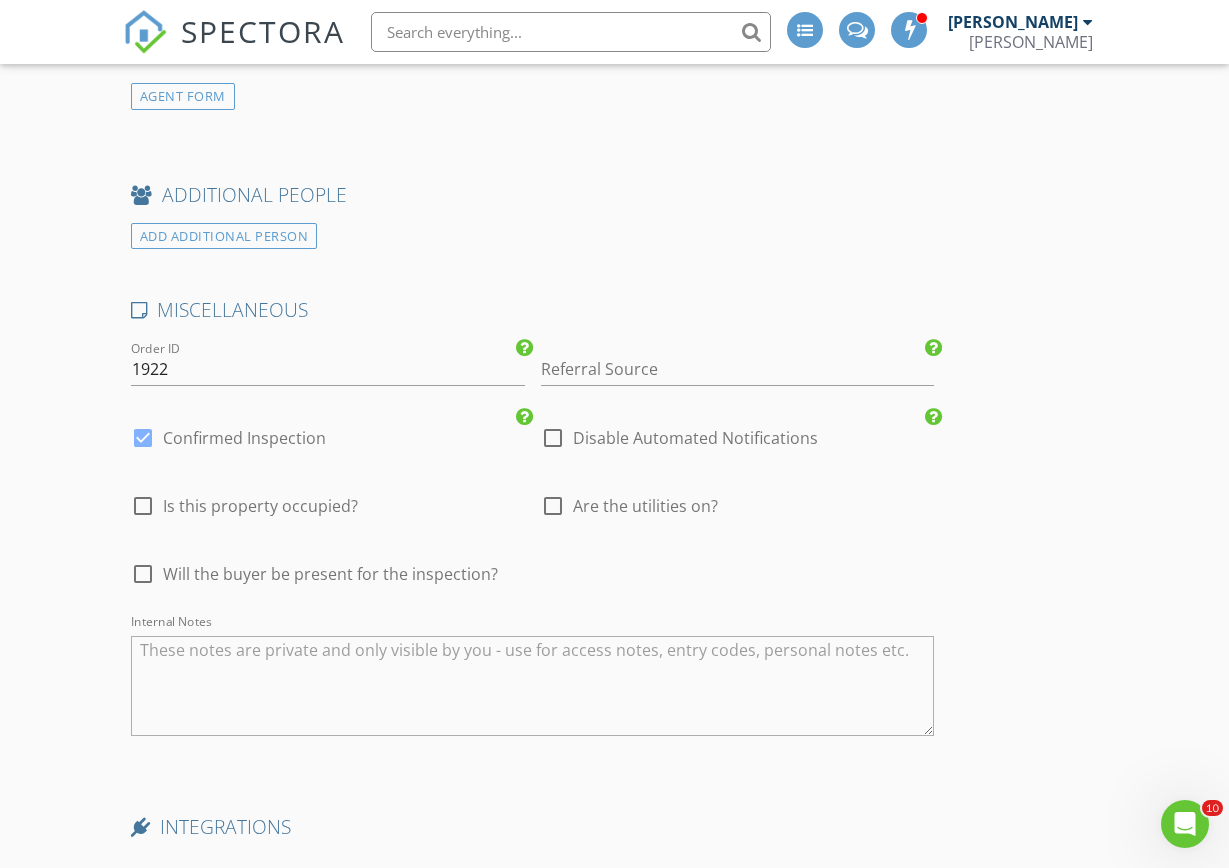 scroll, scrollTop: 3094, scrollLeft: 0, axis: vertical 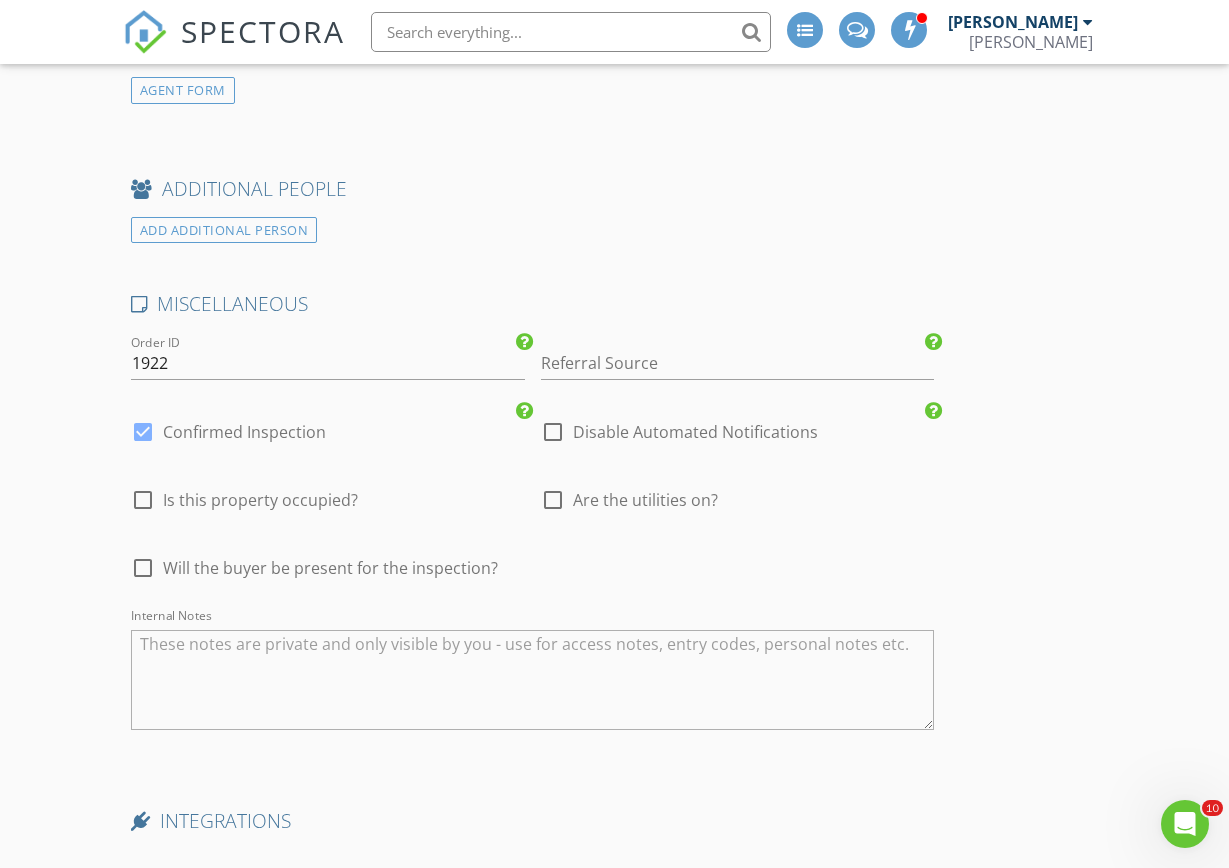 click at bounding box center [143, 432] 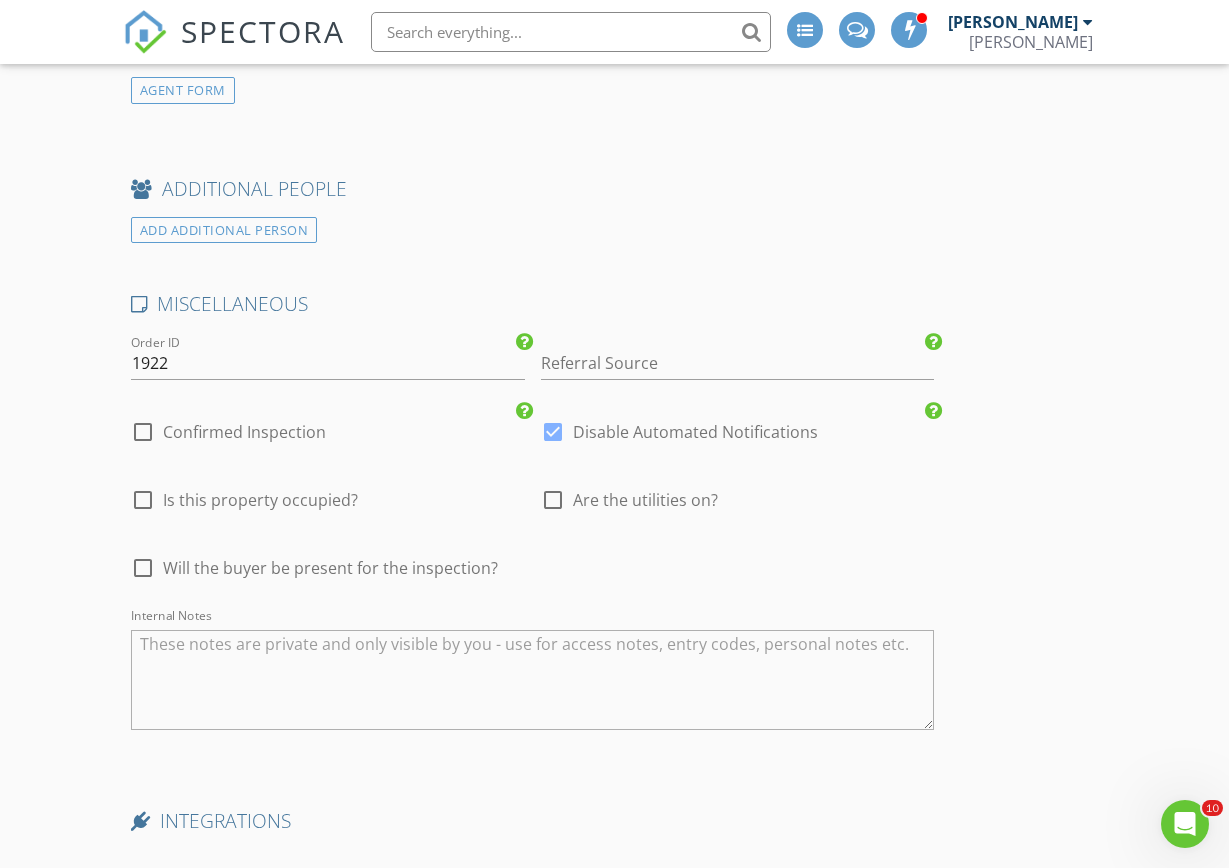 click on "INSPECTOR(S)
check_box   Gary Taylor   PRIMARY   Gary Taylor arrow_drop_down   check_box_outline_blank Gary Taylor specifically requested
Date/Time
07/17/2025 4:30 PM
Location
Address Search       Address 65 Harmon Dr   Unit   City Lebanon   State IL   Zip 62254   County St. Clair     Square Feet 1972   Year Built 1944   Foundation Basement arrow_drop_down     Gary Taylor     14.9 miles     (25 minutes)
client
check_box Enable Client CC email for this inspection   Client Search     check_box_outline_blank Client is a Company/Organization     First Name Kristi   Last Name Anderson   Email Kristi62254@yahoo.com   CC Email   Phone   Address   City   State   Zip     Tags         Notes   Private Notes
ADD ADDITIONAL client
SERVICES
check_box   Home Inspection    Home Inspection" at bounding box center (614, -748) 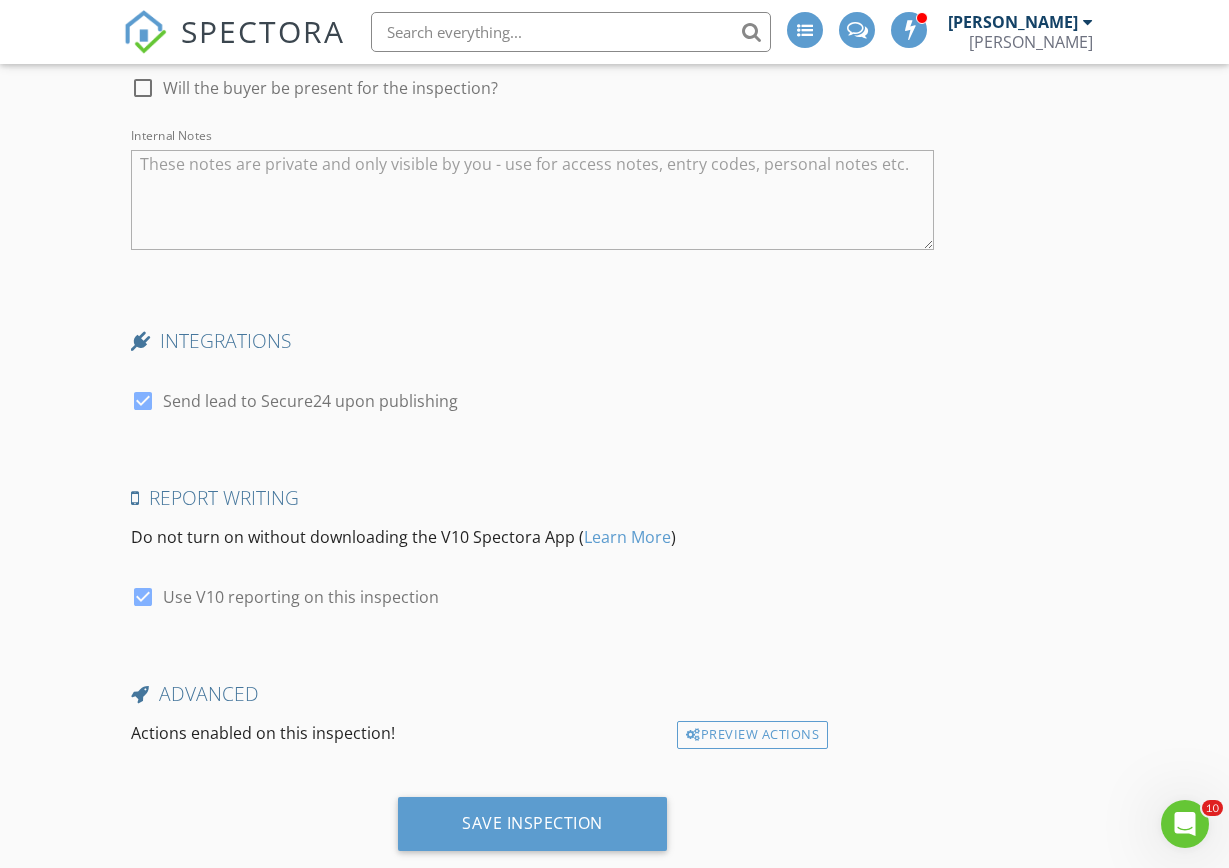 scroll, scrollTop: 3590, scrollLeft: 0, axis: vertical 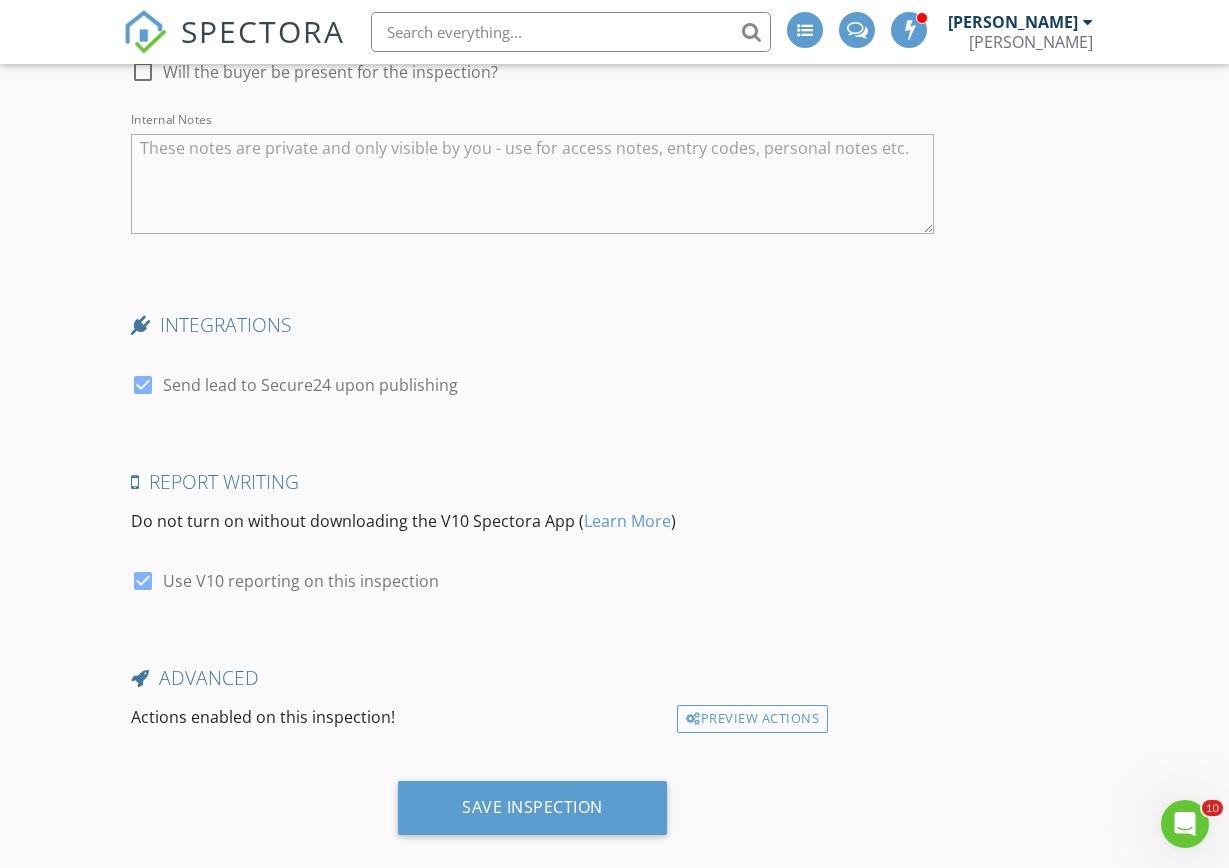 click at bounding box center (143, 581) 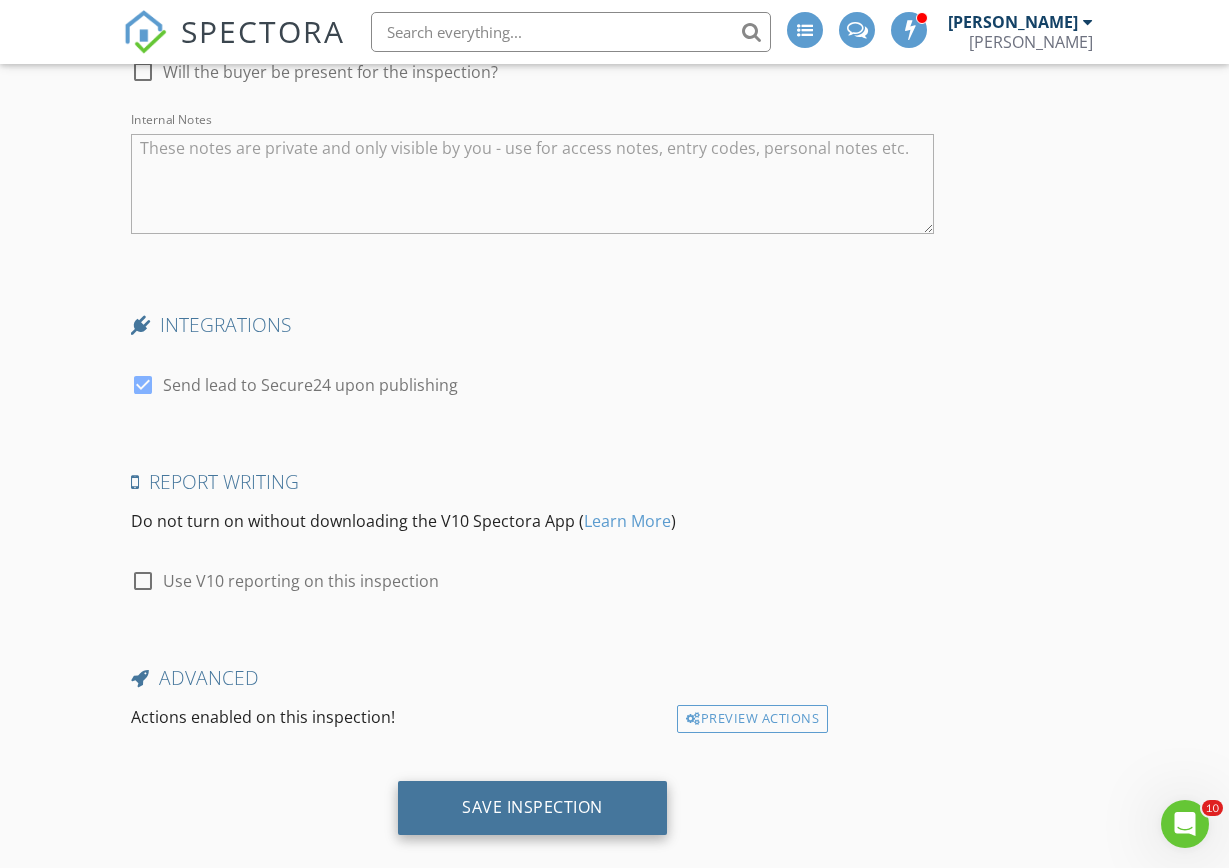 click on "Save Inspection" at bounding box center [532, 808] 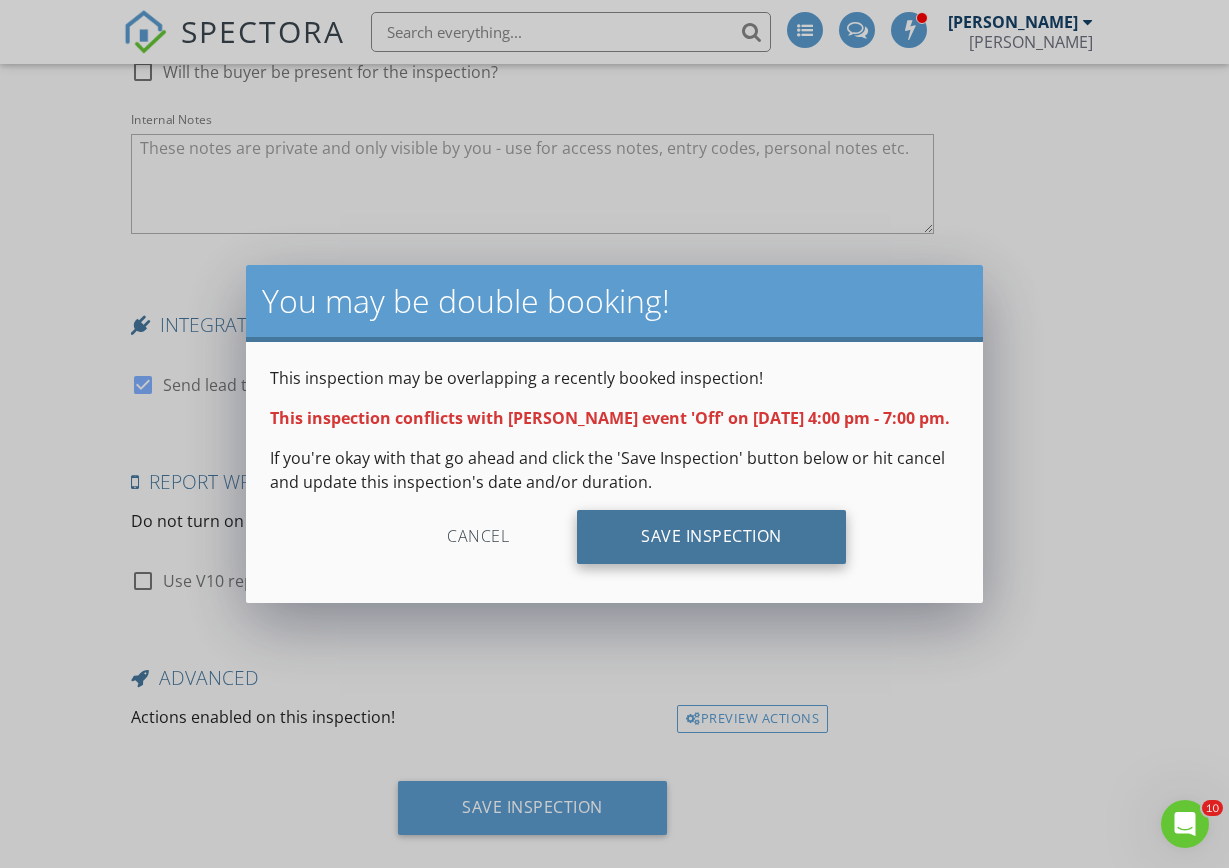 click on "Save Inspection" at bounding box center (711, 537) 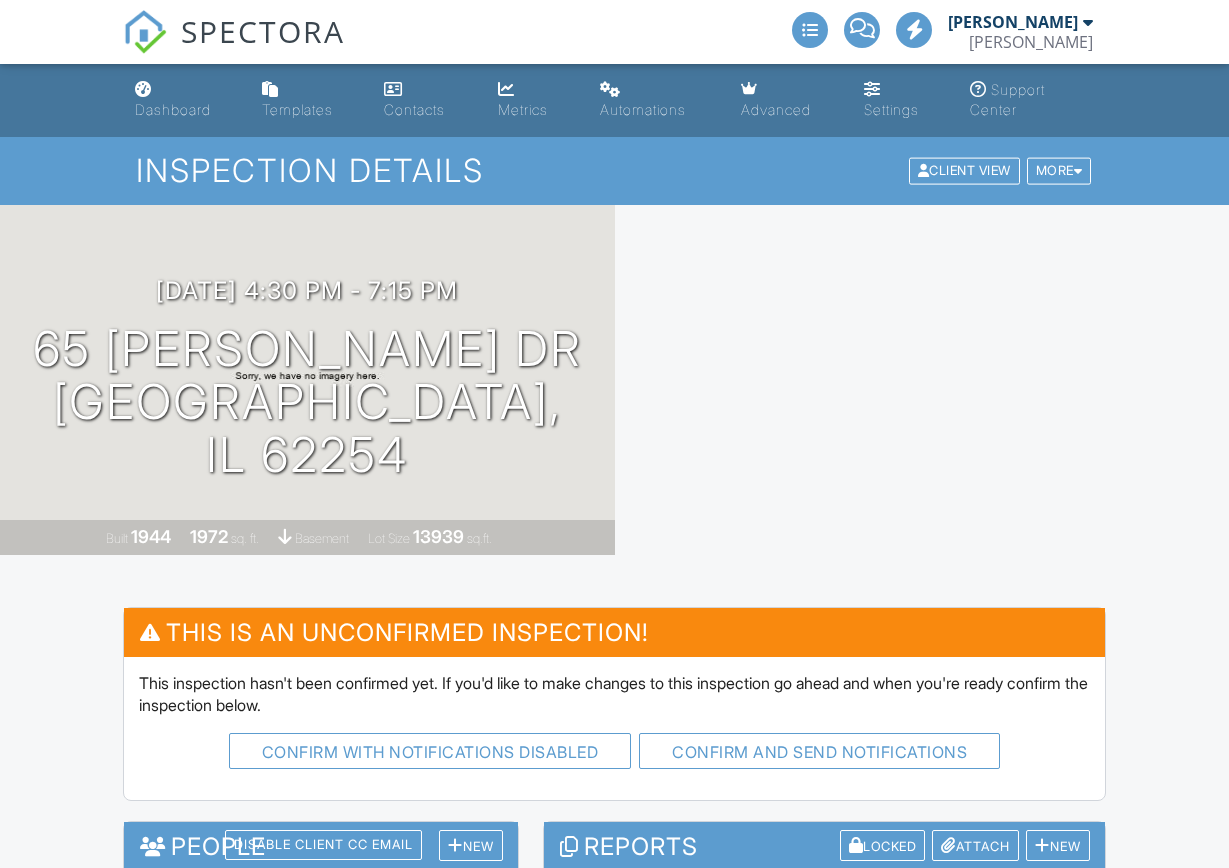 scroll, scrollTop: 0, scrollLeft: 0, axis: both 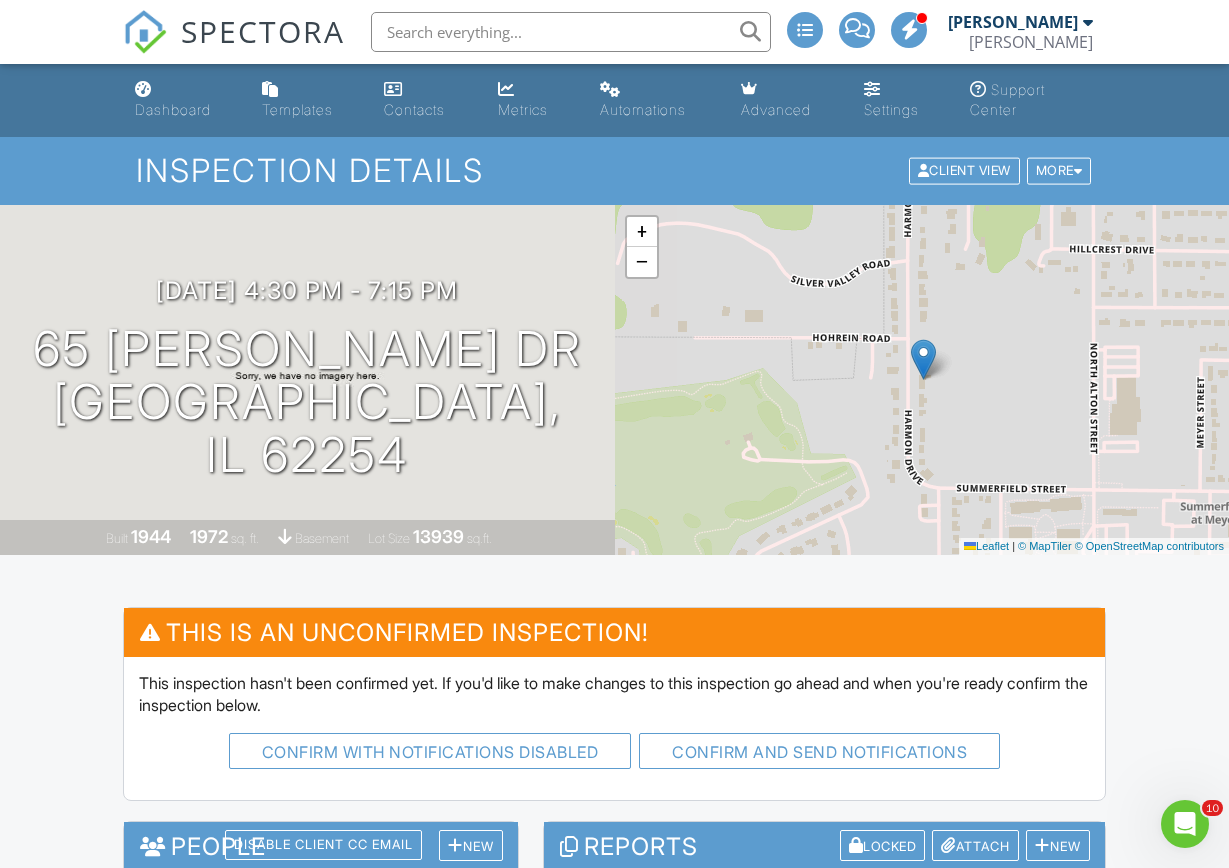 click at bounding box center (1088, 22) 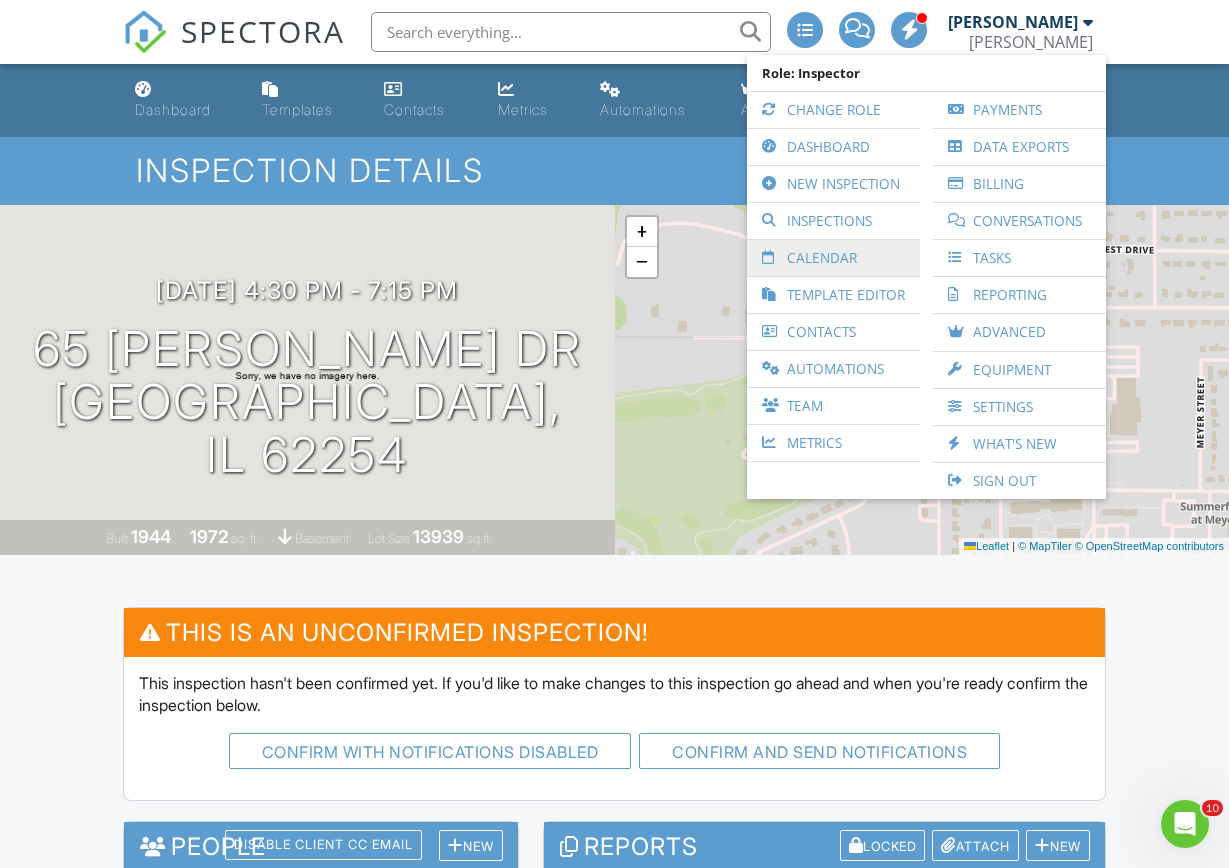 click on "Calendar" at bounding box center (833, 258) 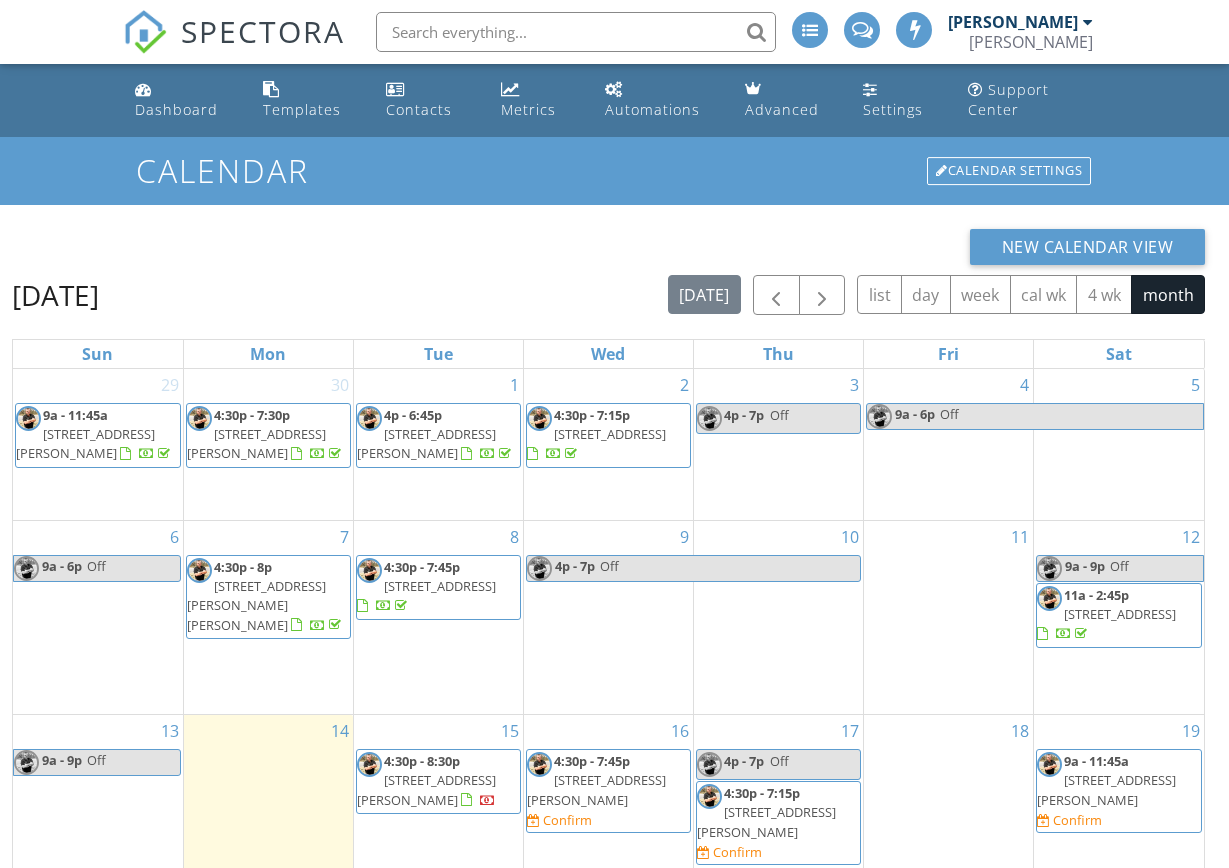 scroll, scrollTop: 0, scrollLeft: 0, axis: both 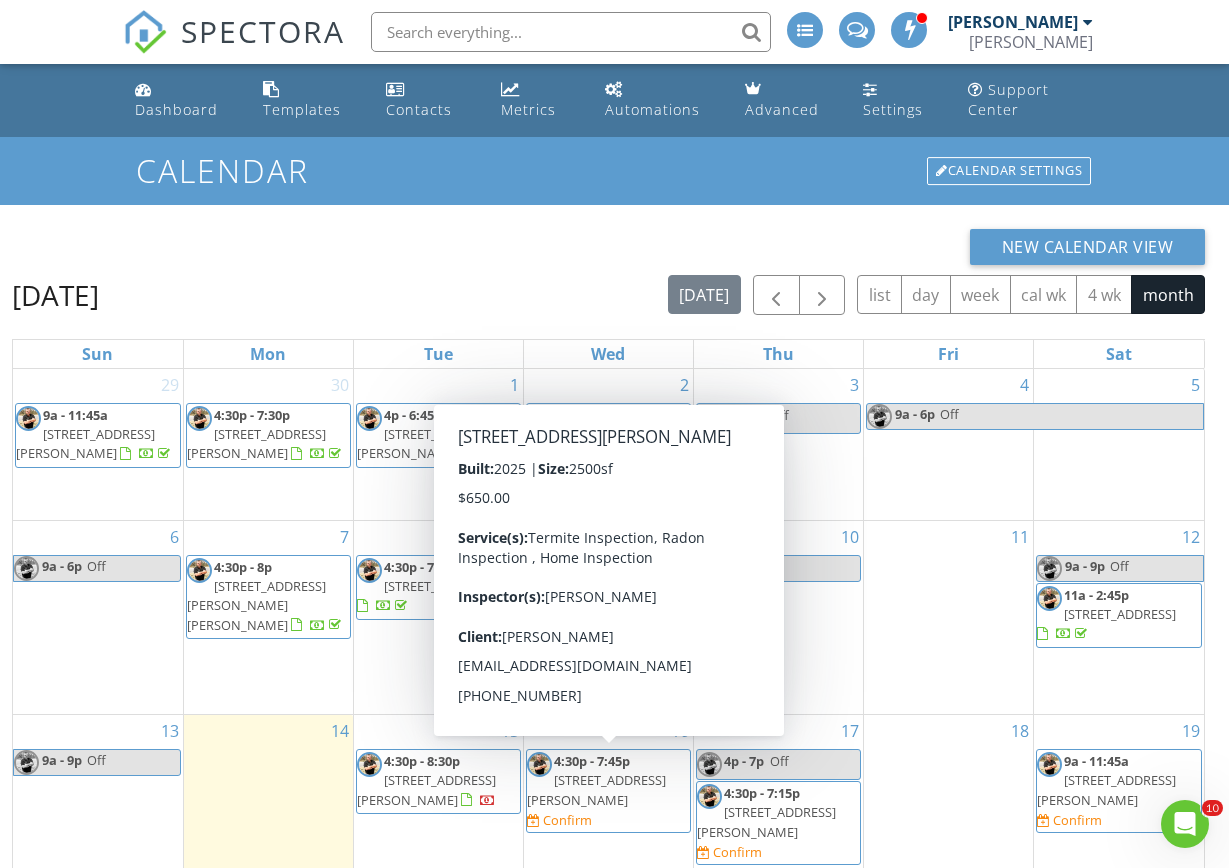 click on "4751 Fitz James Xing, Grantfor  62249" at bounding box center (596, 789) 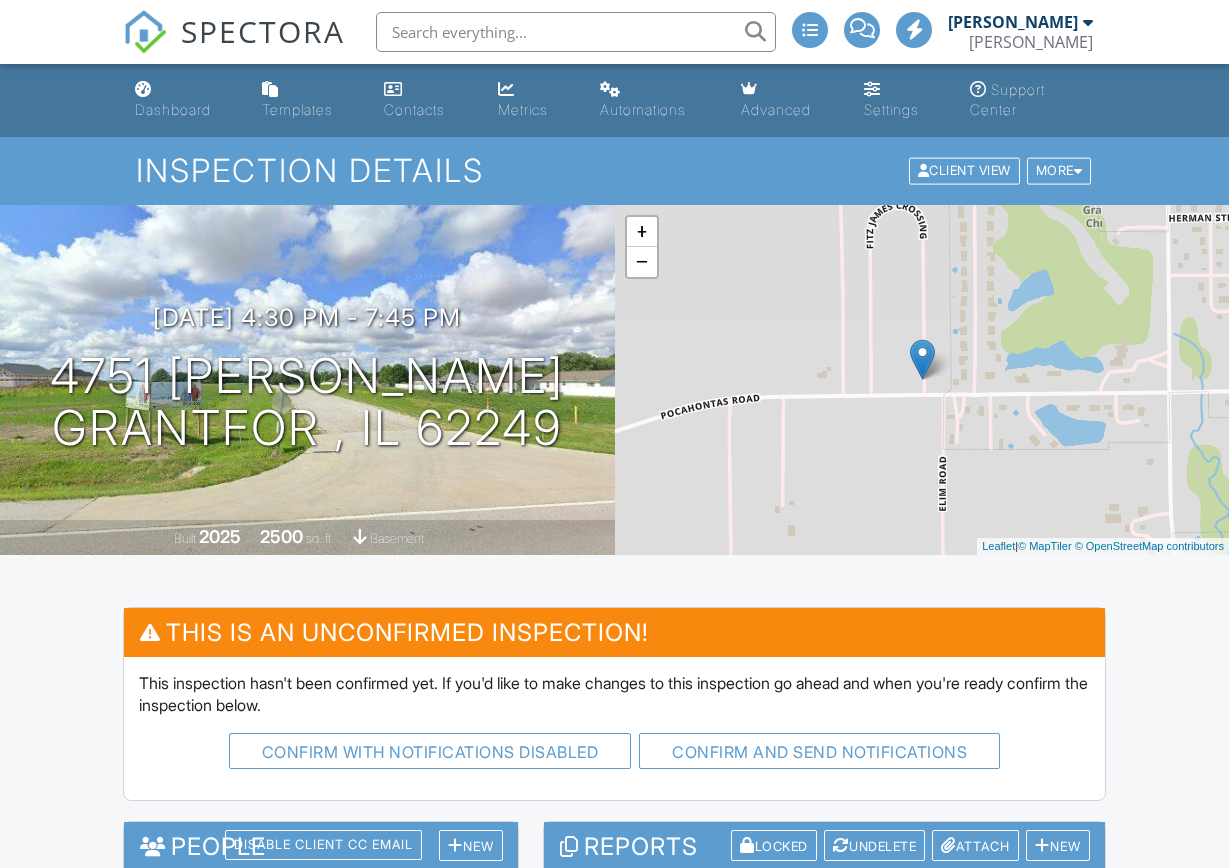 scroll, scrollTop: 0, scrollLeft: 0, axis: both 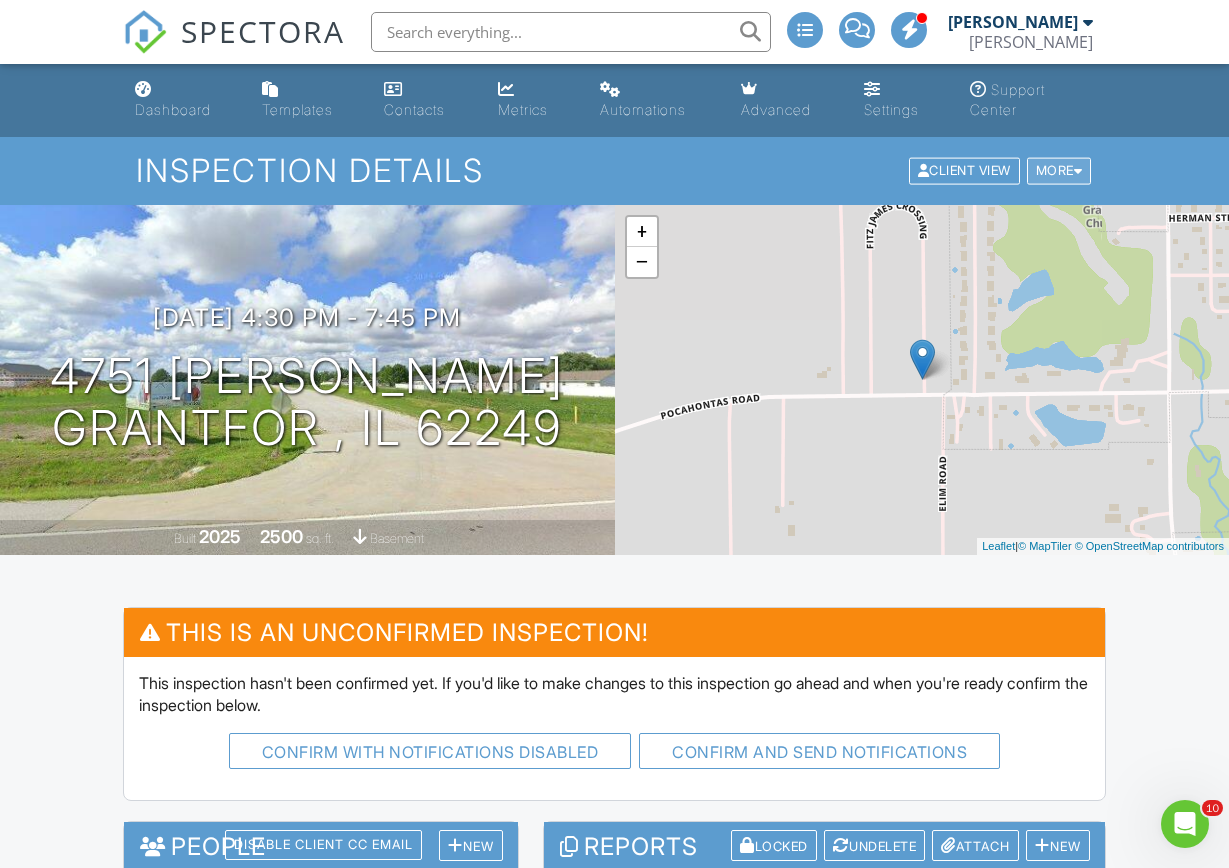 click at bounding box center (1078, 171) 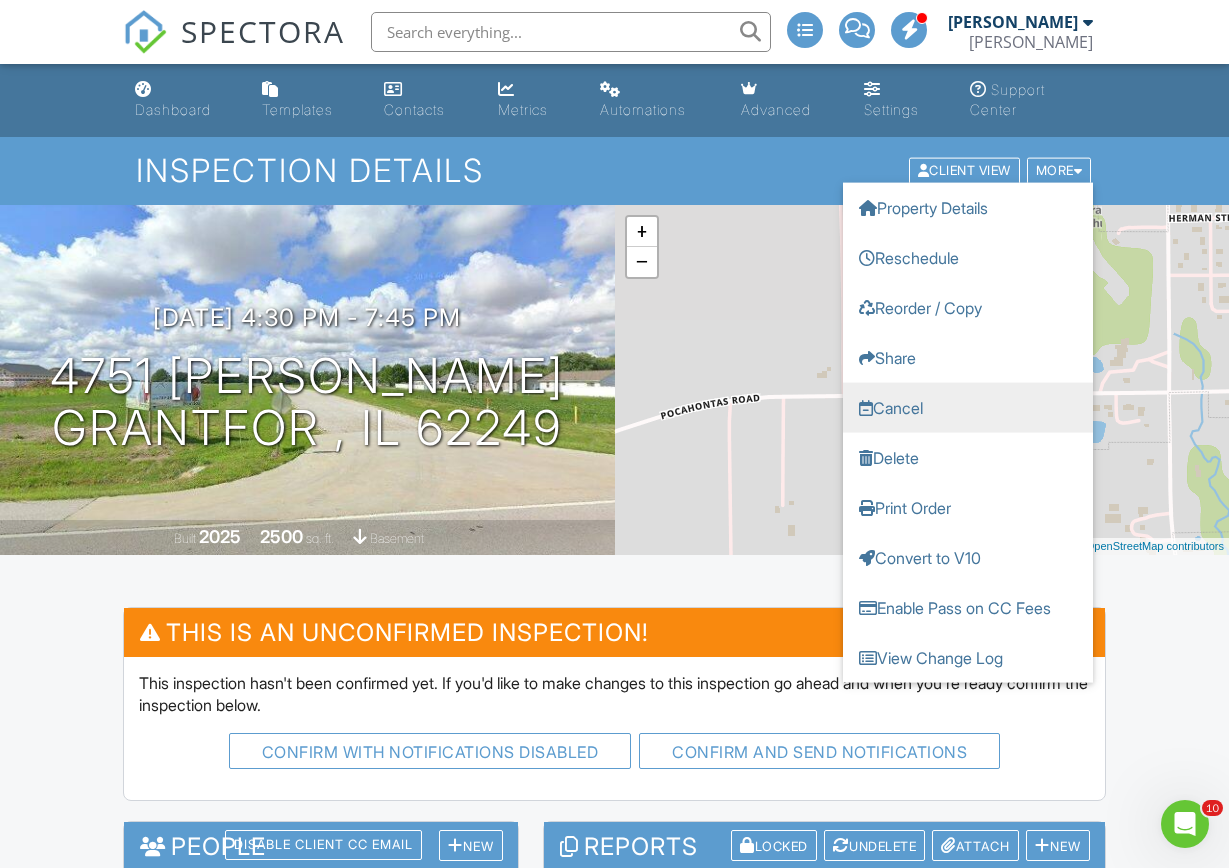click on "Cancel" at bounding box center [968, 408] 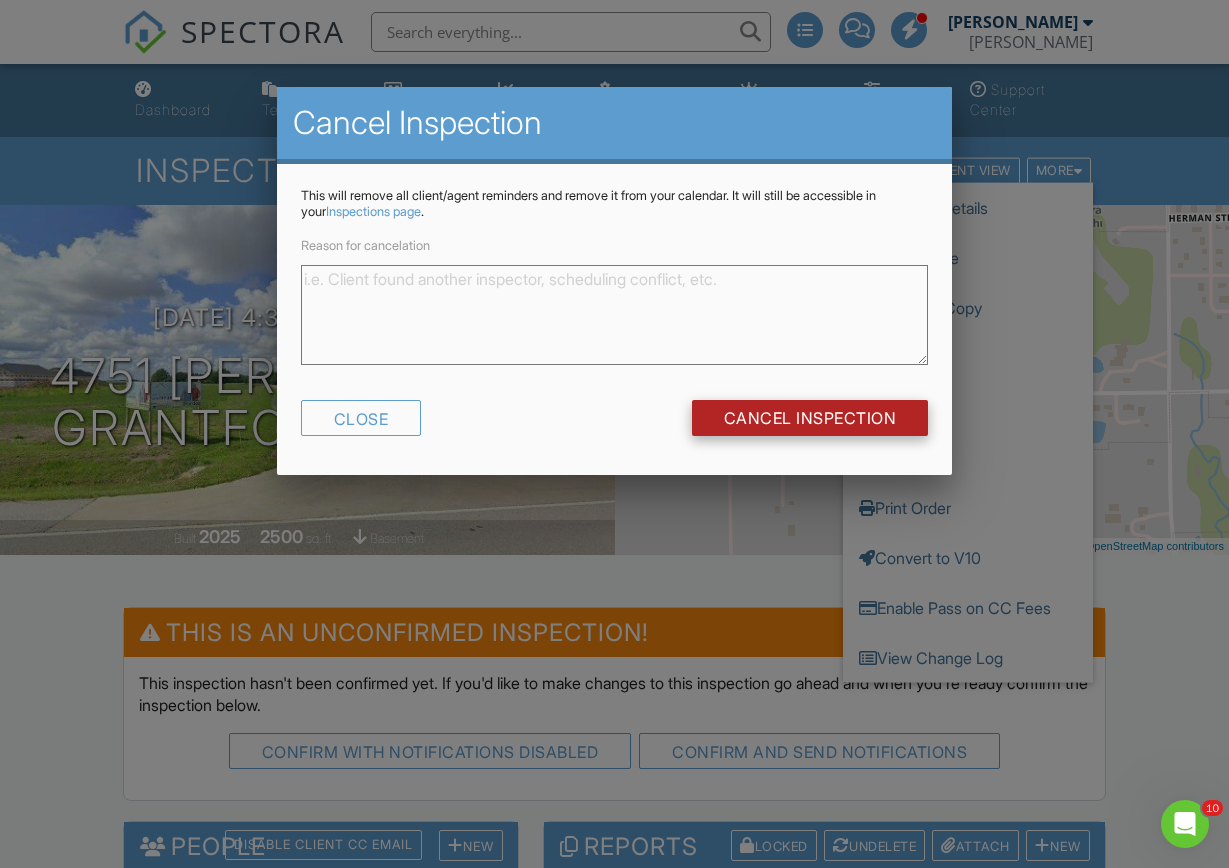 click on "Cancel Inspection" at bounding box center (810, 418) 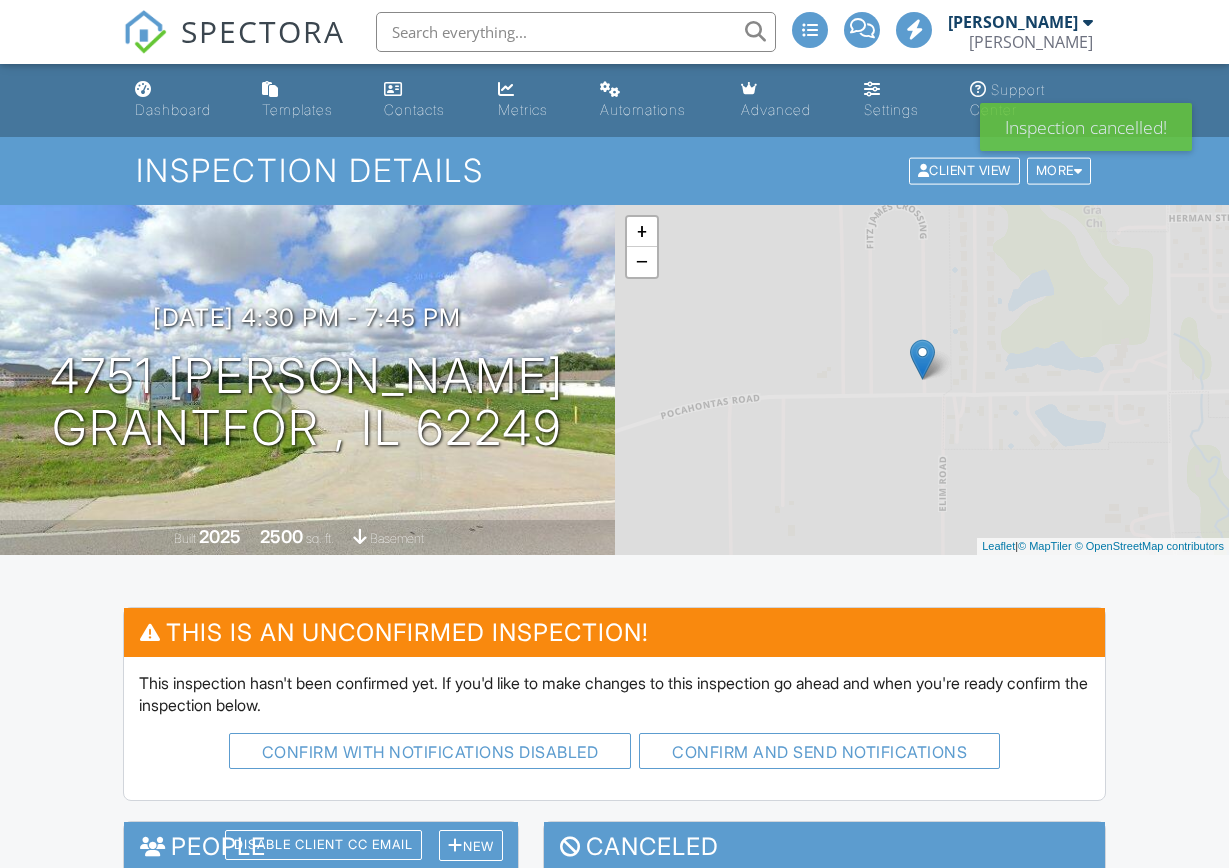 scroll, scrollTop: 0, scrollLeft: 0, axis: both 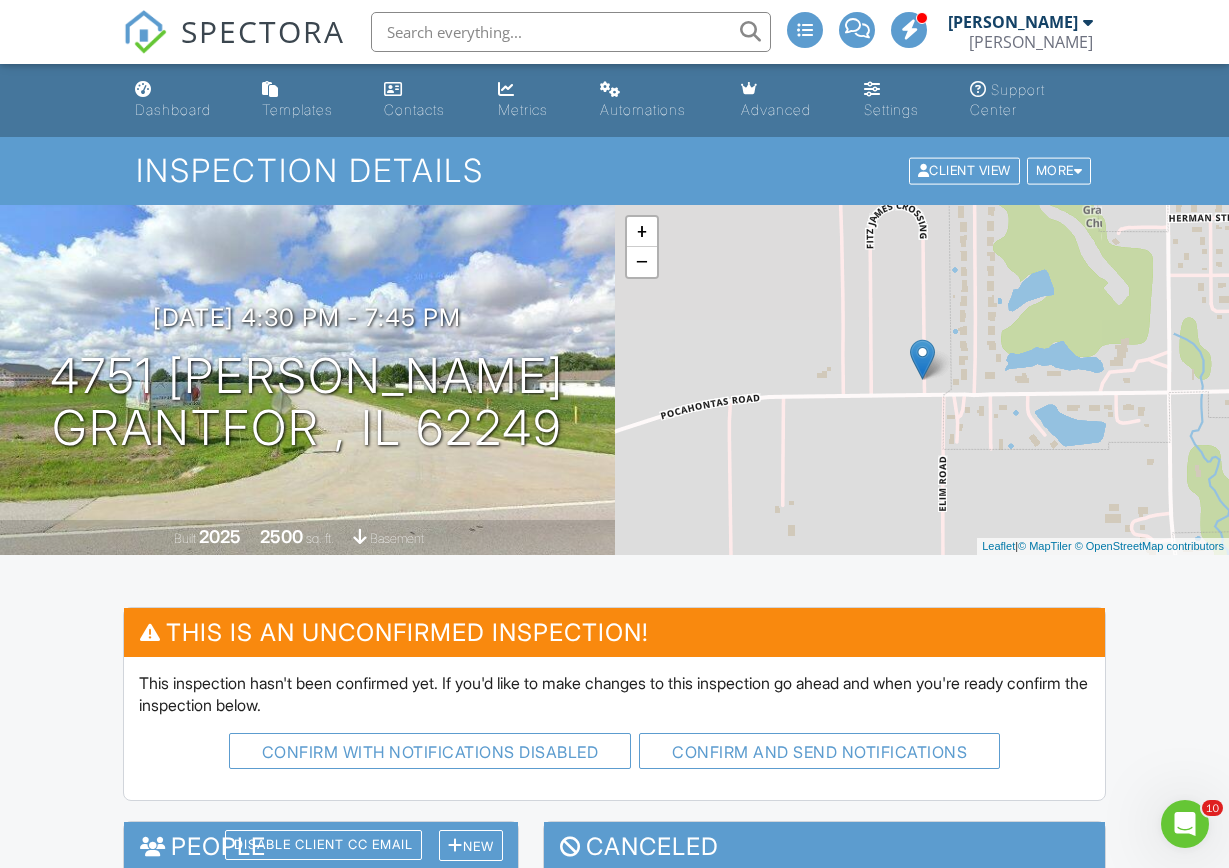 click at bounding box center (1088, 22) 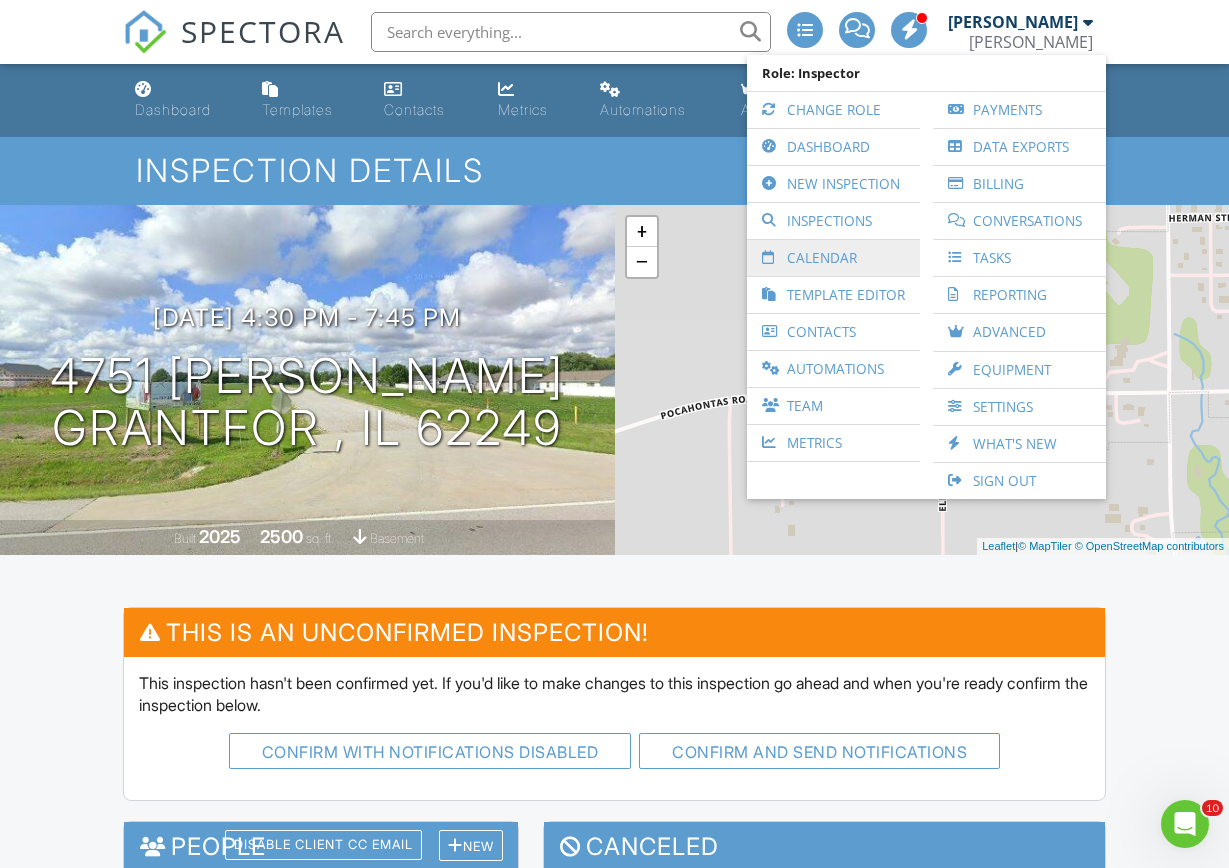 click on "Calendar" at bounding box center (833, 258) 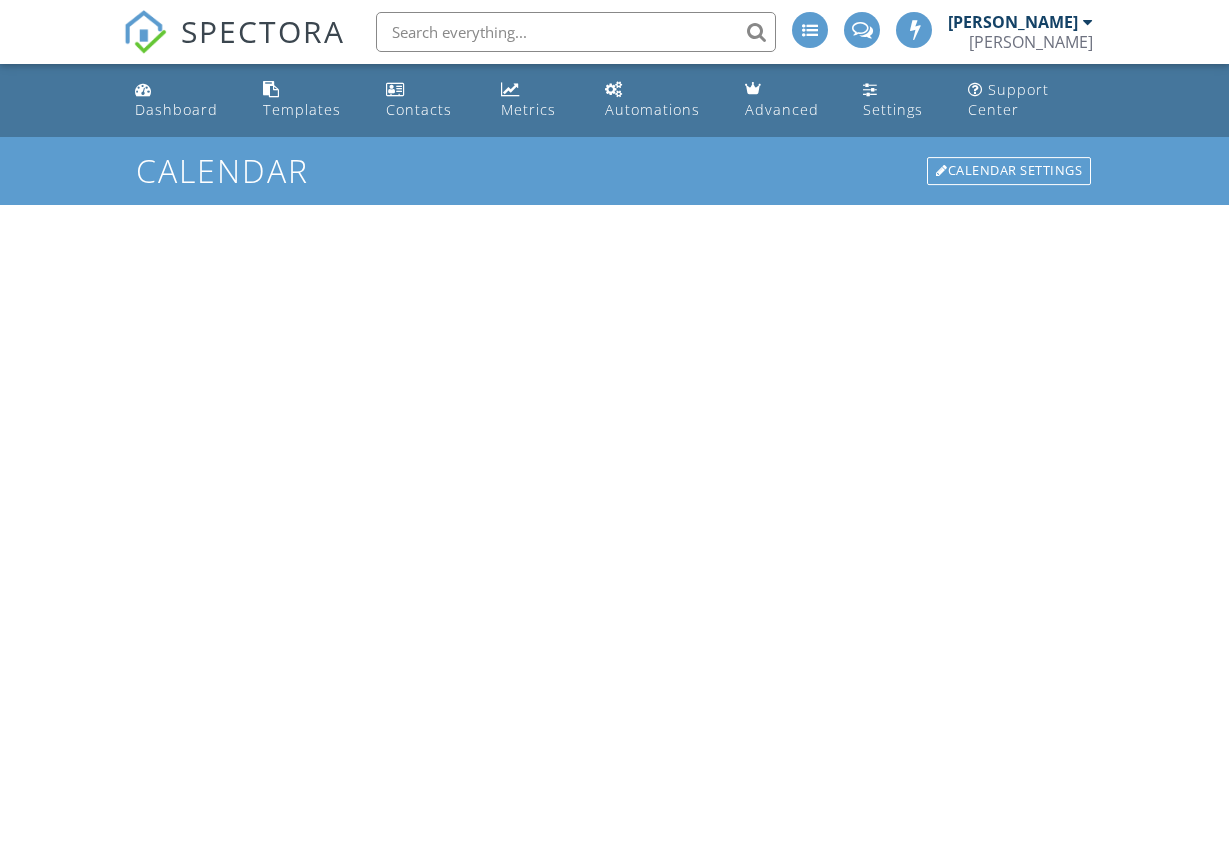 scroll, scrollTop: 0, scrollLeft: 0, axis: both 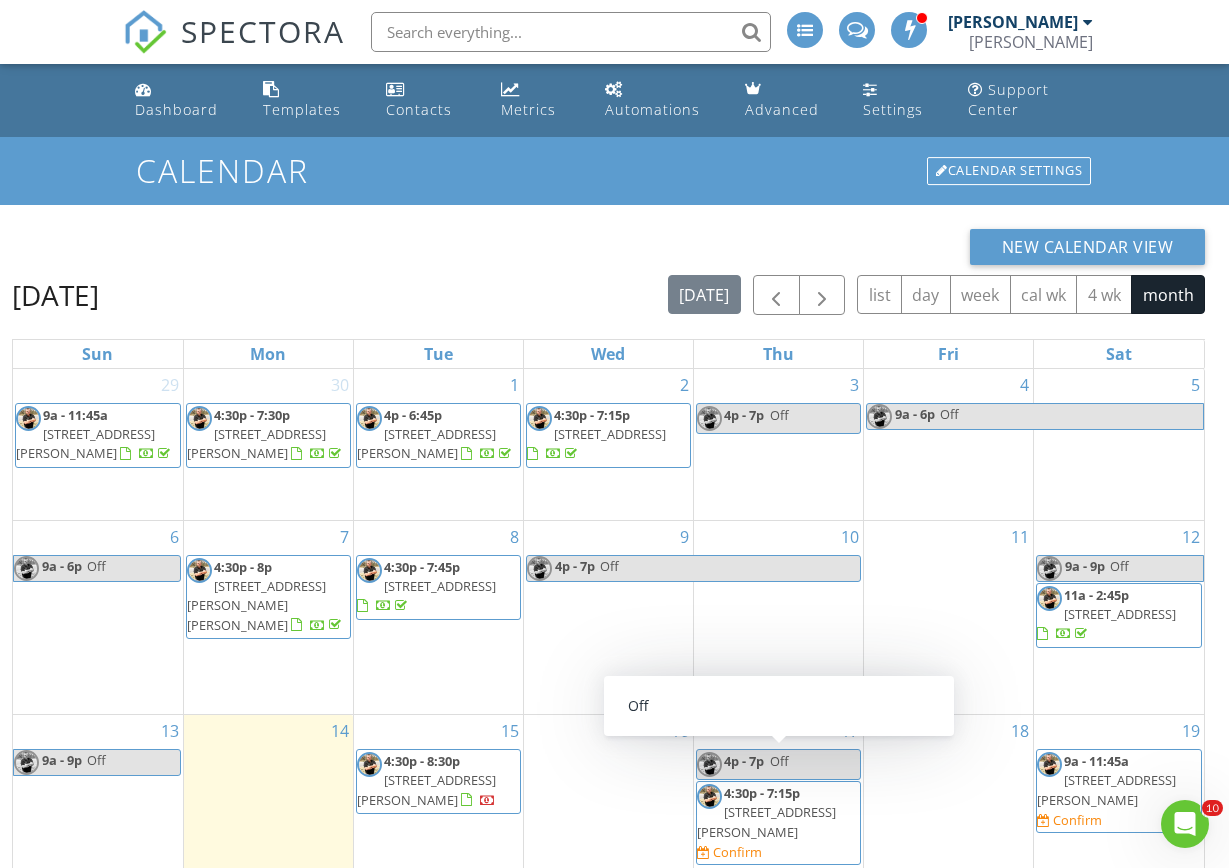 click on "4p - 7p
Off" at bounding box center [778, 764] 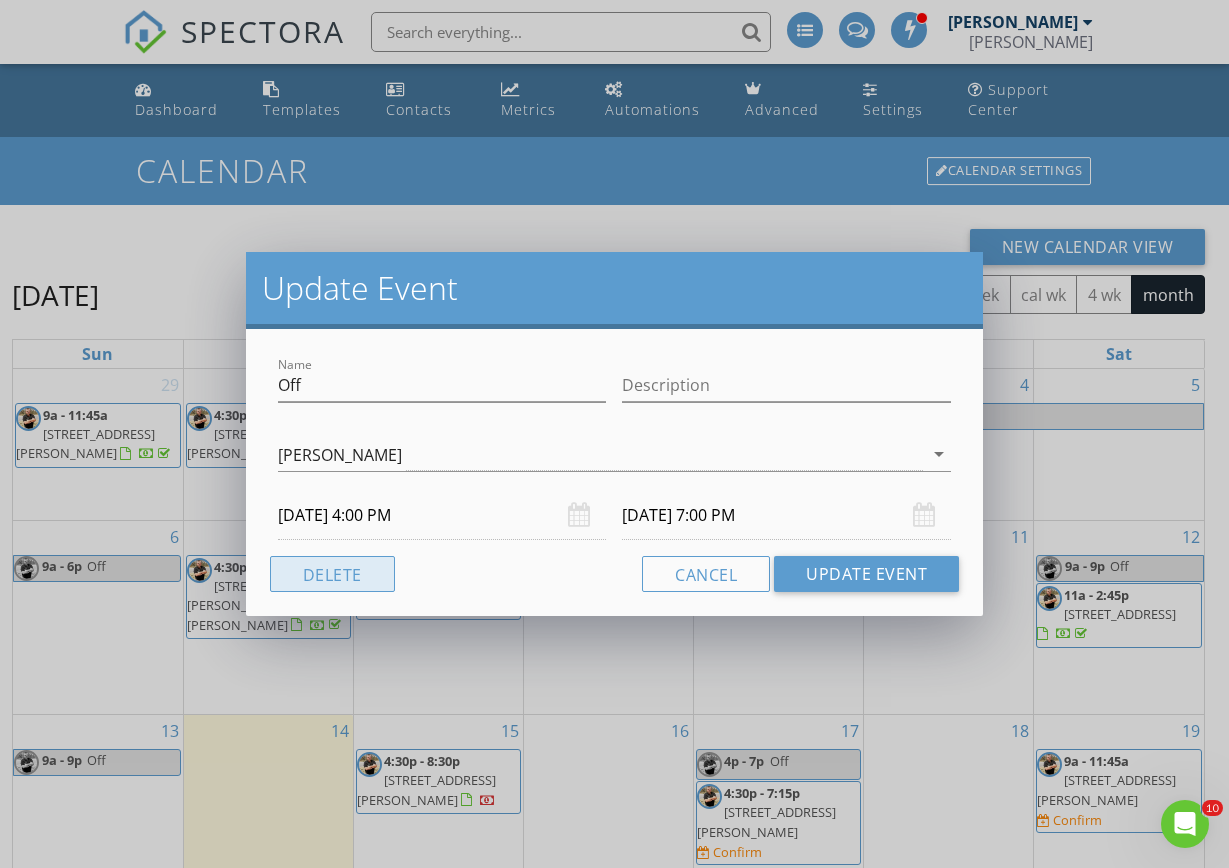 click on "Delete" at bounding box center (332, 574) 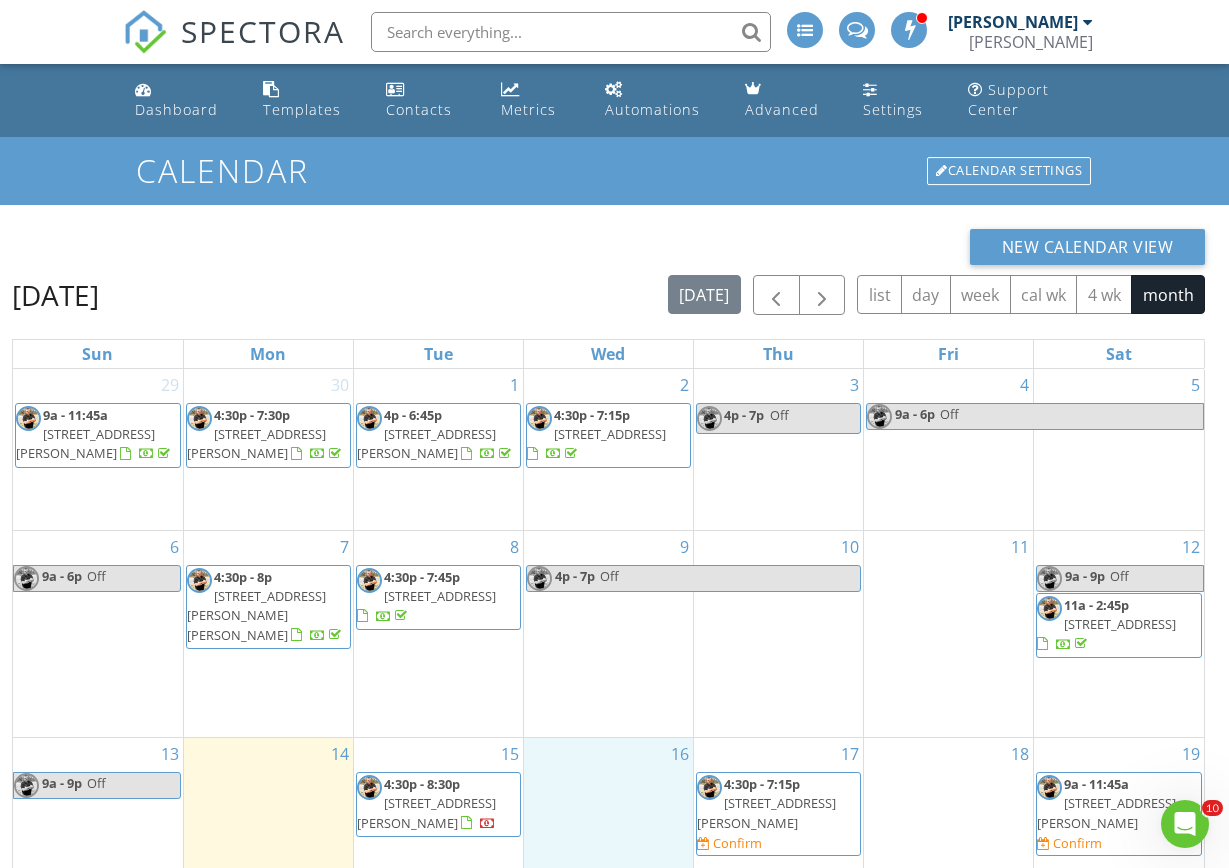 click on "16" at bounding box center (608, 834) 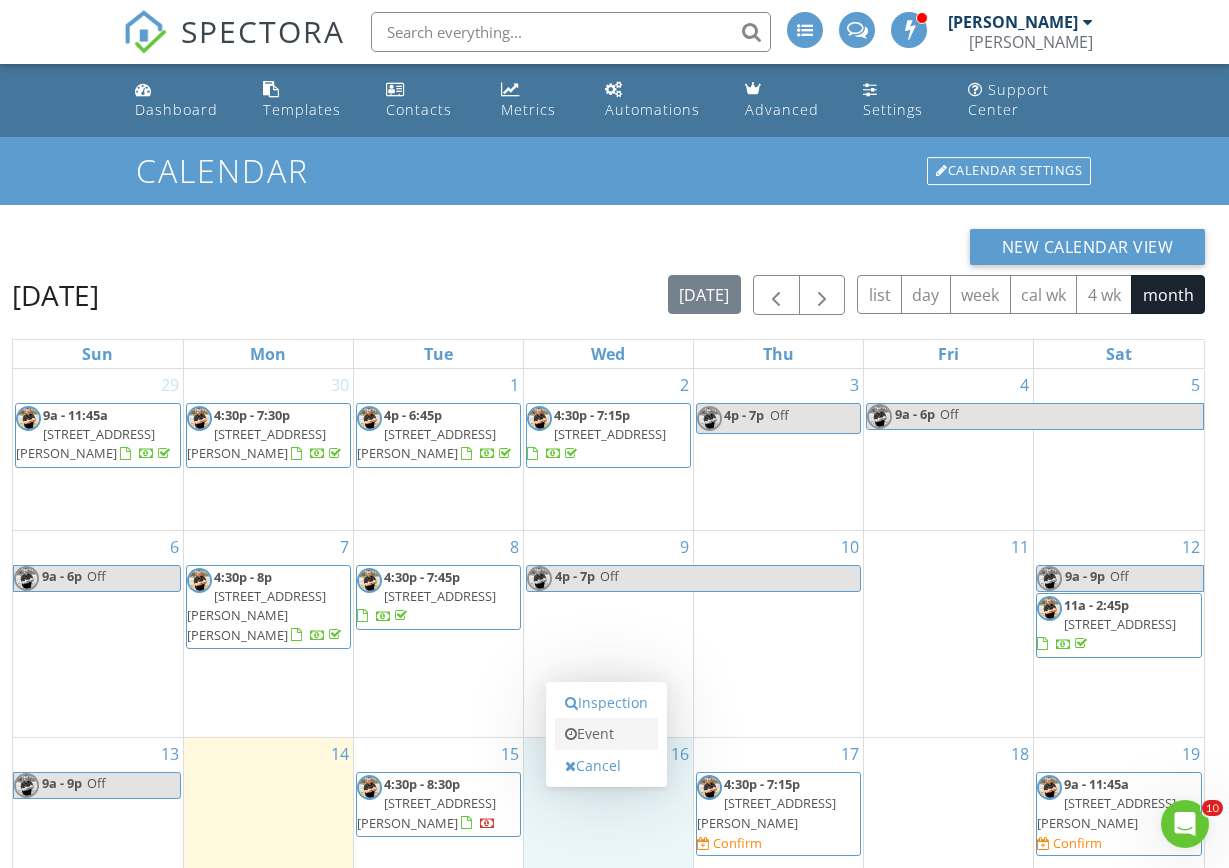click on "Event" at bounding box center (606, 734) 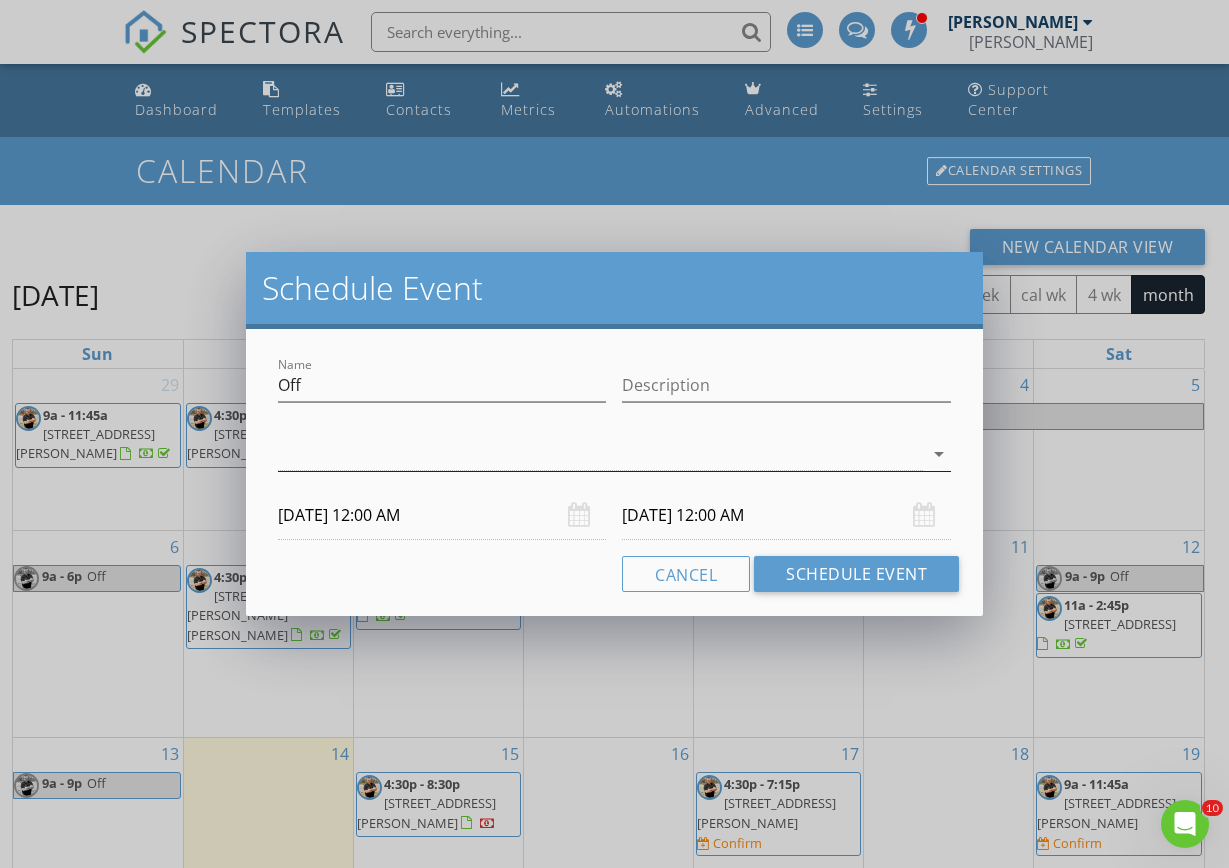 click on "arrow_drop_down" at bounding box center [939, 454] 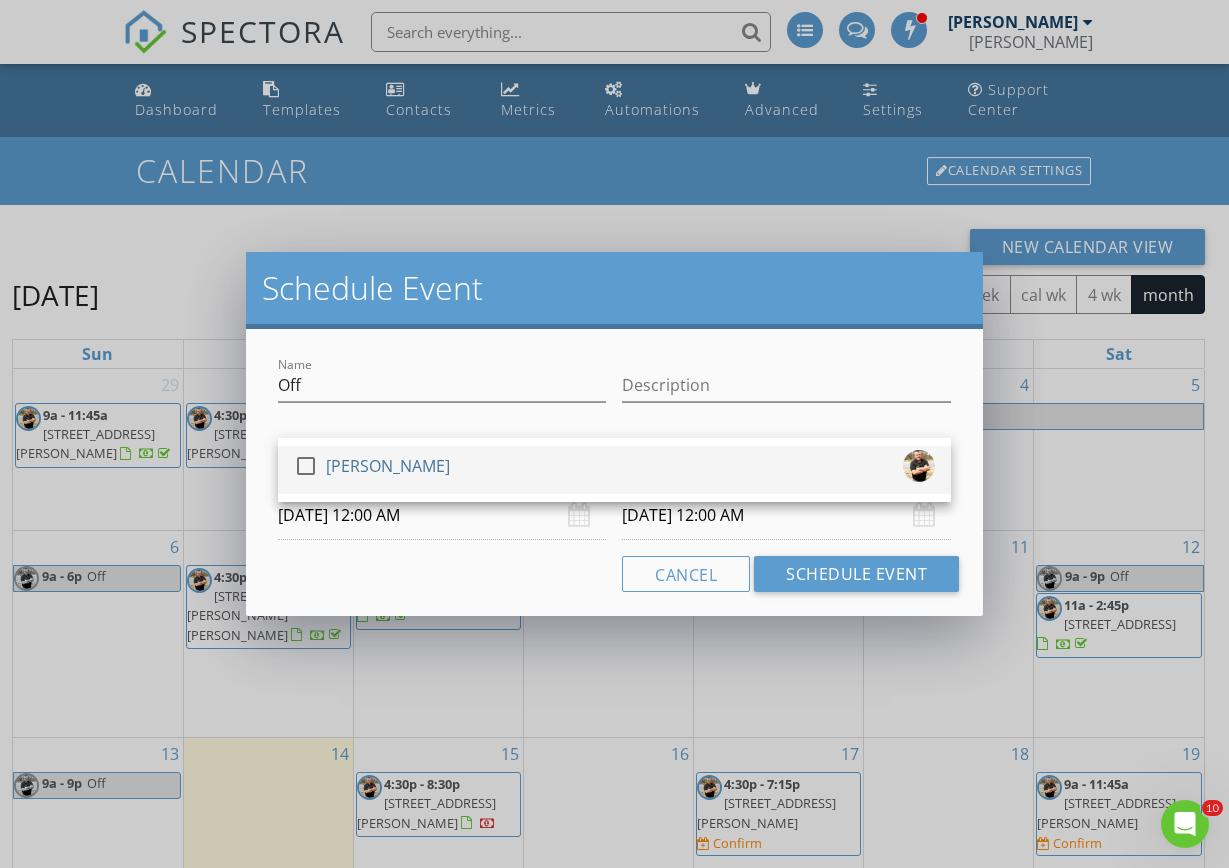 click at bounding box center (306, 466) 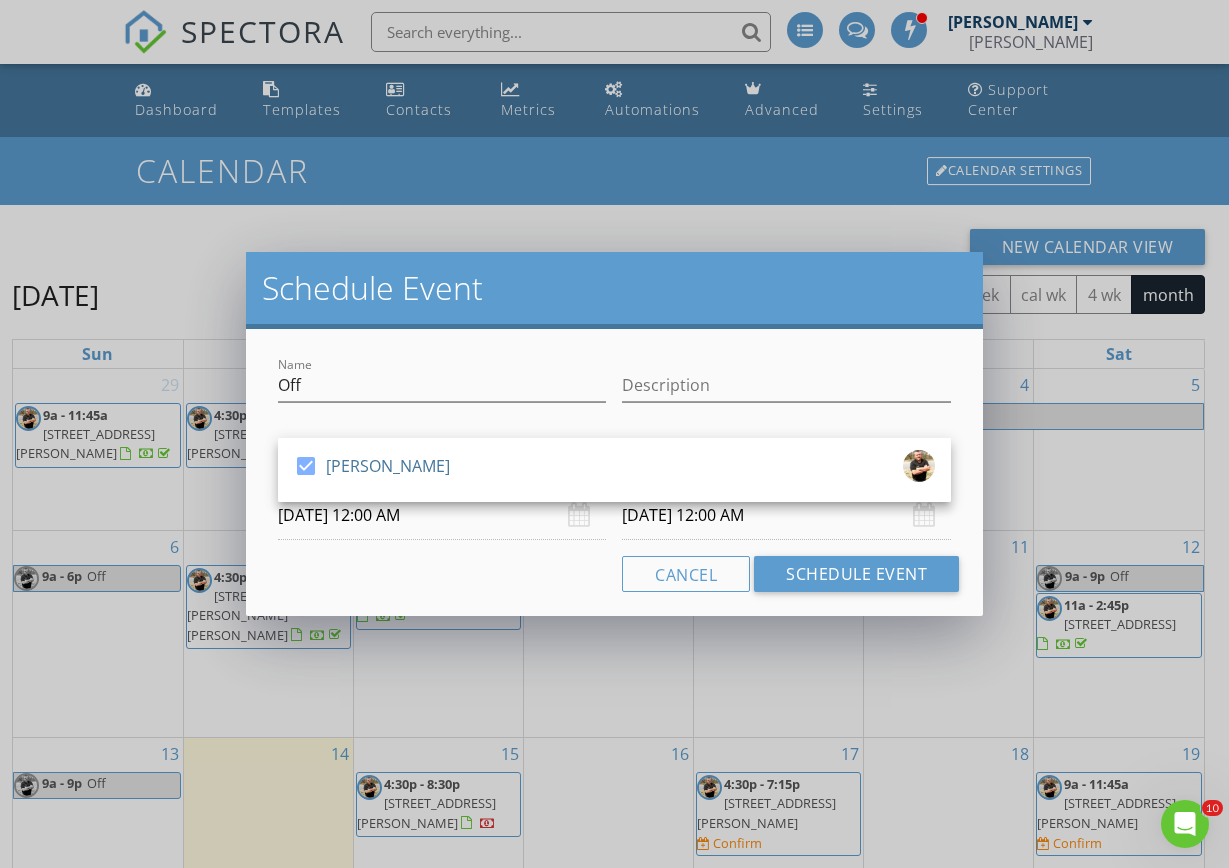 click on "07/16/2025 12:00 AM" at bounding box center (442, 515) 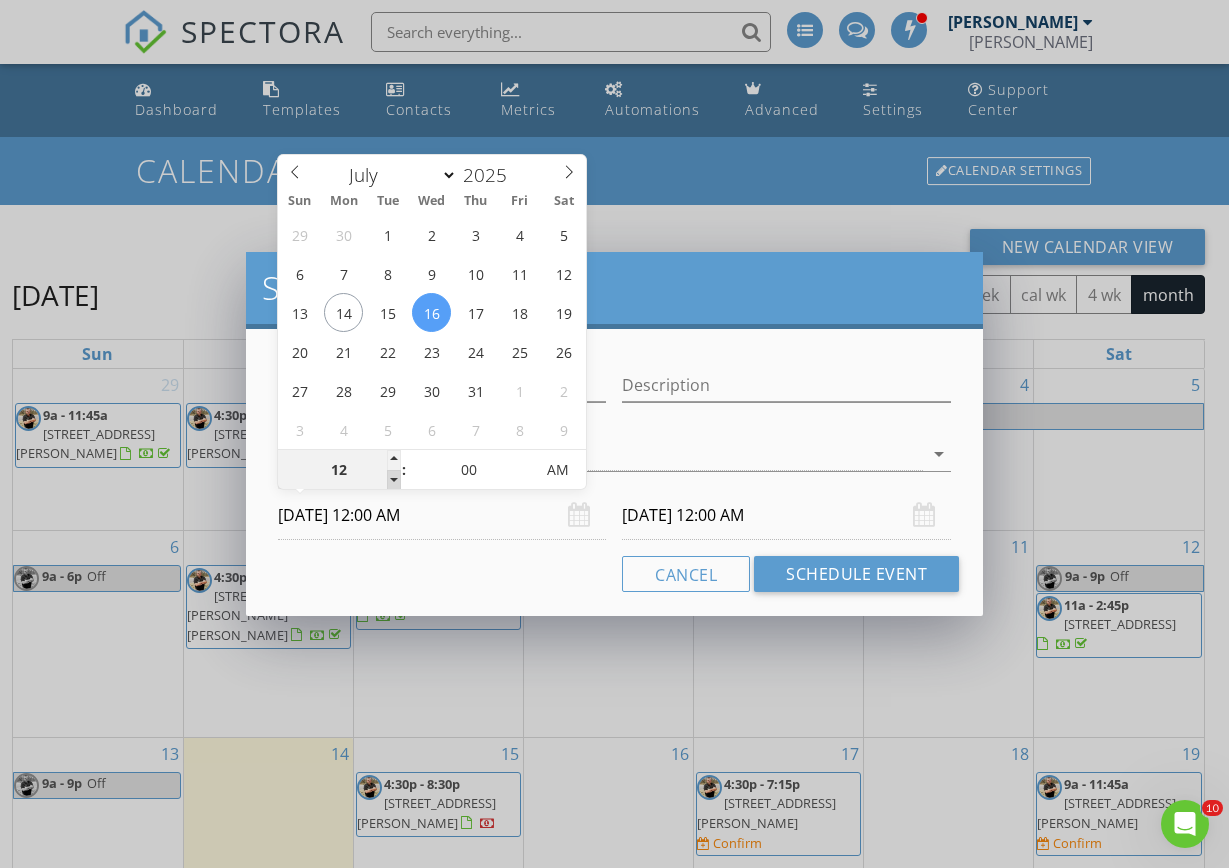 type on "11" 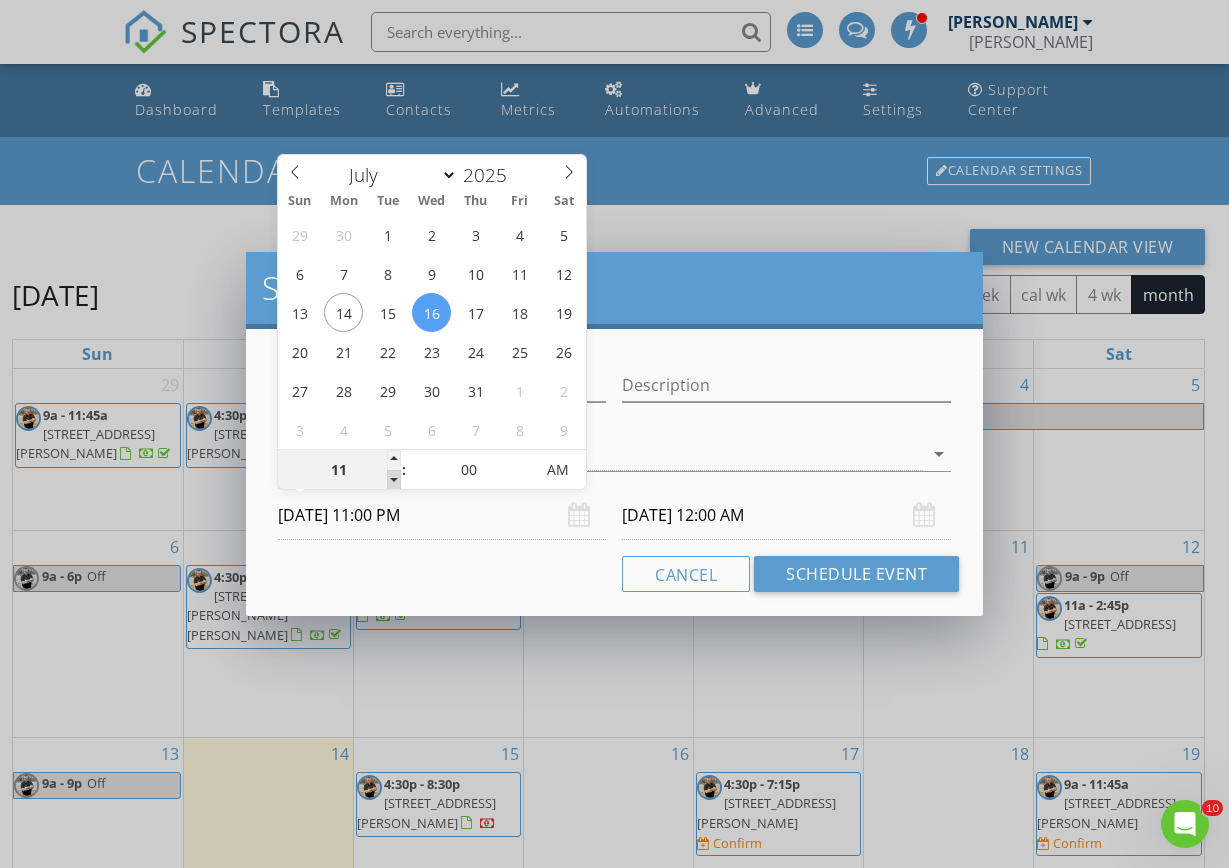 click at bounding box center (394, 480) 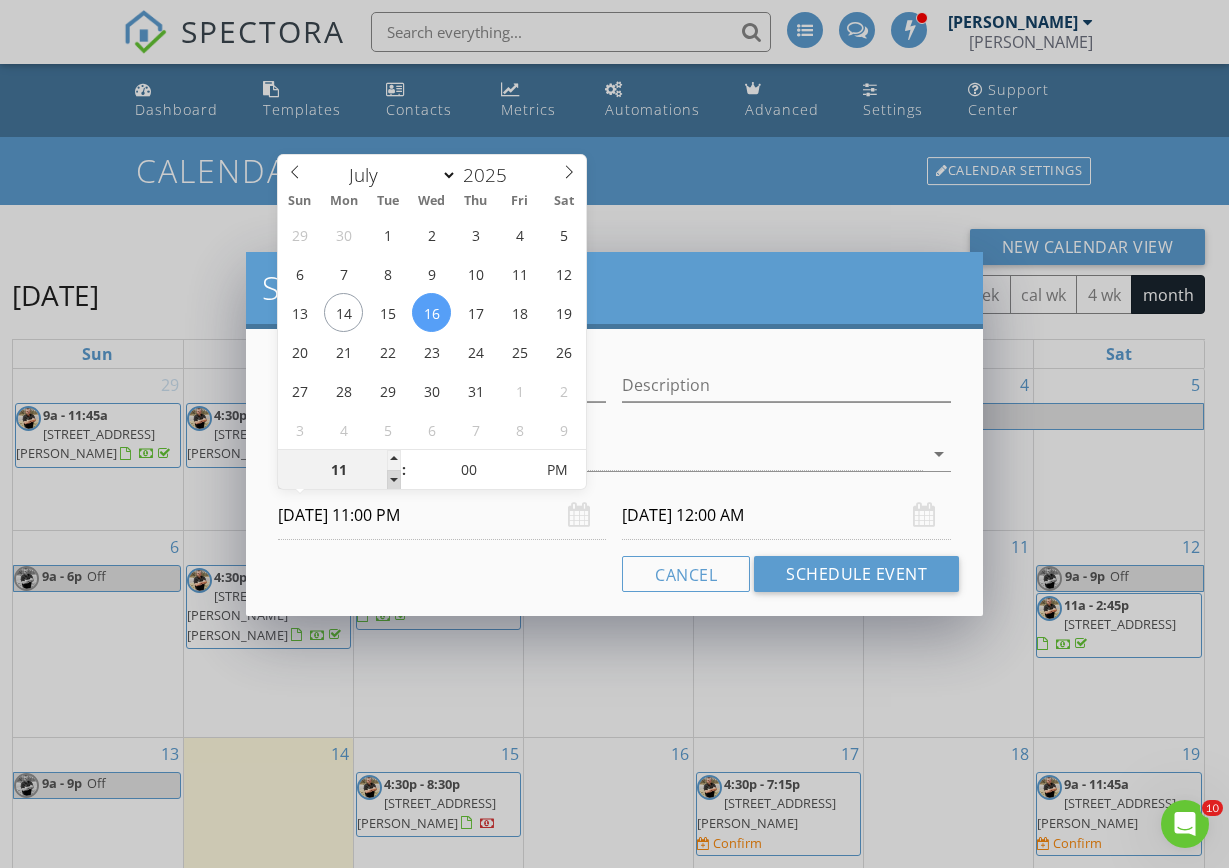 type on "10" 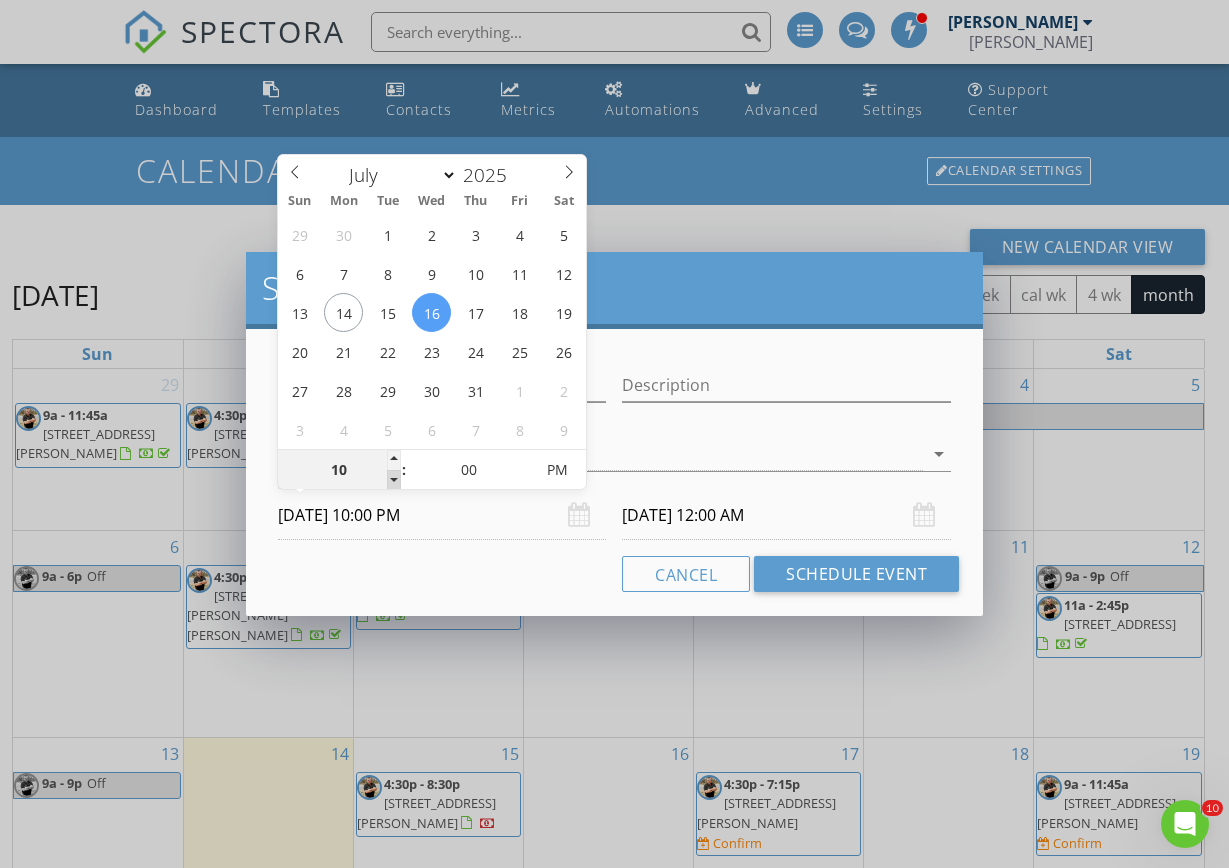 click at bounding box center (394, 480) 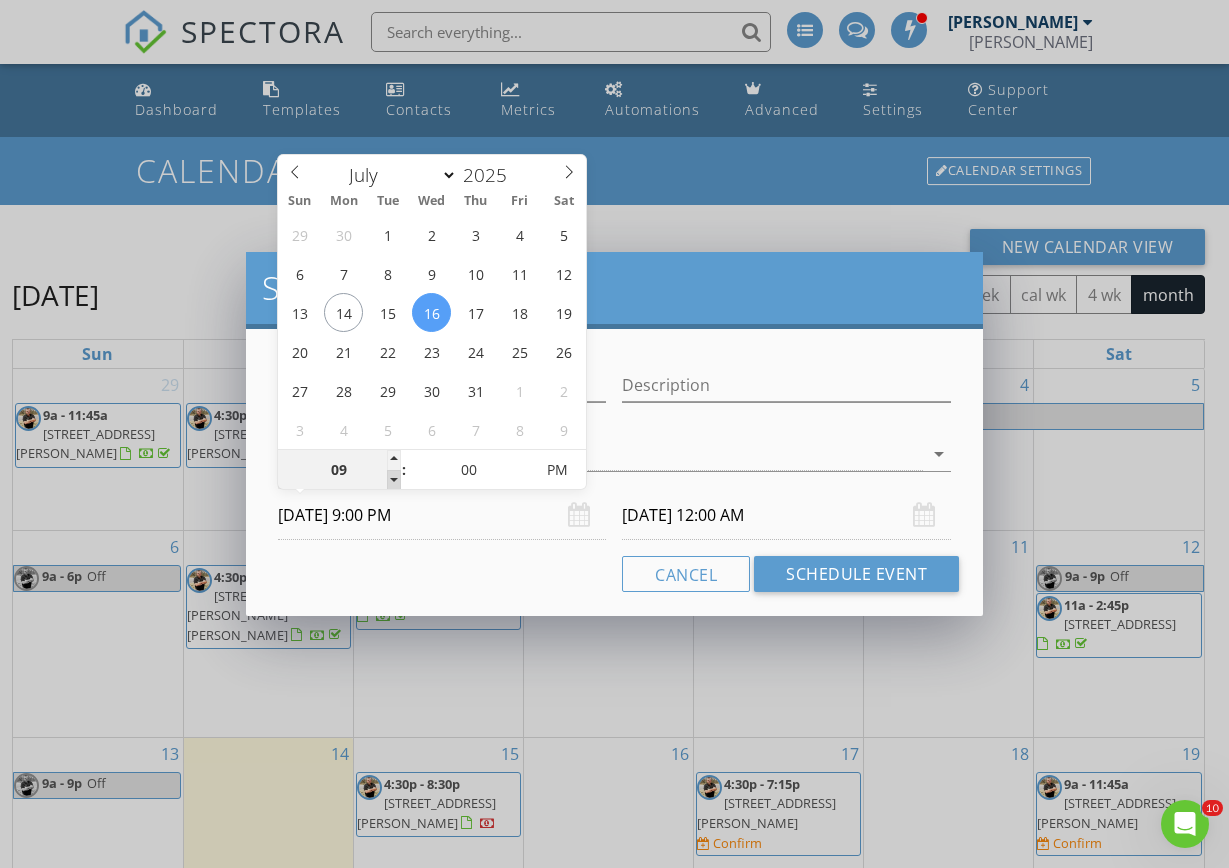 click at bounding box center (394, 480) 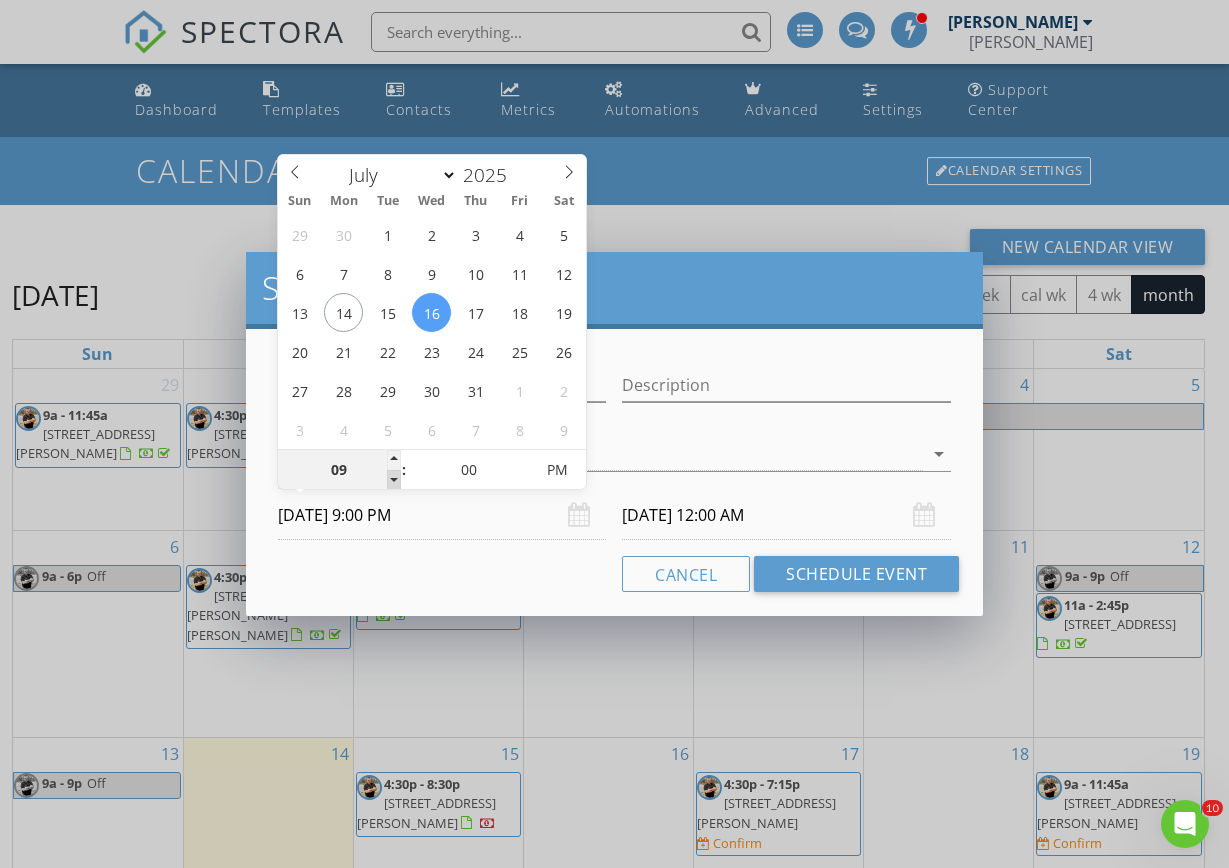 type on "08" 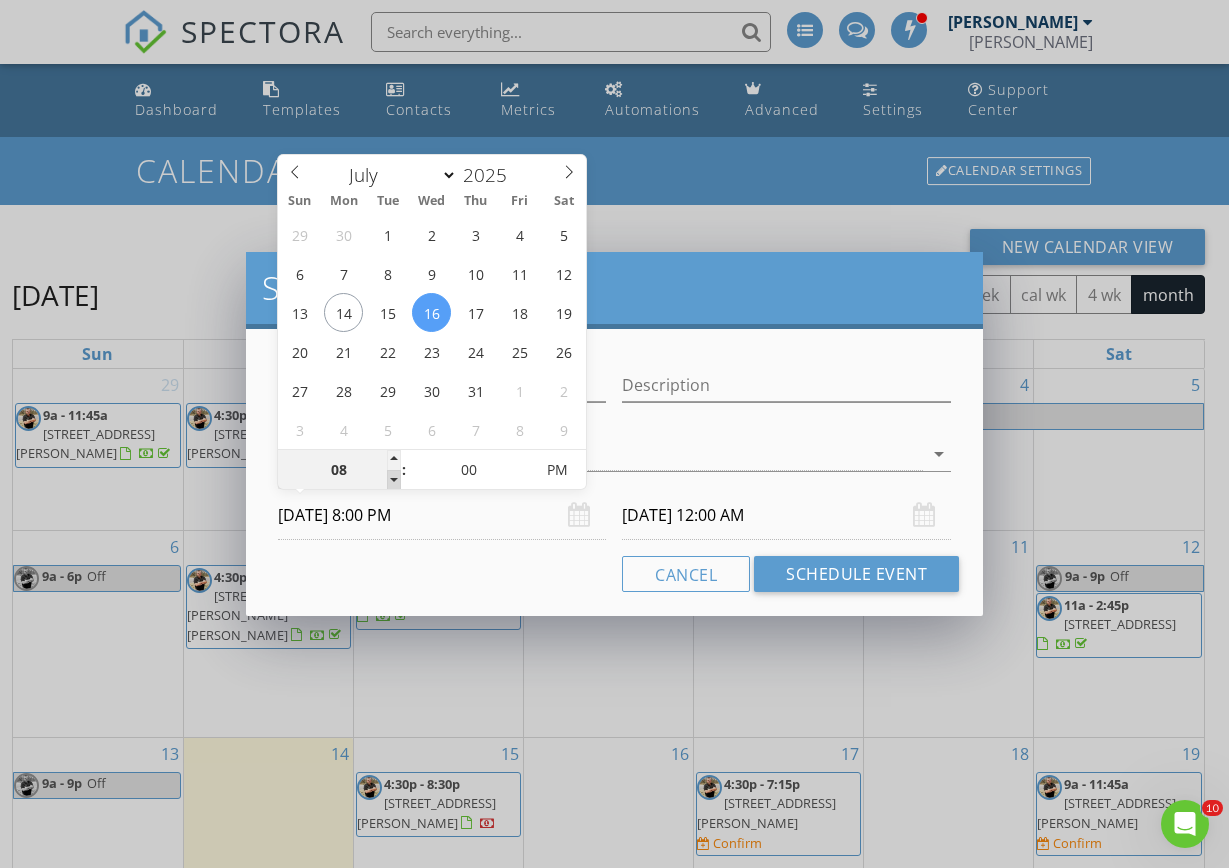 click at bounding box center (394, 480) 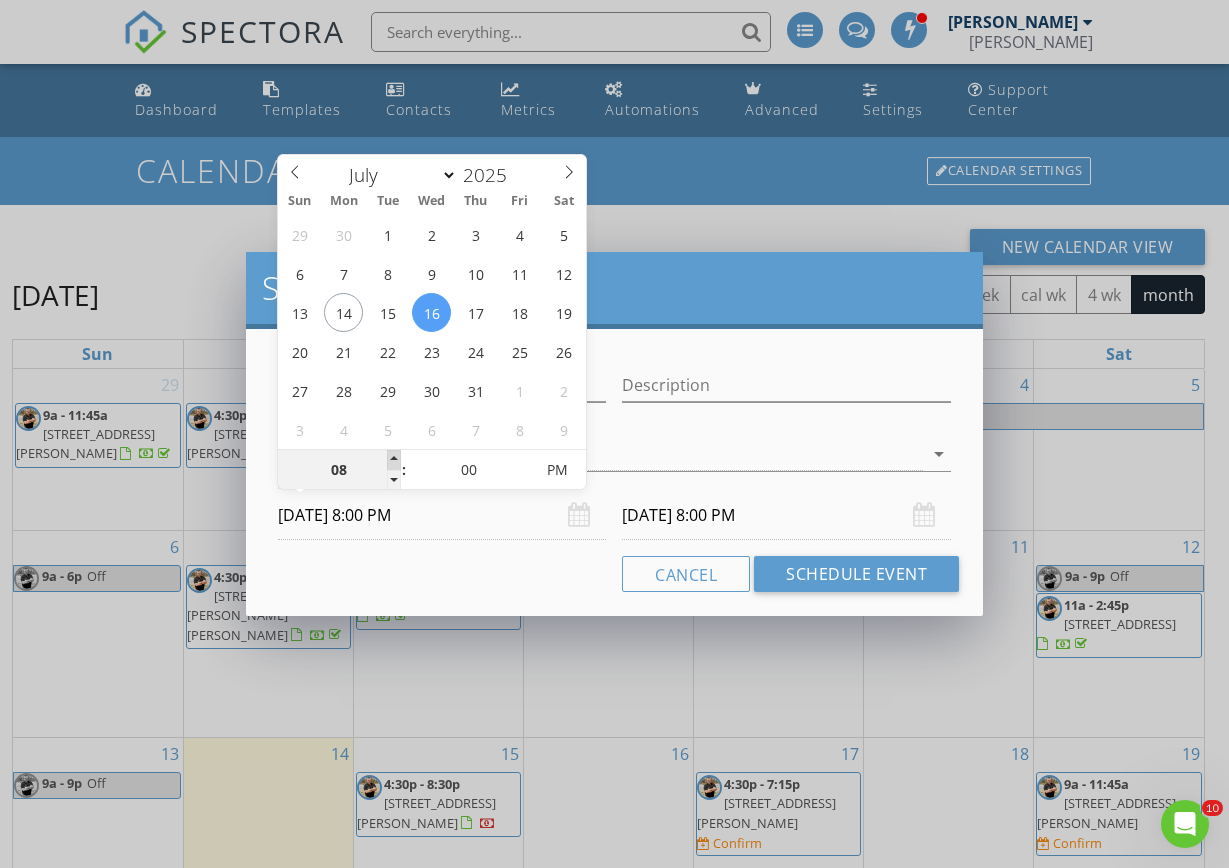 type on "09" 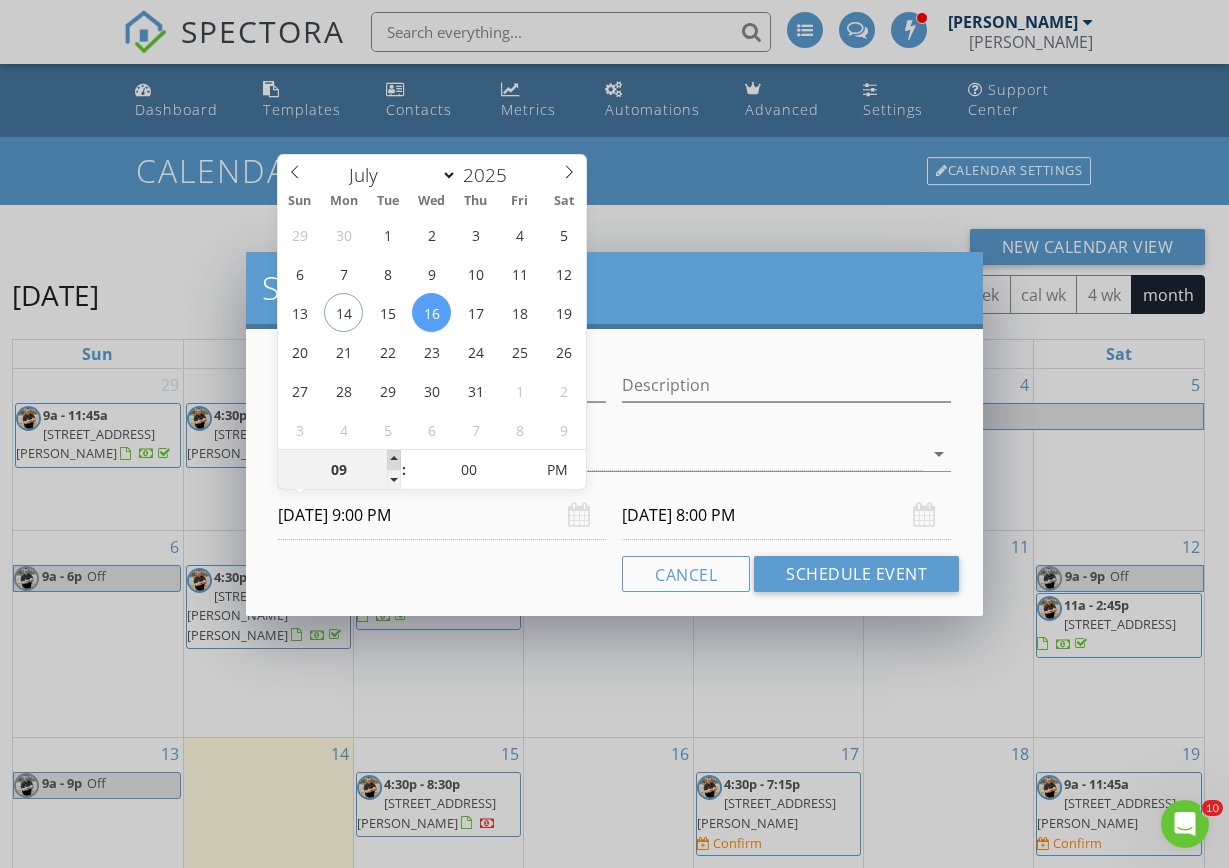 click at bounding box center [394, 460] 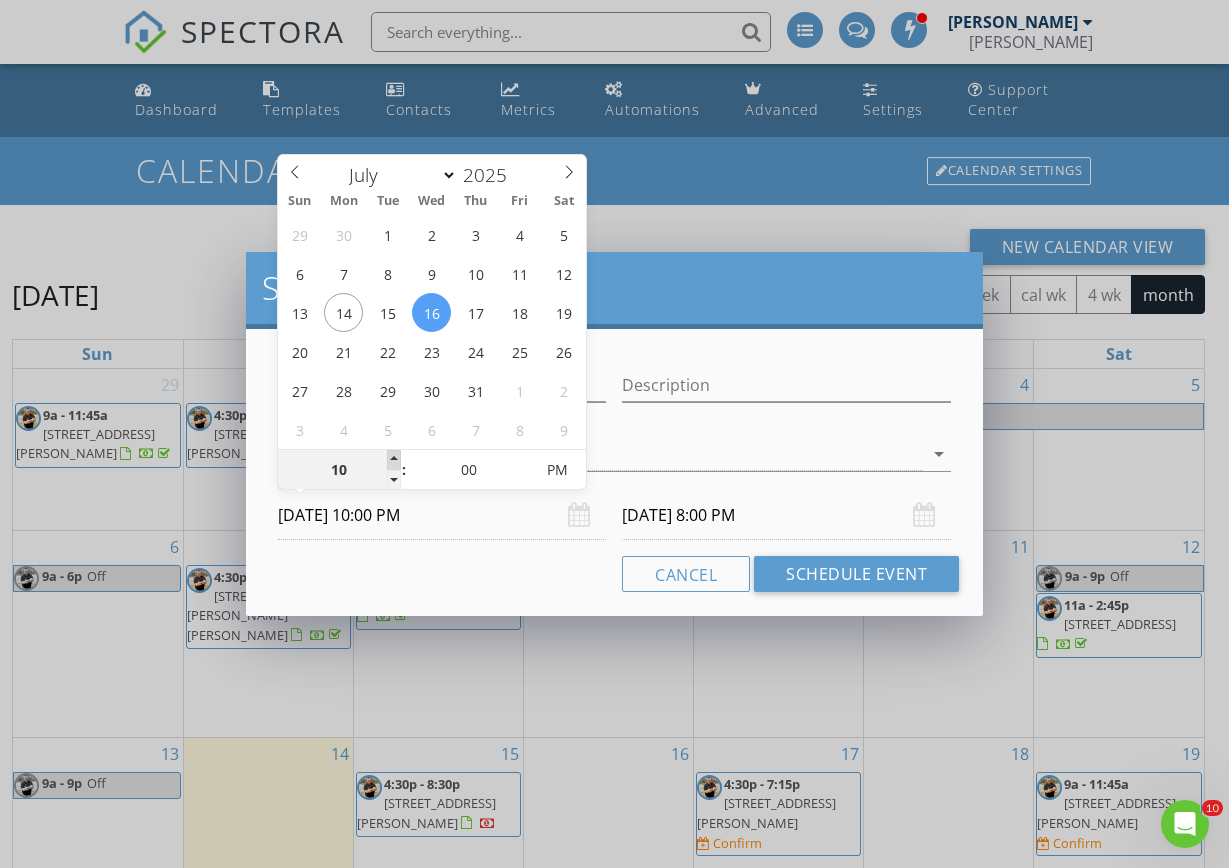 type on "07/17/2025 10:00 PM" 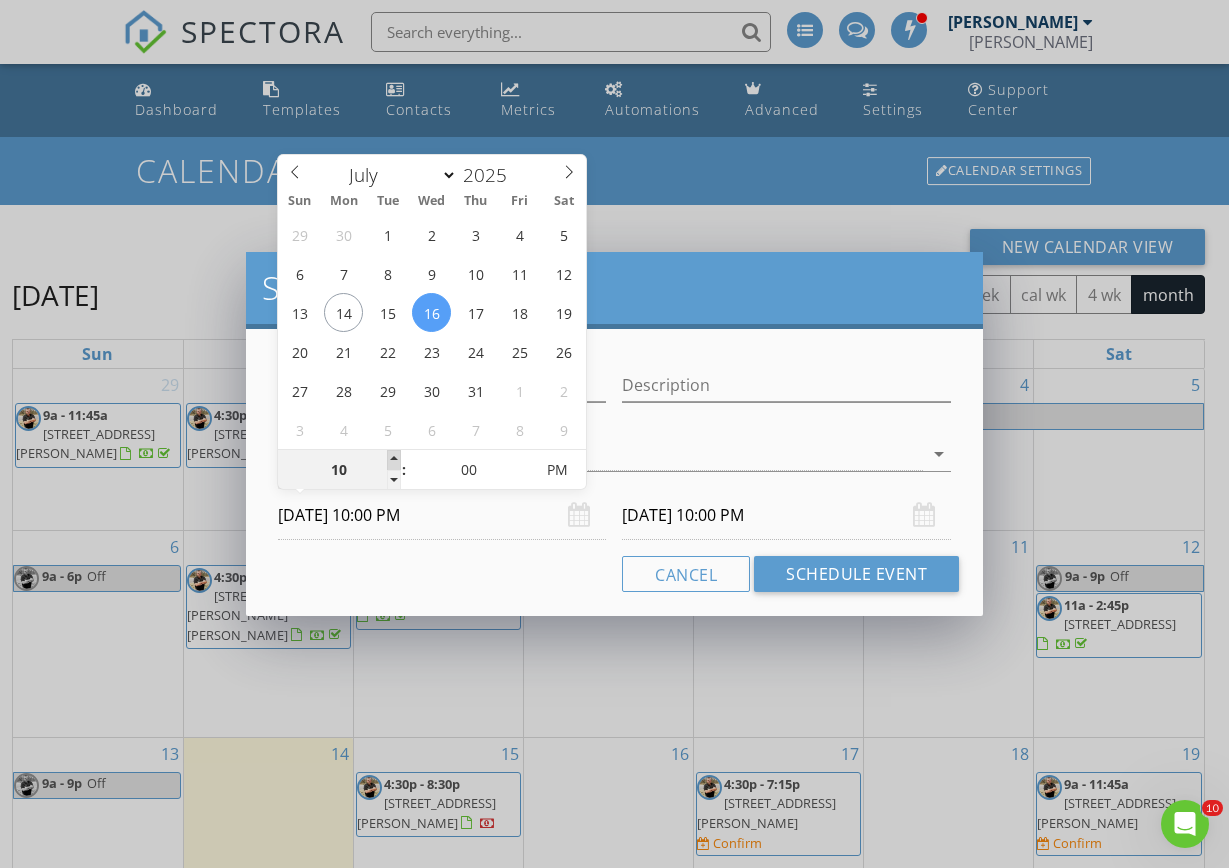 click at bounding box center (394, 460) 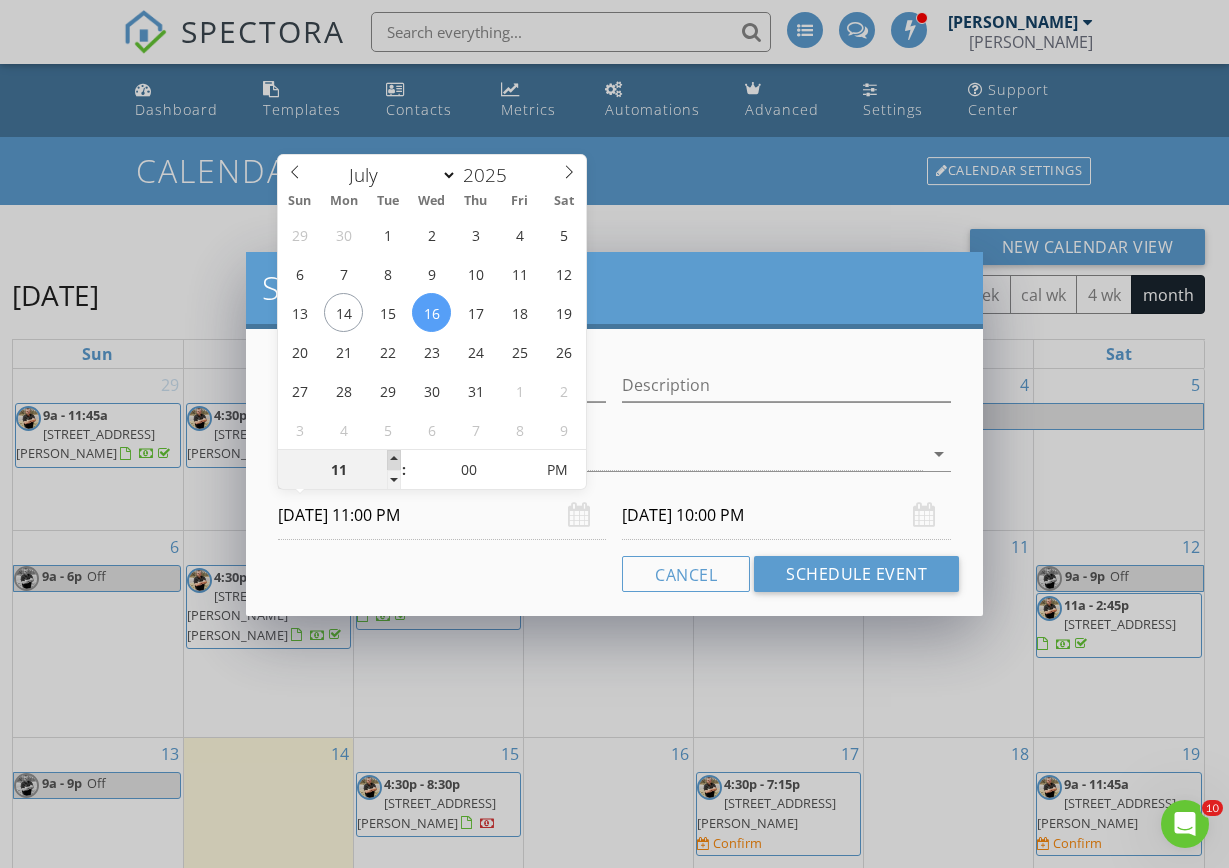 click at bounding box center [394, 460] 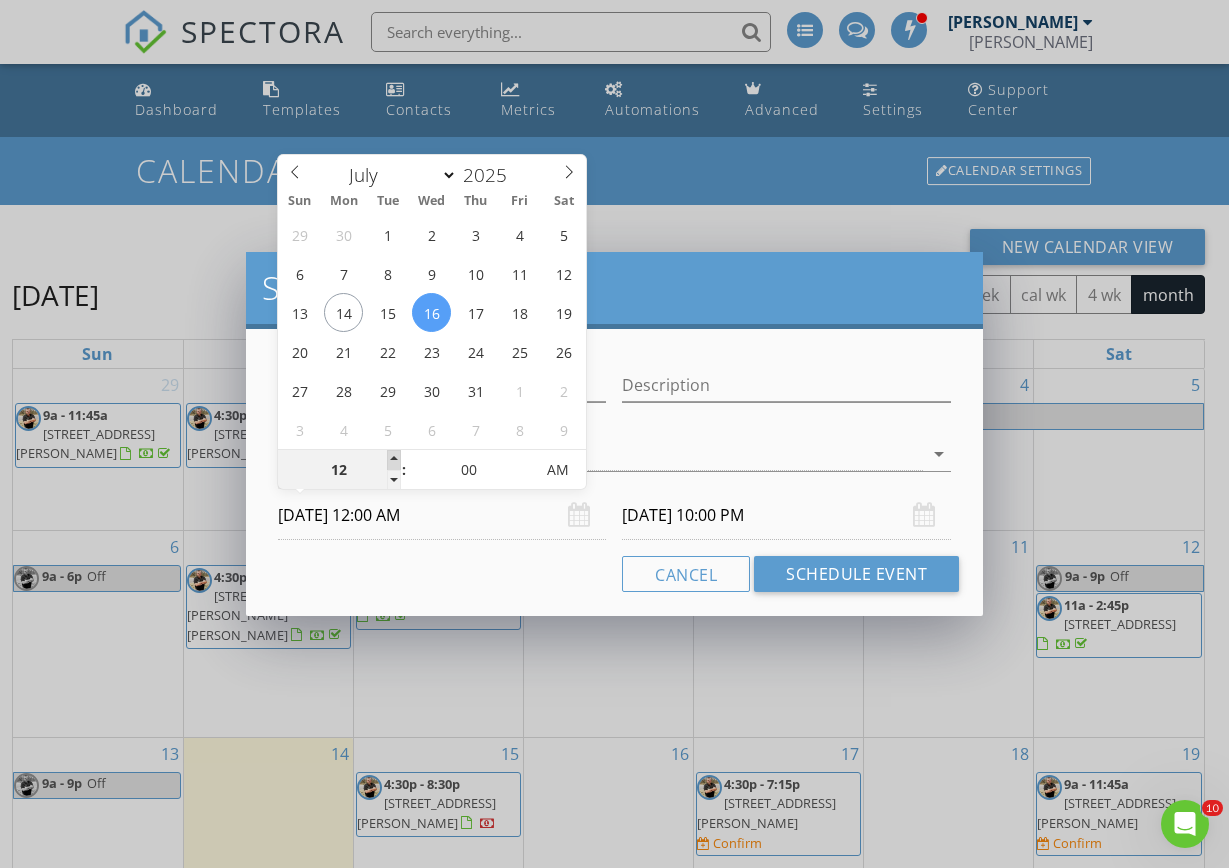 click at bounding box center (394, 460) 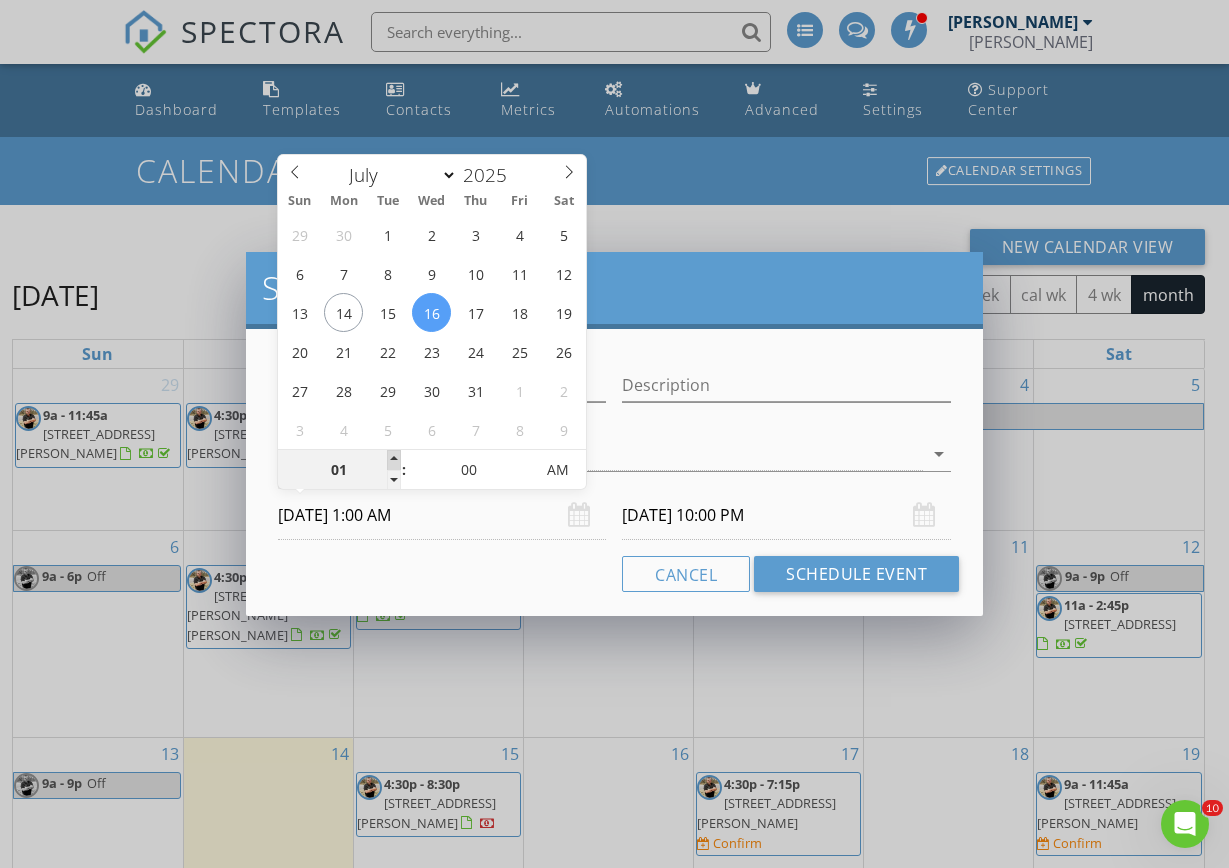 click at bounding box center [394, 460] 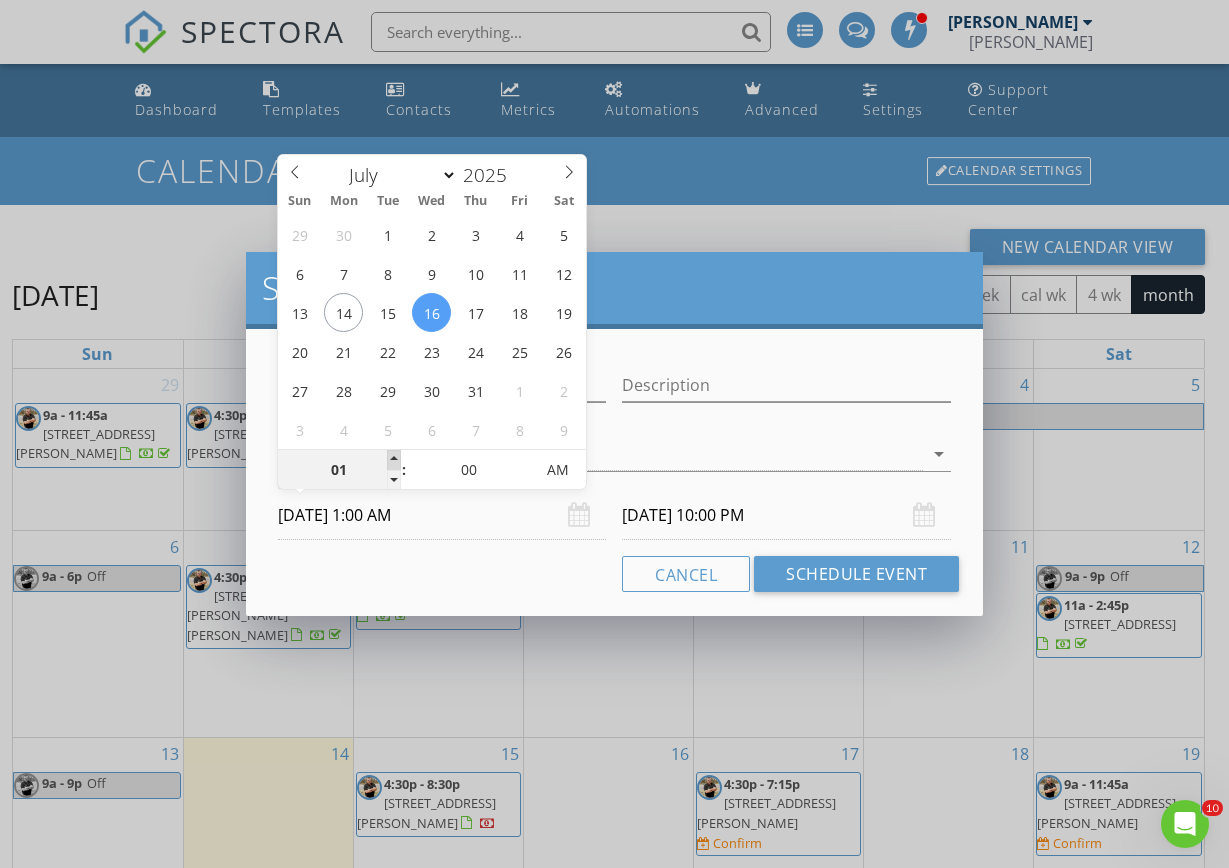 type on "02" 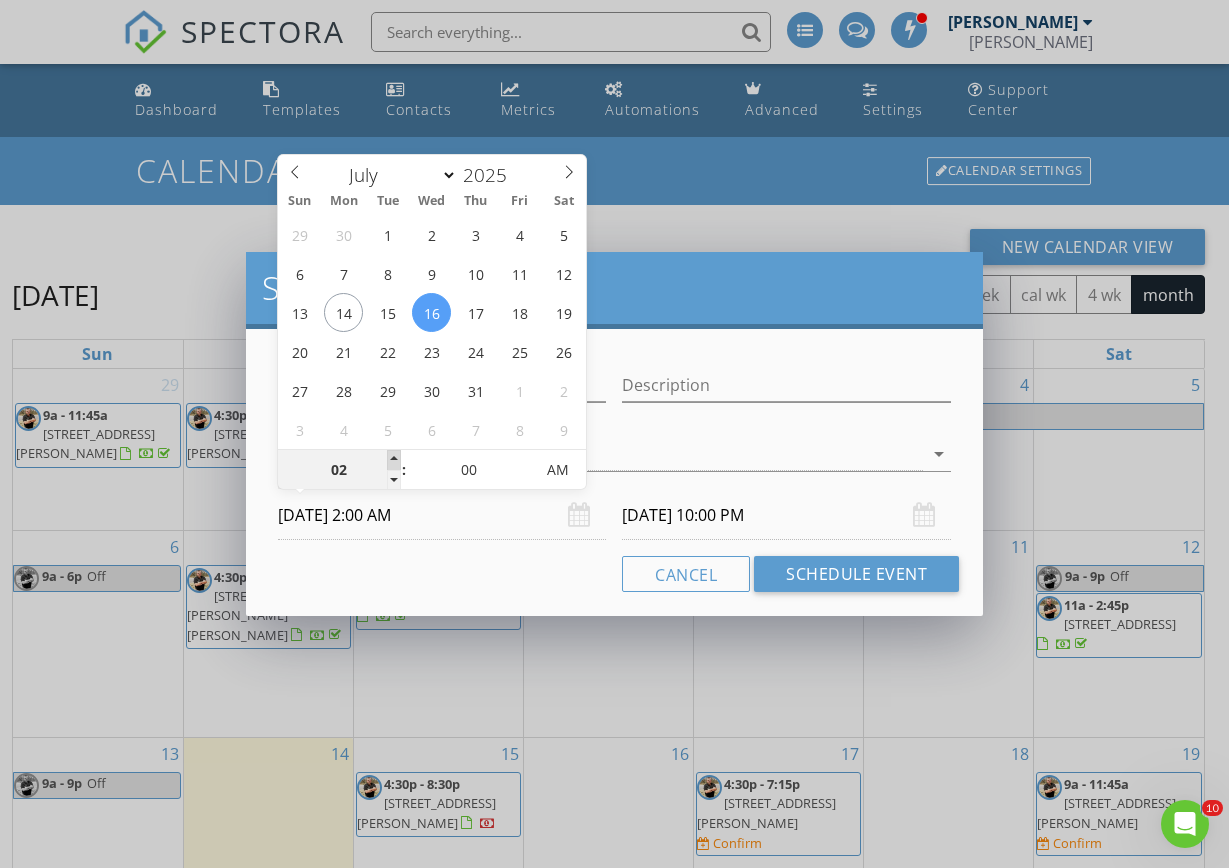 click at bounding box center [394, 460] 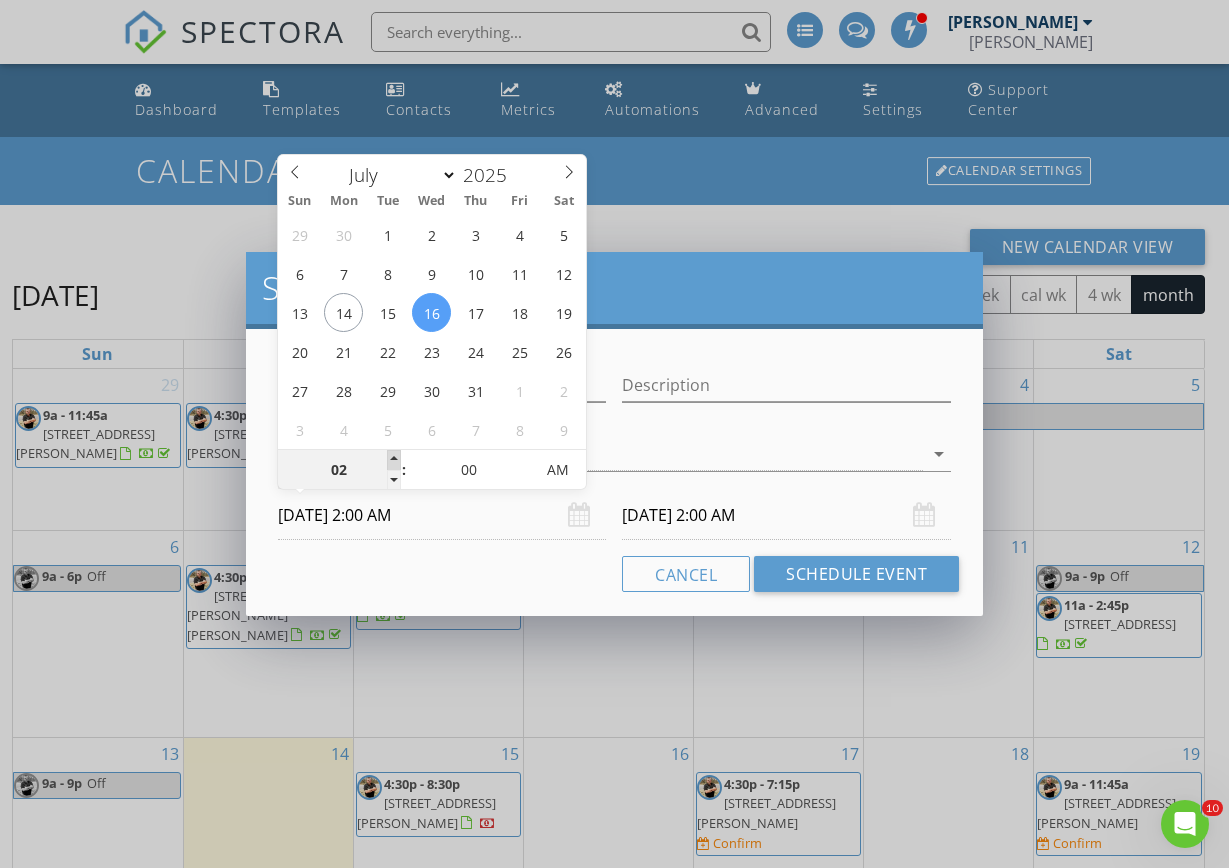 type on "03" 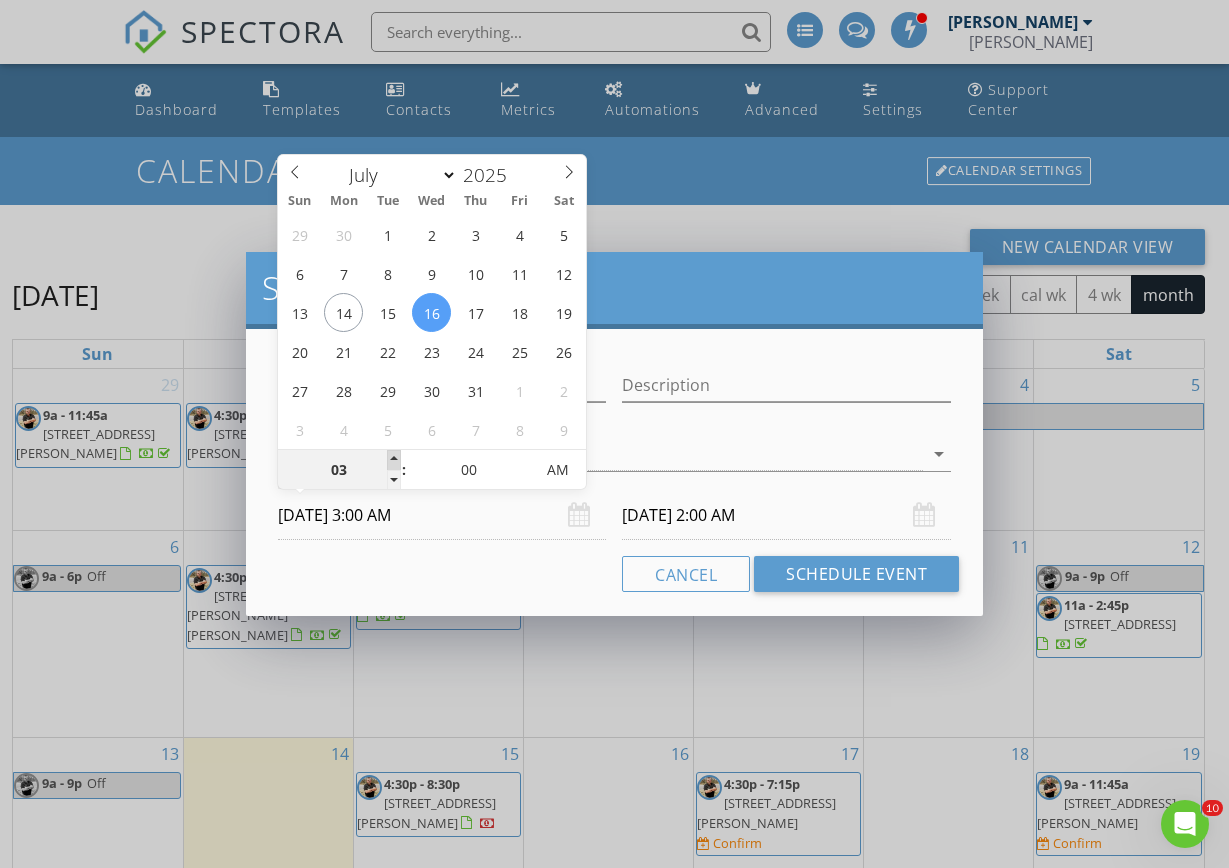 click at bounding box center [394, 460] 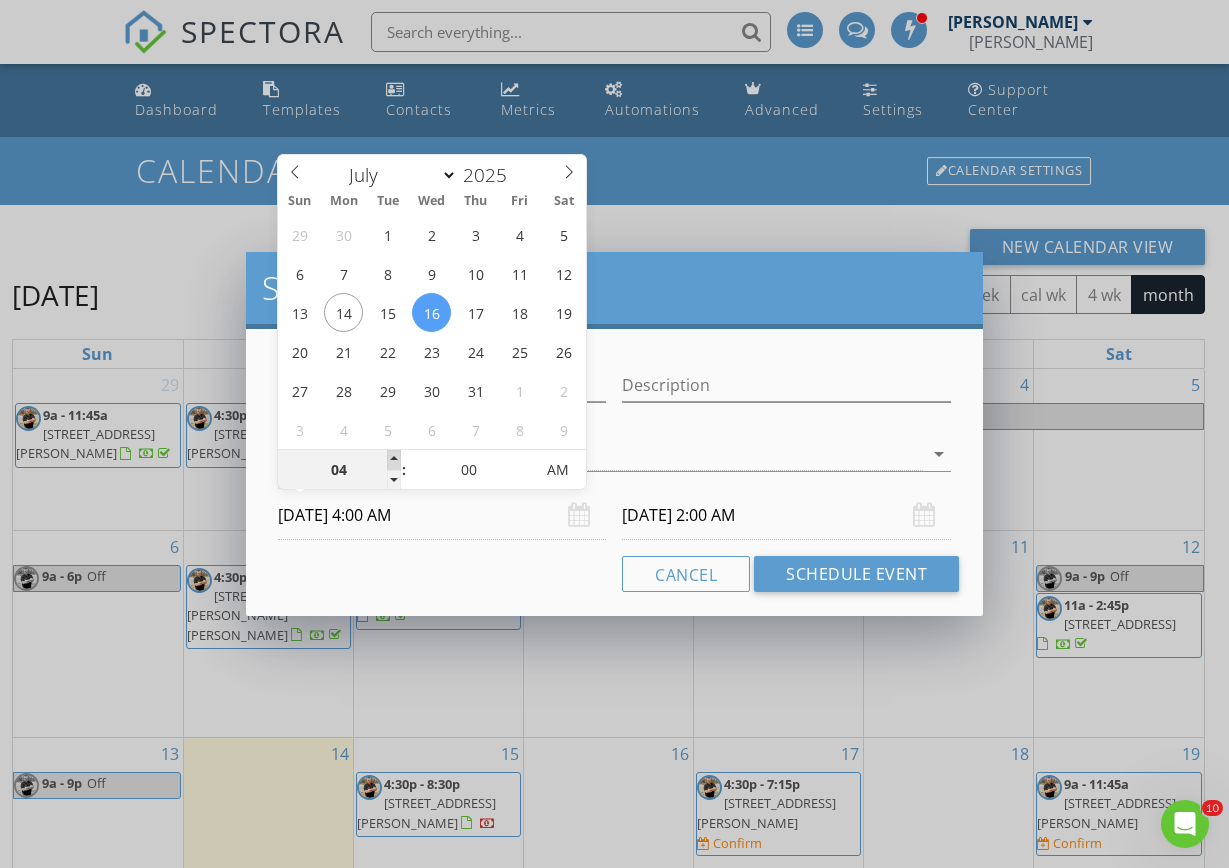 click at bounding box center (394, 460) 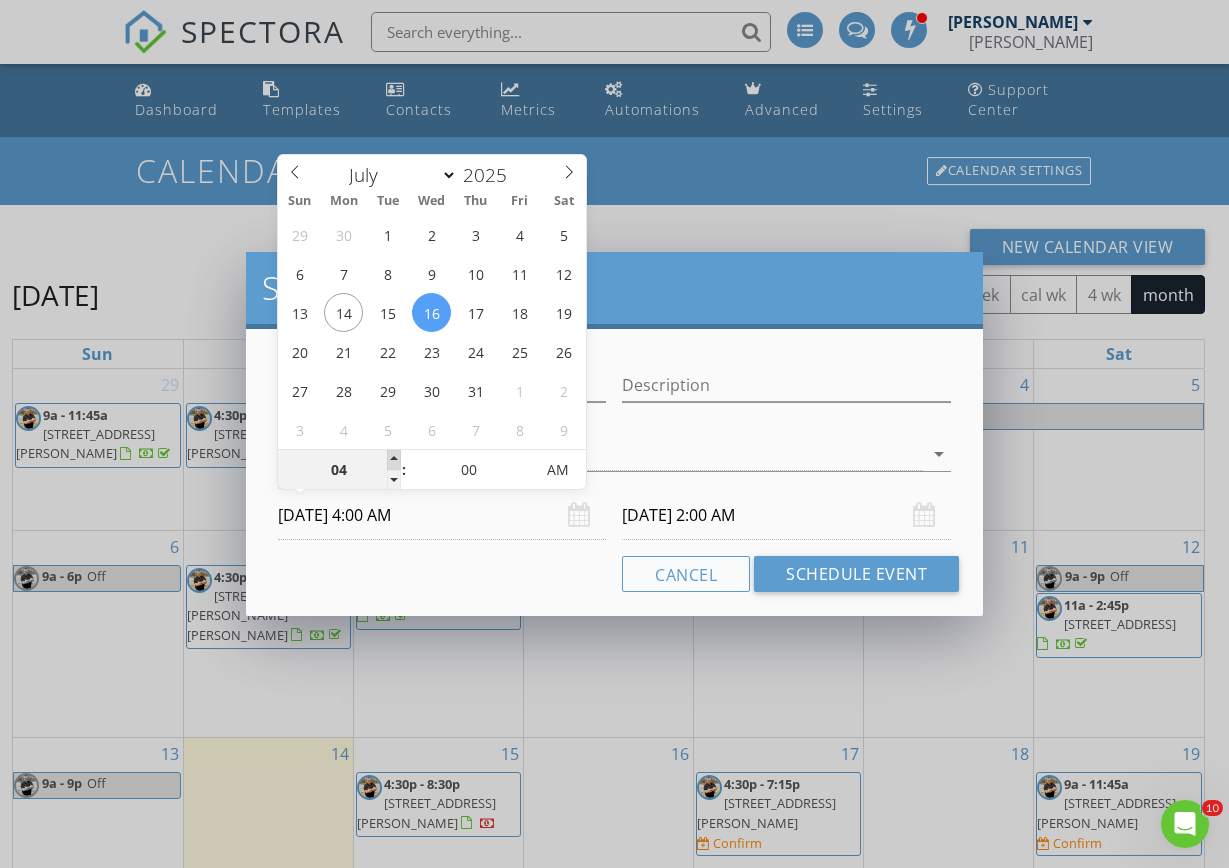 type on "07/17/2025 4:00 AM" 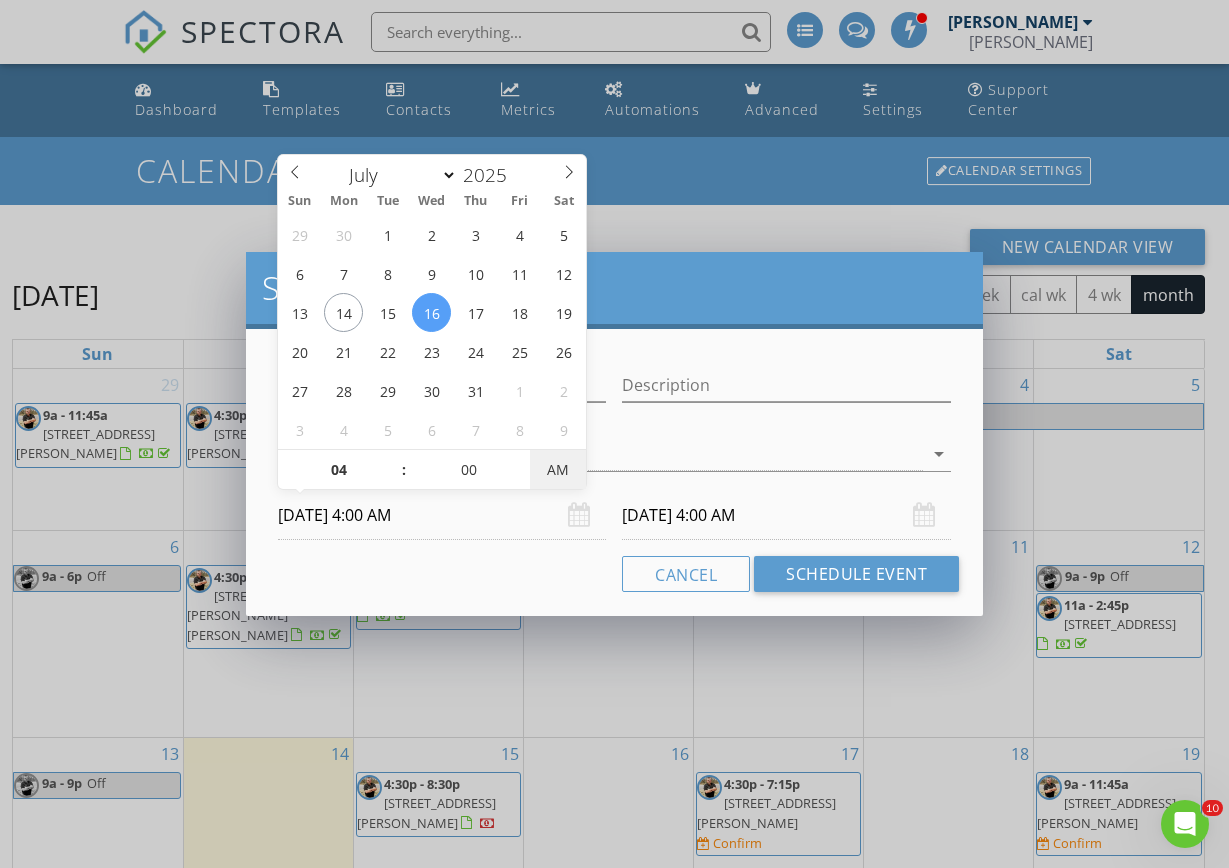 type on "07/16/2025 4:00 PM" 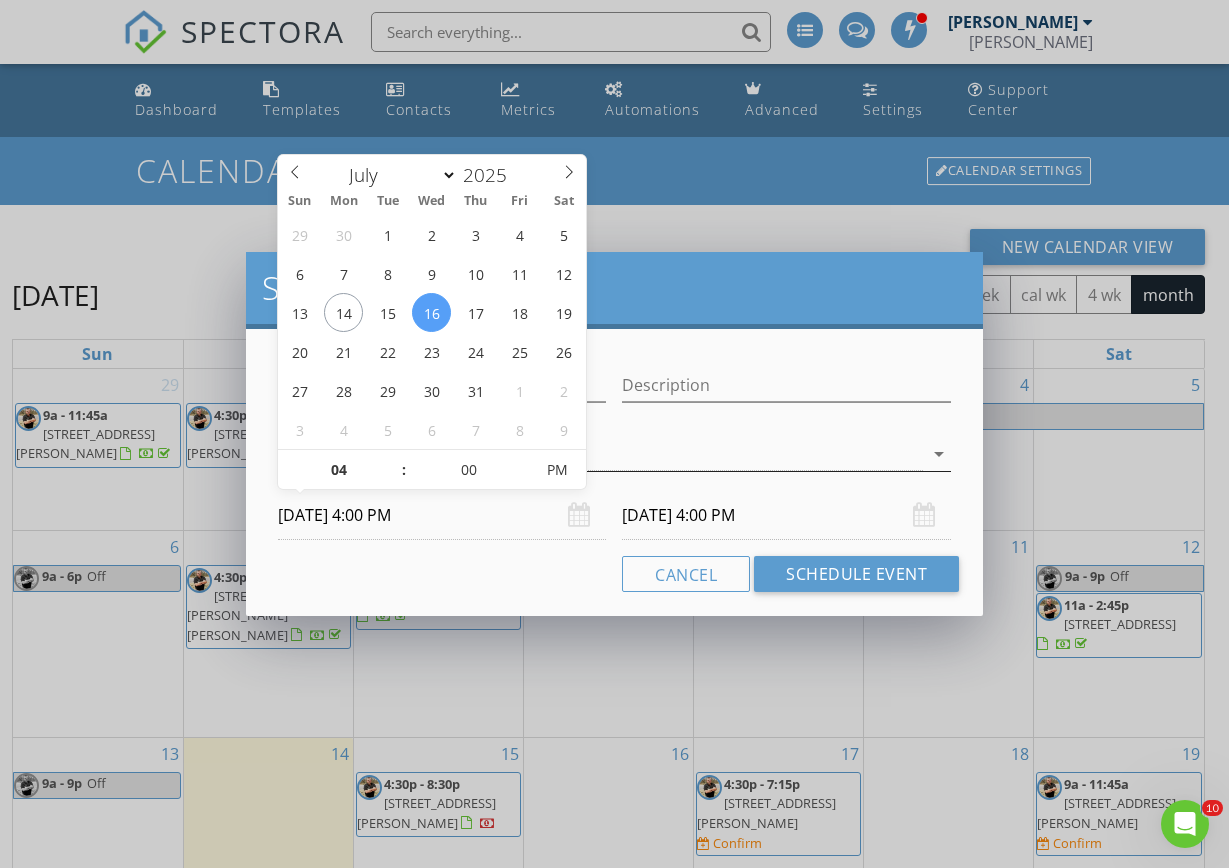 click on "[PERSON_NAME]" at bounding box center [600, 454] 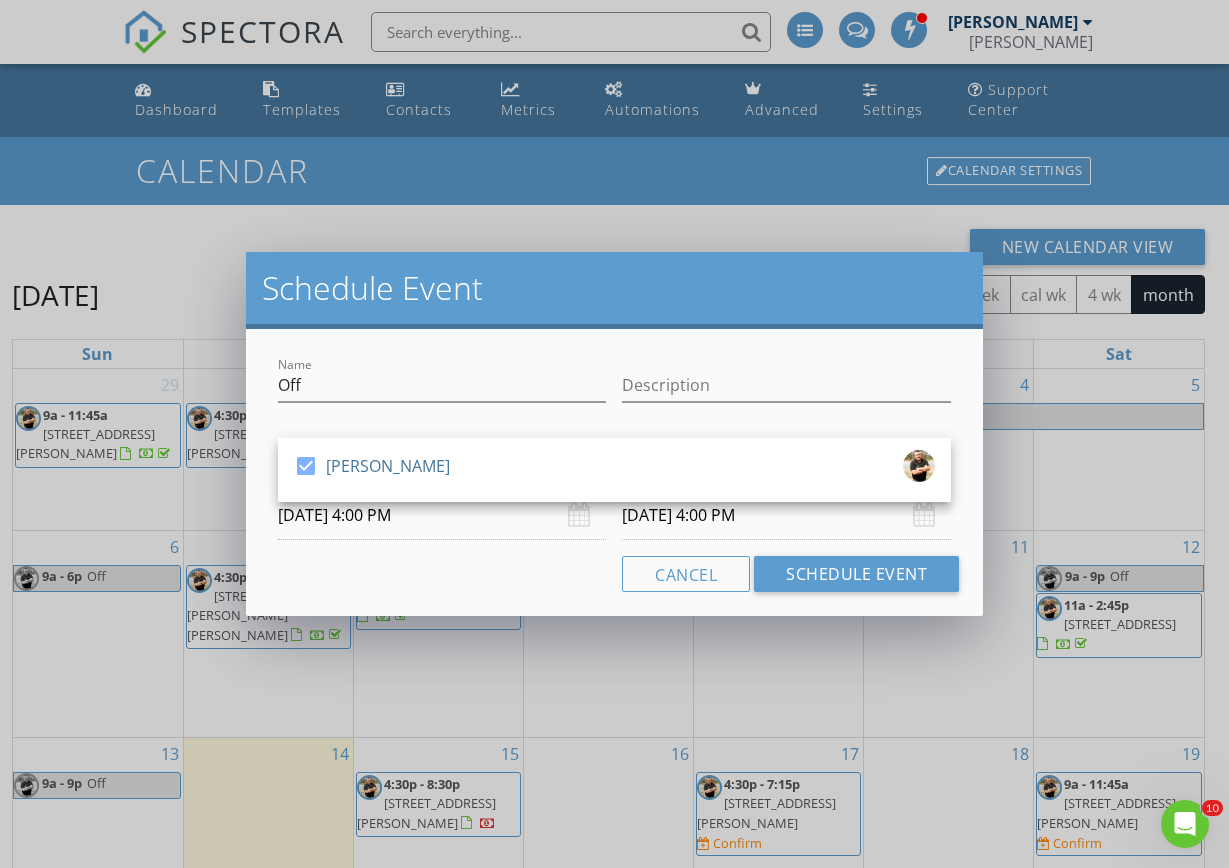 click on "07/17/2025 4:00 PM" at bounding box center (786, 515) 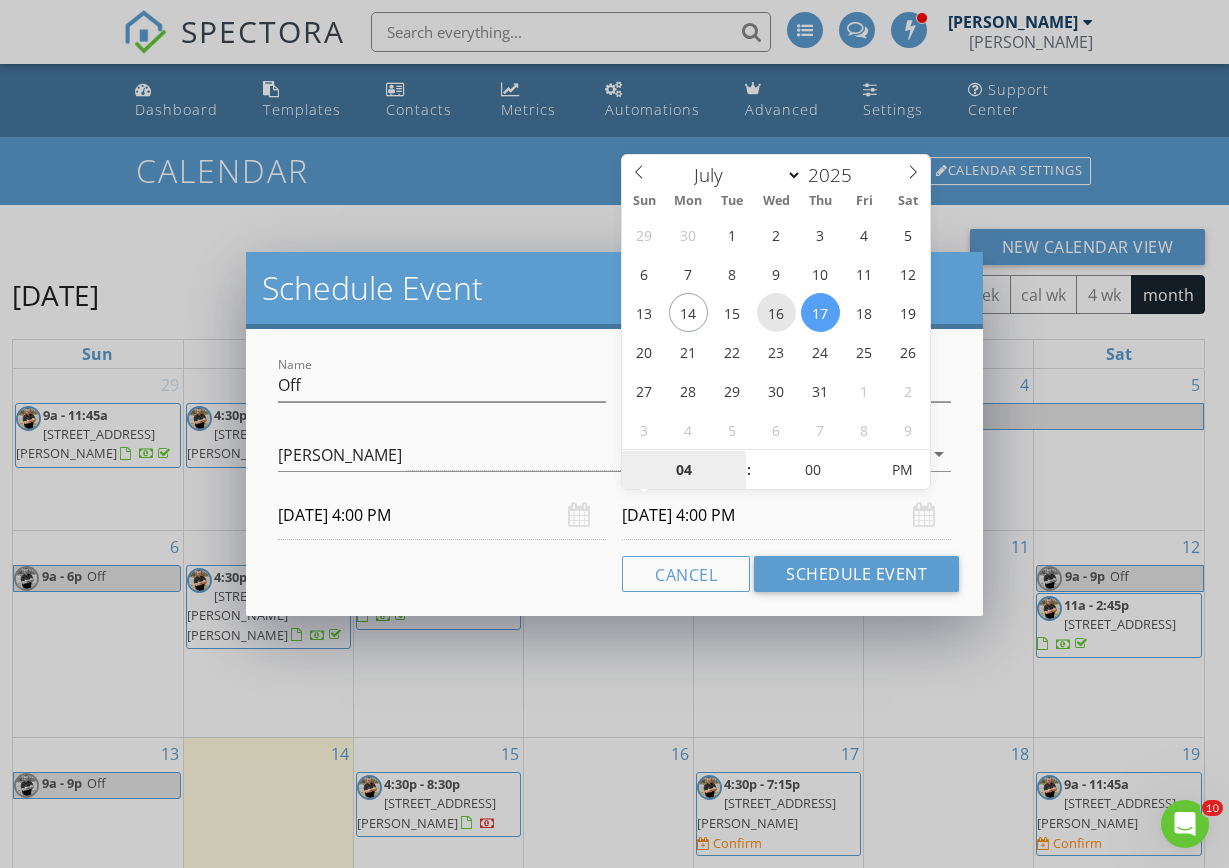 type on "07/16/2025 4:00 PM" 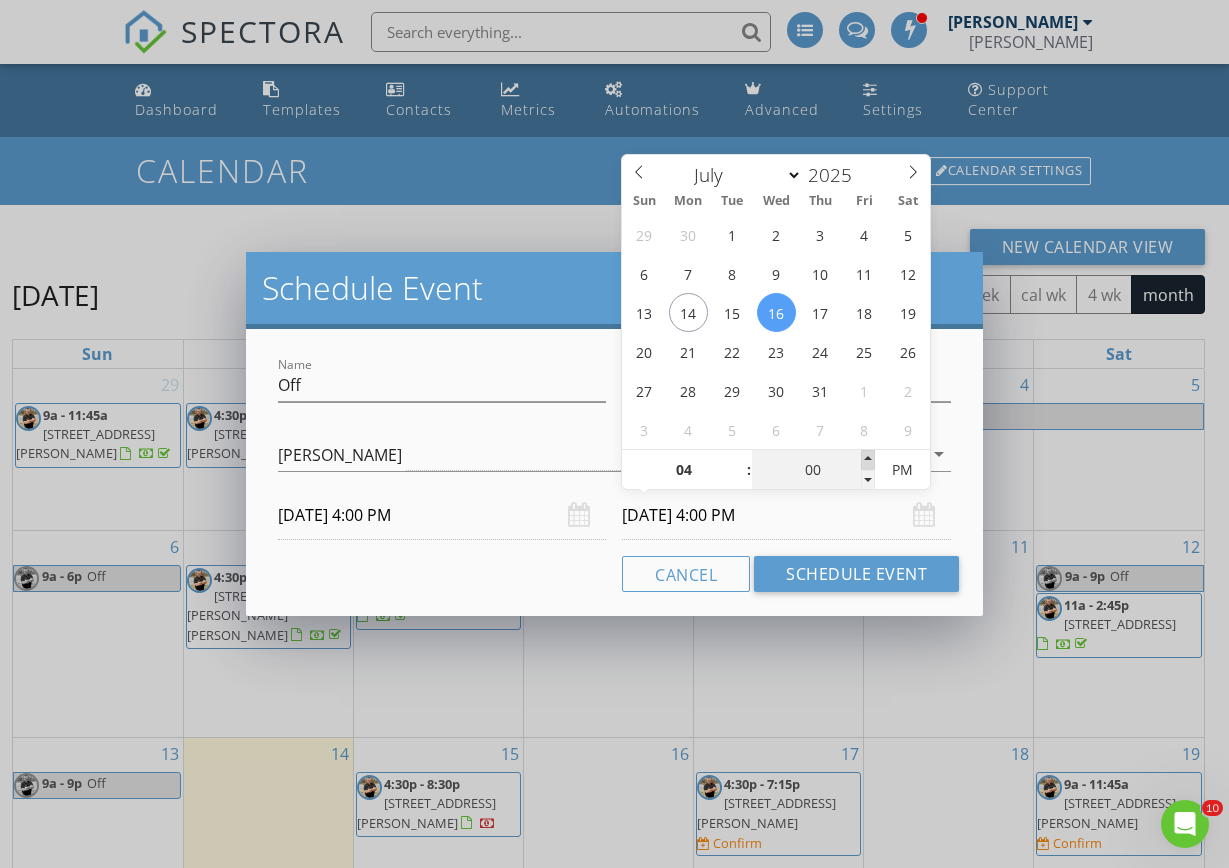 type on "05" 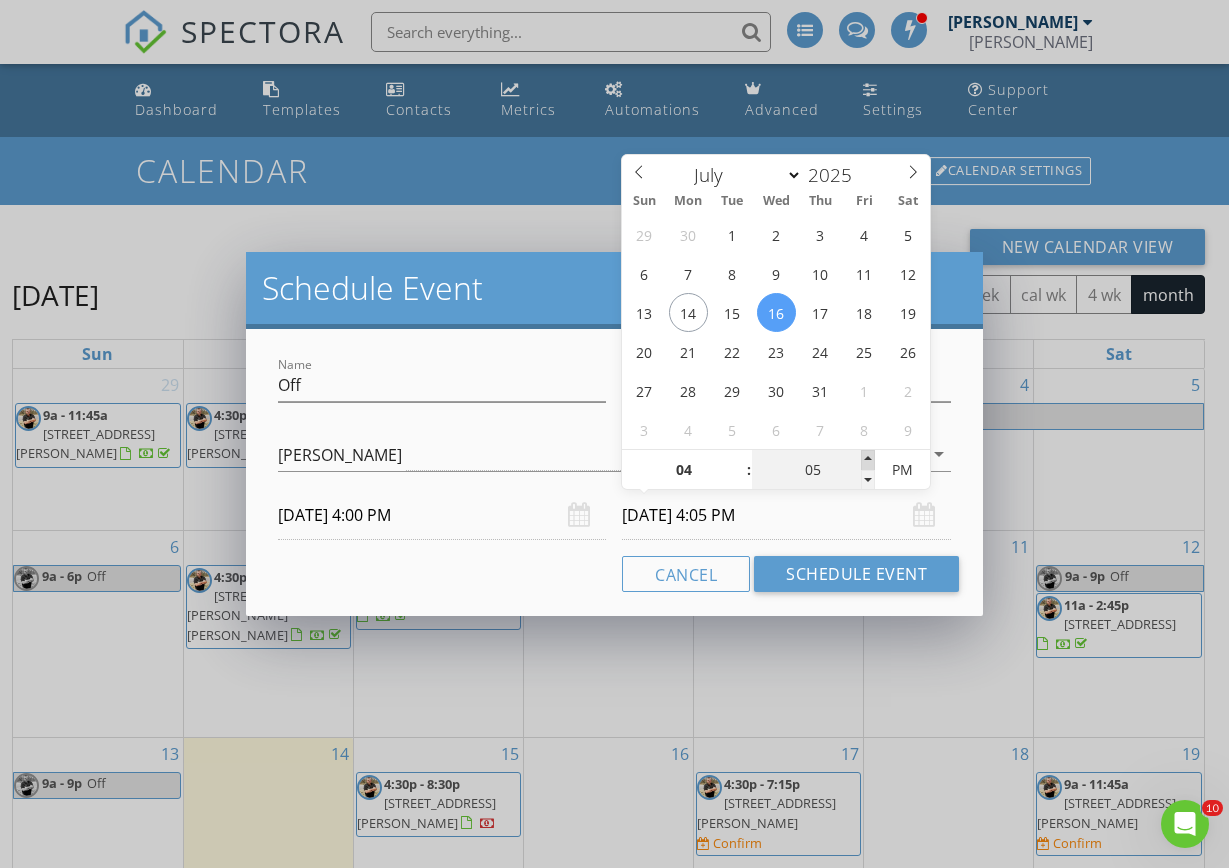 click at bounding box center (868, 460) 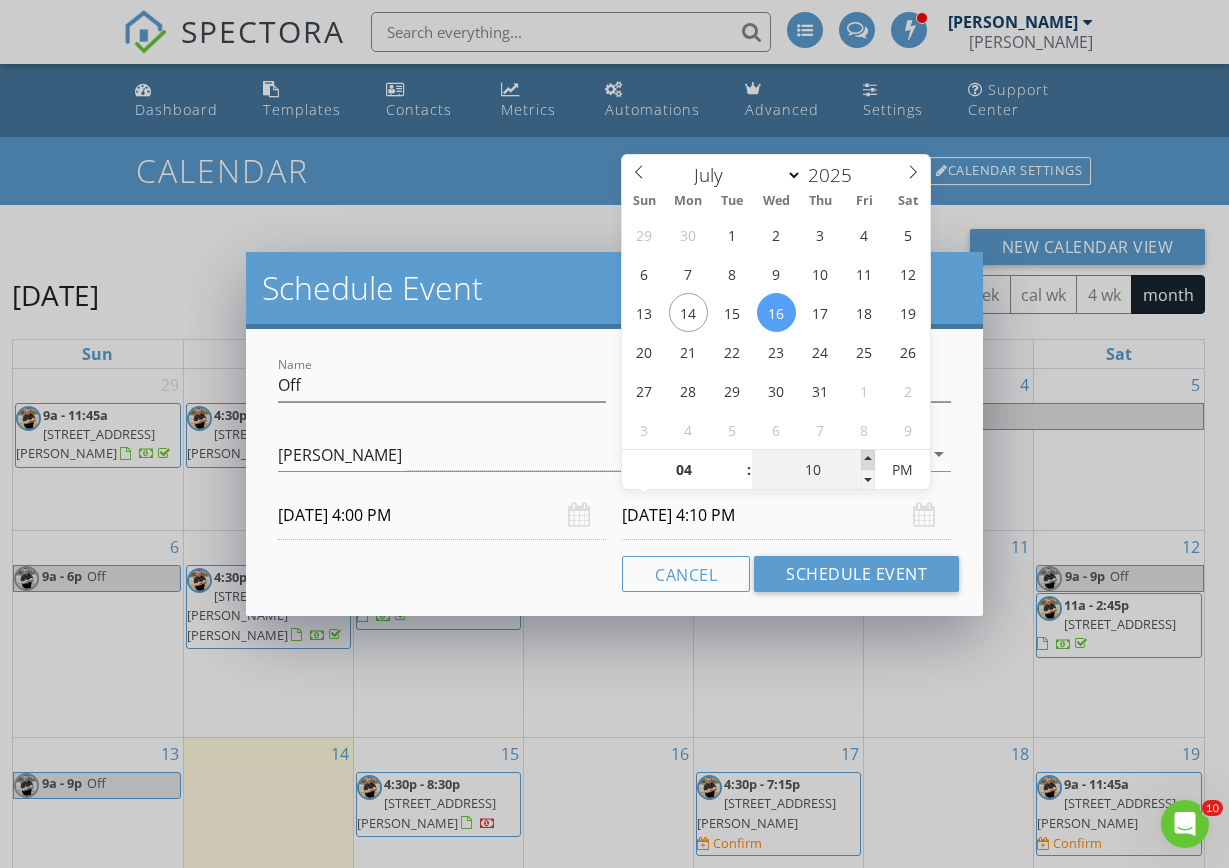 click at bounding box center (868, 460) 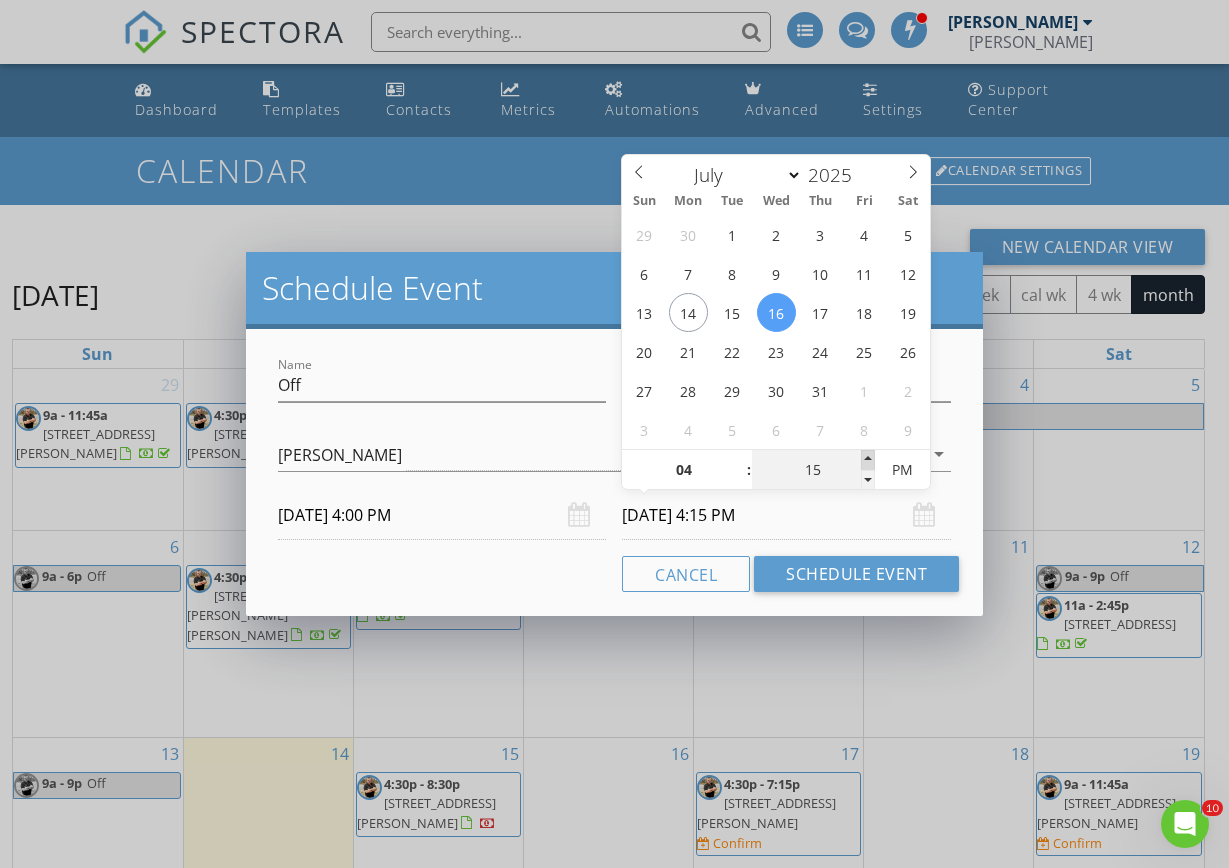 click at bounding box center (868, 460) 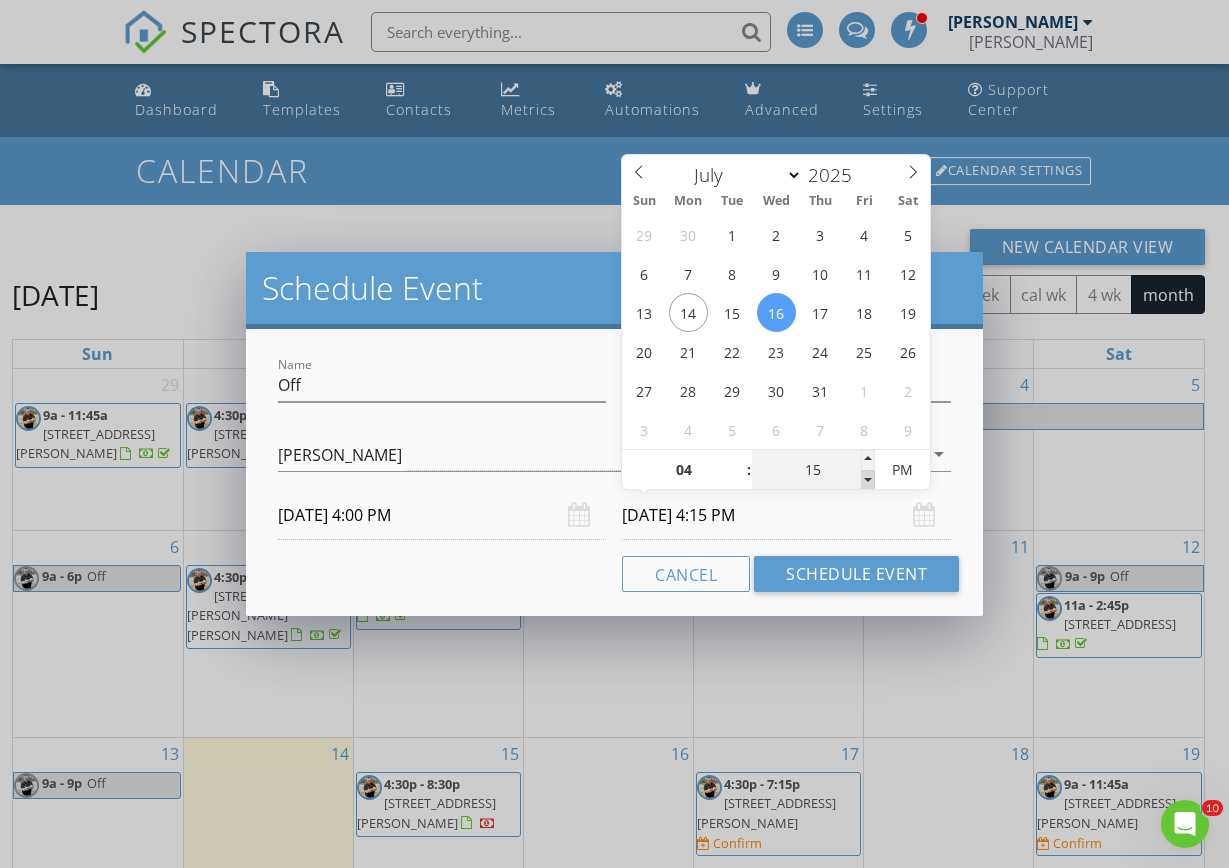 type on "10" 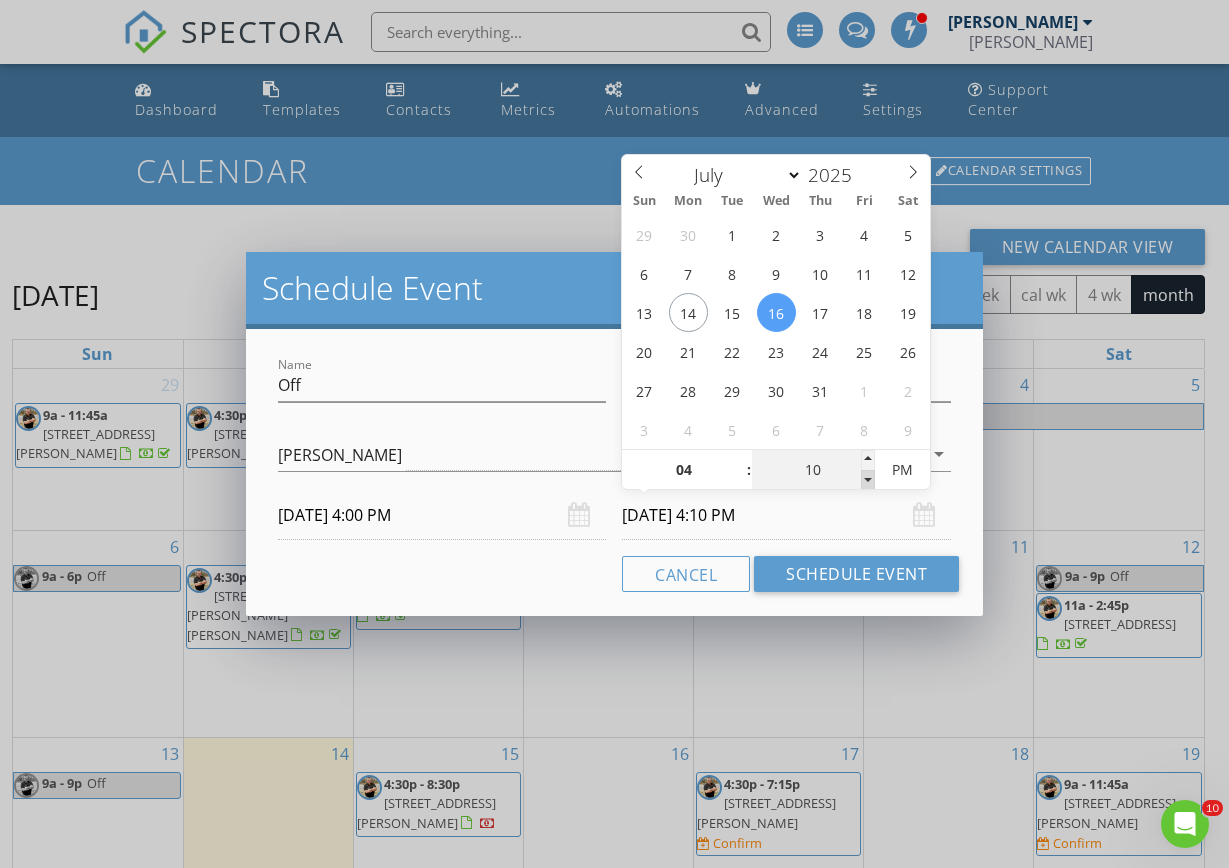 click at bounding box center (868, 480) 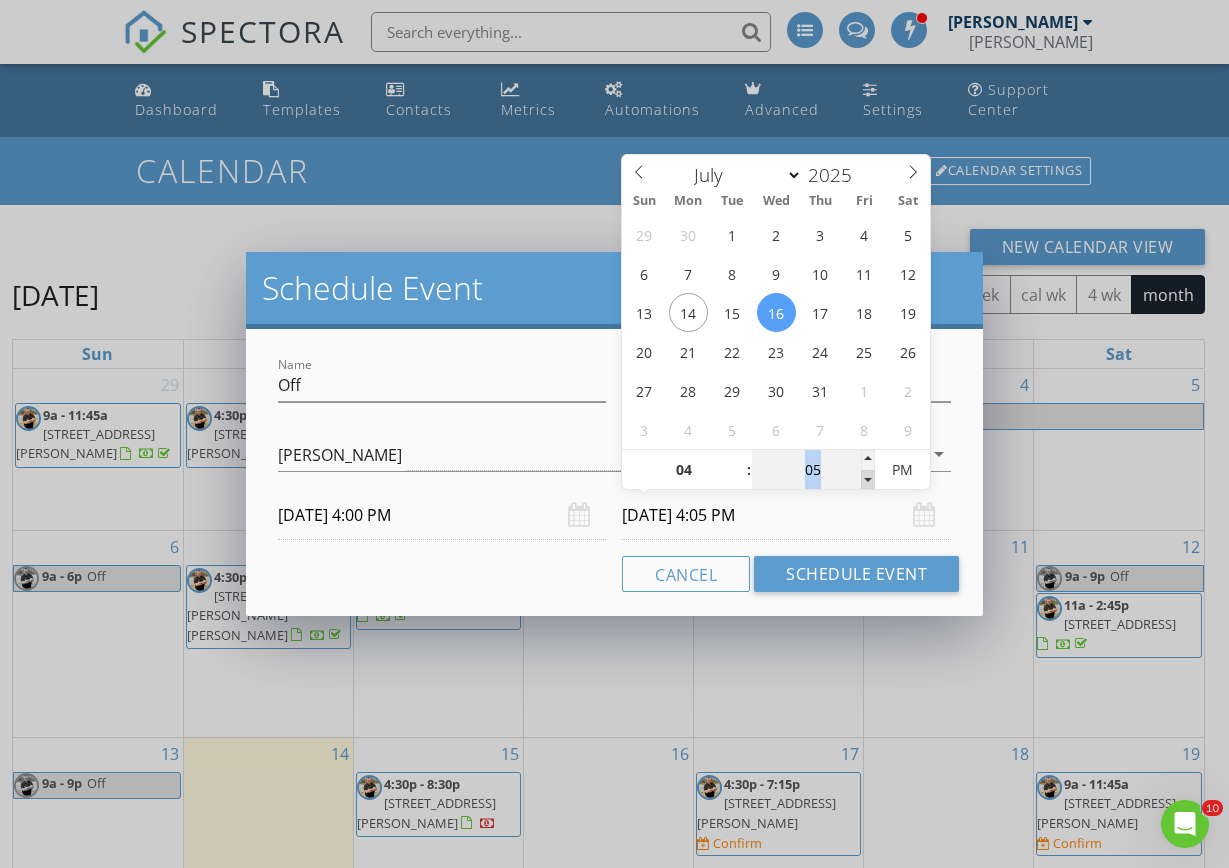 click at bounding box center [868, 480] 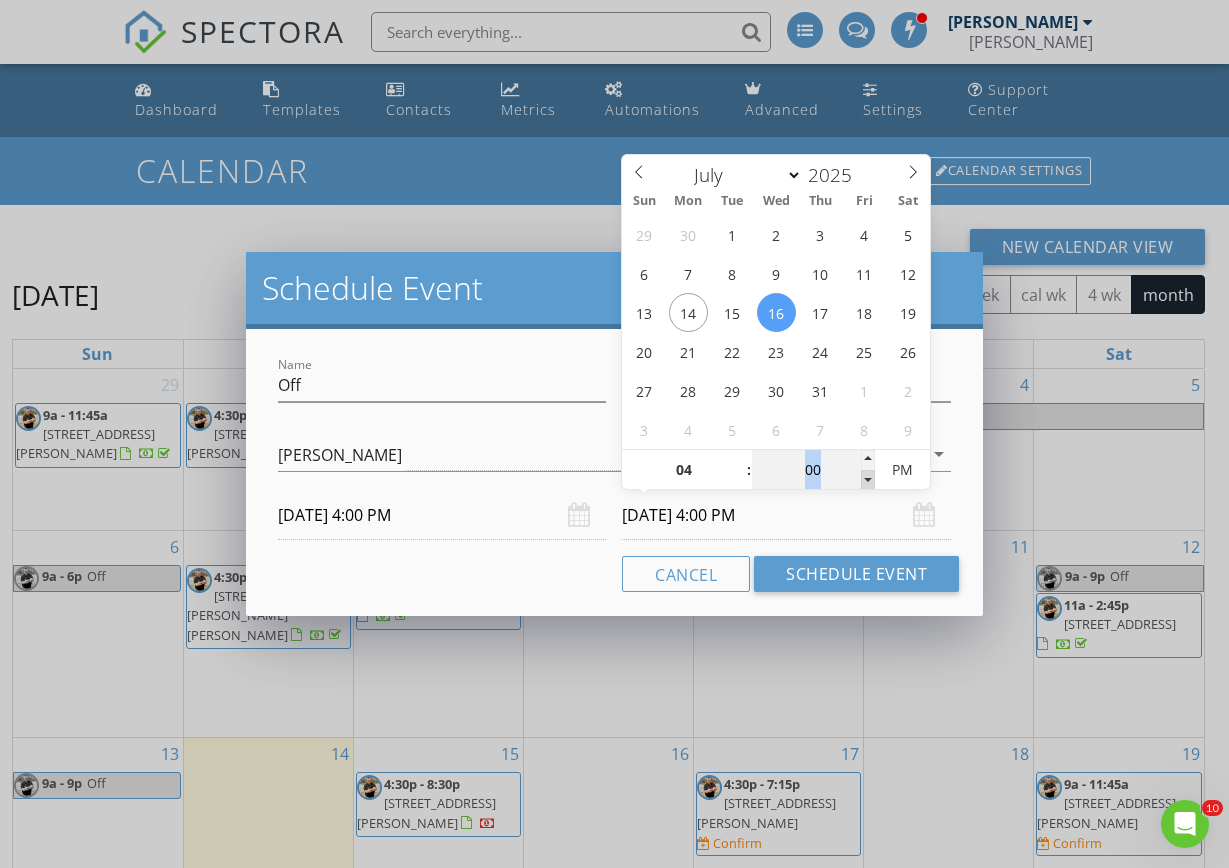 click at bounding box center (868, 480) 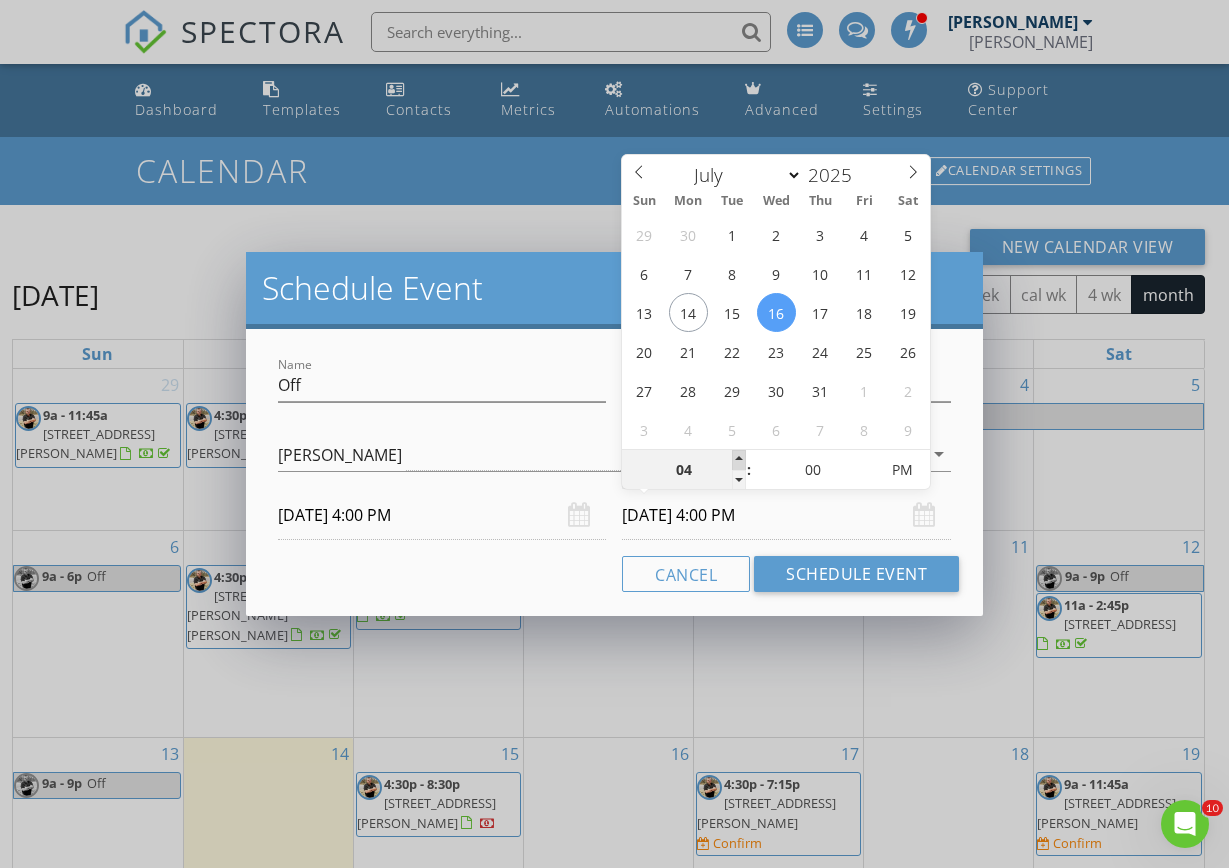 type on "05" 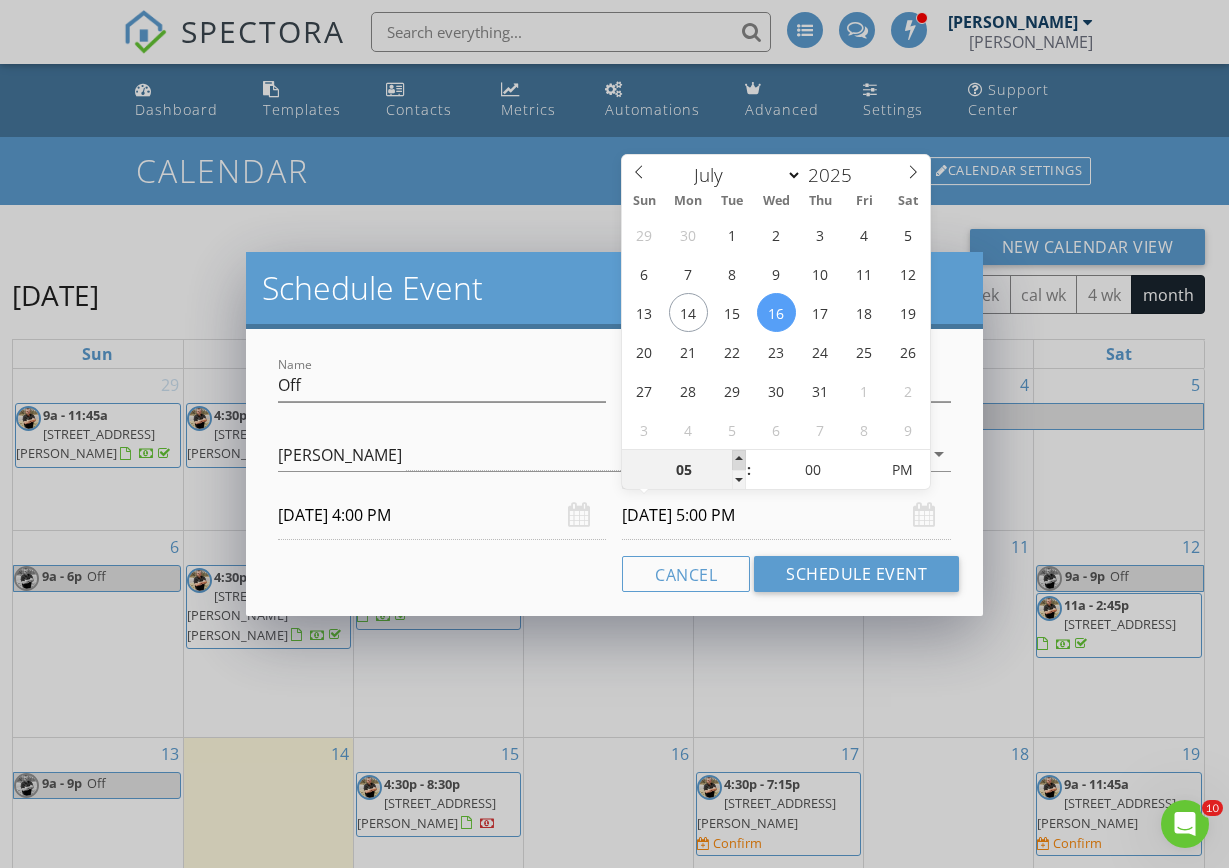 click at bounding box center (739, 460) 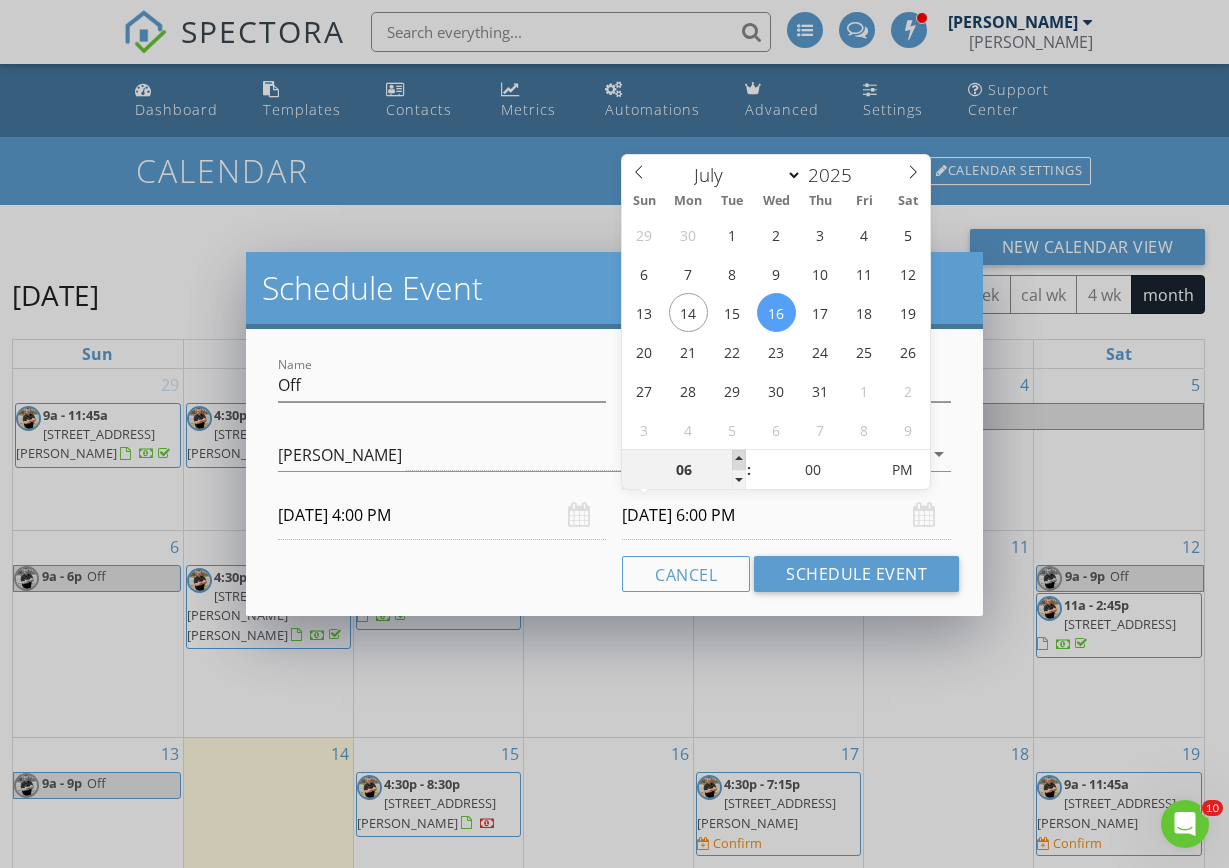 click at bounding box center [739, 460] 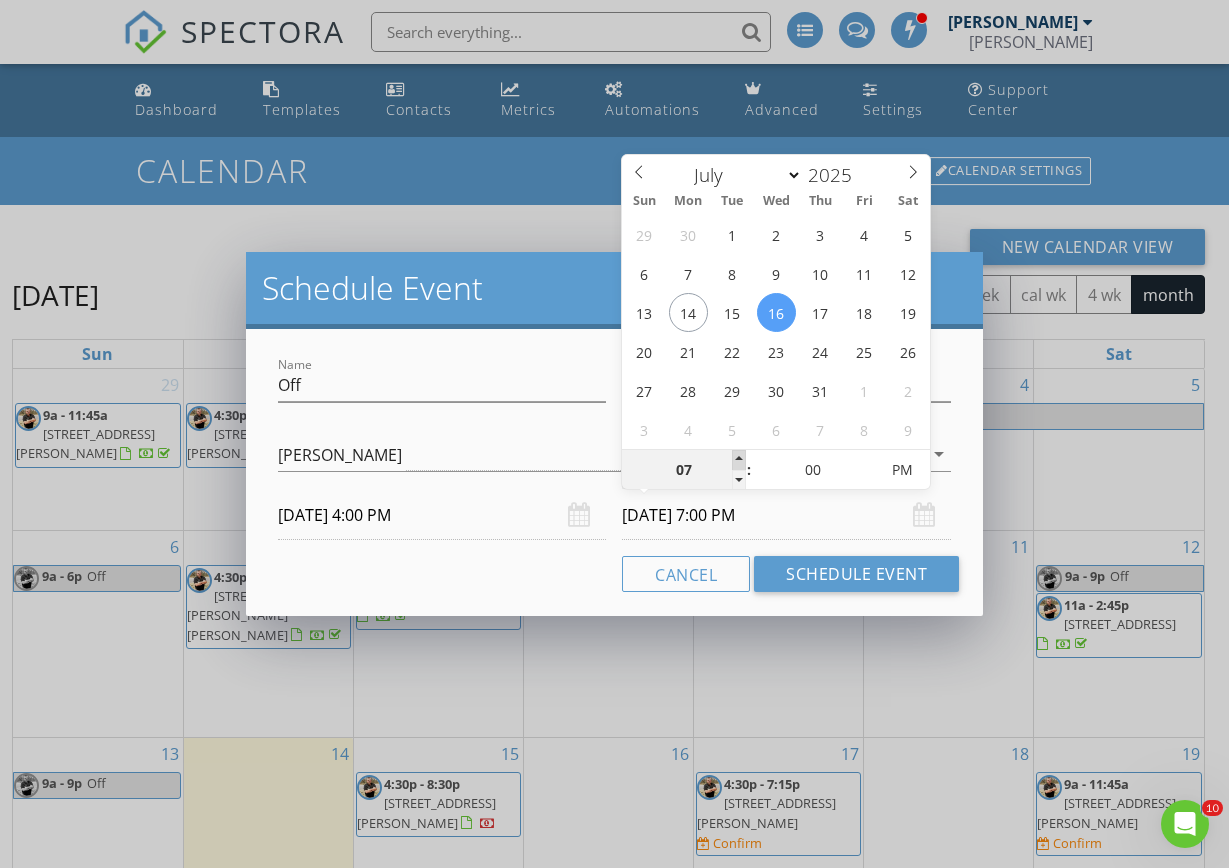 click at bounding box center (739, 460) 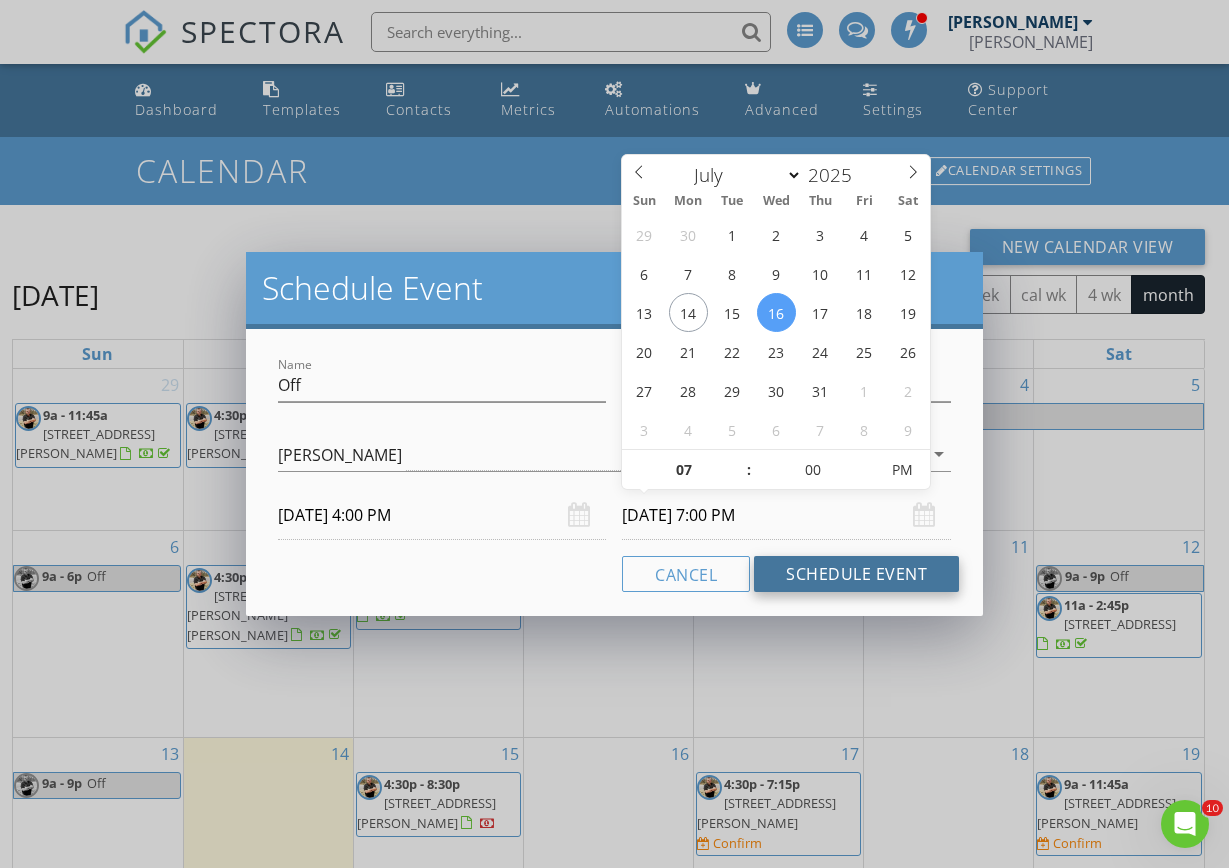 click on "Schedule Event" at bounding box center (856, 574) 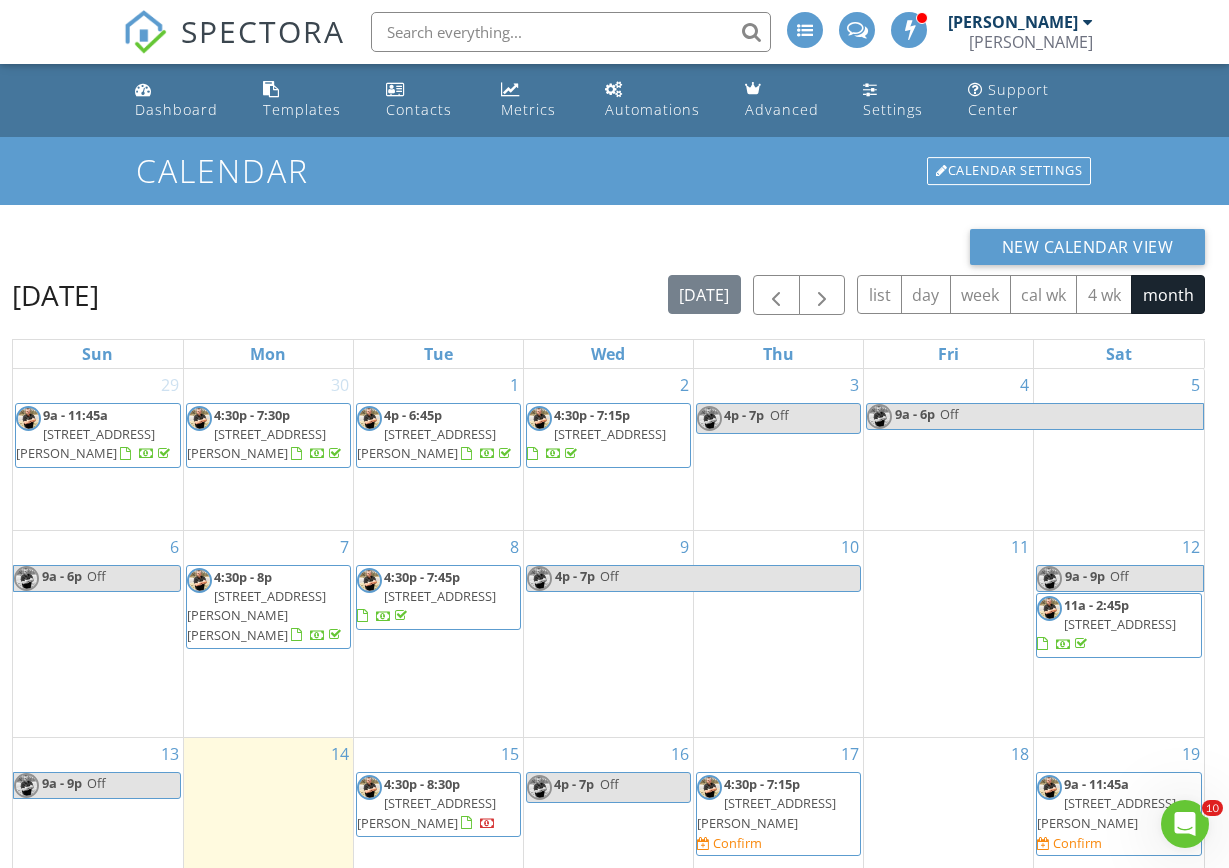 click on "New Calendar View       July 2025 today list day week cal wk 4 wk month Sun Mon Tue Wed Thu Fri Sat 29
9a - 11:45a
8836 Wildewood Dr, Worden 62097
30
4:30p - 7:30p
1013 N Smiley St , O'Fallon 62269
1
4p - 6:45p
413 E. Wickliffe Ave , Collinsville 62234
2
4:30p - 7:15p
1140 St Rose Ln , Sauget 62206
3
4p - 7p
Off
4" at bounding box center [614, 686] 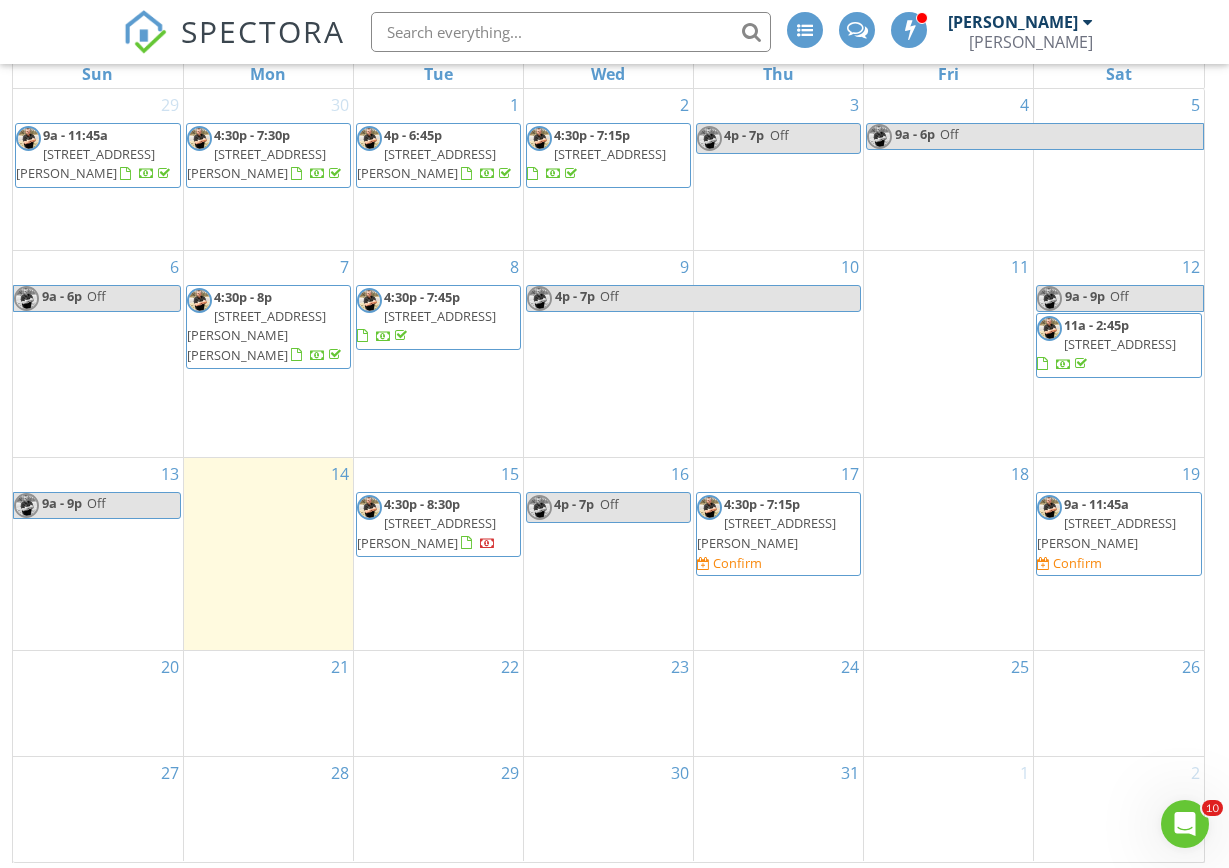 scroll, scrollTop: 284, scrollLeft: 0, axis: vertical 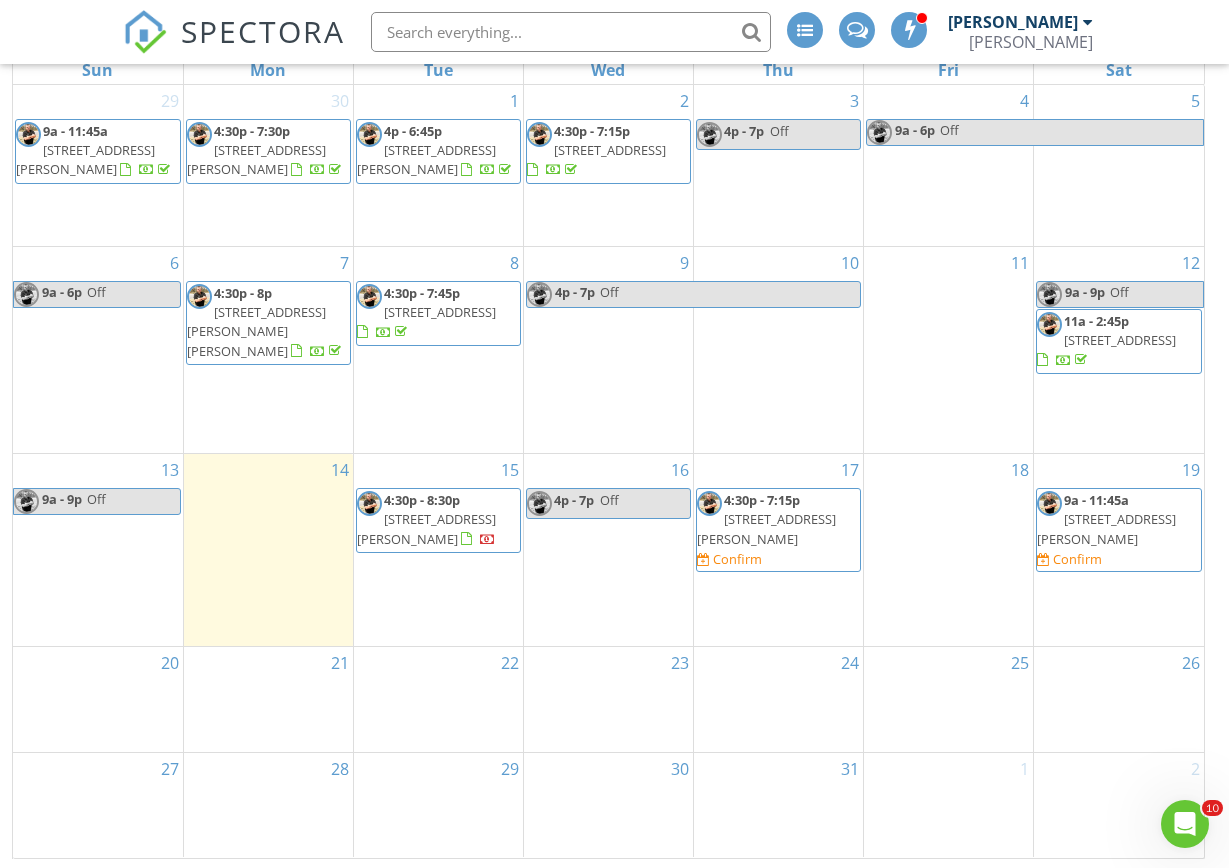 click on "19
9a - 11:45a
7963 Walker Meadows Dr, Caseyville 62232
Confirm" at bounding box center [1119, 550] 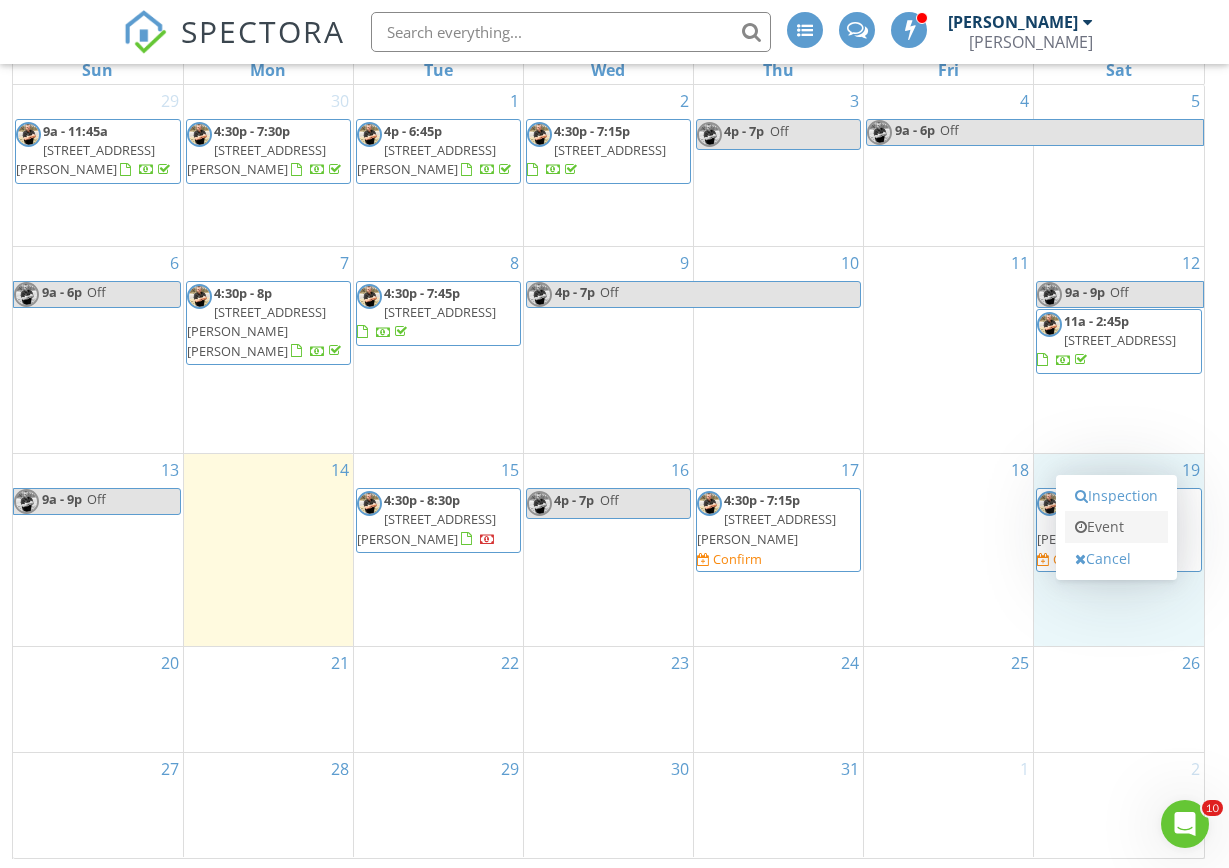 click on "Event" at bounding box center (1116, 527) 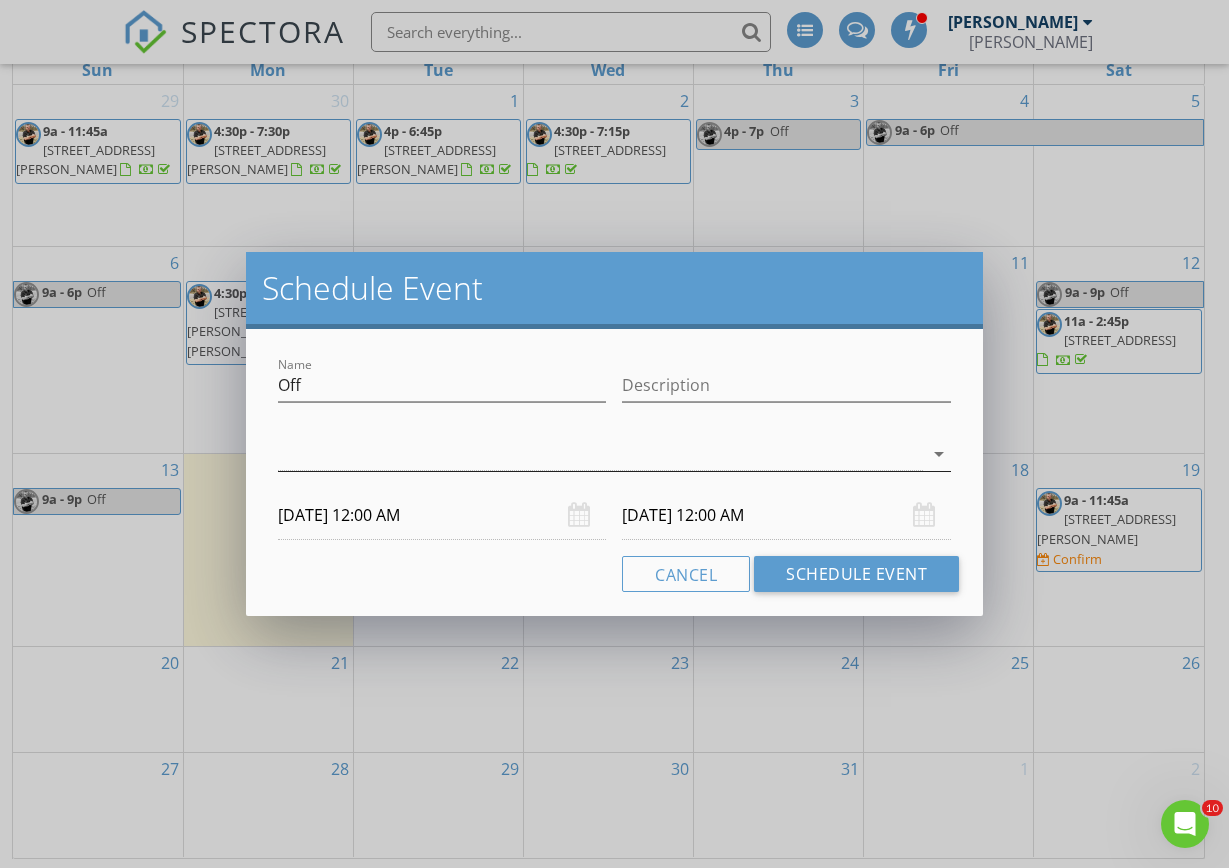 click on "arrow_drop_down" at bounding box center (939, 454) 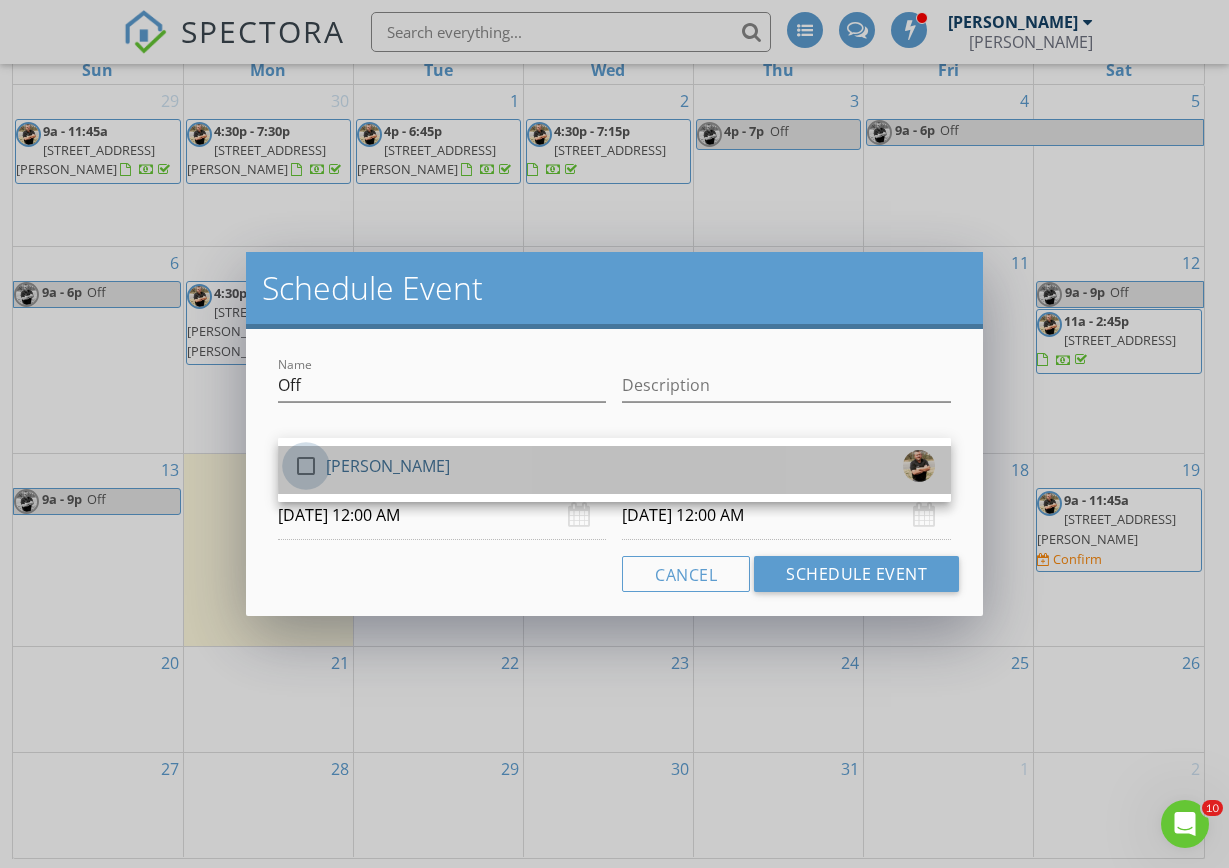 click at bounding box center (306, 466) 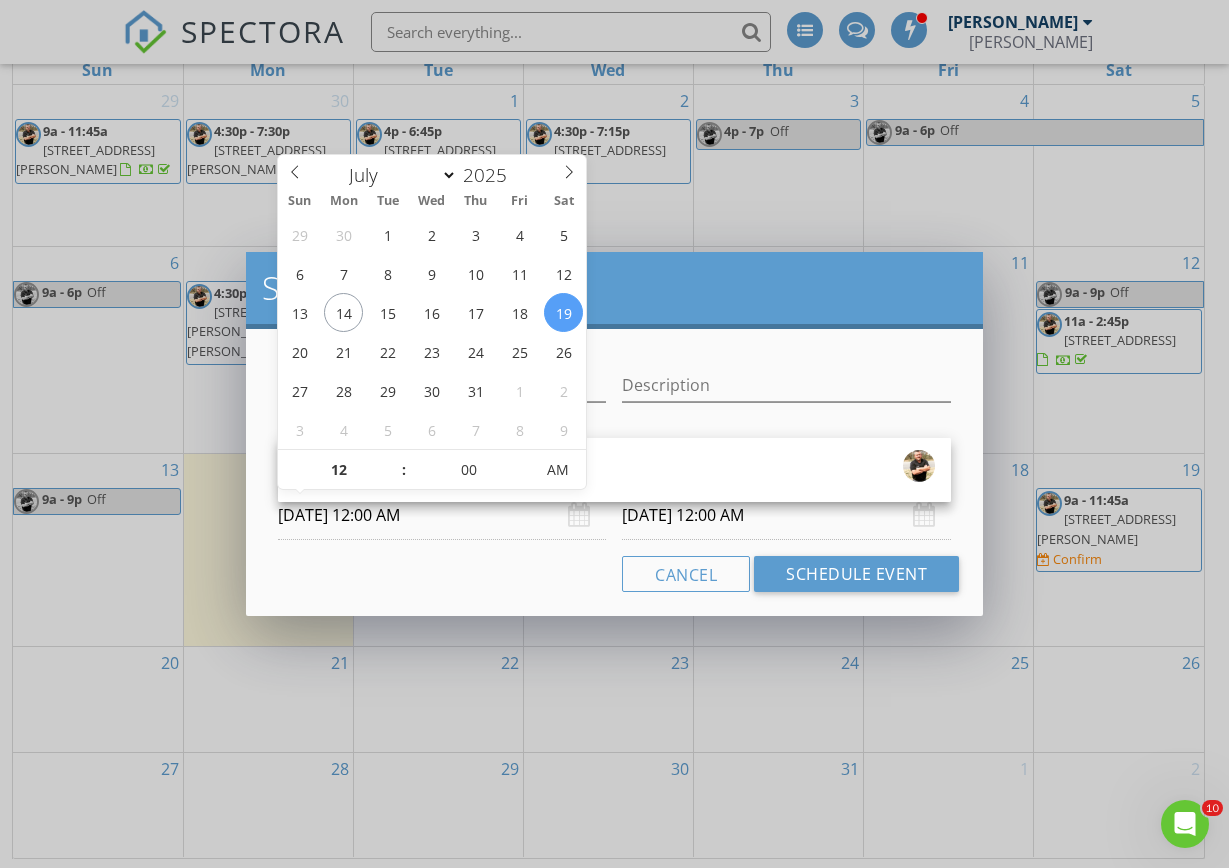 click on "07/19/2025 12:00 AM" at bounding box center [442, 515] 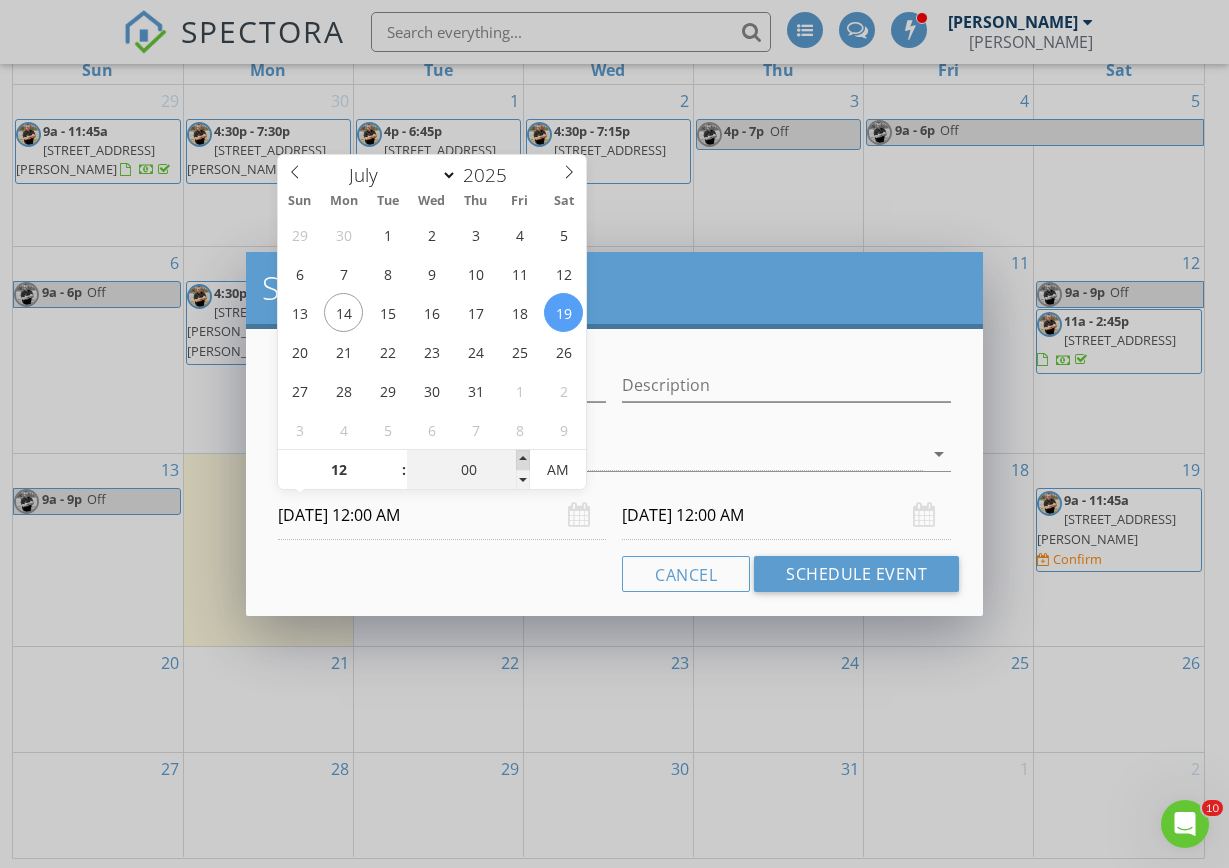 type on "05" 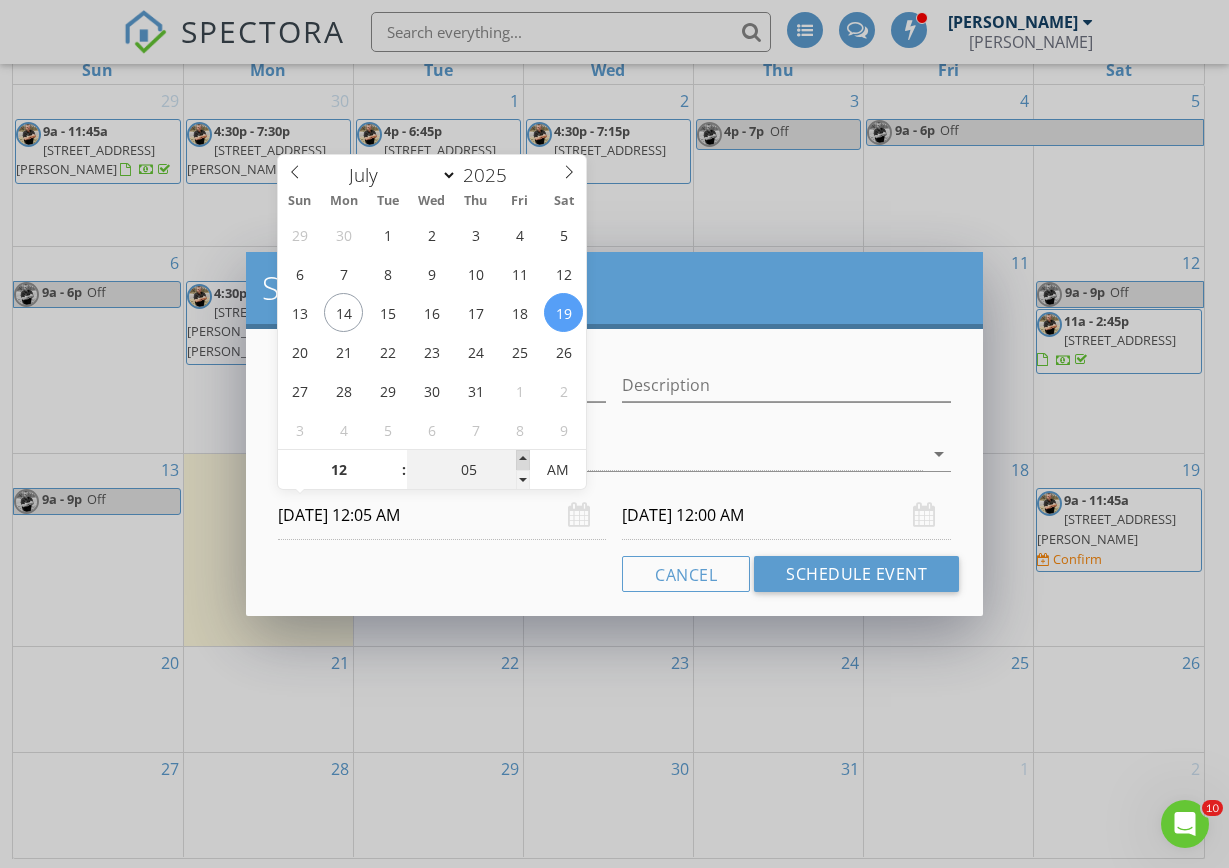 click at bounding box center [523, 460] 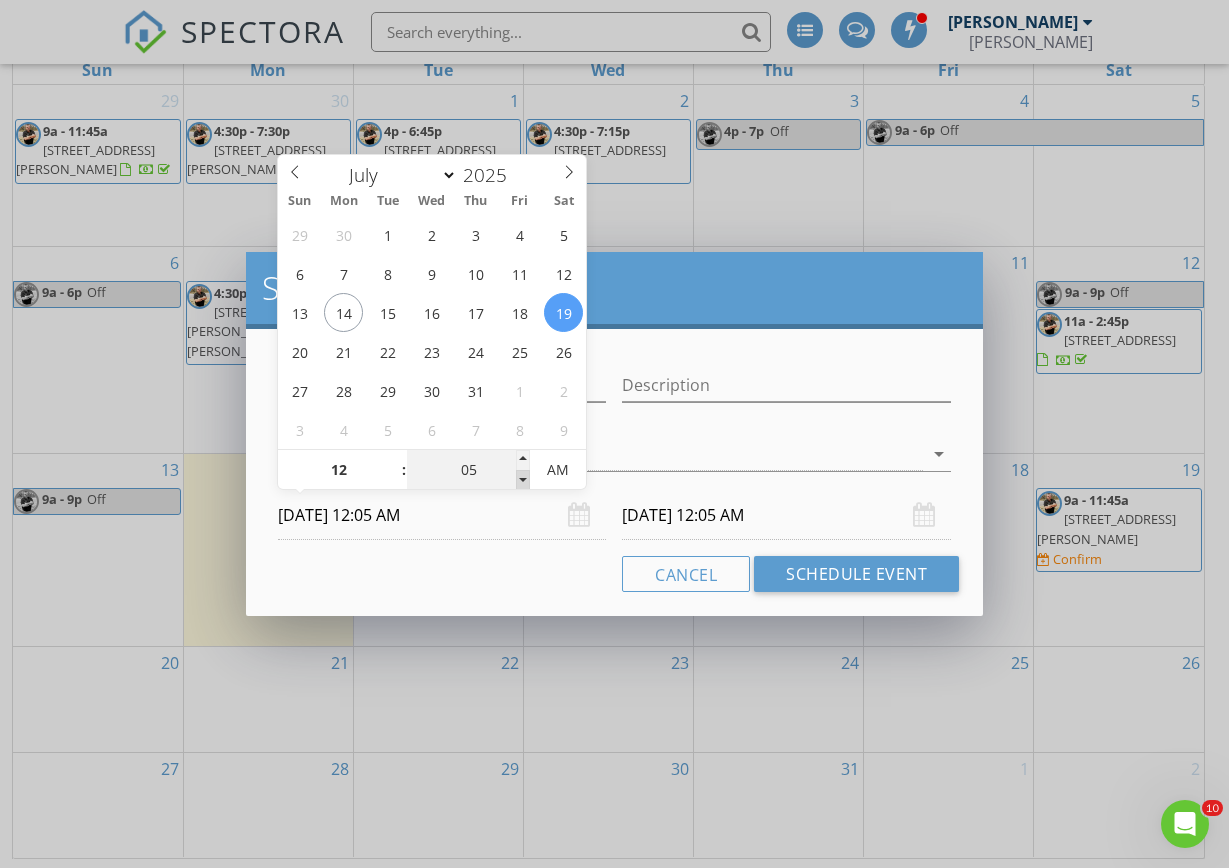 type on "00" 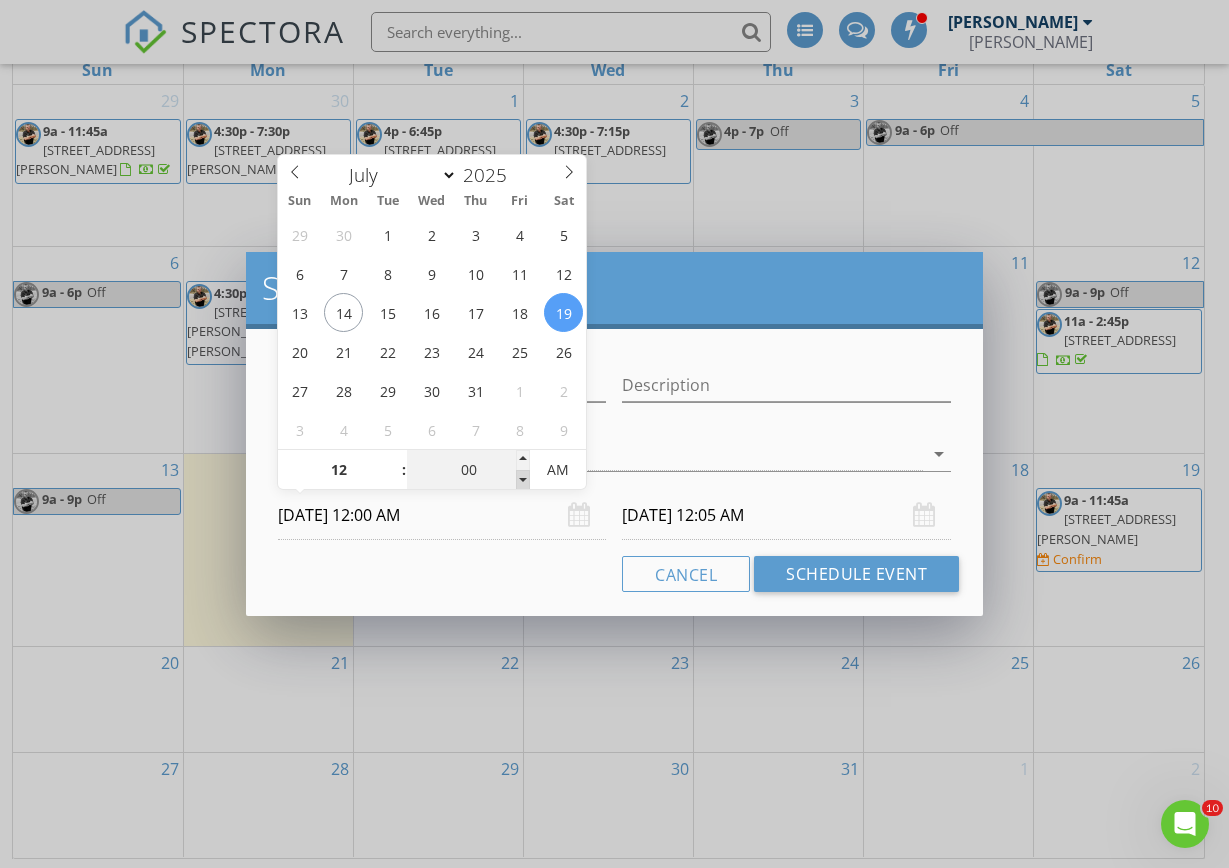click at bounding box center [523, 480] 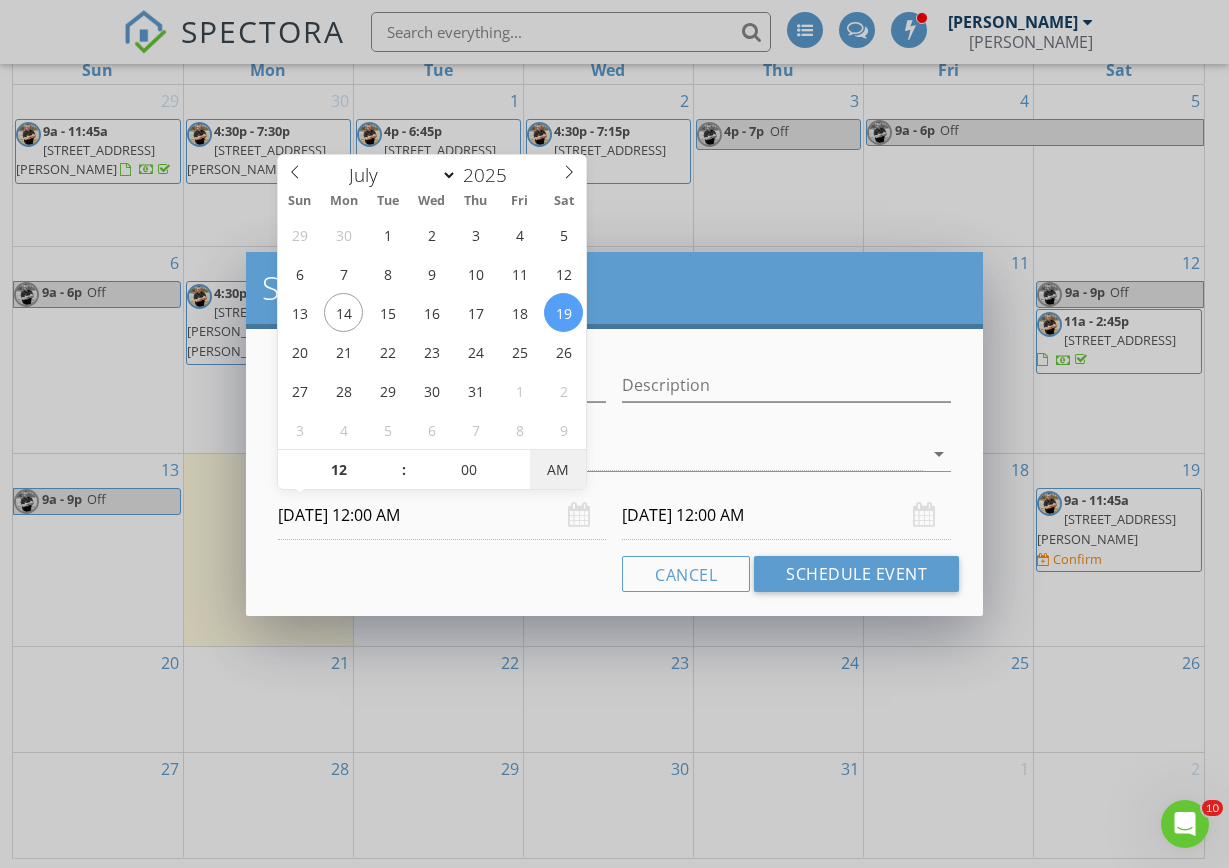 type on "07/19/2025 12:00 PM" 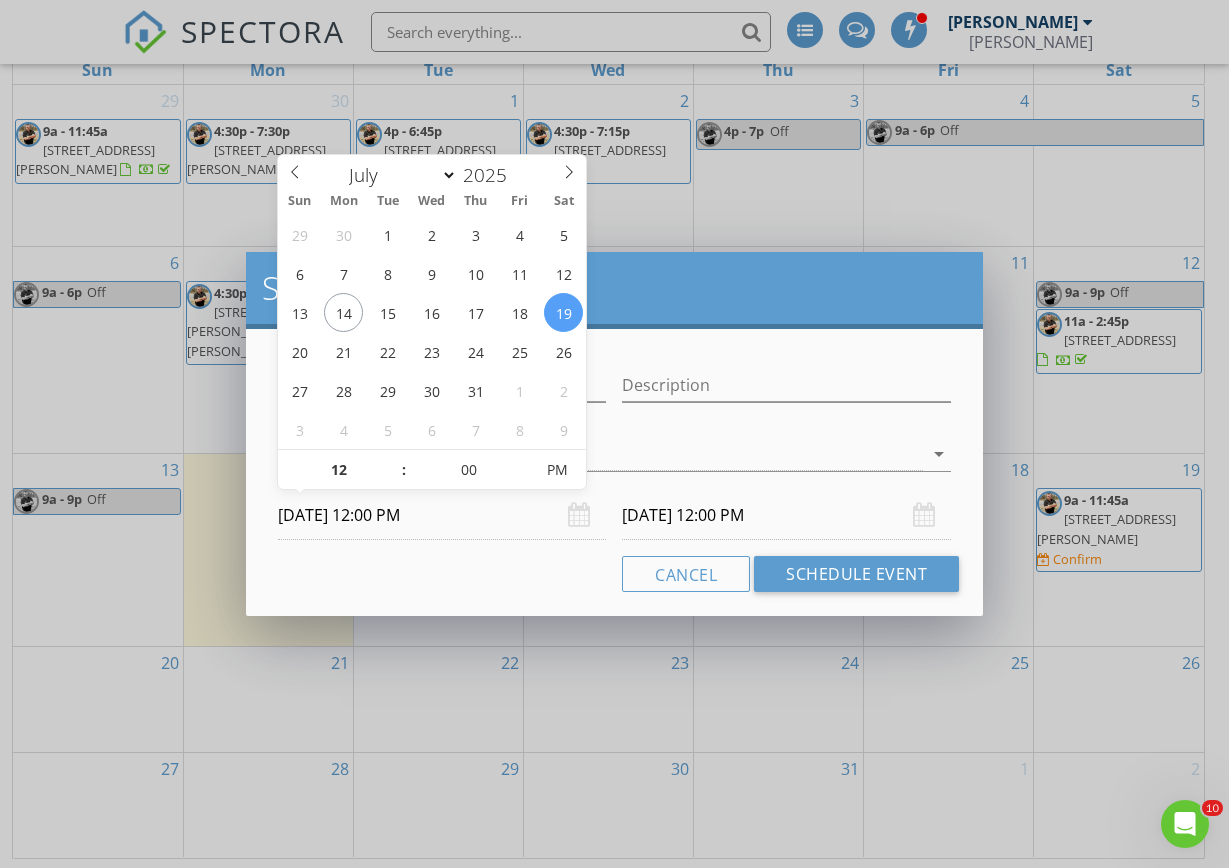 click on "07/20/2025 12:00 PM" at bounding box center [786, 515] 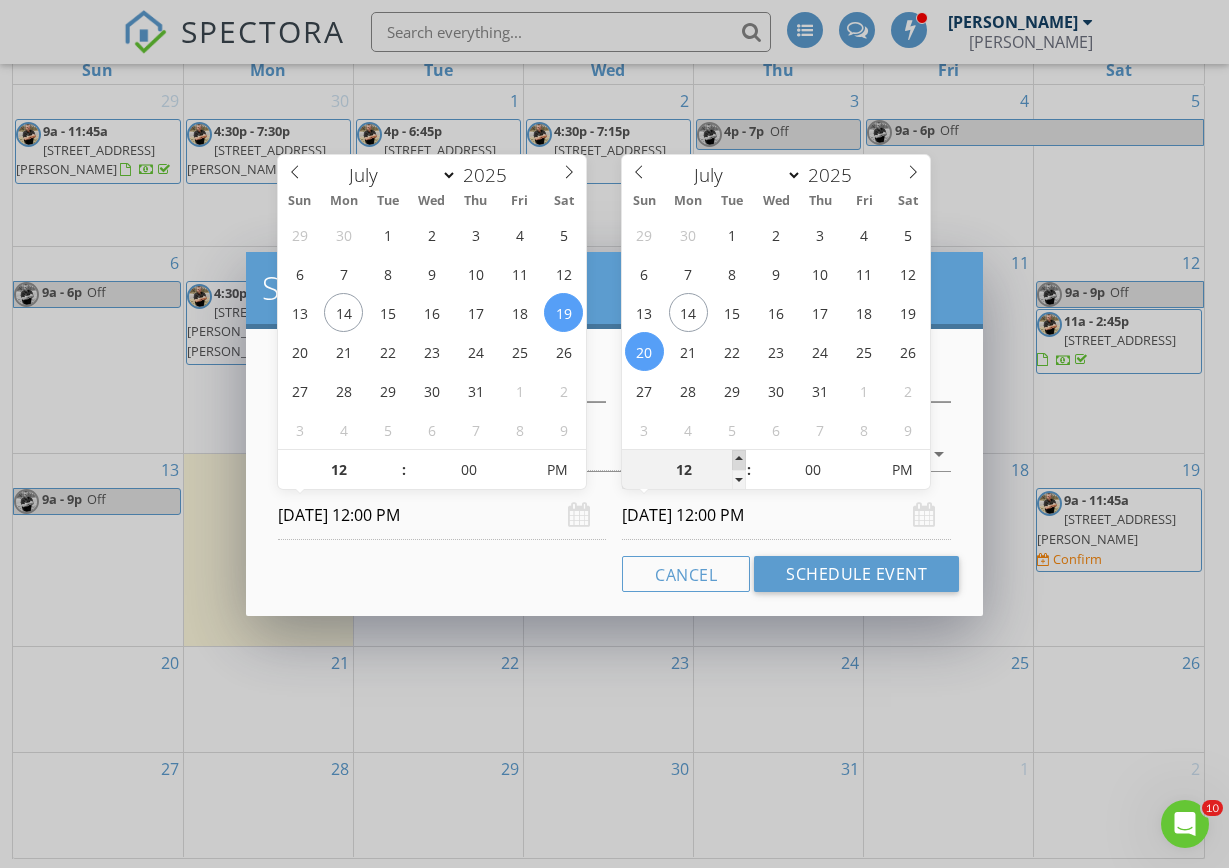 type on "01" 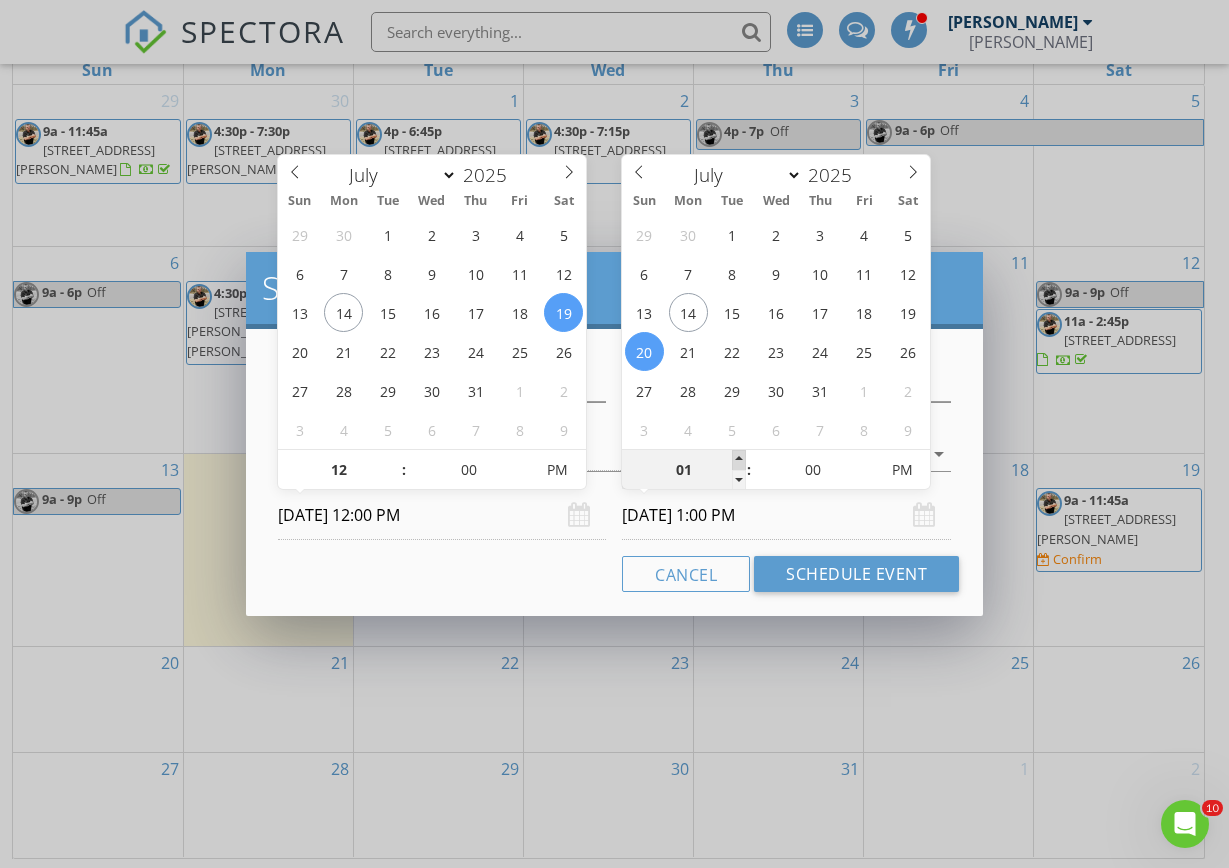 click at bounding box center [739, 460] 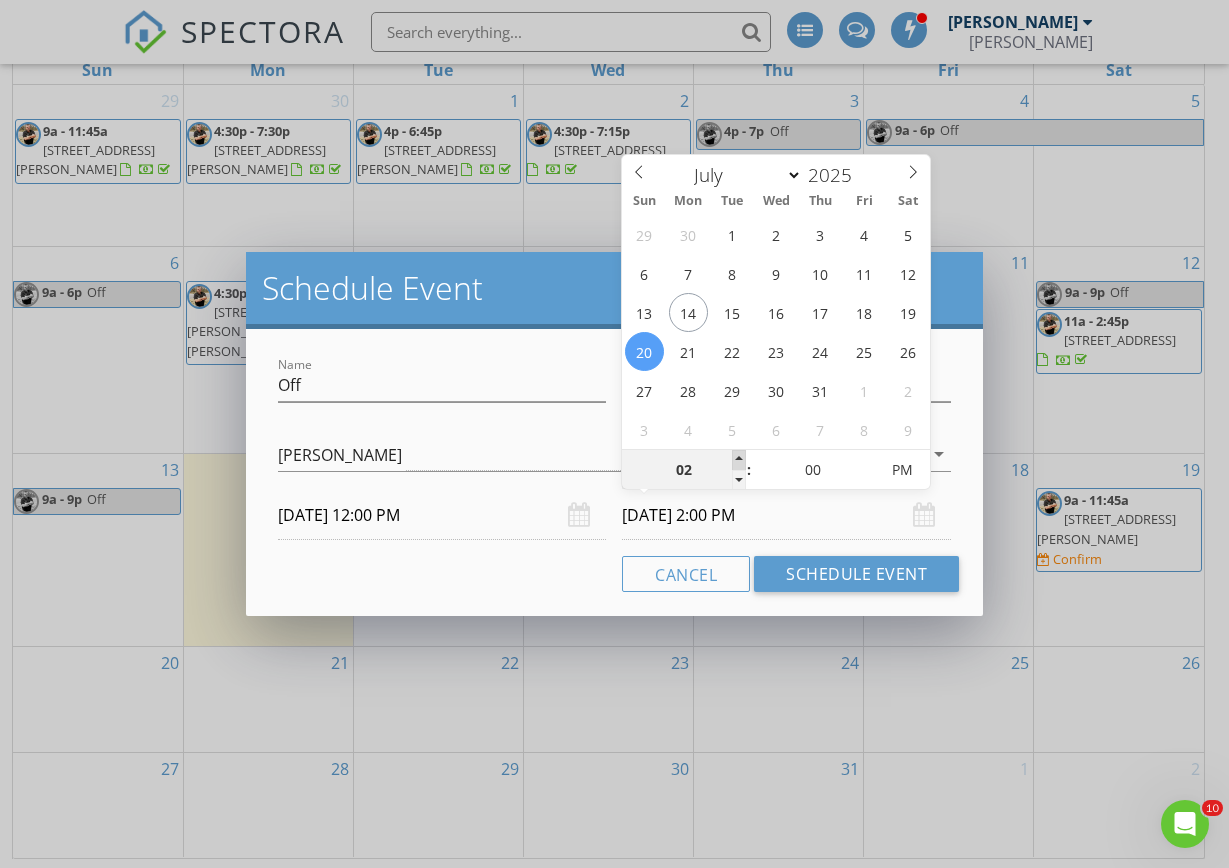 click at bounding box center [739, 460] 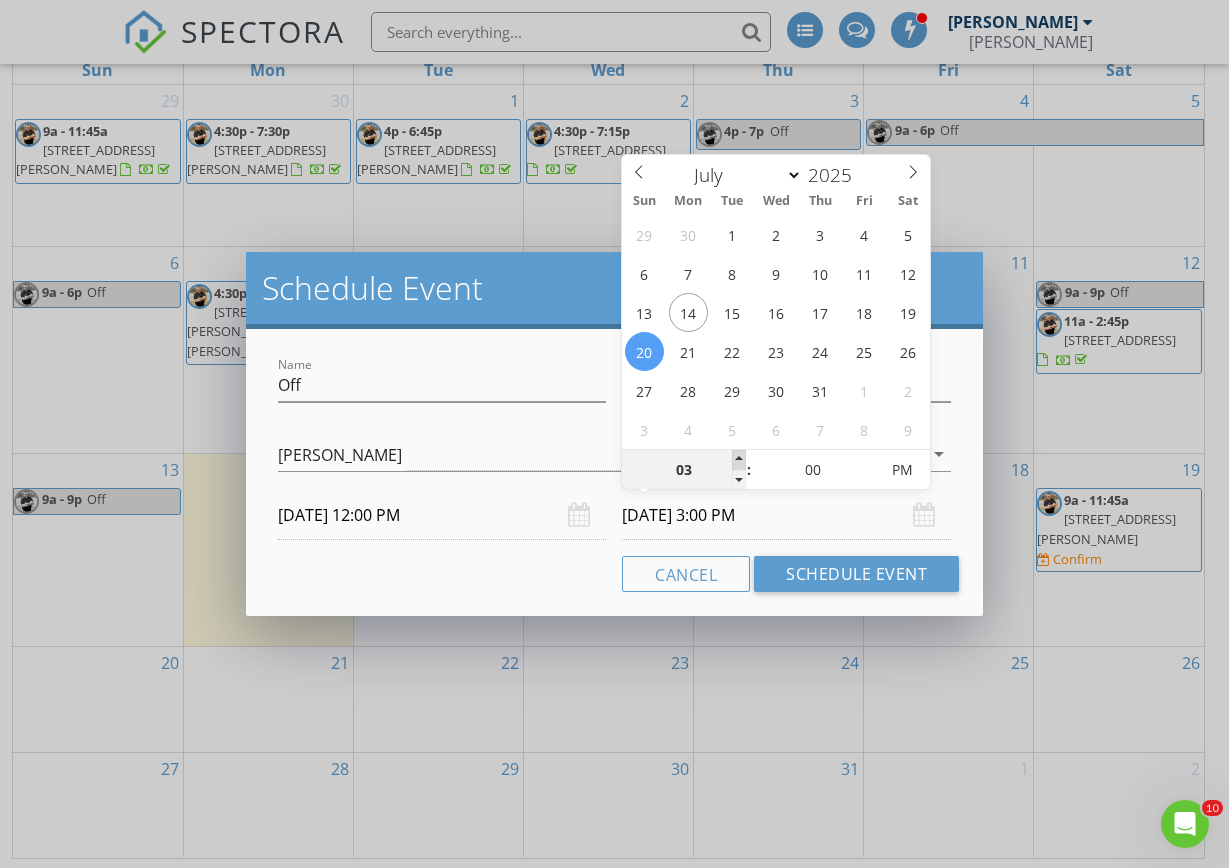 click at bounding box center [739, 460] 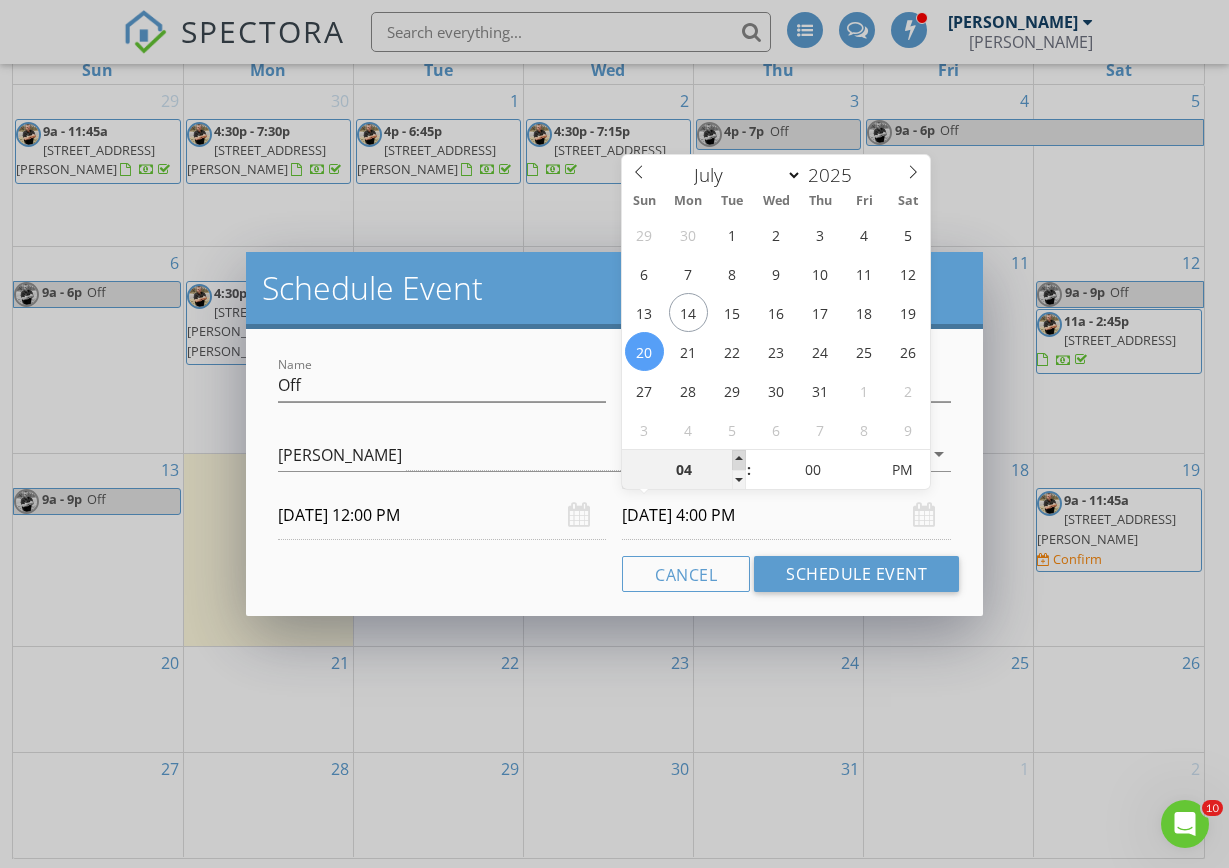 click at bounding box center (739, 460) 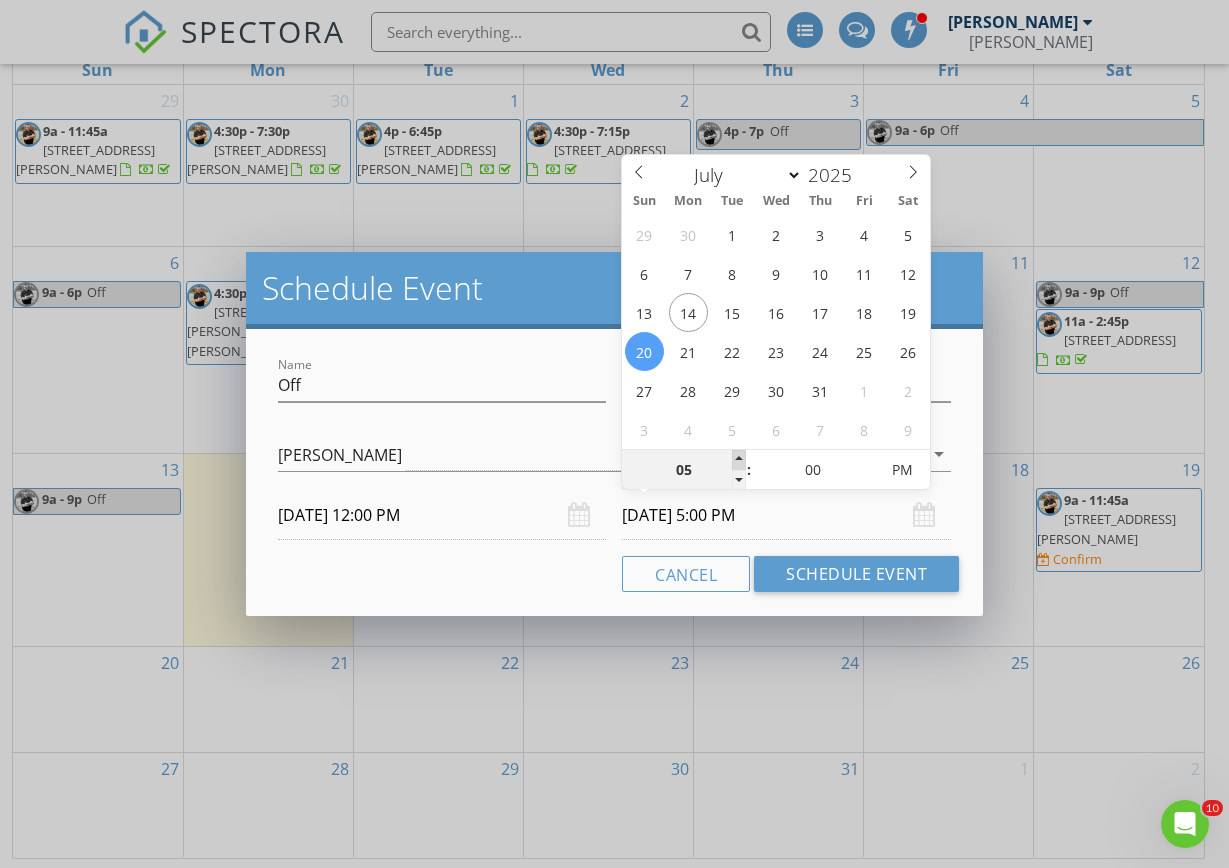 click at bounding box center (739, 460) 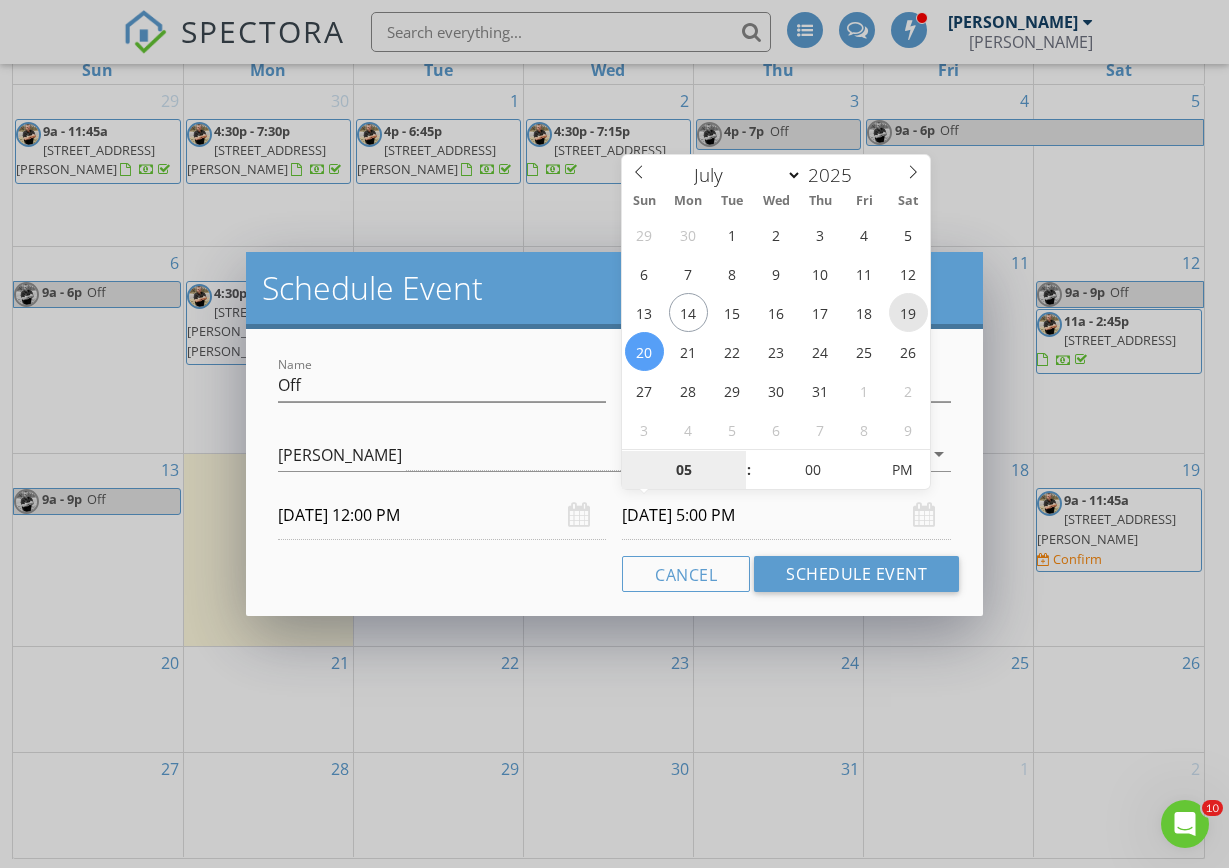 type on "07/19/2025 5:00 PM" 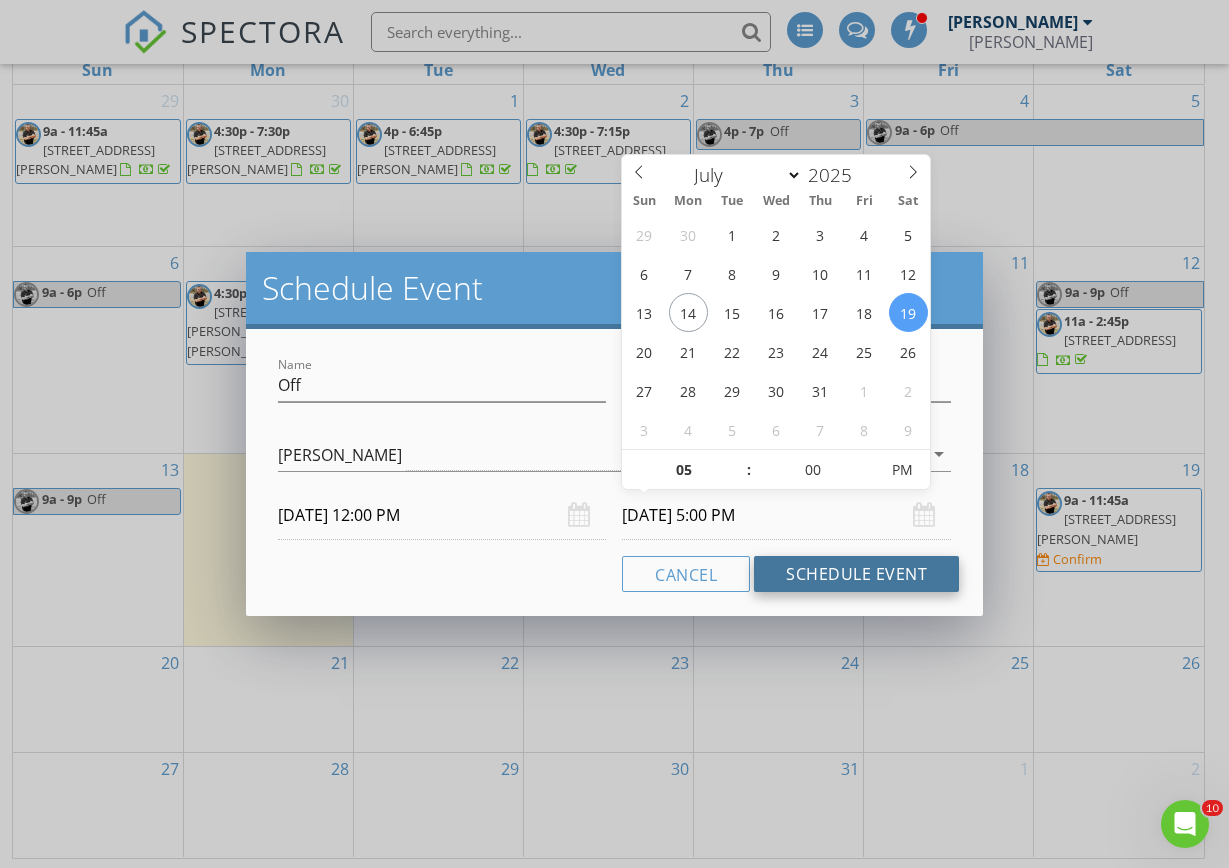 click on "Schedule Event" at bounding box center [856, 574] 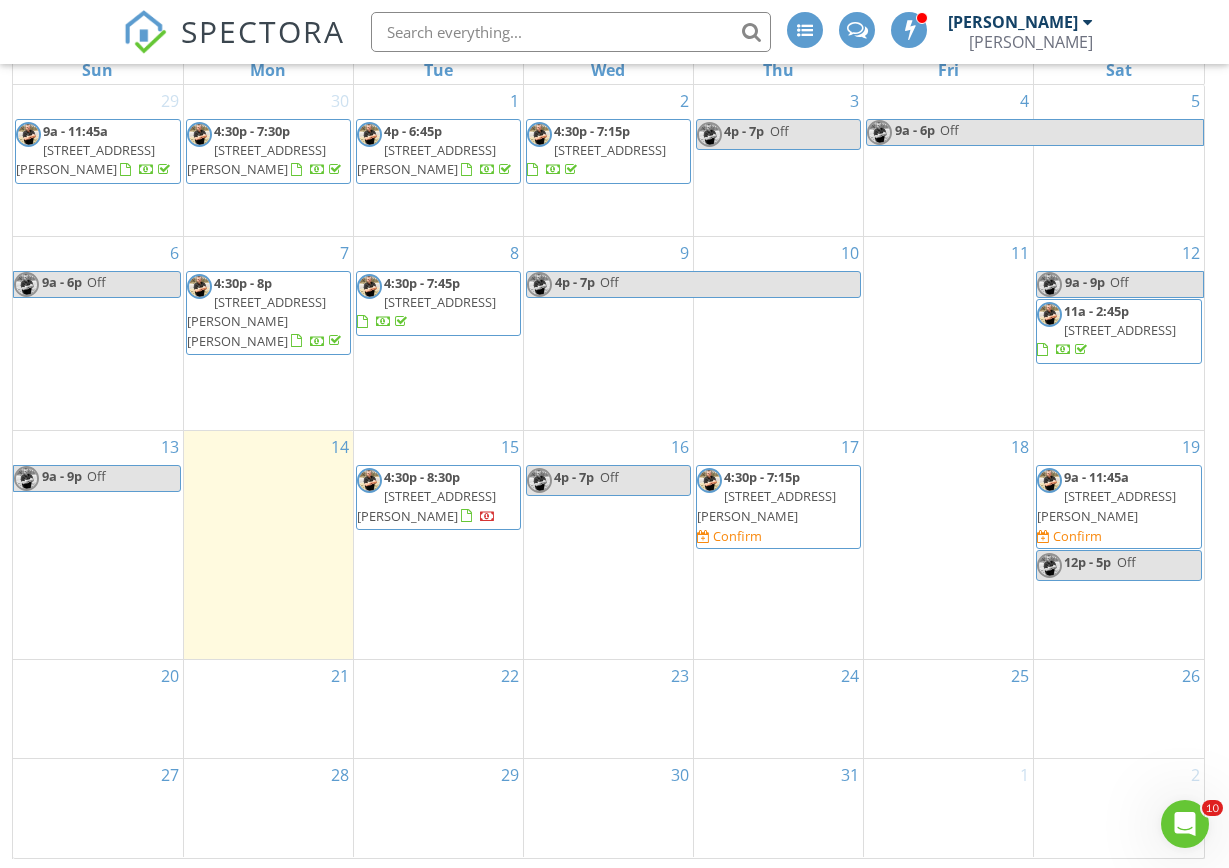 click on "20" at bounding box center [98, 709] 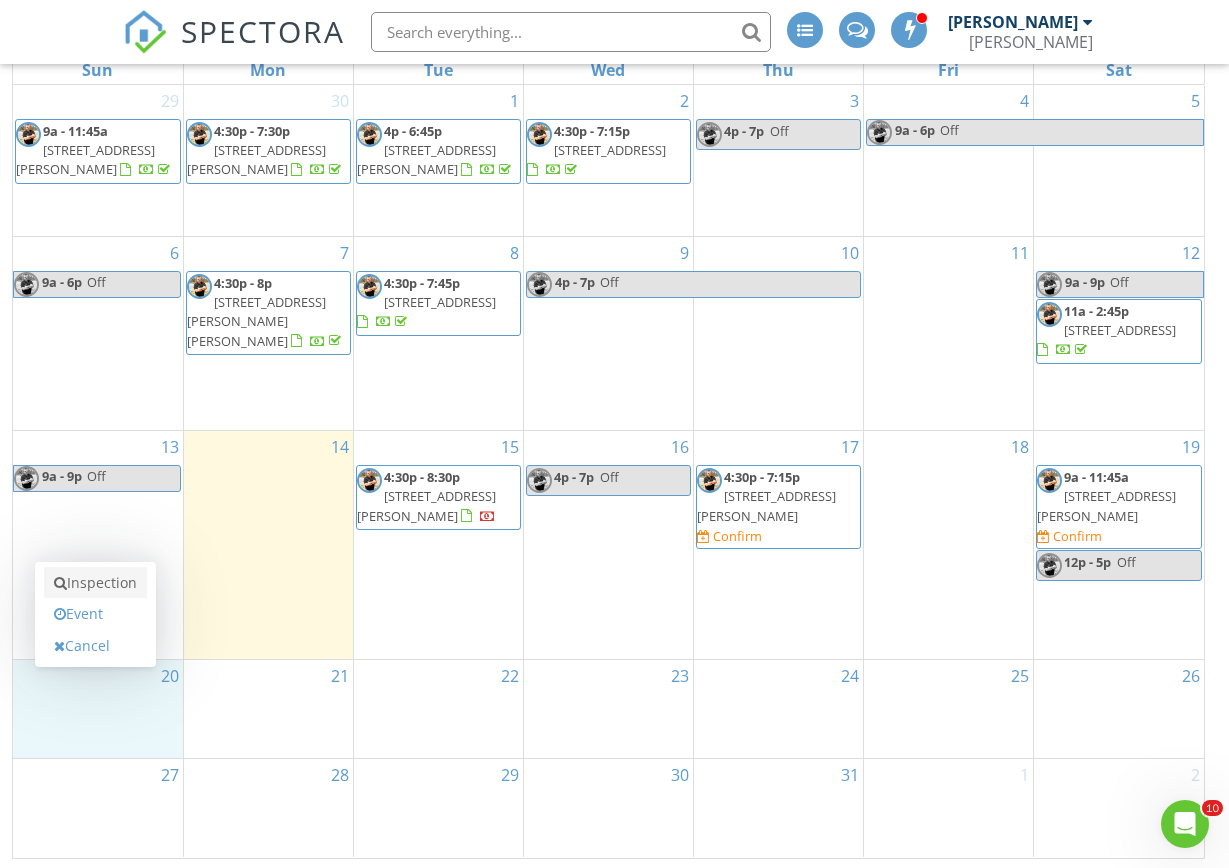 click on "Inspection" at bounding box center [95, 583] 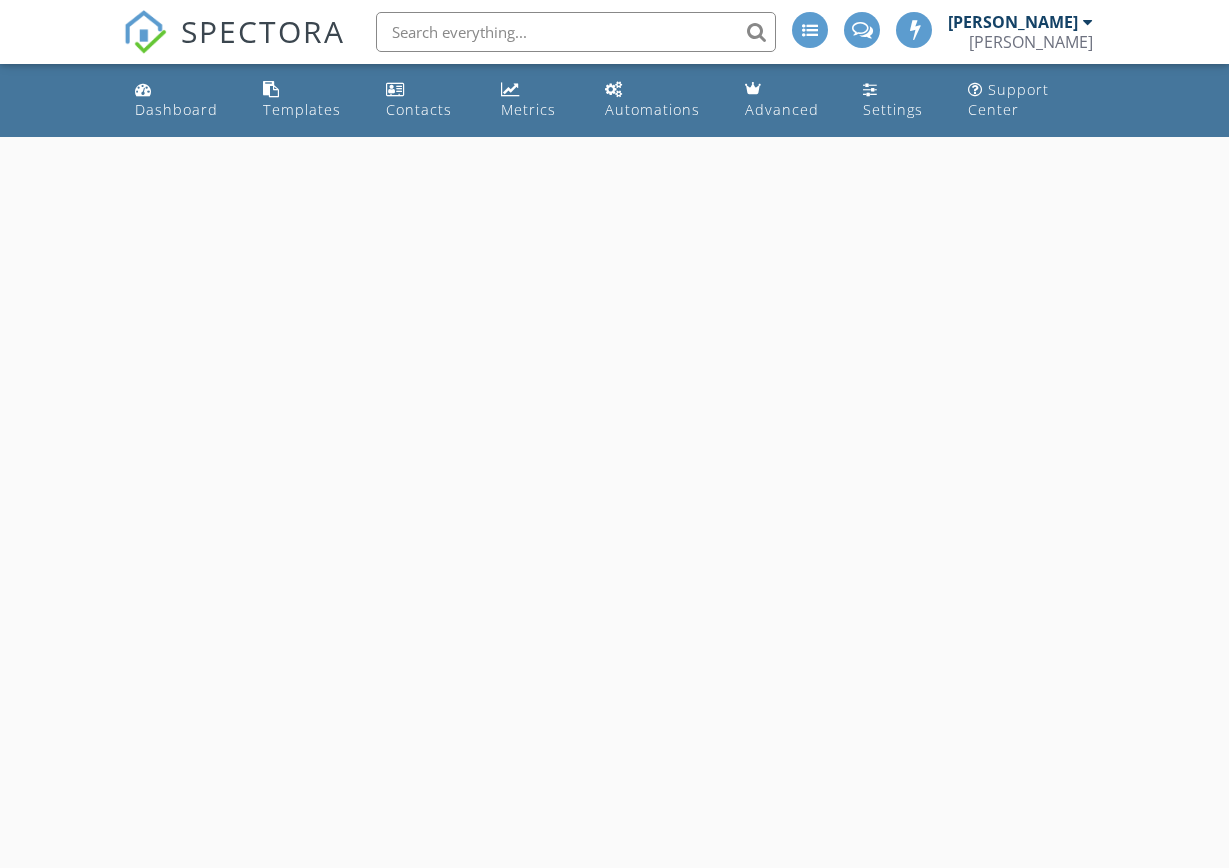scroll, scrollTop: 0, scrollLeft: 0, axis: both 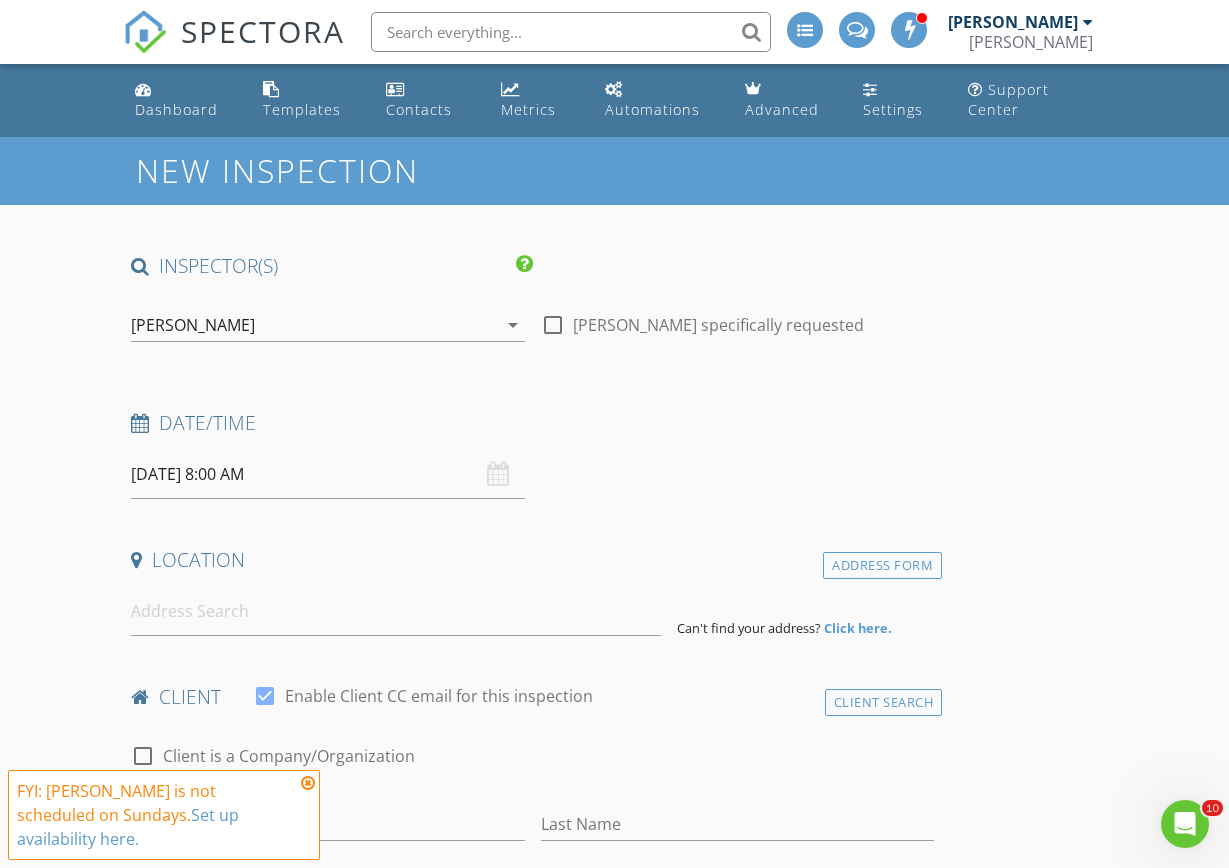 click on "[DATE] 8:00 AM" at bounding box center (328, 474) 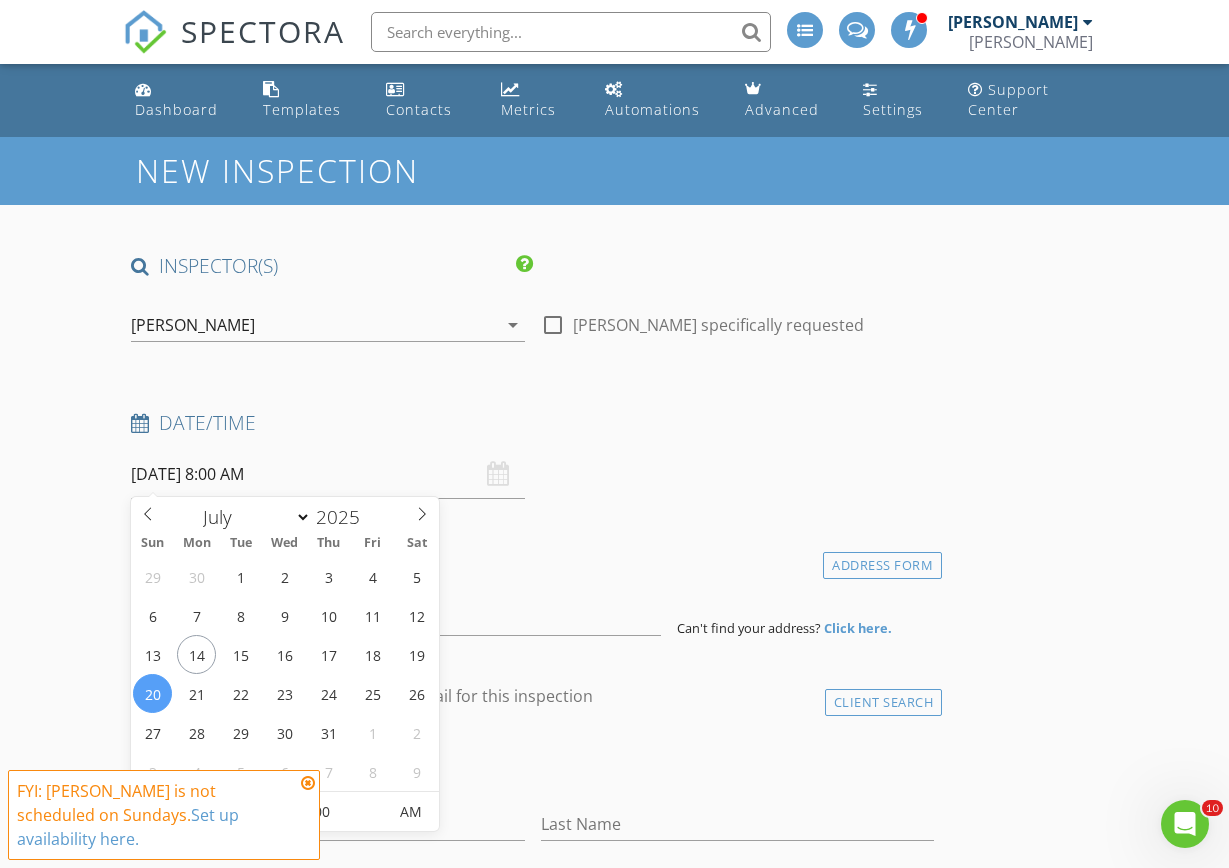 click at bounding box center [308, 783] 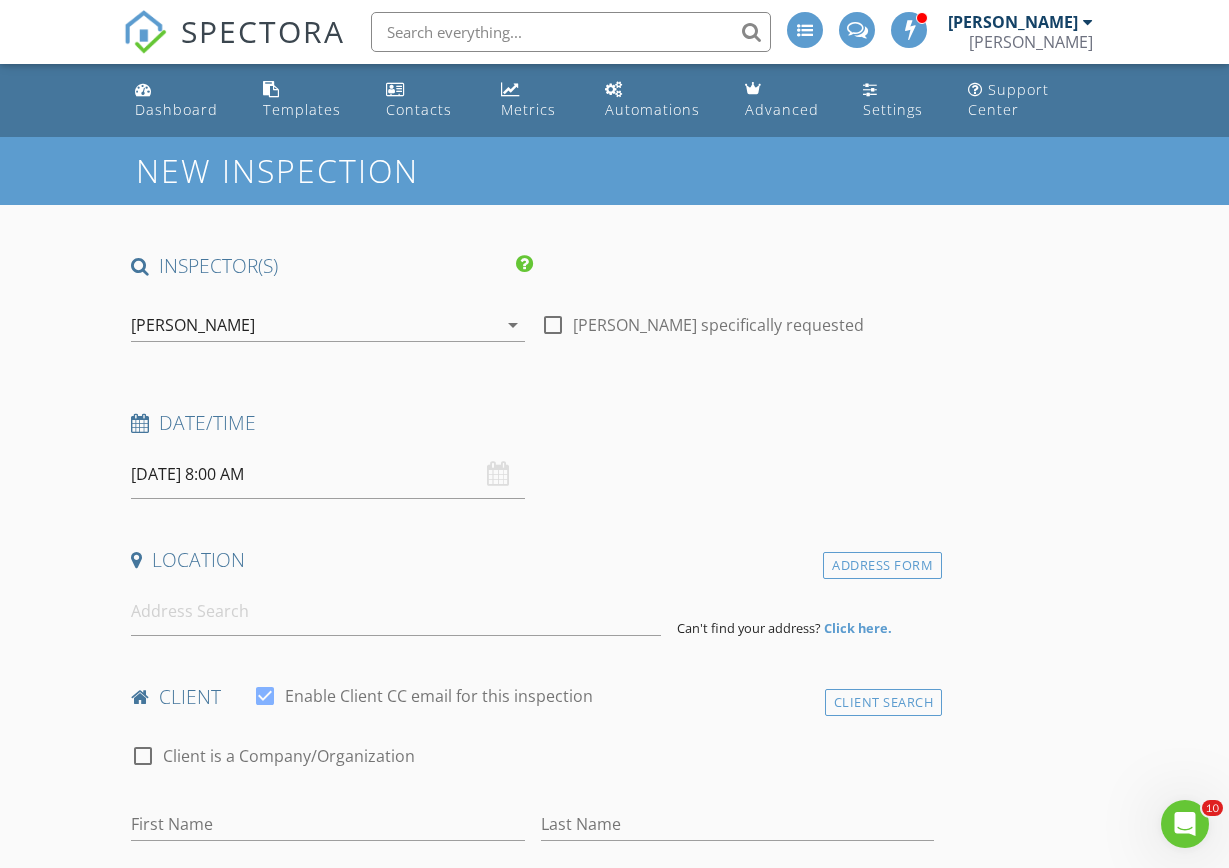 click on "[DATE] 8:00 AM" at bounding box center (328, 474) 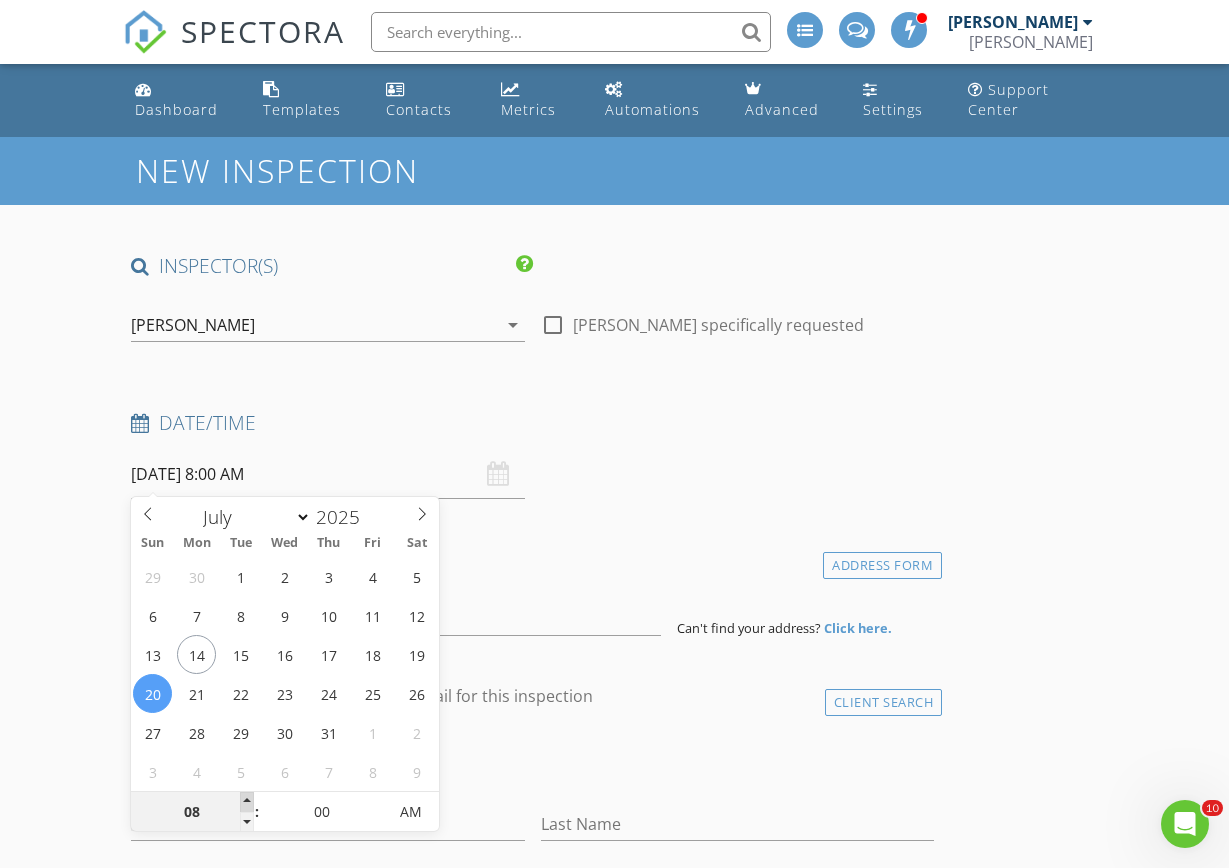 type on "09" 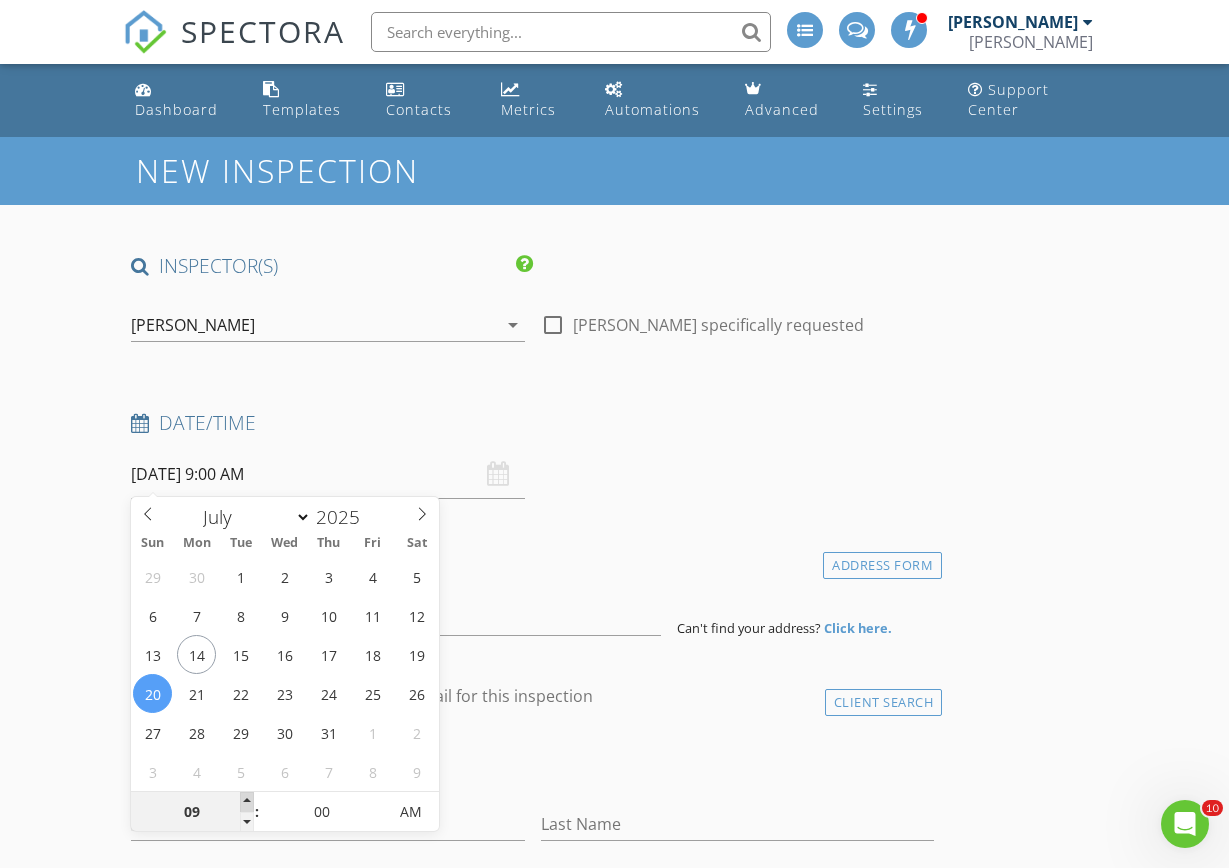 click at bounding box center [247, 802] 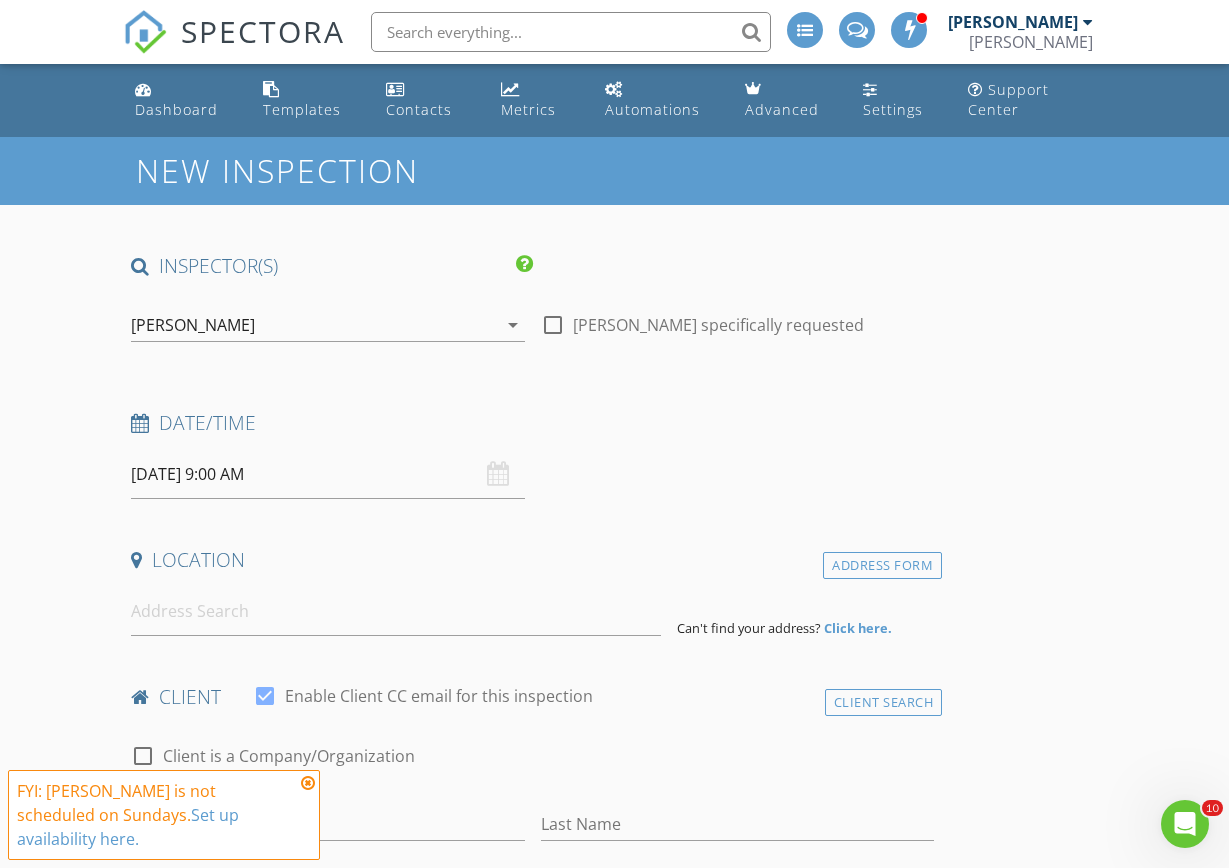 click on "INSPECTOR(S)
check_box   [PERSON_NAME]   PRIMARY   [PERSON_NAME] arrow_drop_down   check_box_outline_blank [PERSON_NAME] specifically requested
Date/Time
[DATE] 9:00 AM
Location
Address Form       Can't find your address?   Click here.
client
check_box Enable Client CC email for this inspection   Client Search     check_box_outline_blank Client is a Company/Organization     First Name   Last Name   Email   CC Email   Phone   Address   City   State   Zip     Tags         Notes   Private Notes
ADD ADDITIONAL client
SERVICES
check_box_outline_blank   Home Inspection    Home Inspection check_box_outline_blank   Radon Inspection    Radon Safety Squad check_box_outline_blank   Sewer Lateral Video Inspection   Main Sewer Lateral line checked by video check_box_outline_blank" at bounding box center (532, 2032) 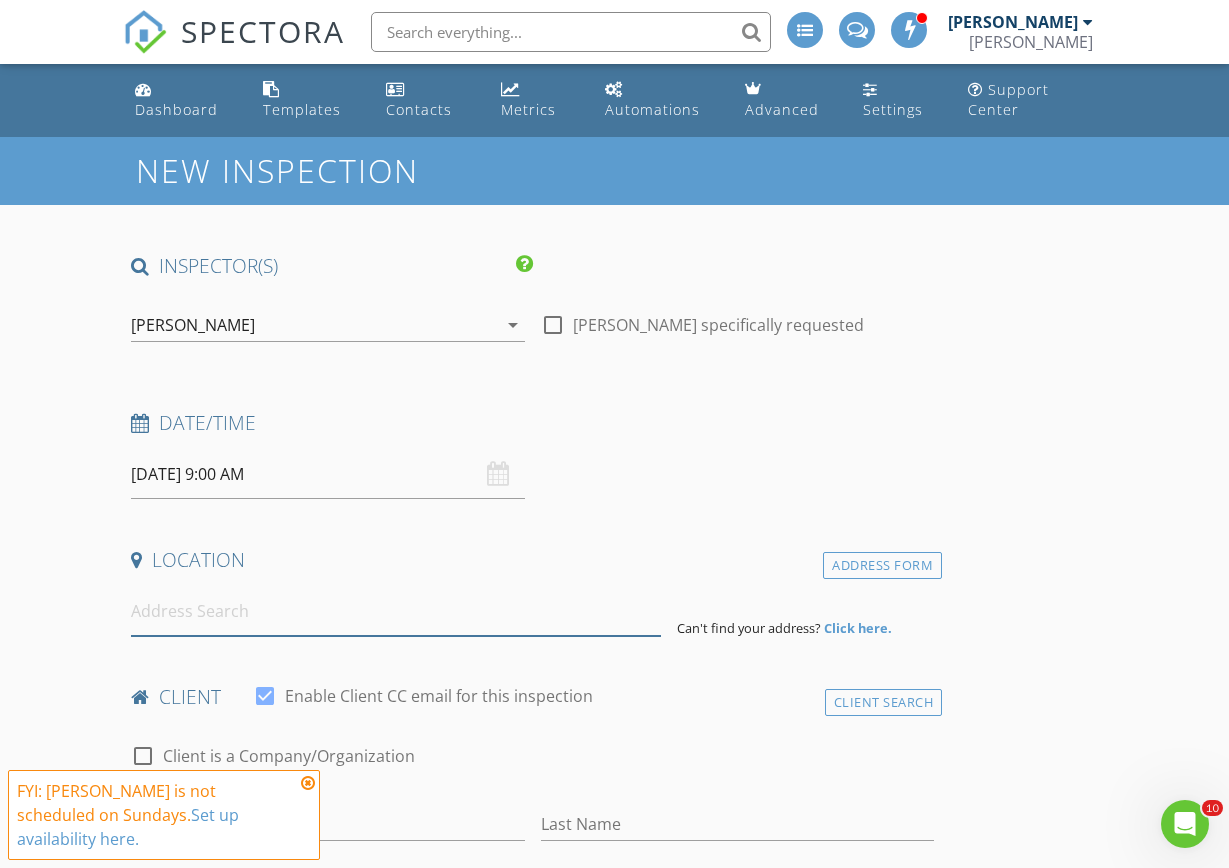 click at bounding box center [396, 611] 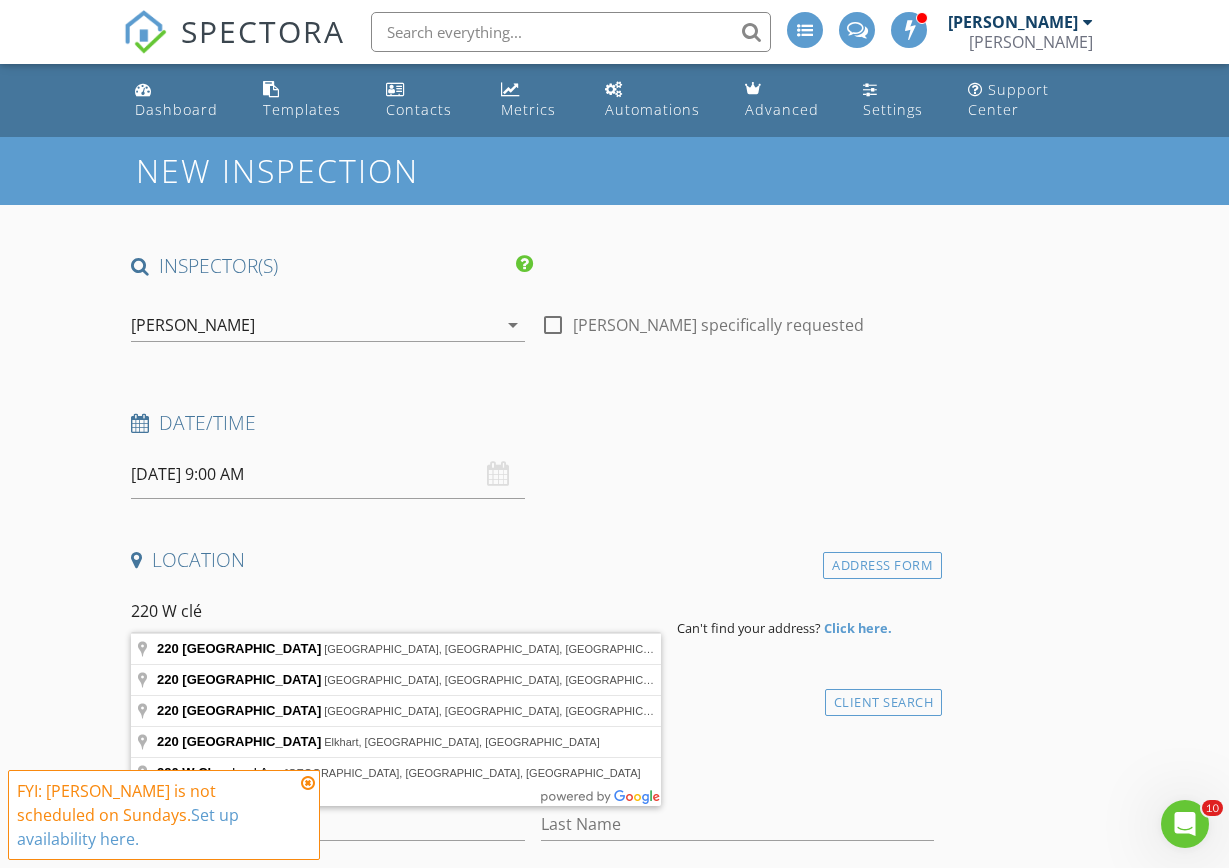 type on "[STREET_ADDRESS]" 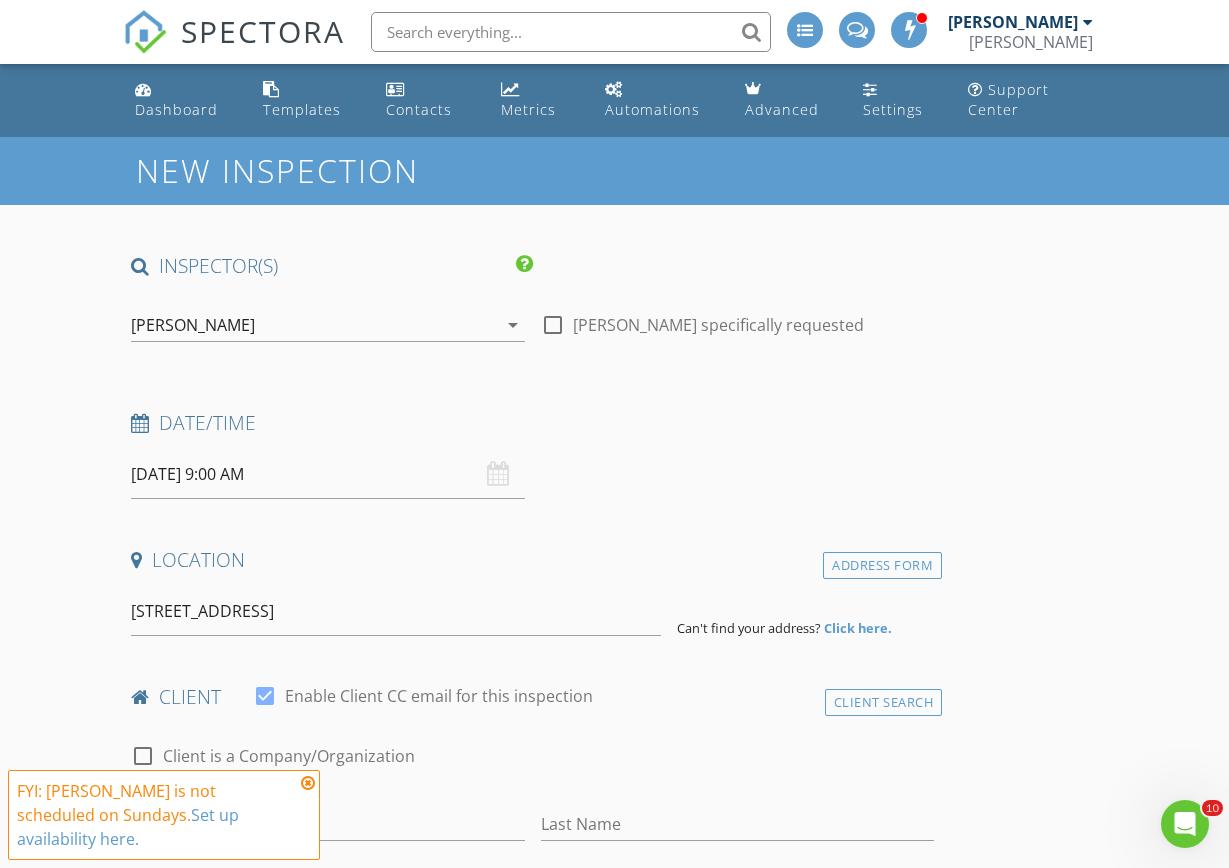 drag, startPoint x: 227, startPoint y: 629, endPoint x: 248, endPoint y: 648, distance: 28.319605 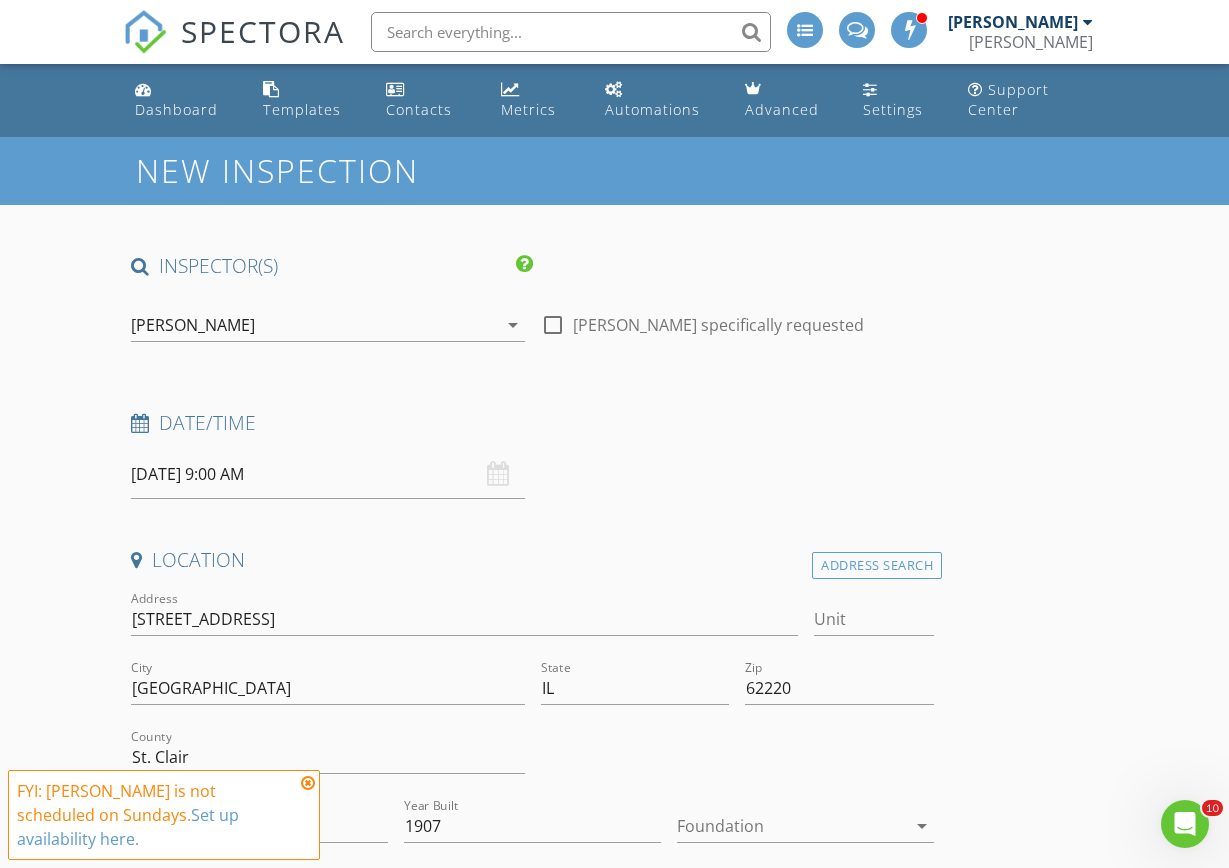 click on "INSPECTOR(S)
check_box   Gary Taylor   PRIMARY   Gary Taylor arrow_drop_down   check_box_outline_blank Gary Taylor specifically requested
Date/Time
07/20/2025 9:00 AM
Location
Address Search       Address 220 W Cleveland Ave   Unit   City Belleville   State IL   Zip 62220   County St. Clair     Square Feet 1165   Year Built 1907   Foundation arrow_drop_down     Gary Taylor     8.8 miles     (16 minutes)
client
check_box Enable Client CC email for this inspection   Client Search     check_box_outline_blank Client is a Company/Organization     First Name   Last Name   Email   CC Email   Phone   Address   City   State   Zip     Tags         Notes   Private Notes
ADD ADDITIONAL client
SERVICES
check_box_outline_blank   Home Inspection    Home Inspection check_box_outline_blank" at bounding box center [614, 2295] 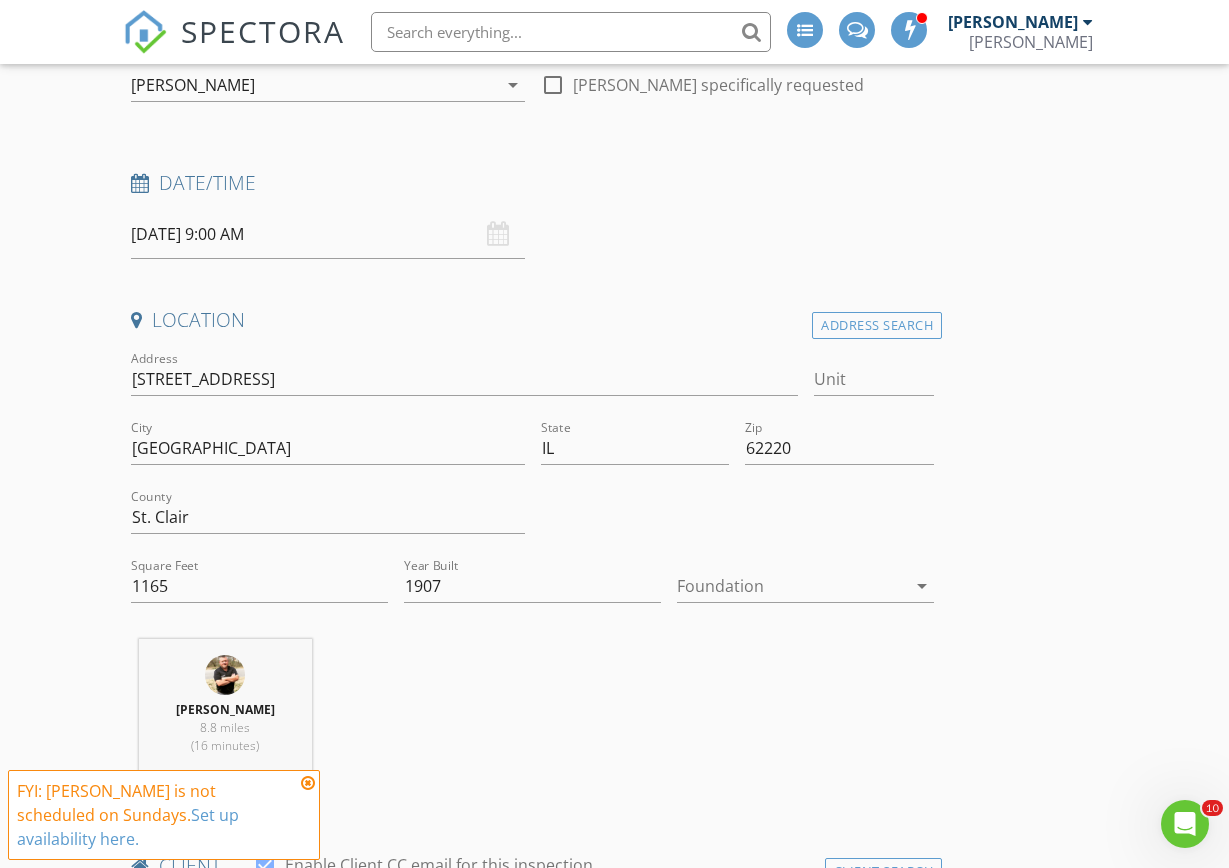 scroll, scrollTop: 280, scrollLeft: 0, axis: vertical 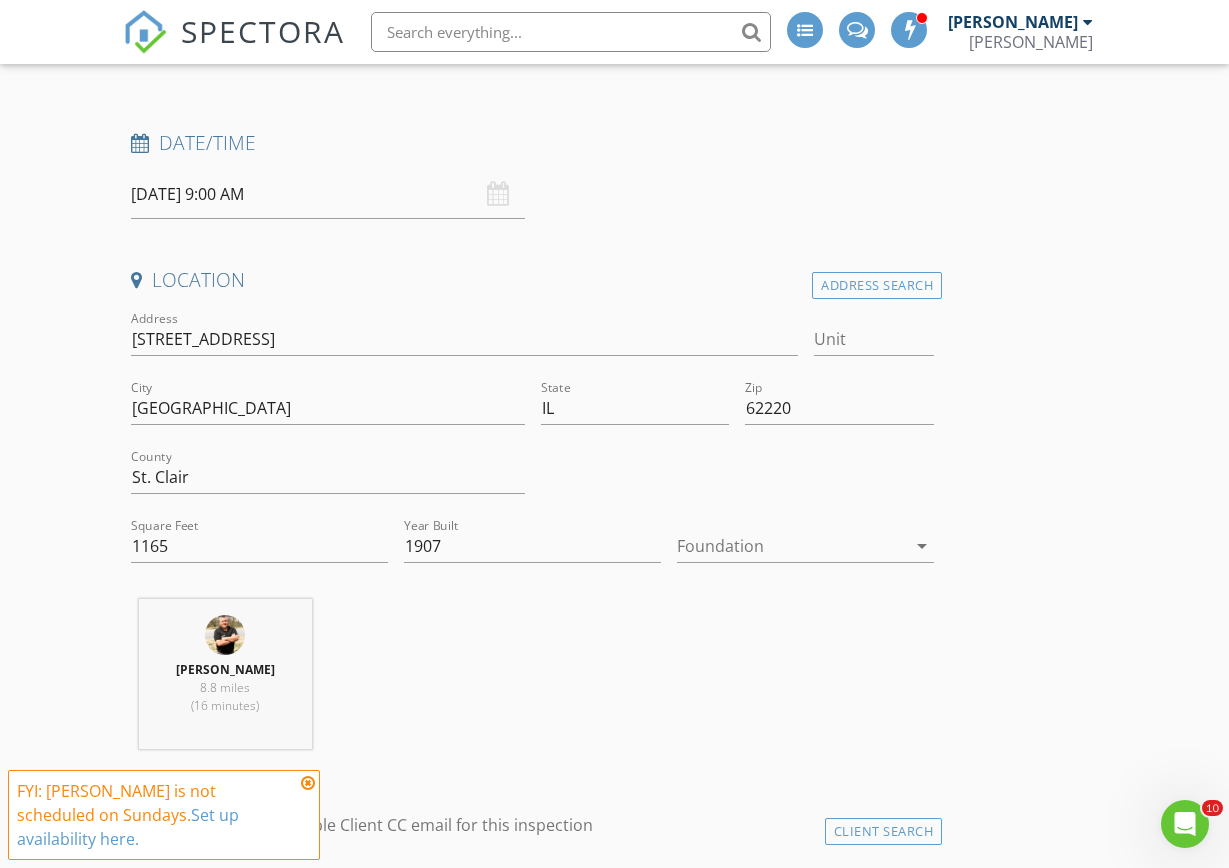 click at bounding box center [308, 783] 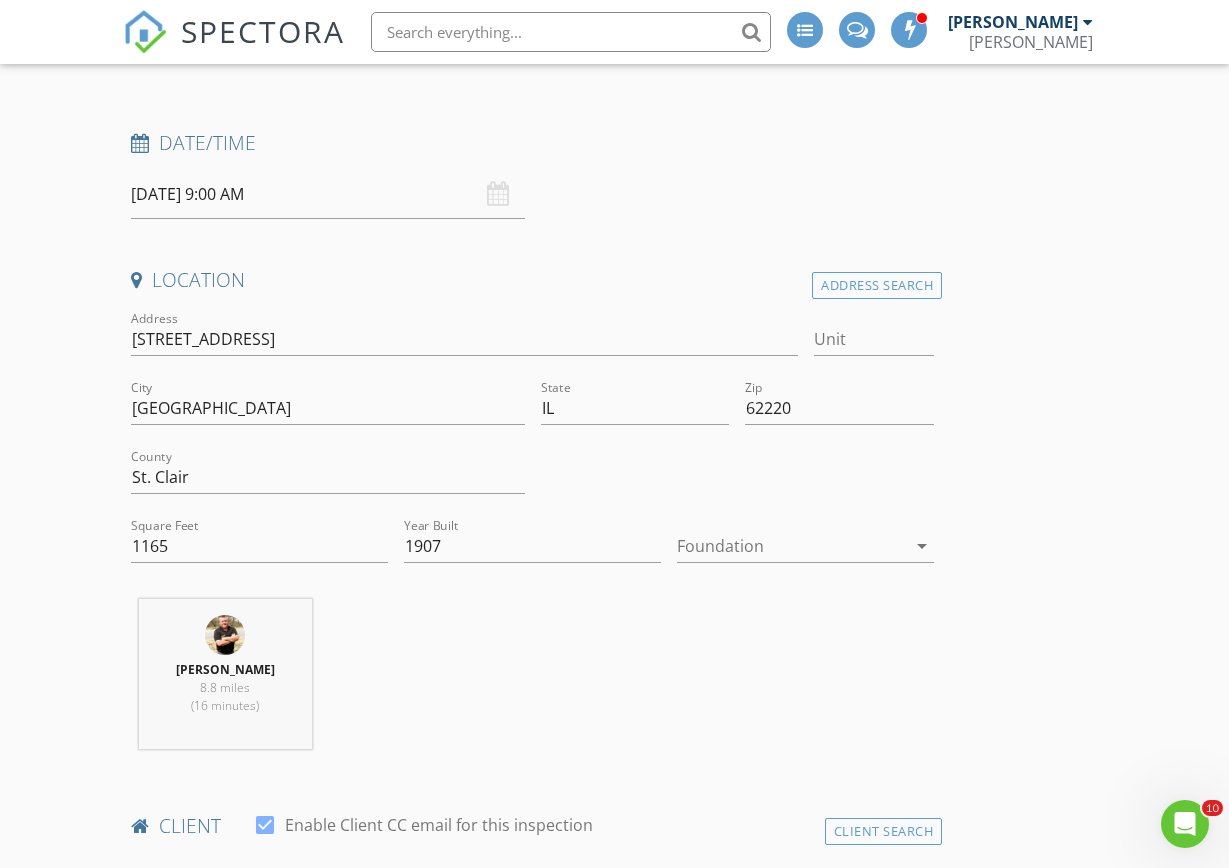 click on "Gary Taylor     8.8 miles     (16 minutes)" at bounding box center [532, 682] 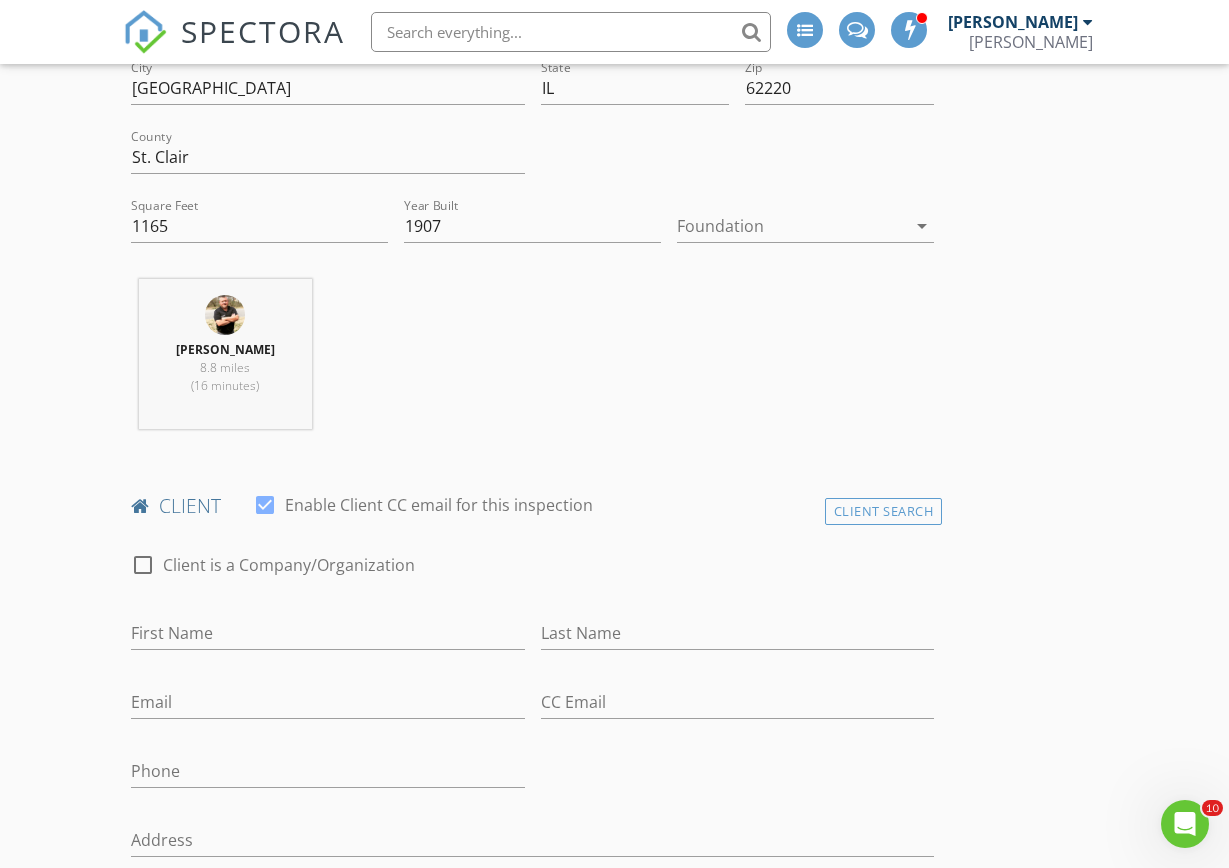 scroll, scrollTop: 640, scrollLeft: 0, axis: vertical 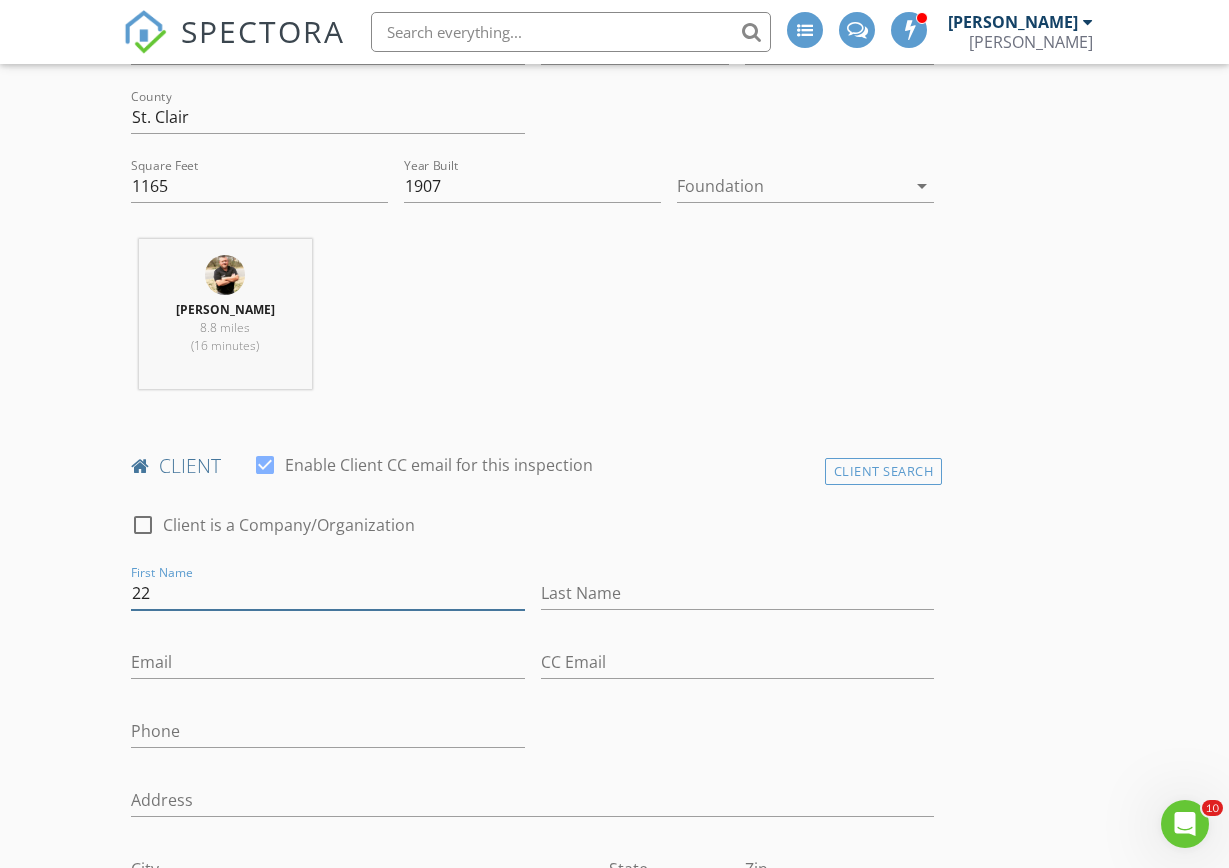 type on "2" 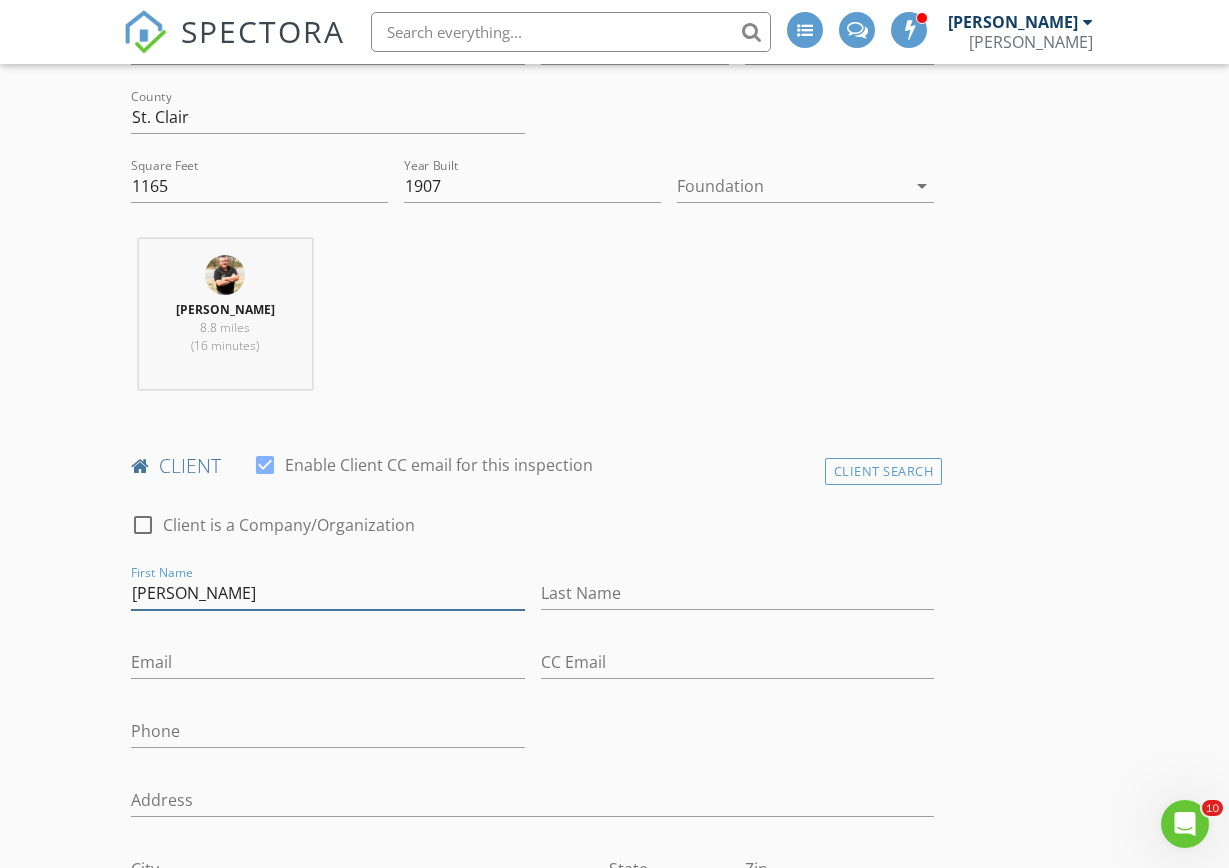 type on "[PERSON_NAME]" 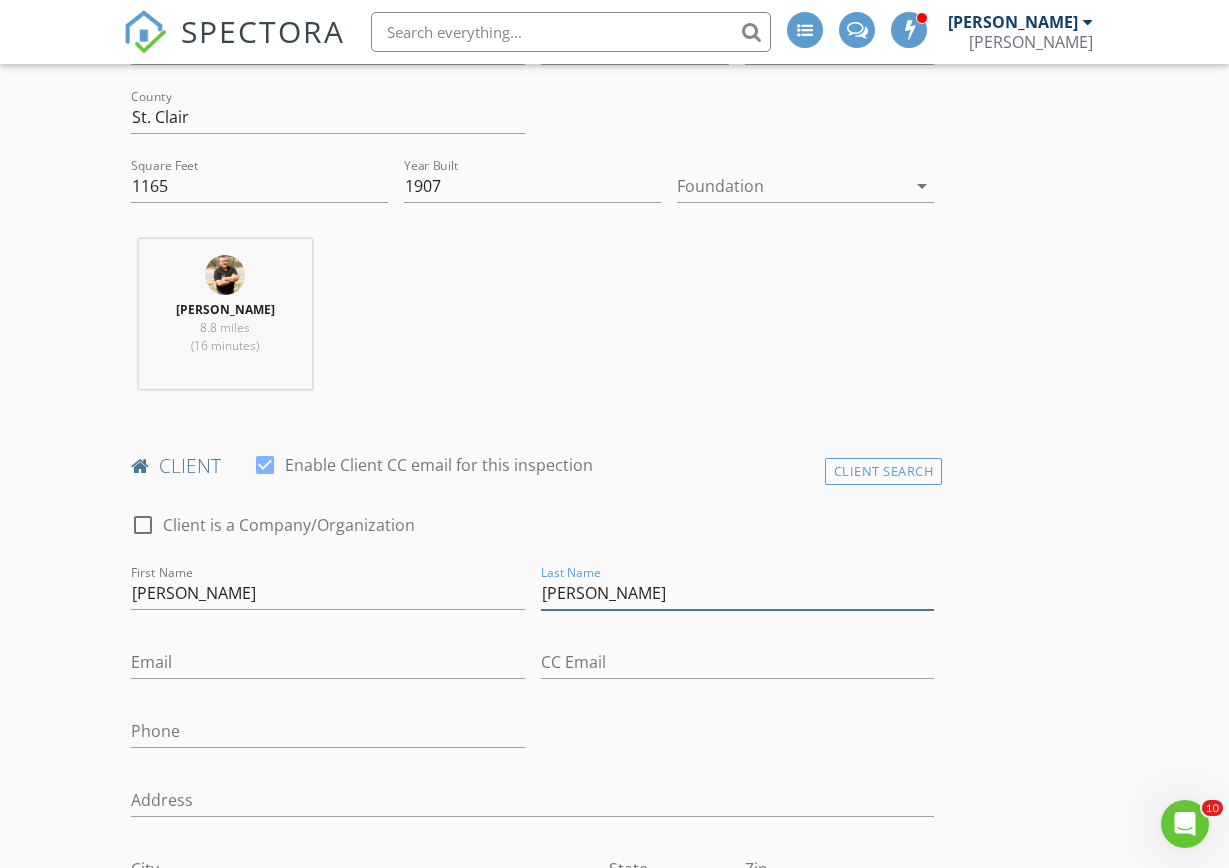 type on "[PERSON_NAME]" 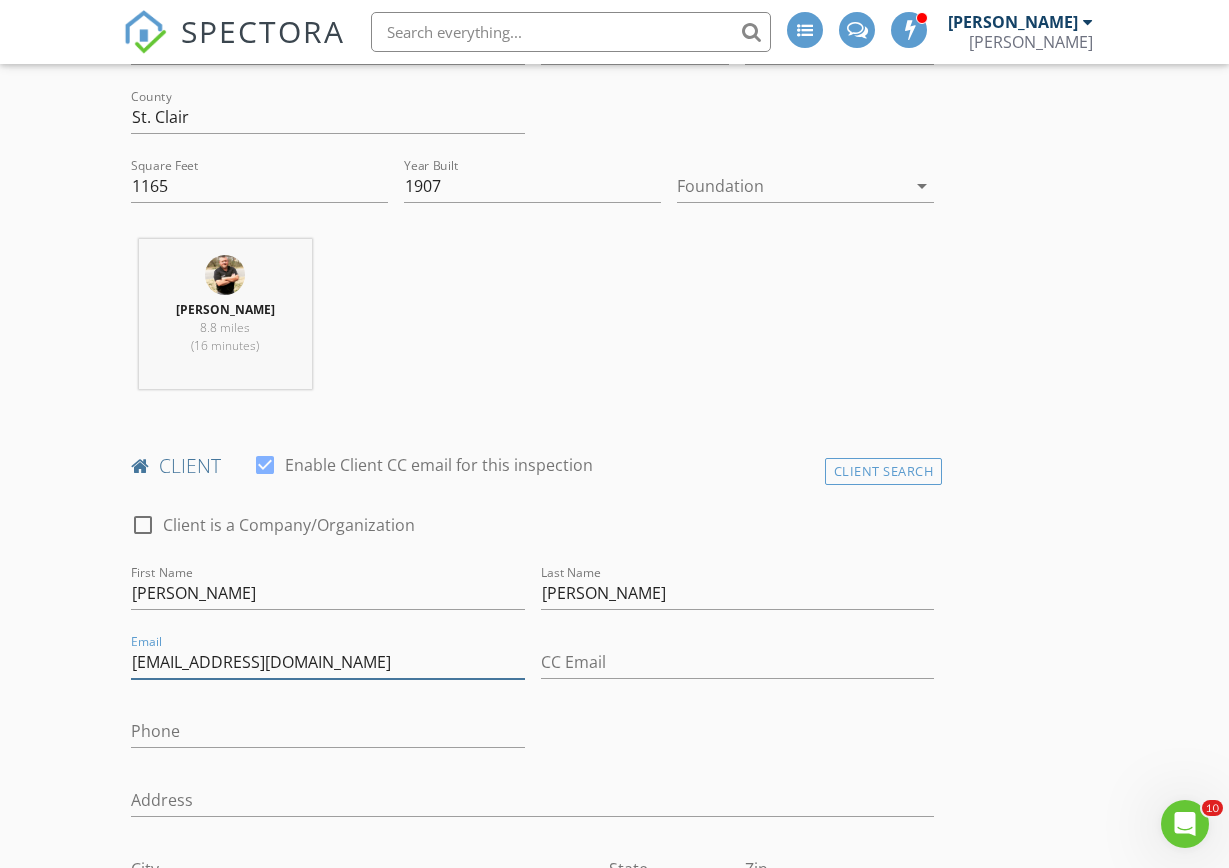type on "Mattt0305@yahoo.com" 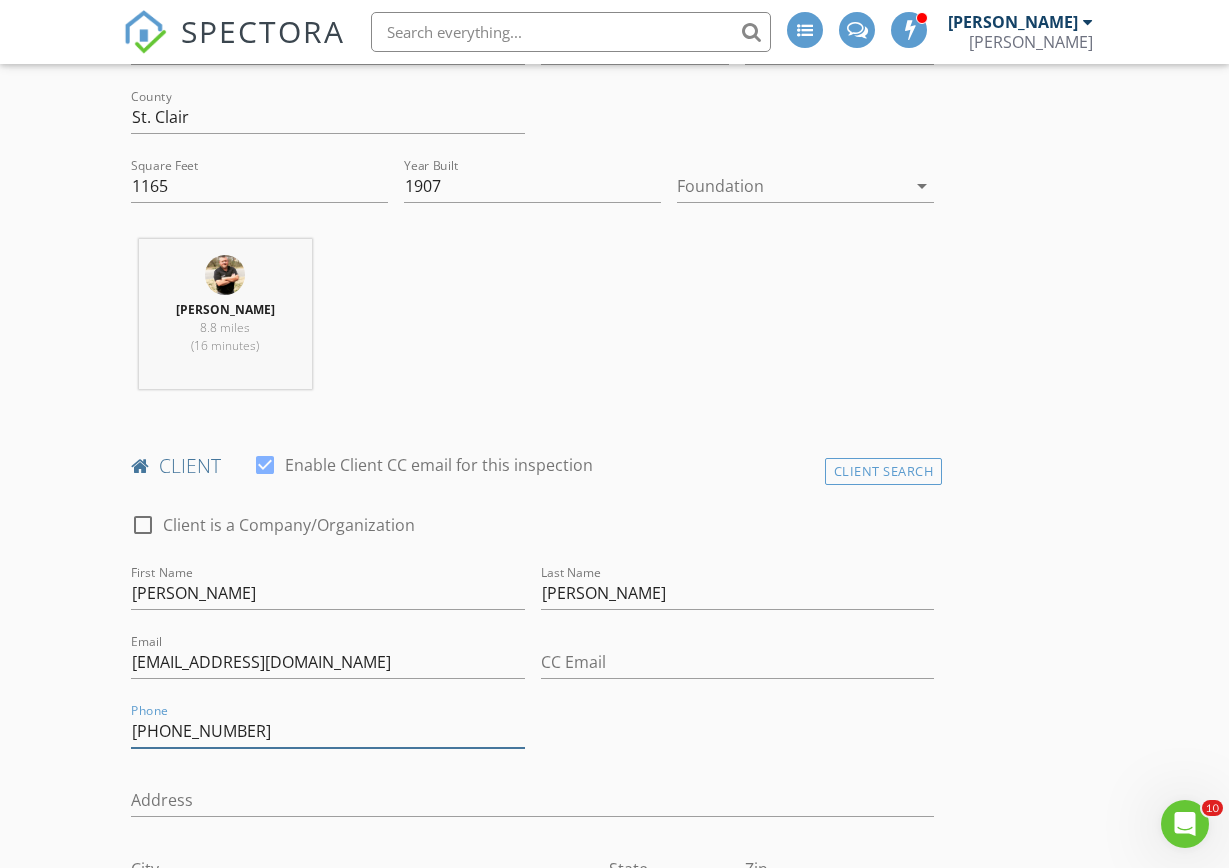 type on "[PHONE_NUMBER]" 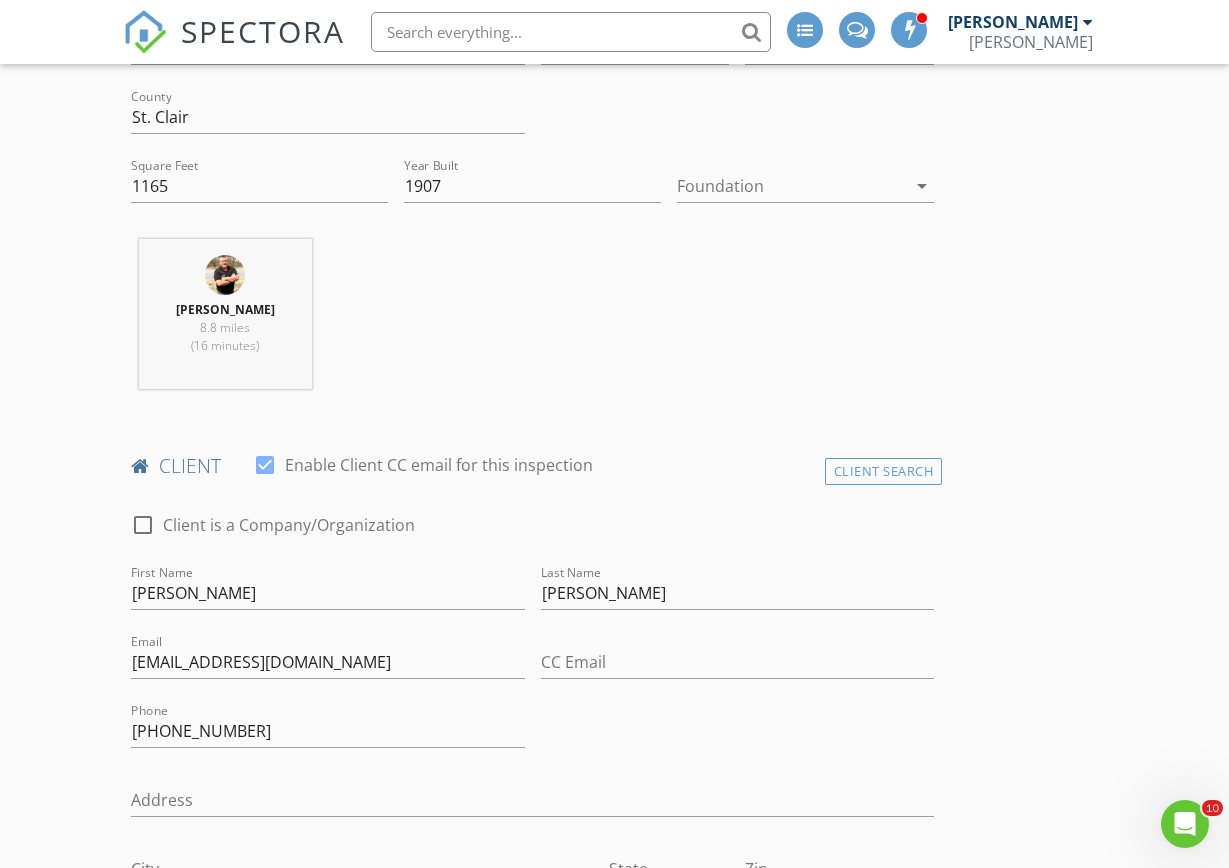 click on "INSPECTOR(S)
check_box   Gary Taylor   PRIMARY   Gary Taylor arrow_drop_down   check_box_outline_blank Gary Taylor specifically requested
Date/Time
07/20/2025 9:00 AM
Location
Address Search       Address 220 W Cleveland Ave   Unit   City Belleville   State IL   Zip 62220   County St. Clair     Square Feet 1165   Year Built 1907   Foundation arrow_drop_down     Gary Taylor     8.8 miles     (16 minutes)
client
check_box Enable Client CC email for this inspection   Client Search     check_box_outline_blank Client is a Company/Organization     First Name Matthew   Last Name Podnar   Email Mattt0305@yahoo.com   CC Email   Phone 618-967-5965   Address   City   State   Zip     Tags         Notes   Private Notes
ADD ADDITIONAL client
SERVICES
check_box_outline_blank" at bounding box center [614, 1655] 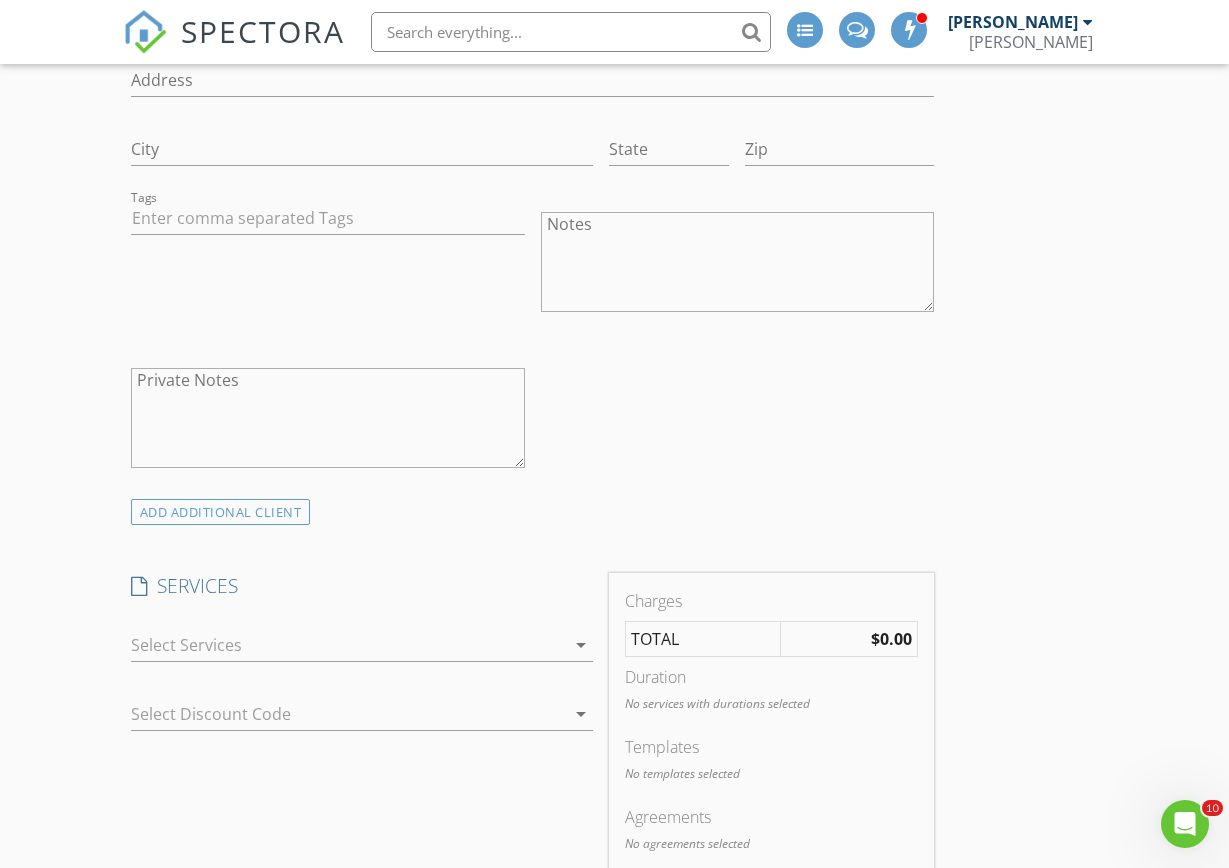 scroll, scrollTop: 1400, scrollLeft: 0, axis: vertical 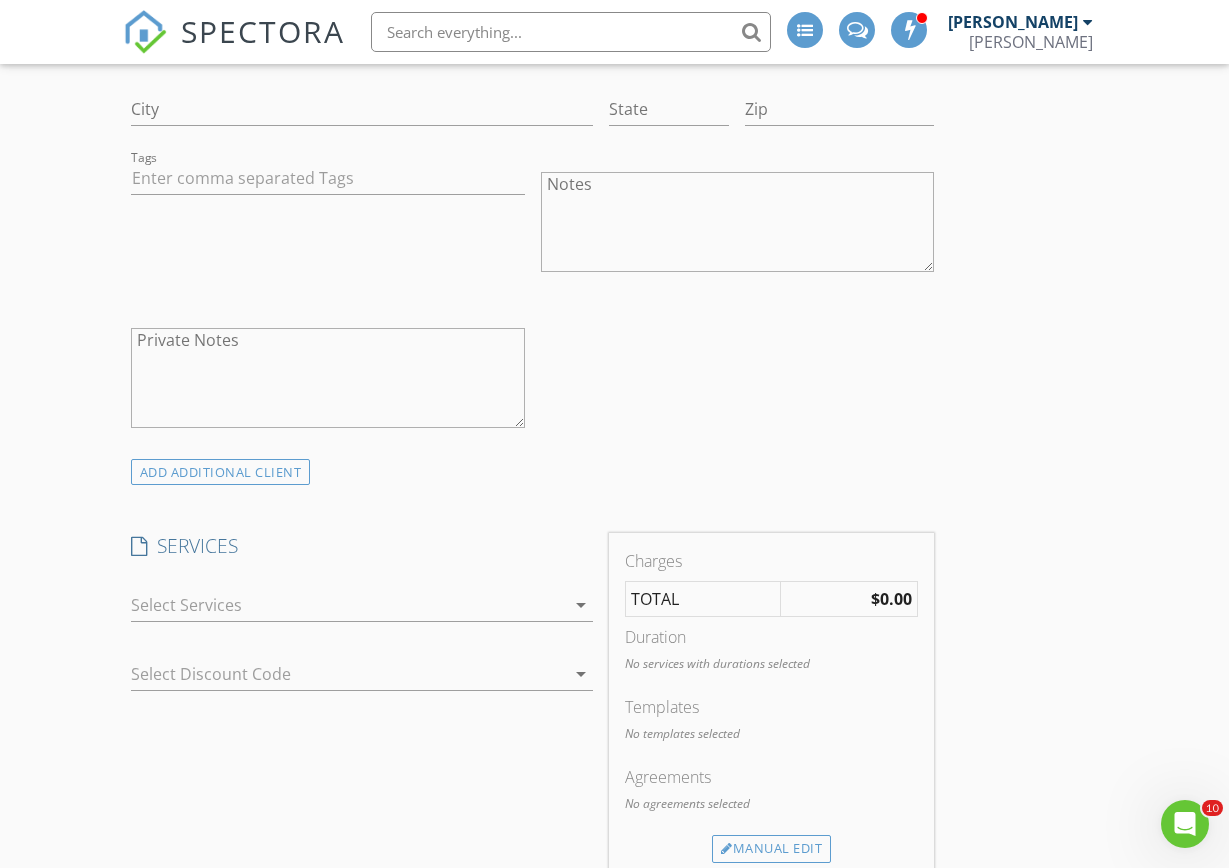 click on "arrow_drop_down" at bounding box center [581, 605] 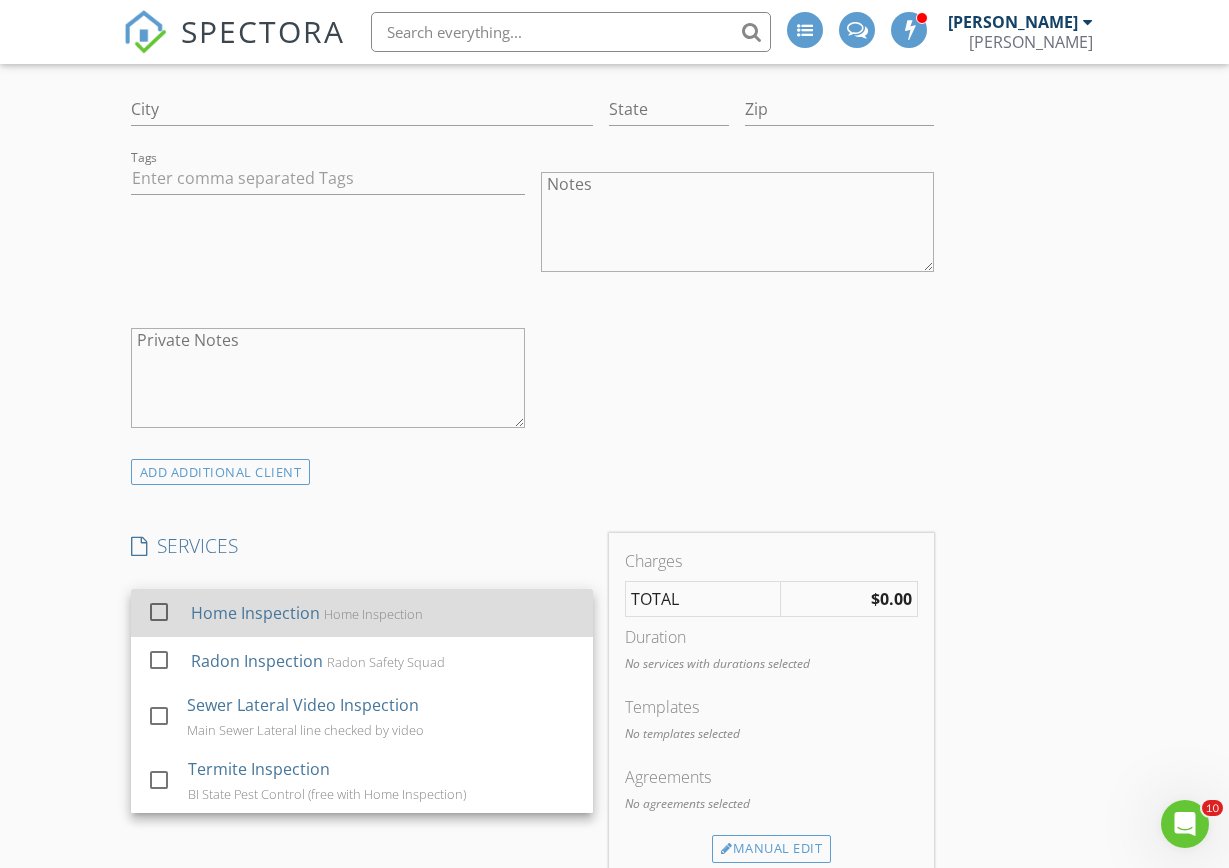 click at bounding box center [159, 612] 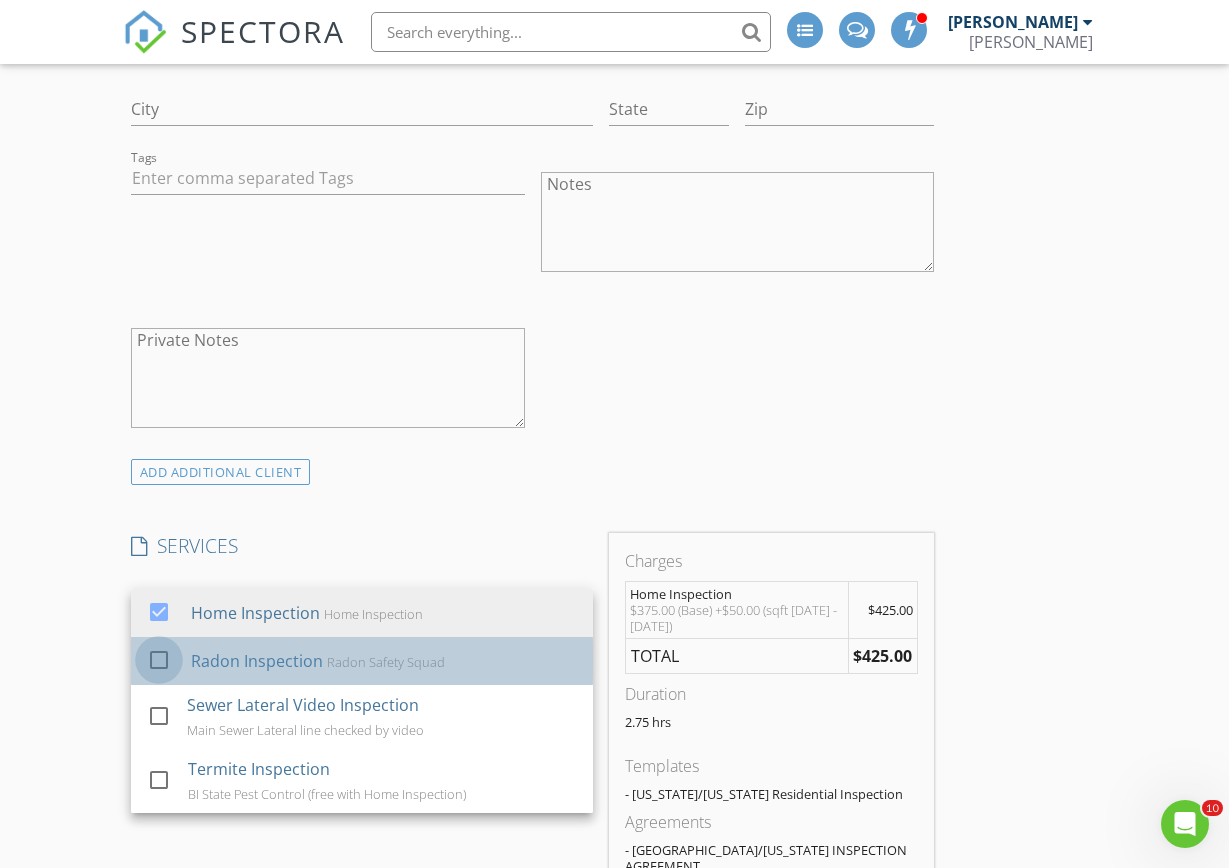 click at bounding box center [159, 660] 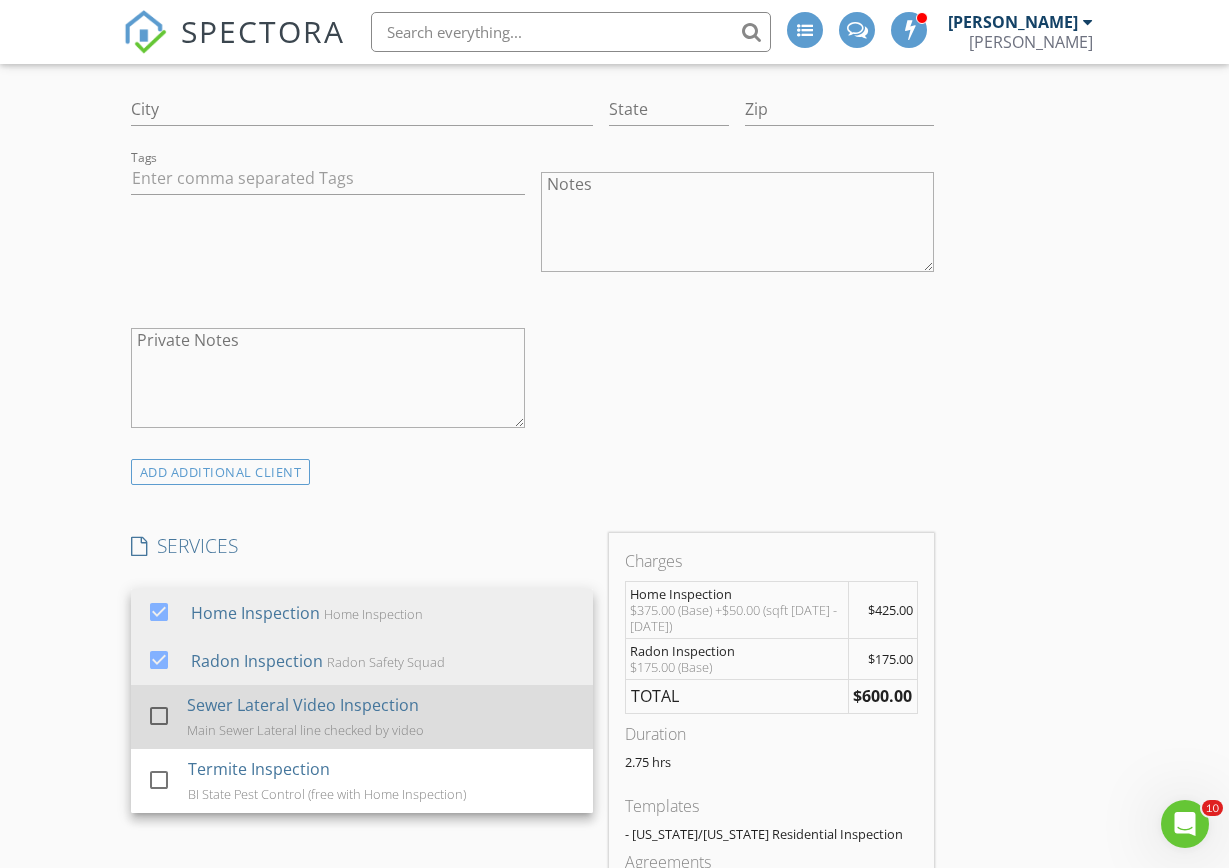 click at bounding box center [159, 716] 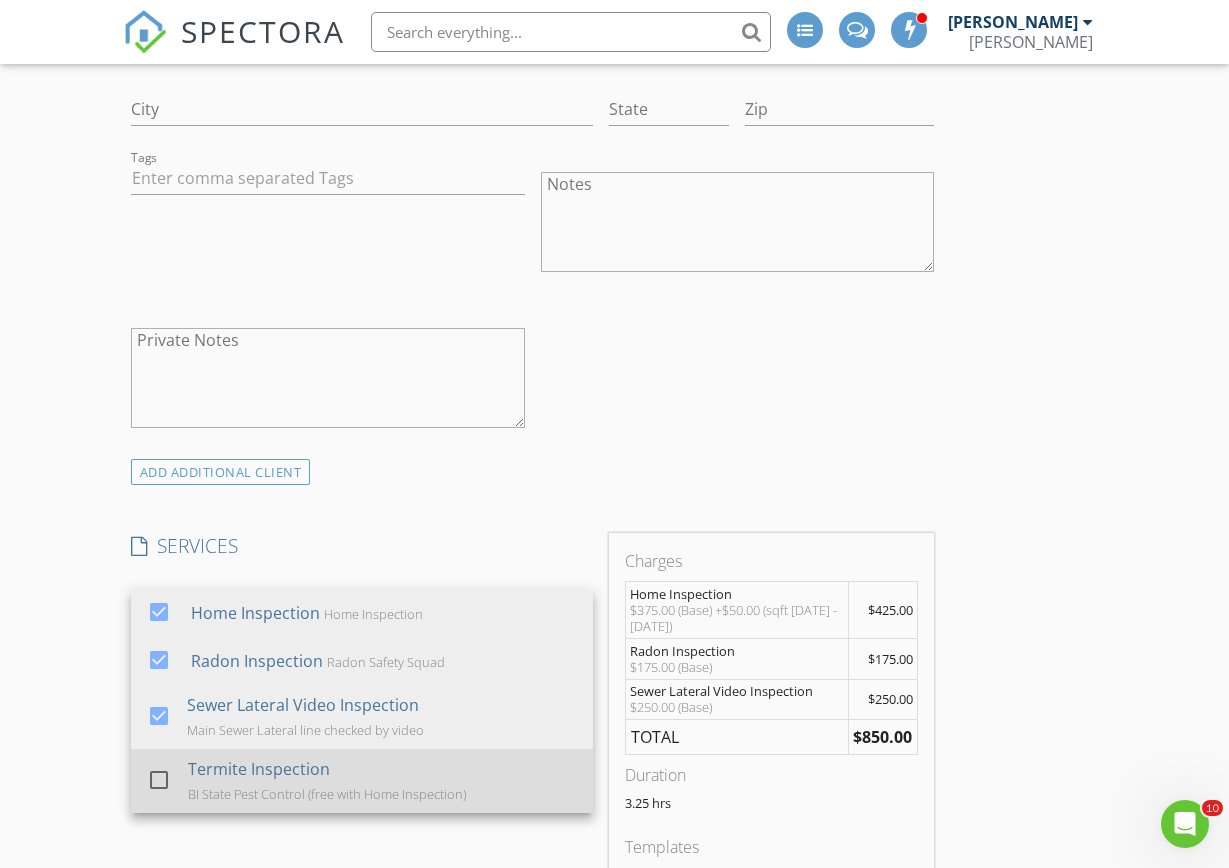click at bounding box center (159, 780) 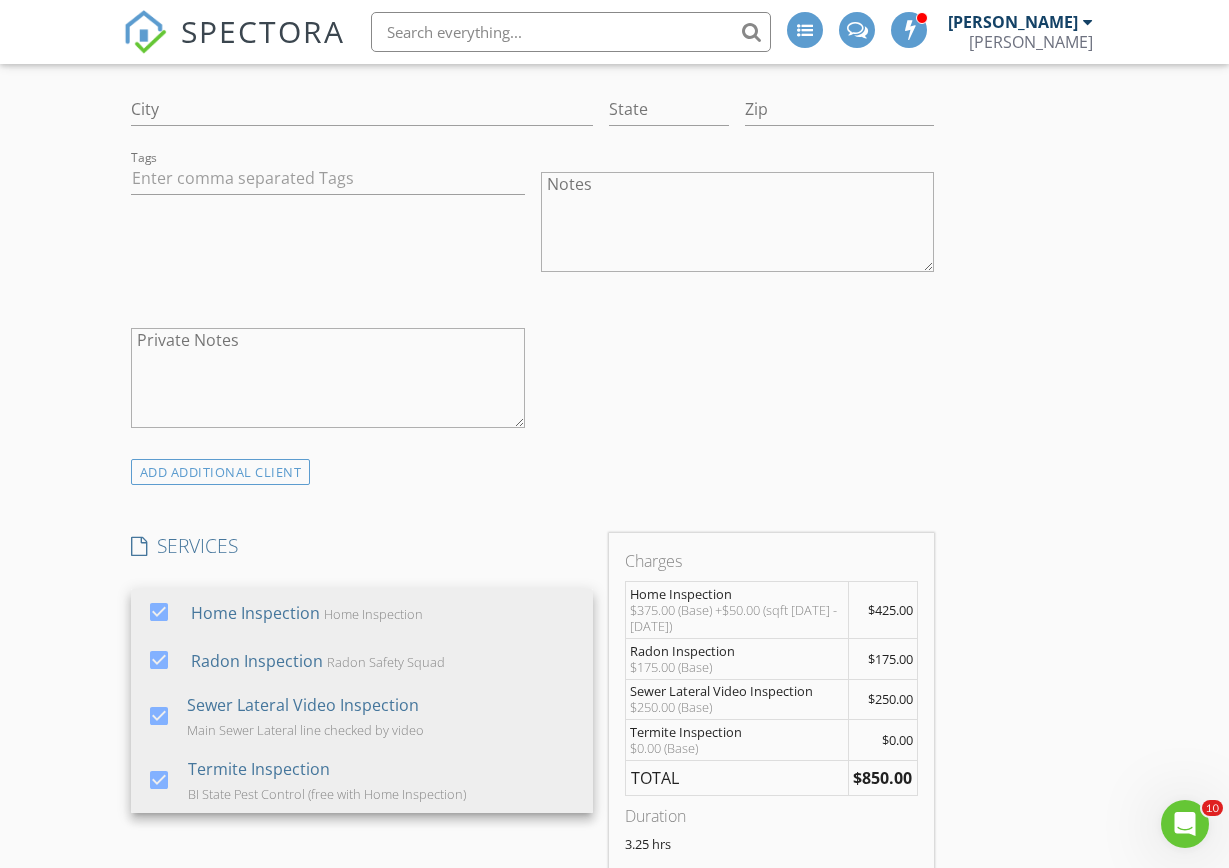 click on "ADD ADDITIONAL client" at bounding box center [532, 471] 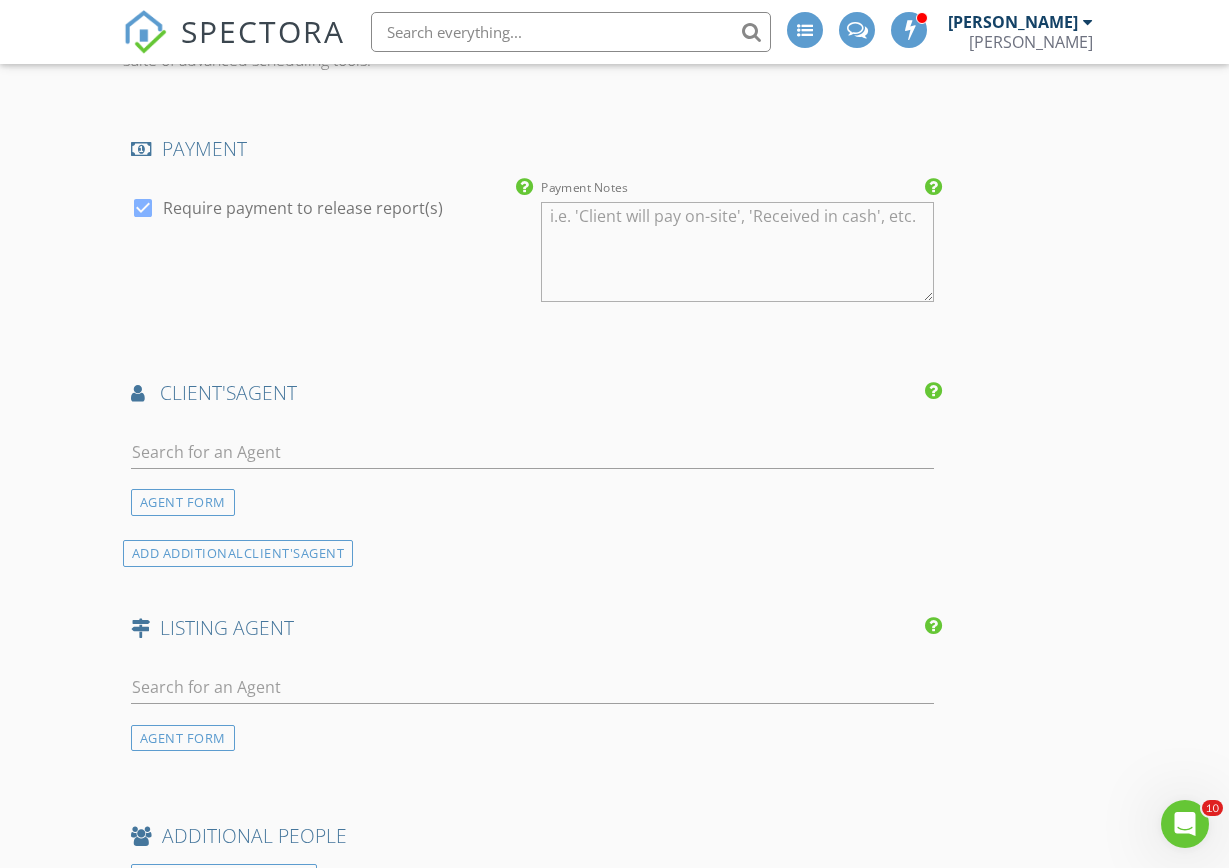 scroll, scrollTop: 2600, scrollLeft: 0, axis: vertical 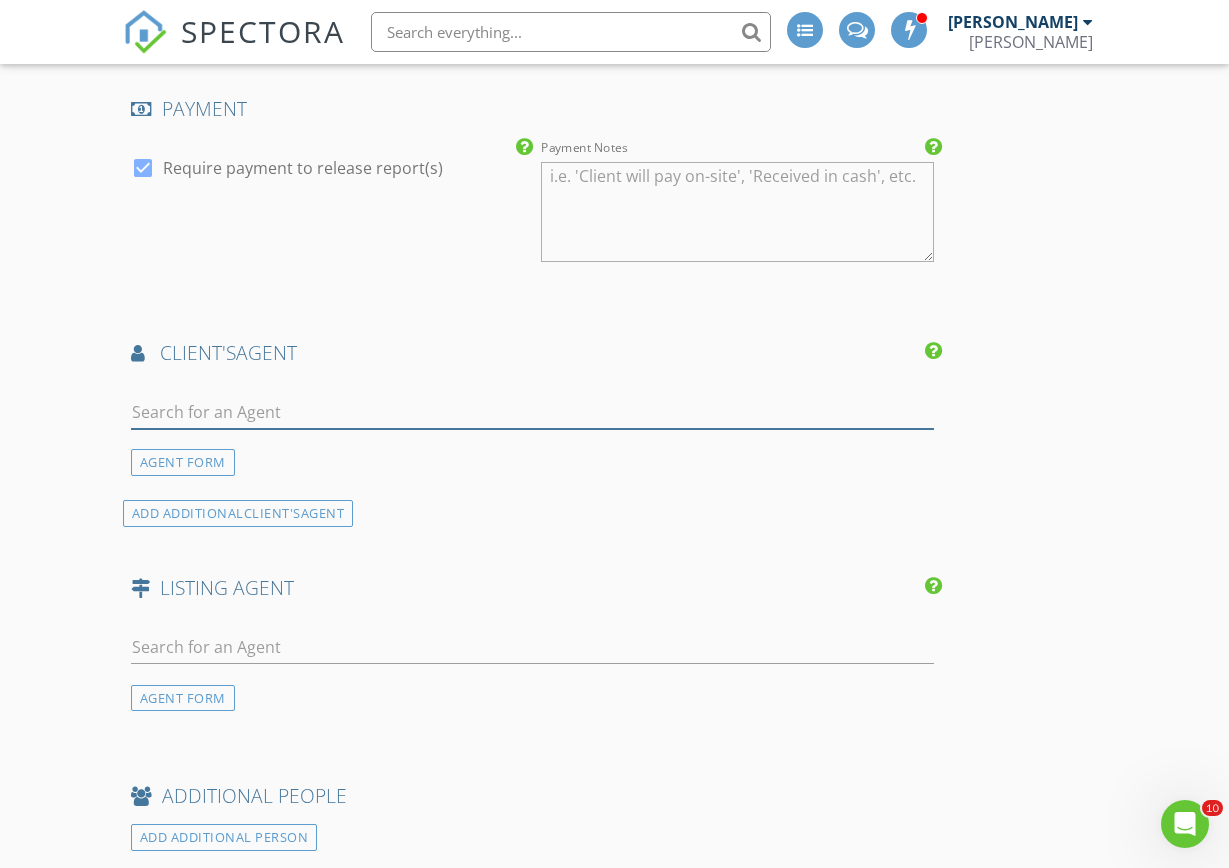 click at bounding box center [532, 412] 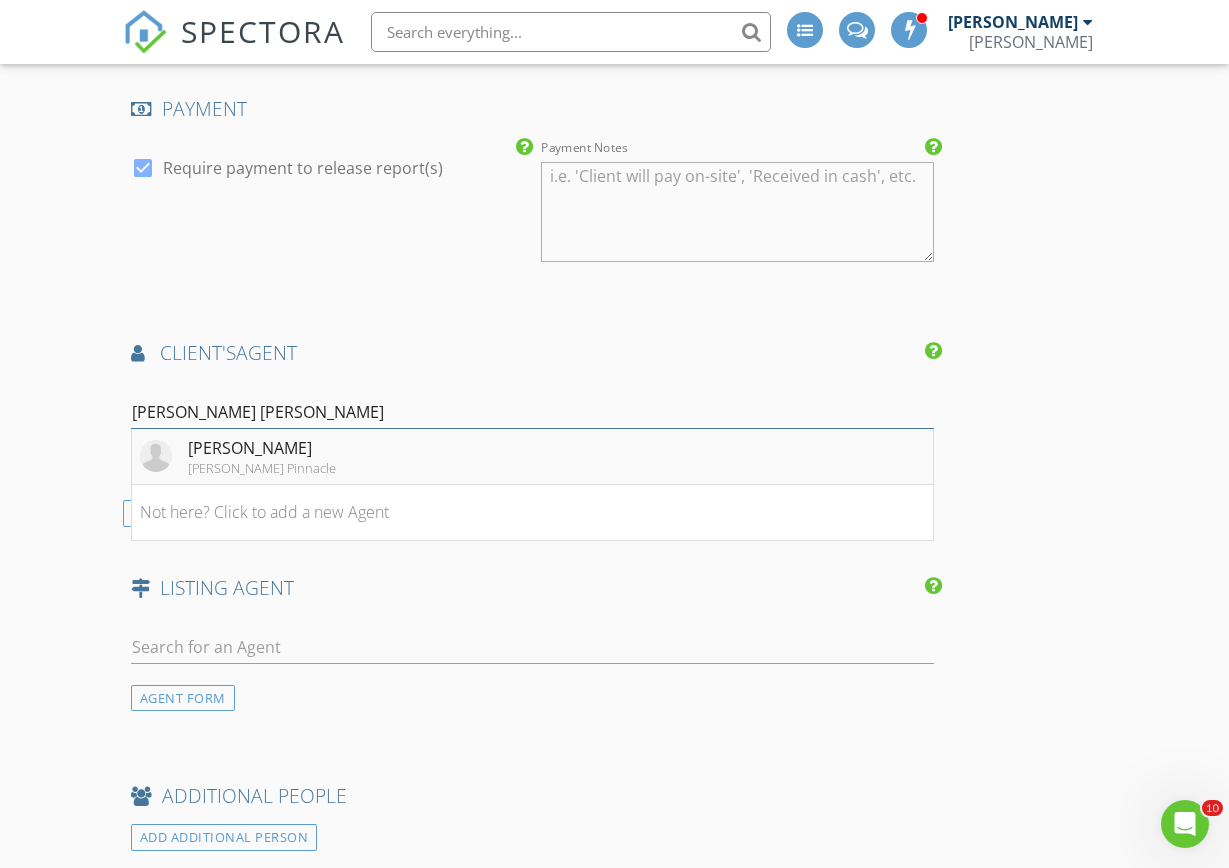type on "Eric Jo" 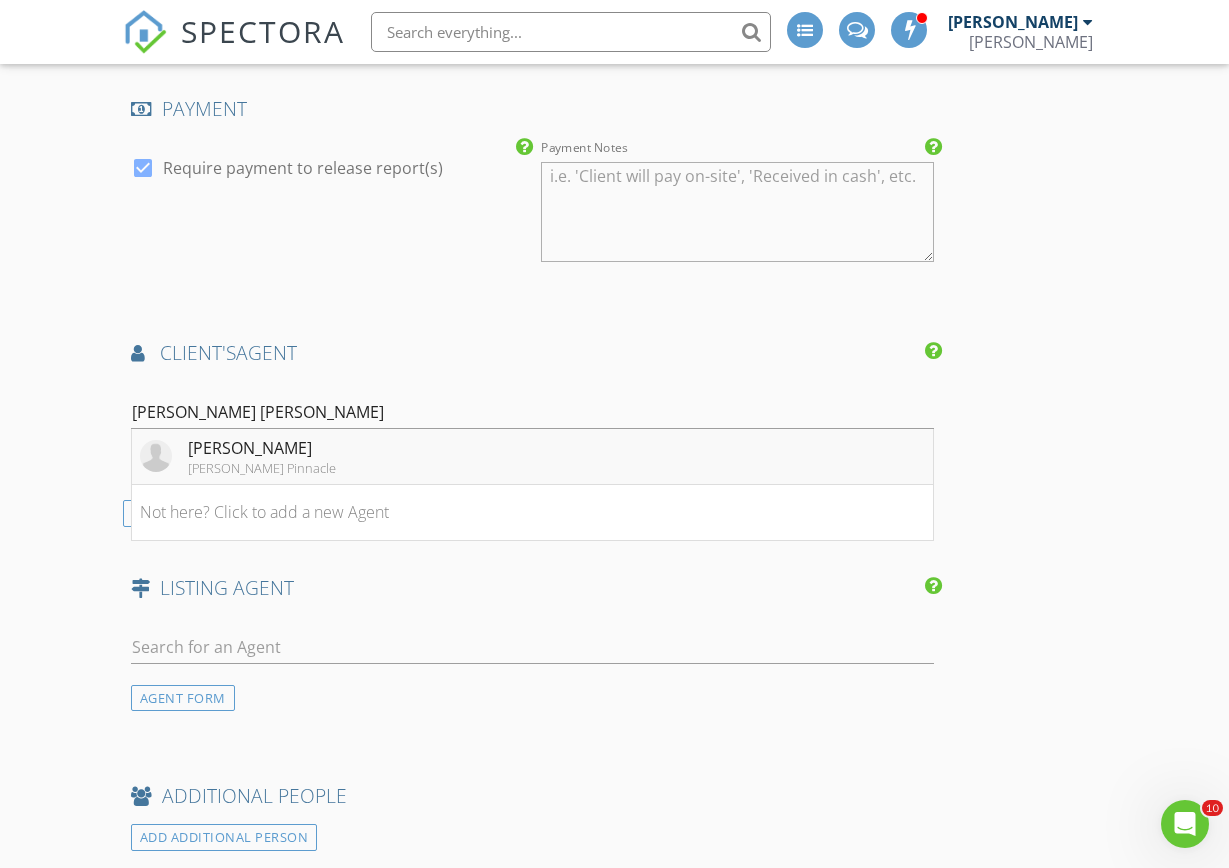 click on "[PERSON_NAME]" at bounding box center [262, 448] 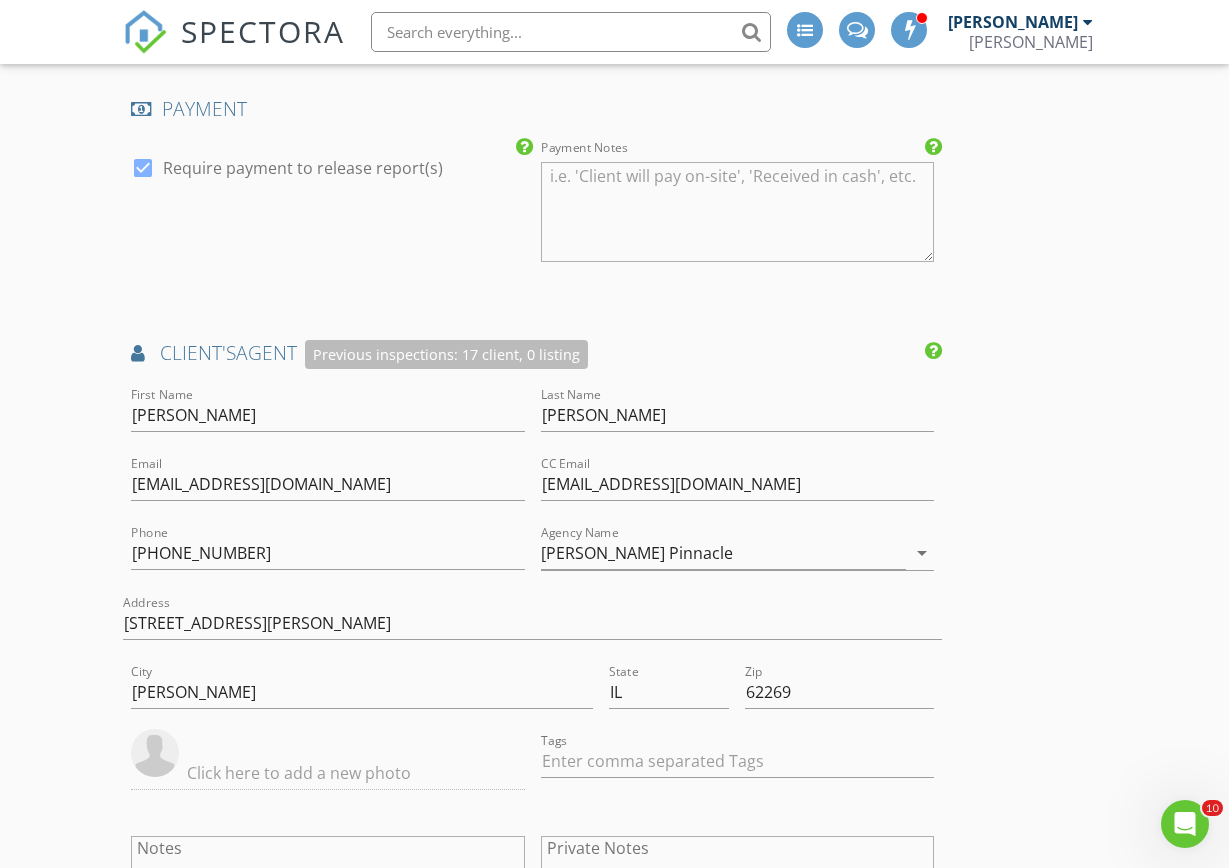 click on "INSPECTOR(S)
check_box   Gary Taylor   PRIMARY   Gary Taylor arrow_drop_down   check_box_outline_blank Gary Taylor specifically requested
Date/Time
07/20/2025 9:00 AM
Location
Address Search       Address 220 W Cleveland Ave   Unit   City Belleville   State IL   Zip 62220   County St. Clair     Square Feet 1165   Year Built 1907   Foundation arrow_drop_down     Gary Taylor     8.8 miles     (16 minutes)
client
check_box Enable Client CC email for this inspection   Client Search     check_box_outline_blank Client is a Company/Organization     First Name Matthew   Last Name Podnar   Email Mattt0305@yahoo.com   CC Email   Phone 618-967-5965   Address   City   State   Zip     Tags         Notes   Private Notes
ADD ADDITIONAL client
SERVICES
check_box   Home Inspection" at bounding box center (614, 62) 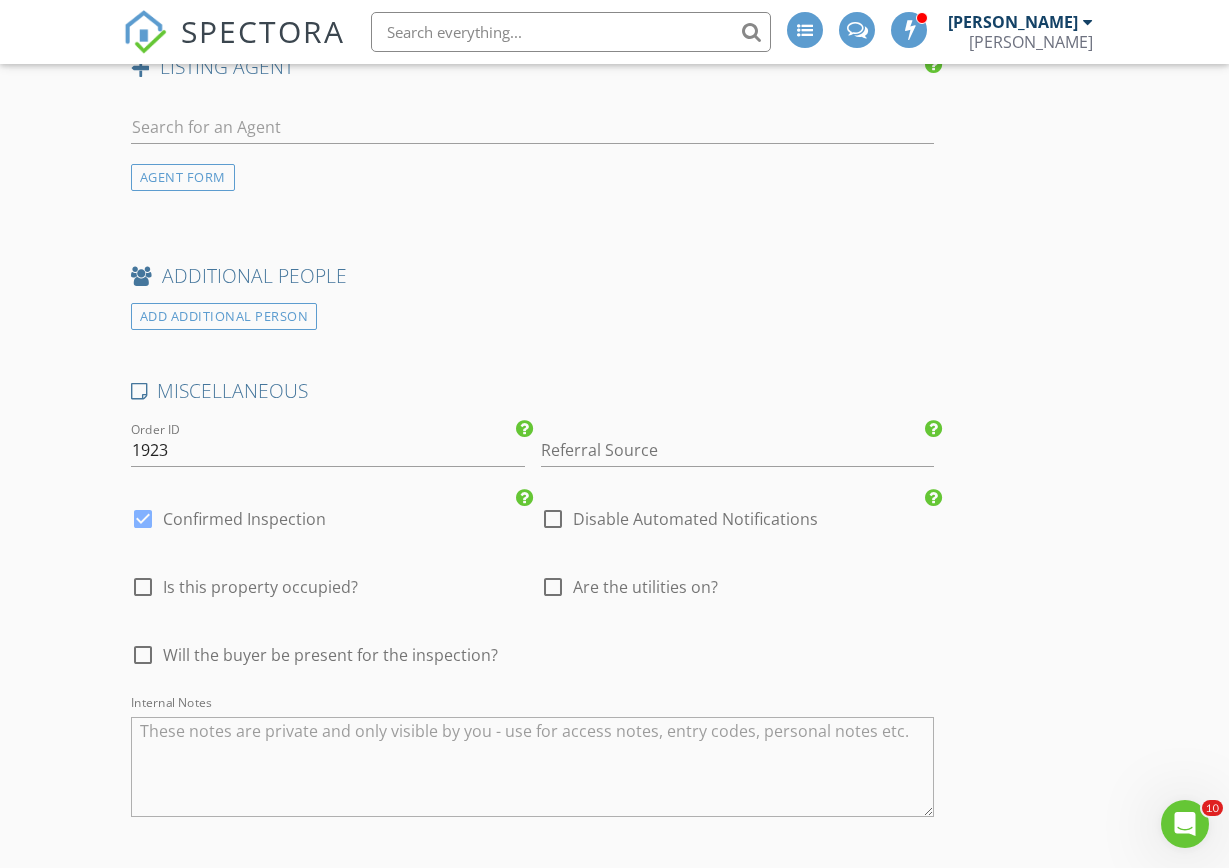 scroll, scrollTop: 3640, scrollLeft: 0, axis: vertical 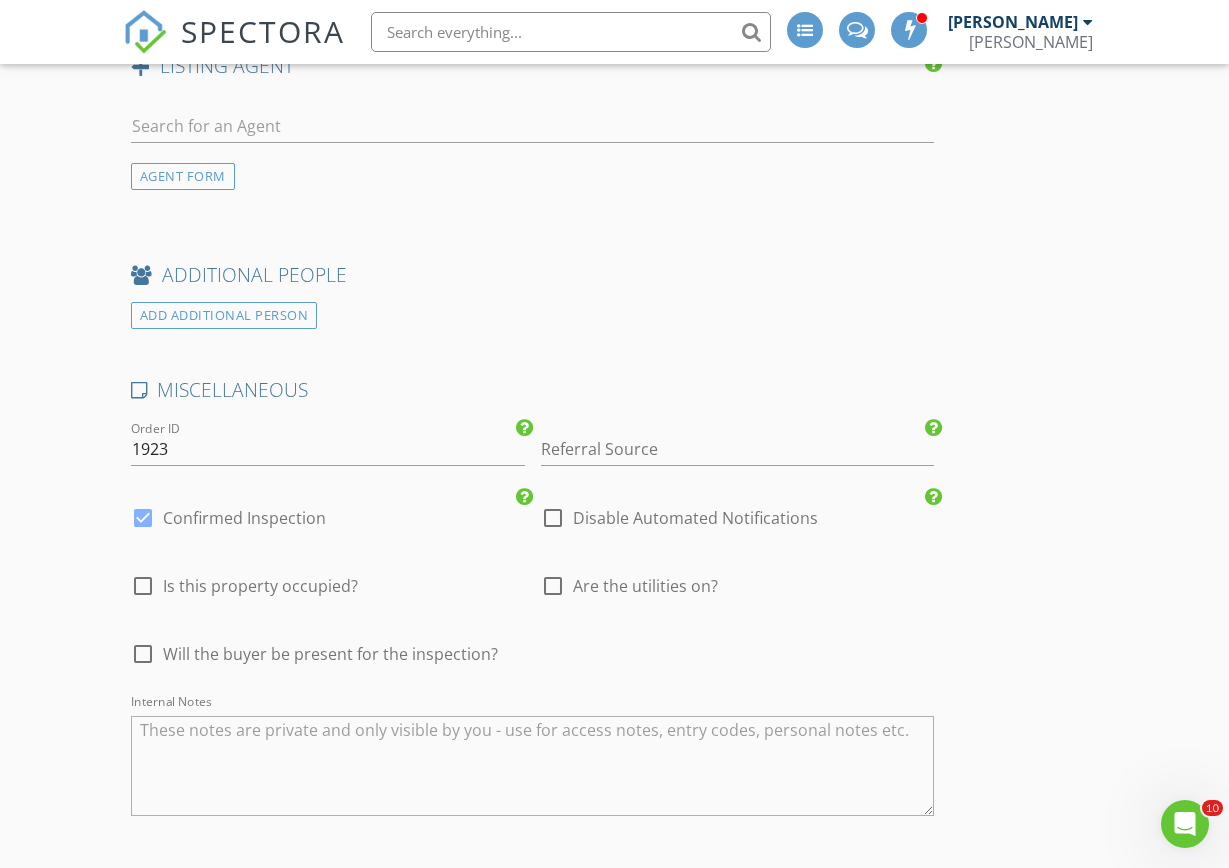 click at bounding box center (143, 518) 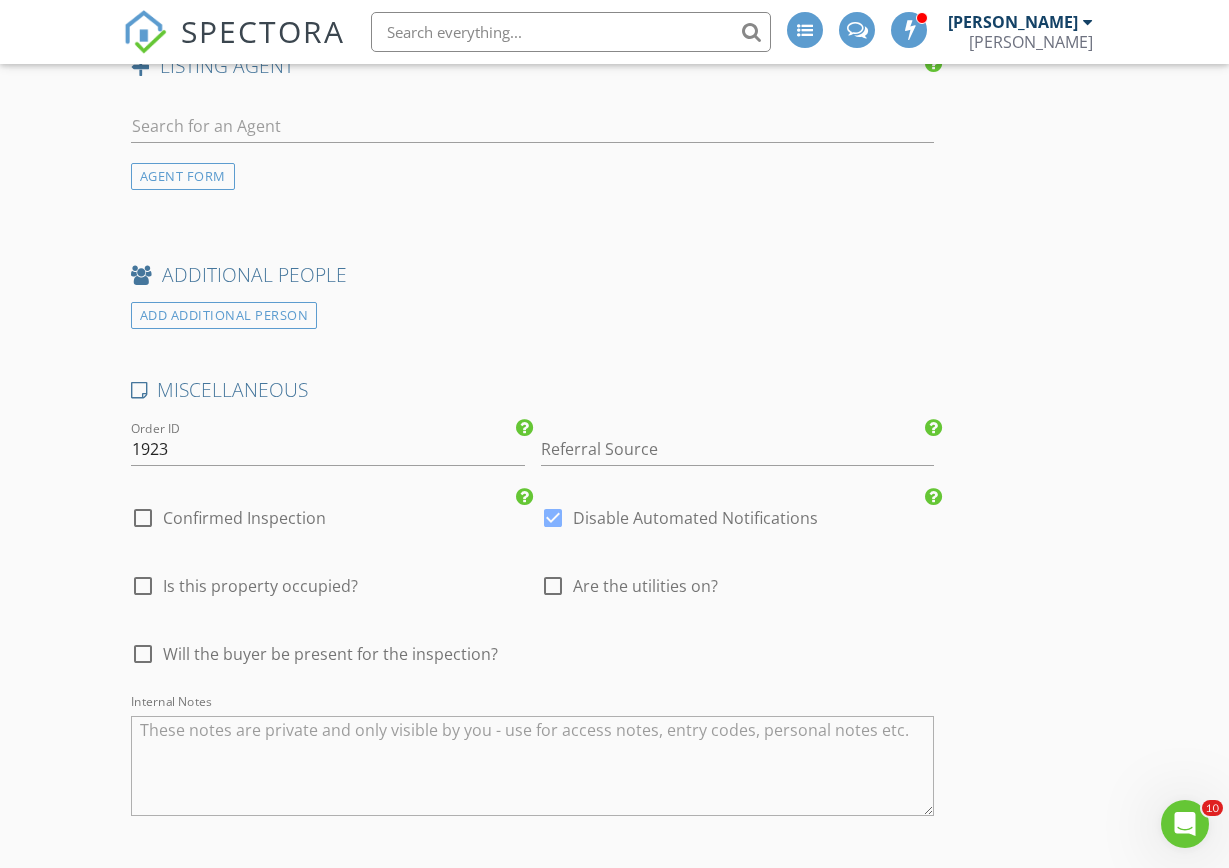 click on "INSPECTOR(S)
check_box   Gary Taylor   PRIMARY   Gary Taylor arrow_drop_down   check_box_outline_blank Gary Taylor specifically requested
Date/Time
07/20/2025 9:00 AM
Location
Address Search       Address 220 W Cleveland Ave   Unit   City Belleville   State IL   Zip 62220   County St. Clair     Square Feet 1165   Year Built 1907   Foundation arrow_drop_down     Gary Taylor     8.8 miles     (16 minutes)
client
check_box Enable Client CC email for this inspection   Client Search     check_box_outline_blank Client is a Company/Organization     First Name Matthew   Last Name Podnar   Email Mattt0305@yahoo.com   CC Email   Phone 618-967-5965   Address   City   State   Zip     Tags         Notes   Private Notes
ADD ADDITIONAL client
SERVICES
check_box   Home Inspection" at bounding box center (614, -978) 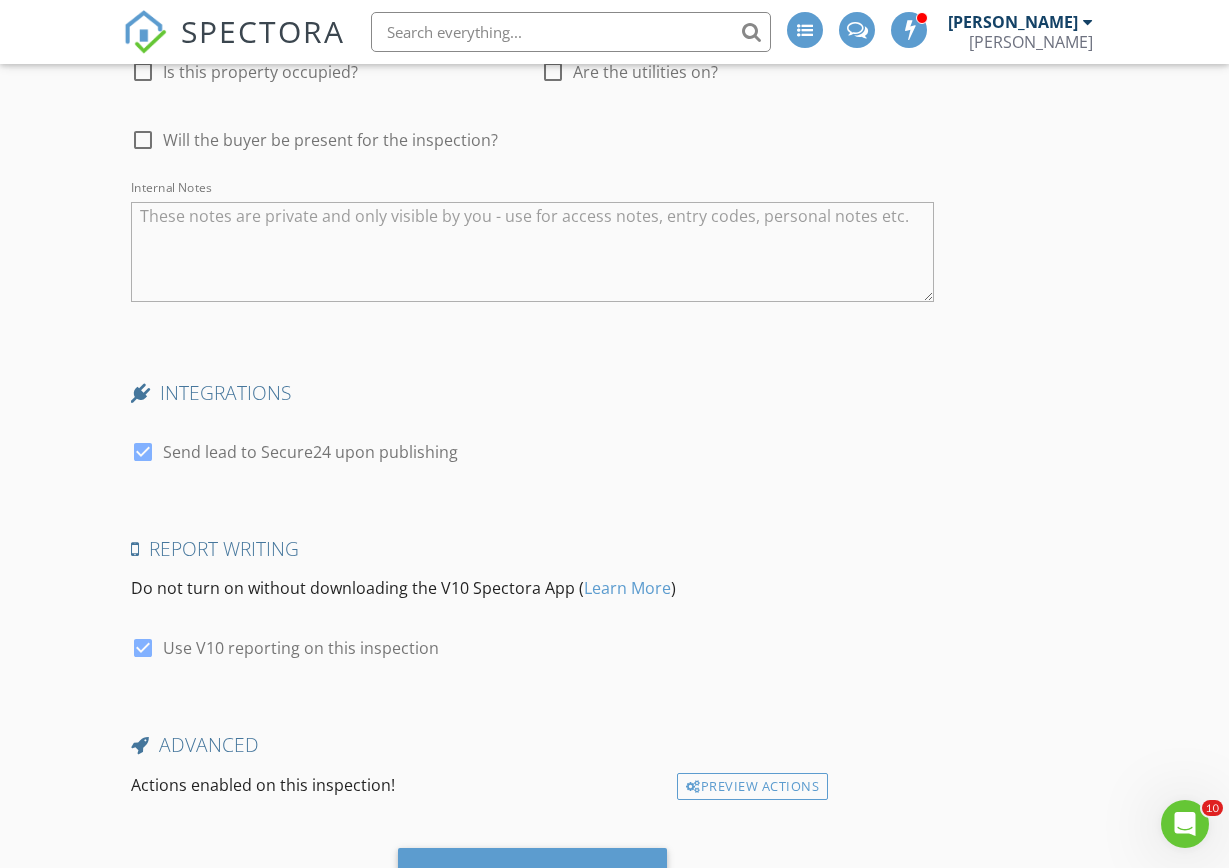 scroll, scrollTop: 4160, scrollLeft: 0, axis: vertical 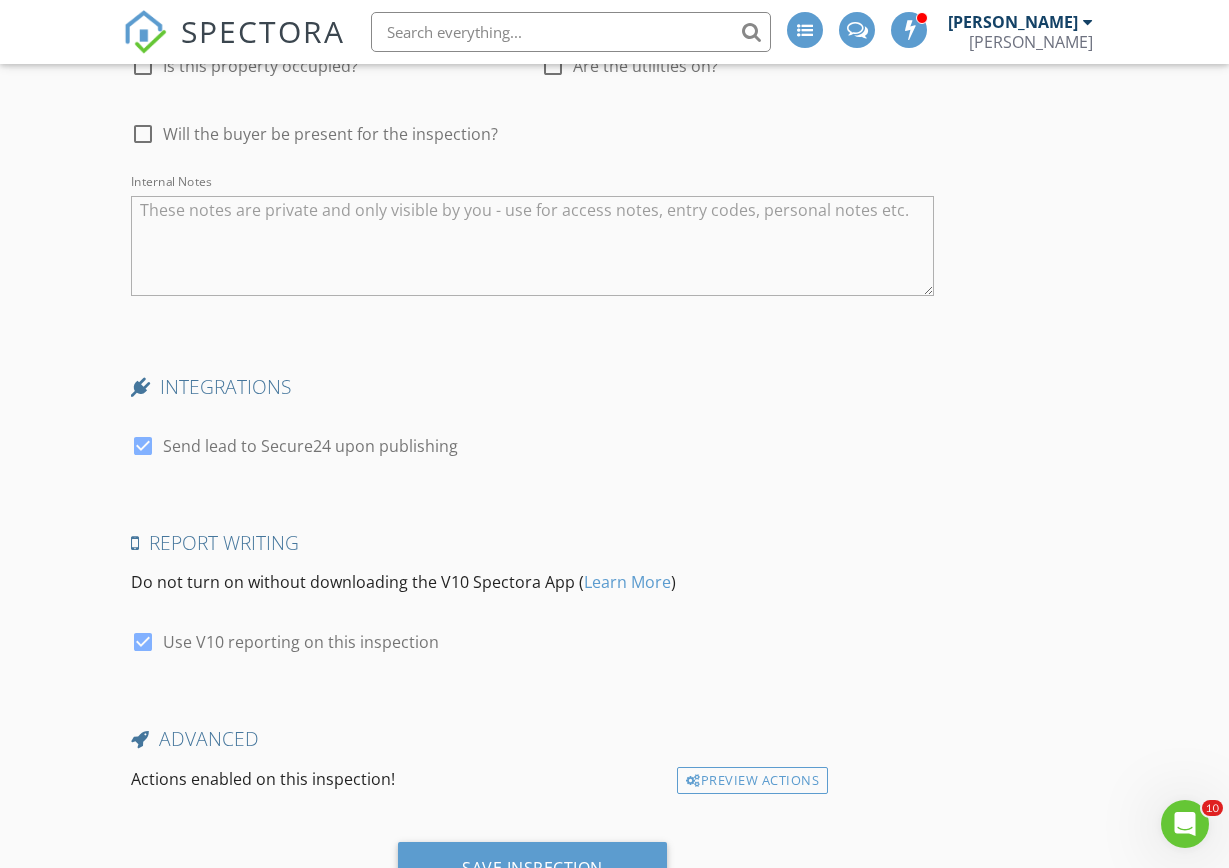 click at bounding box center (143, 642) 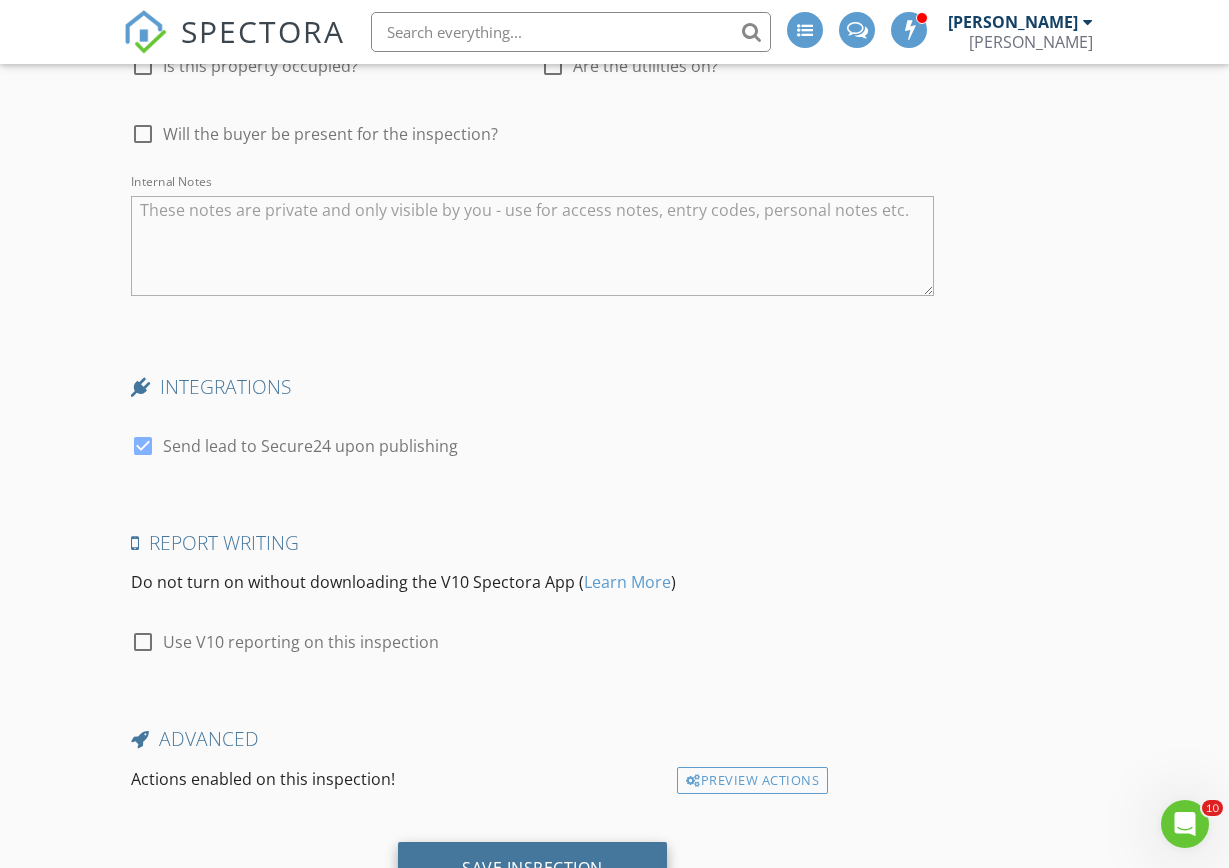 click on "Save Inspection" at bounding box center [532, 868] 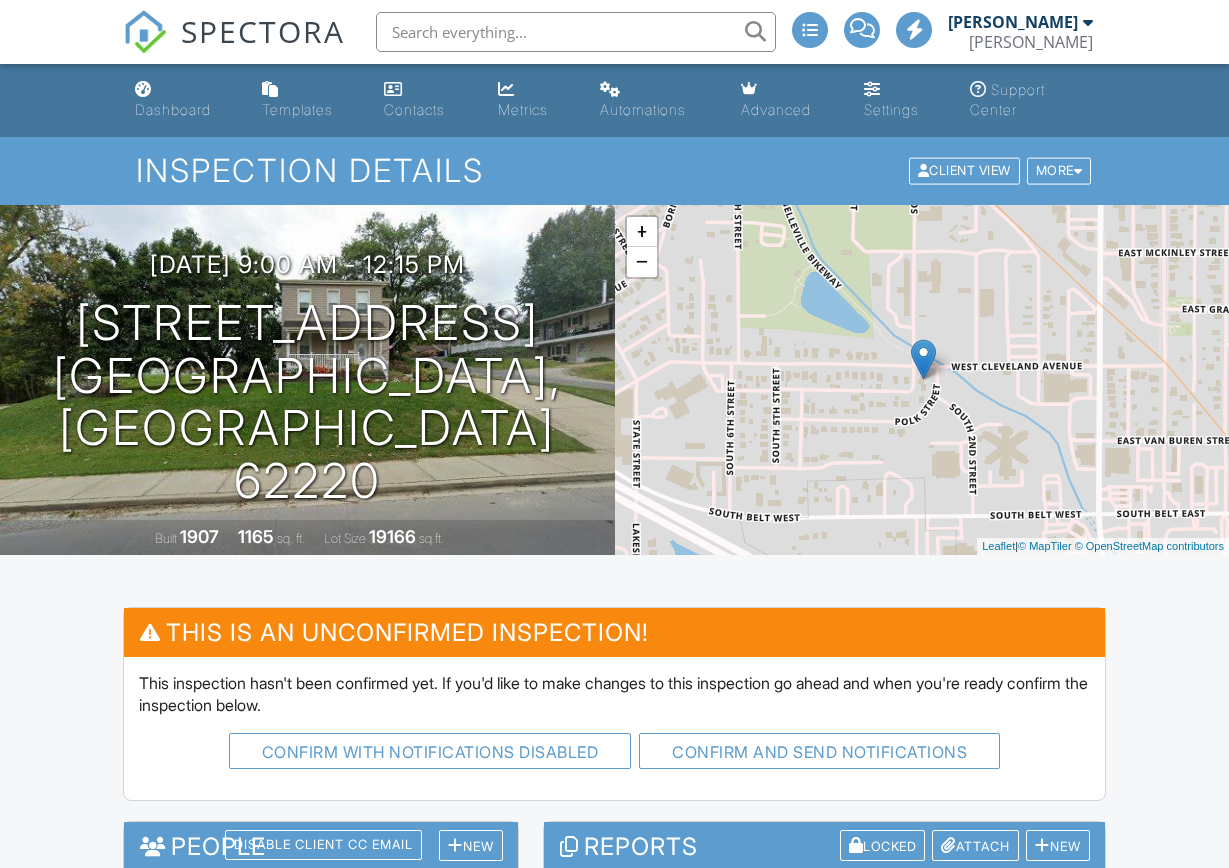 scroll, scrollTop: 0, scrollLeft: 0, axis: both 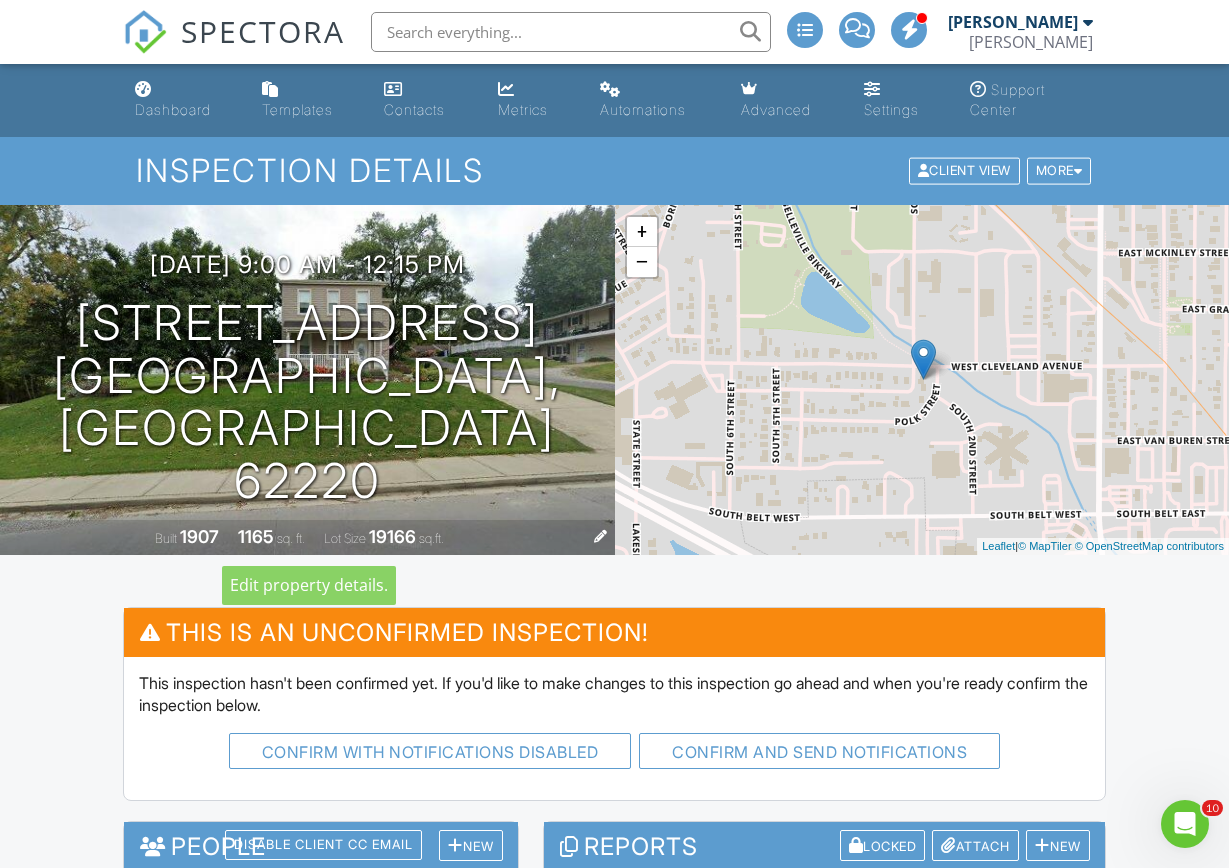 click on "Built
1907
1165
sq. ft.
Lot Size
19166
sq.ft." at bounding box center [307, 537] 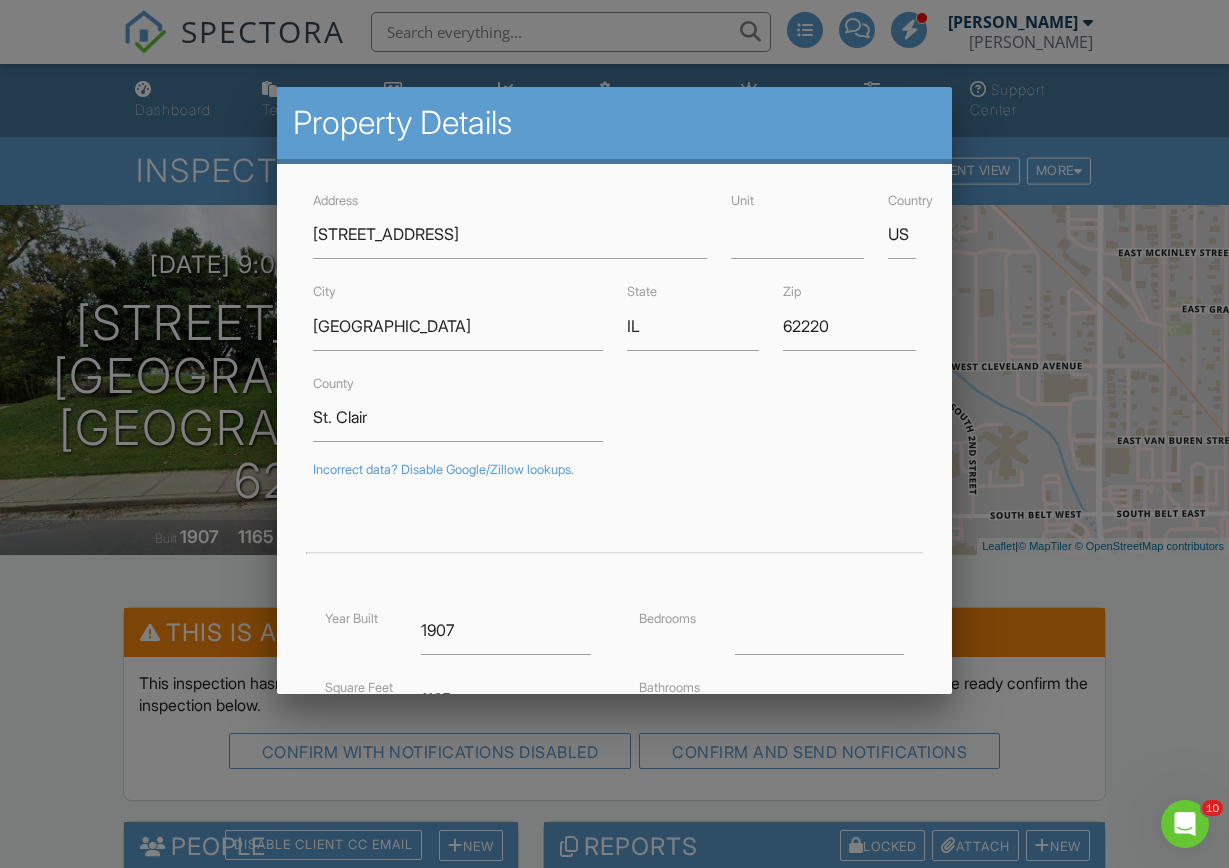 click on "Address
[STREET_ADDRESS]
Unit
Country
US
City
[GEOGRAPHIC_DATA]
State
[US_STATE]
Zip
62220
[GEOGRAPHIC_DATA]
Incorrect data? Disable Google/Zillow lookups.
Year Built
1907
Square Feet
1165
Lot Size
19166
Latitude
38.504732
Foundation
▼ Basement Slab Crawlspace
Basement
Slab
Crawlspace
Bedrooms
Bathrooms
Parking
Longitude
-89.98808
Cancel
Save" at bounding box center [615, 615] 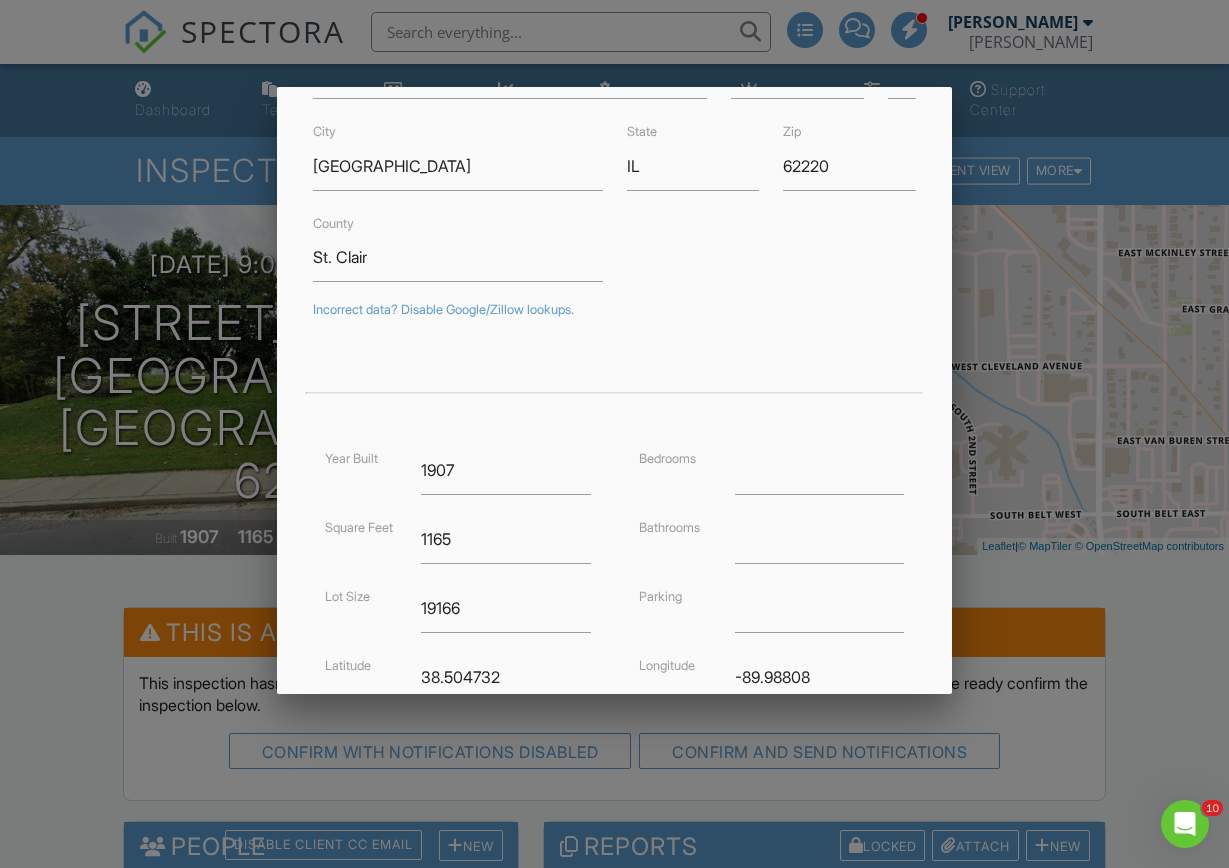 scroll, scrollTop: 200, scrollLeft: 0, axis: vertical 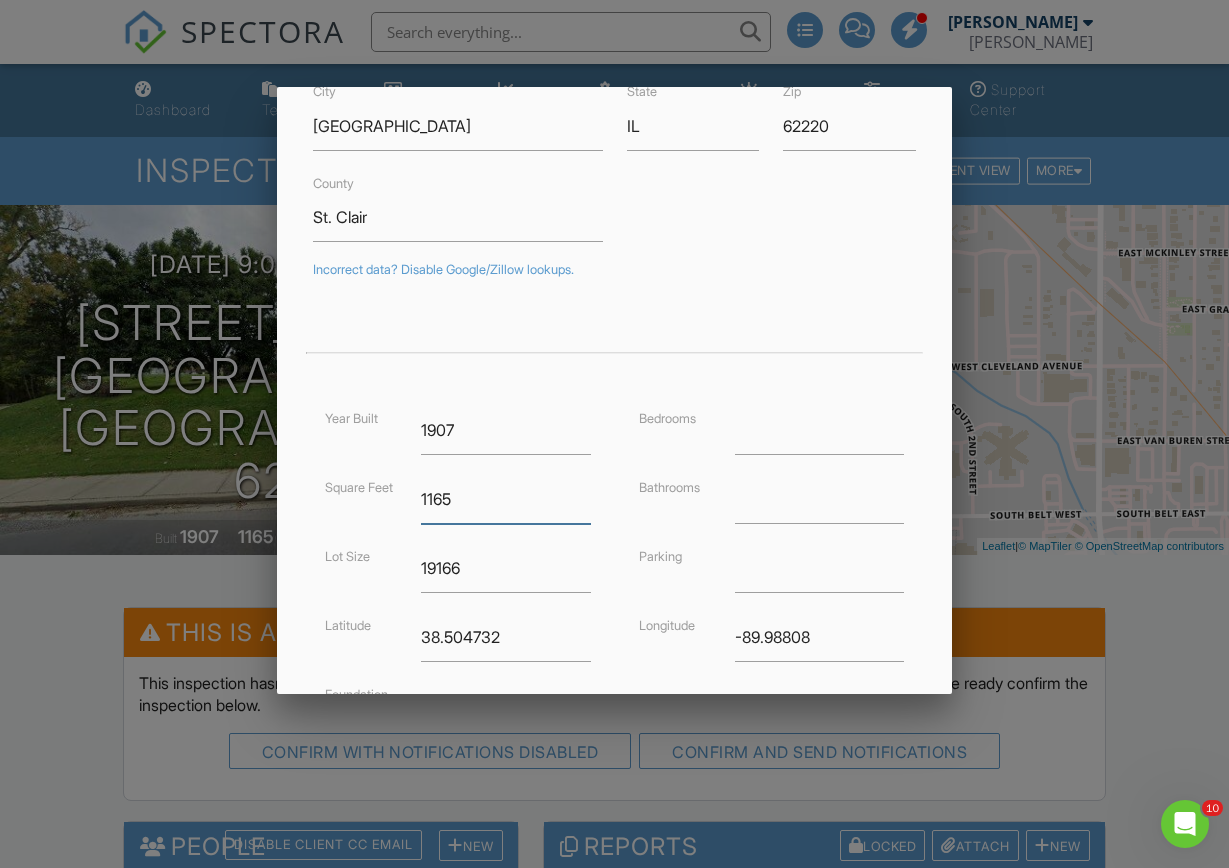 click on "1165" at bounding box center [505, 499] 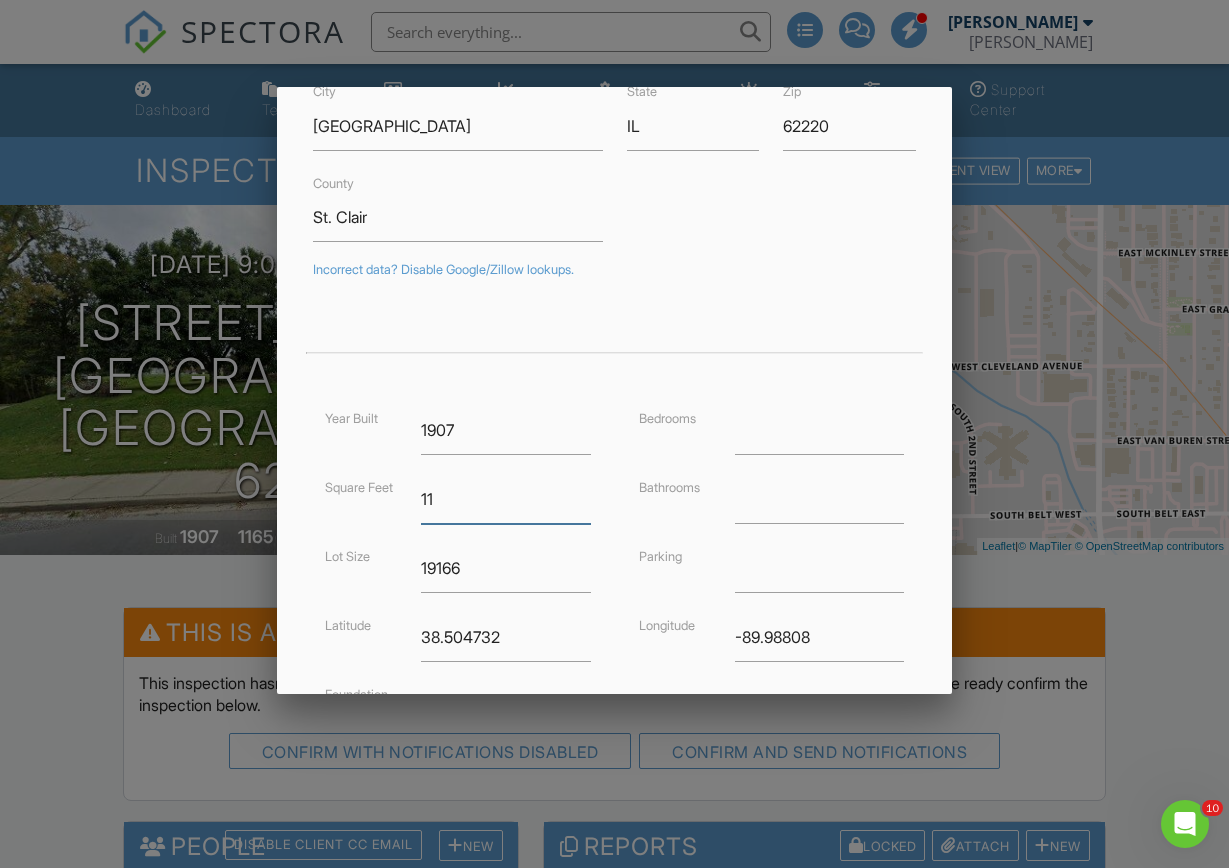 type on "1" 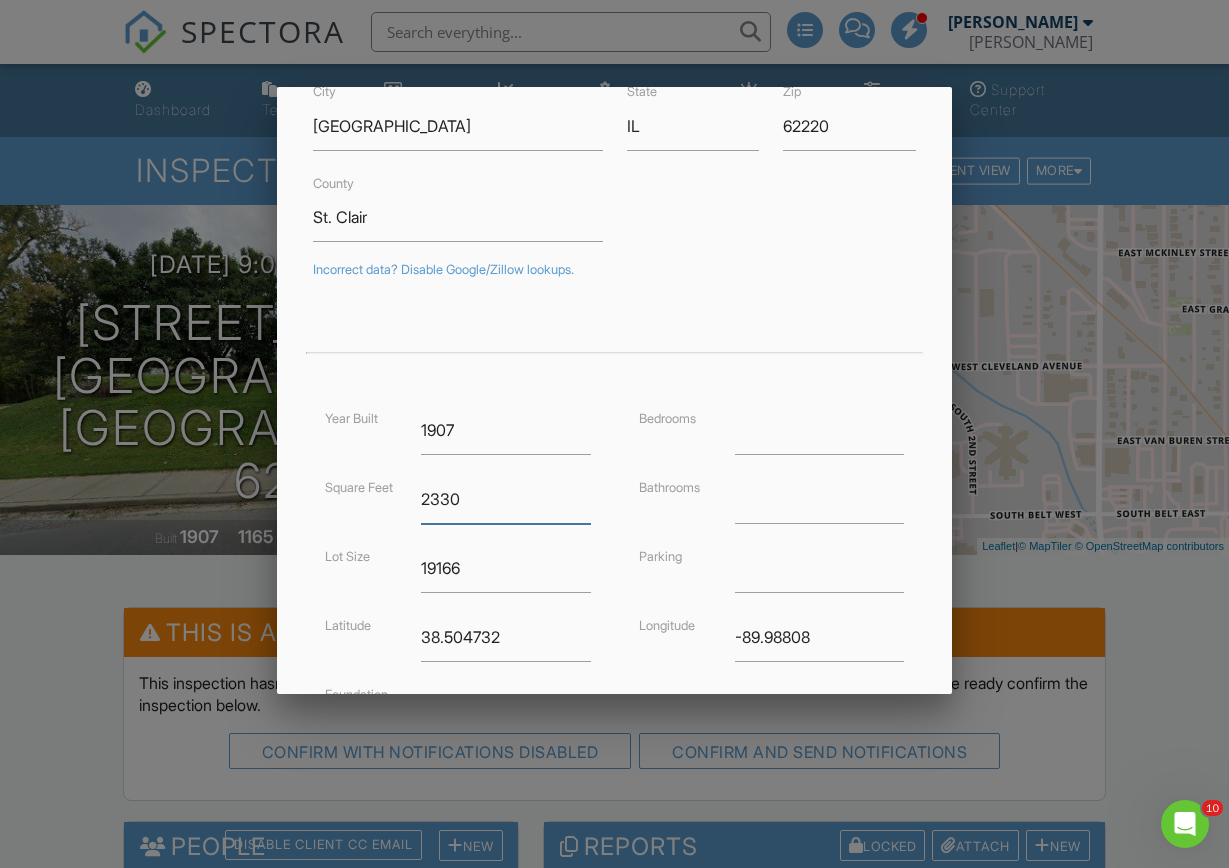 type on "2330" 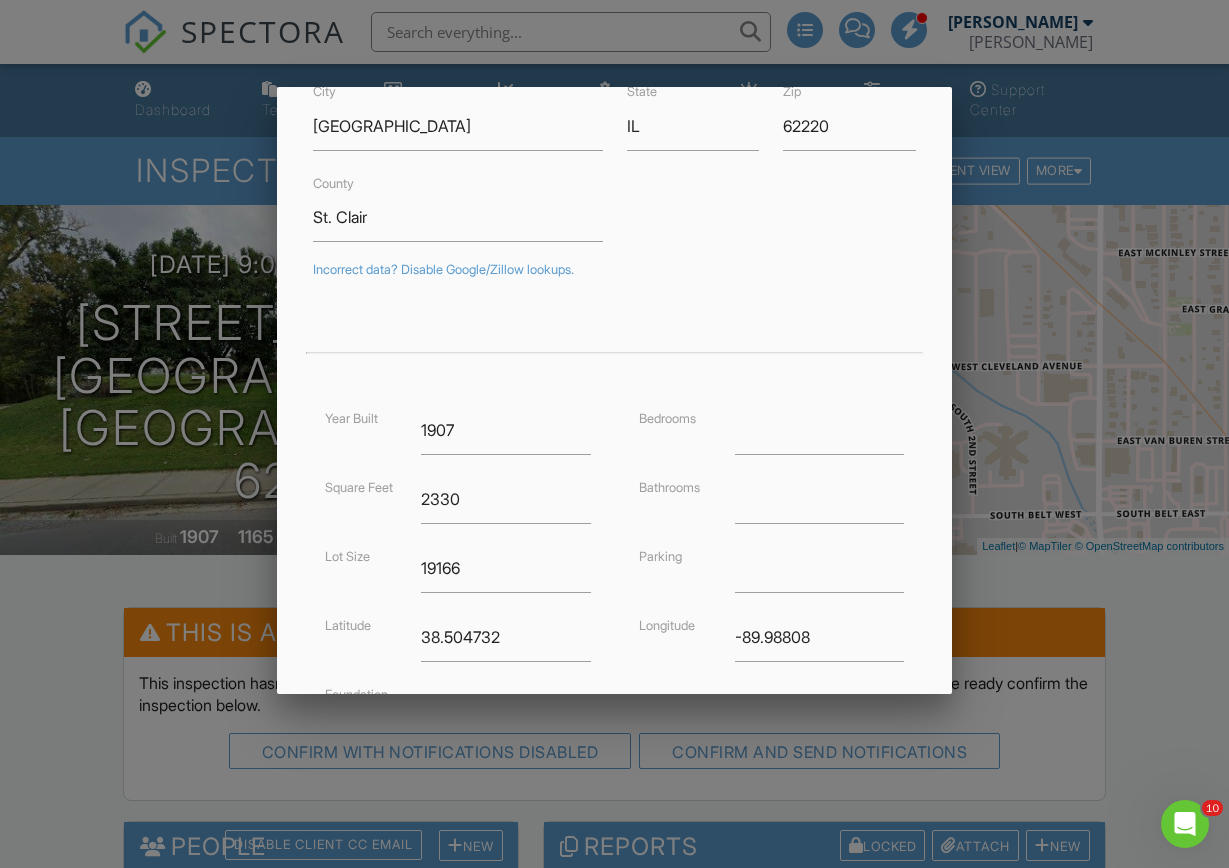 click on "Address
[STREET_ADDRESS]
Unit
Country
US
City
[GEOGRAPHIC_DATA]
State
[US_STATE]
Zip
62220
[GEOGRAPHIC_DATA]
Incorrect data? Disable Google/Zillow lookups.
Year Built
1907
Square Feet
2330
Lot Size
19166
Latitude
38.504732
Foundation
▼ Basement Slab Crawlspace
Basement
Slab
Crawlspace
Bedrooms
Bathrooms
Parking
Longitude
-89.98808
Cancel
Save" at bounding box center (615, 415) 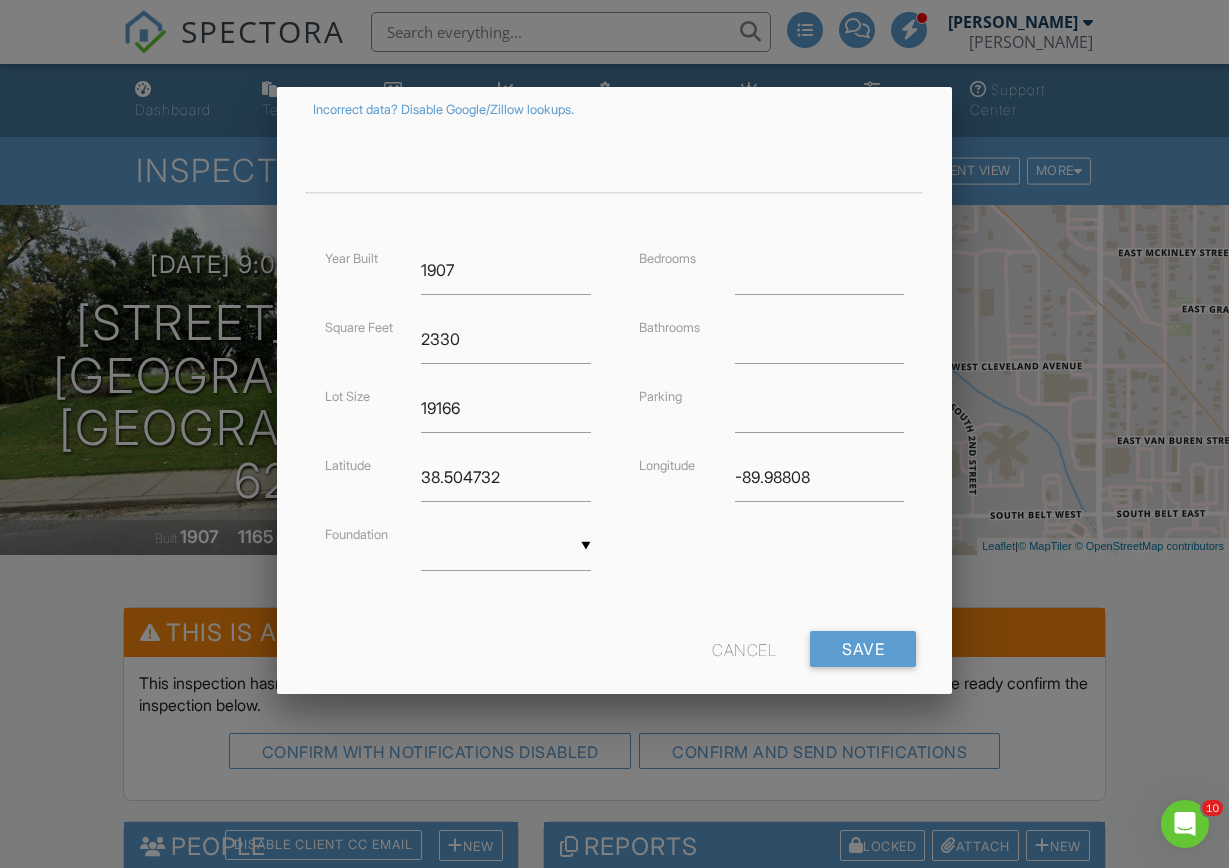 scroll, scrollTop: 390, scrollLeft: 0, axis: vertical 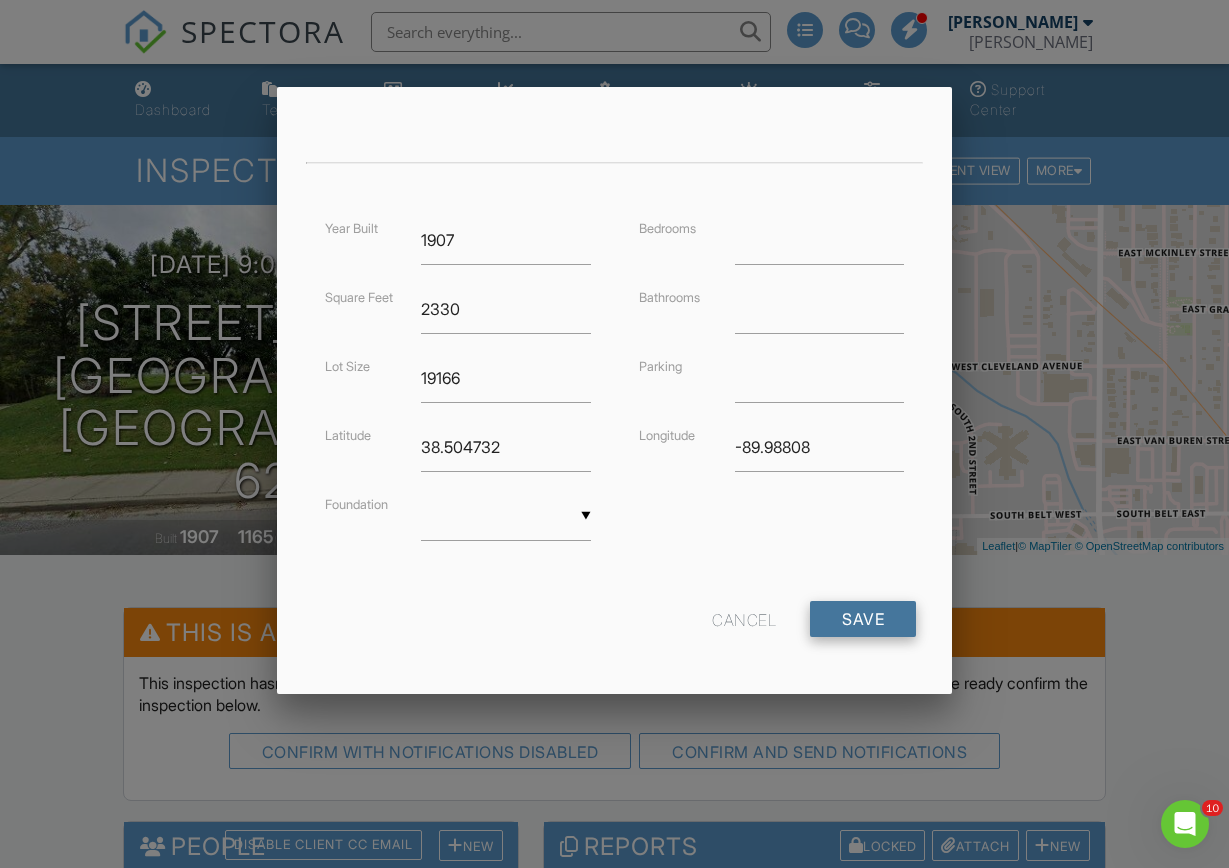 click on "Save" at bounding box center [863, 619] 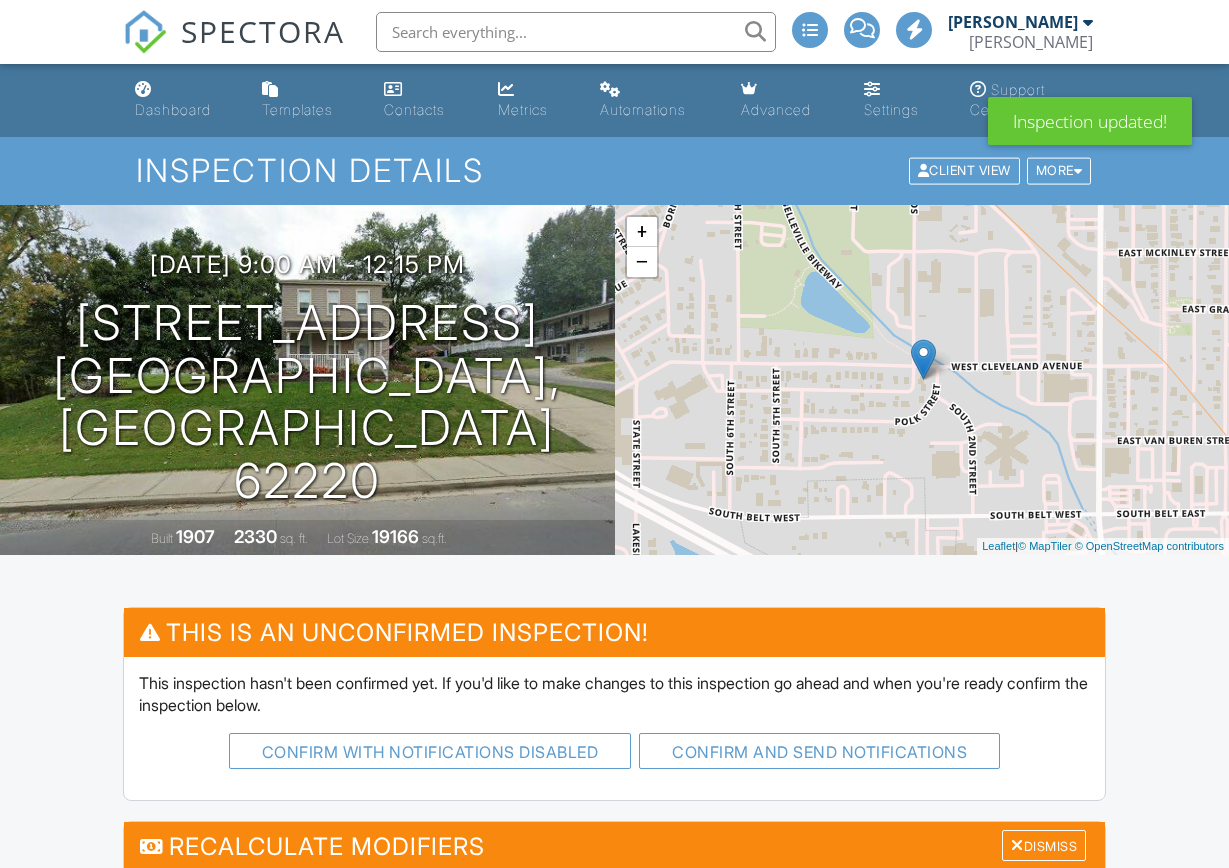 scroll, scrollTop: 0, scrollLeft: 0, axis: both 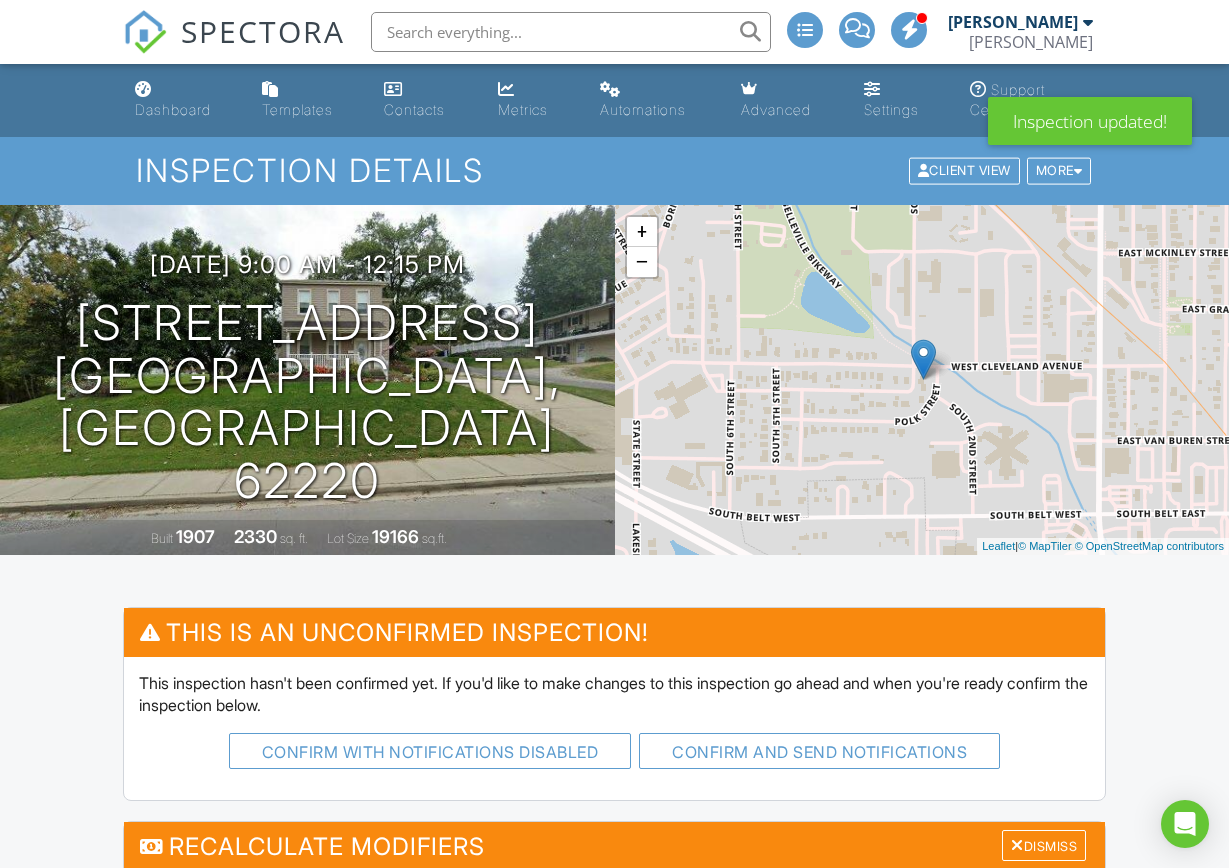 click on "Dashboard
Templates
Contacts
Metrics
Automations
Advanced
Settings
Support Center
Inspection Details
Client View
More
Property Details
Reschedule
Reorder / Copy
Share
Cancel
Delete
Print Order
Convert to V10
Enable Pass on CC Fees
View Change Log
07/20/2025  9:00 am
- 12:15 pm
220 W Cleveland Ave
Belleville, IL 62220
Built
1907
2330
sq. ft.
Lot Size
19166
sq.ft.
+ − Leaflet  |  © MapTiler   © OpenStreetMap contributors
This is an Unconfirmed Inspection!
This inspection hasn't been confirmed yet. If you'd like to make changes to this inspection go ahead and when you're ready confirm the inspection below.
Confirm with notifications disabled
Confirm and send notifications" at bounding box center [614, 1958] 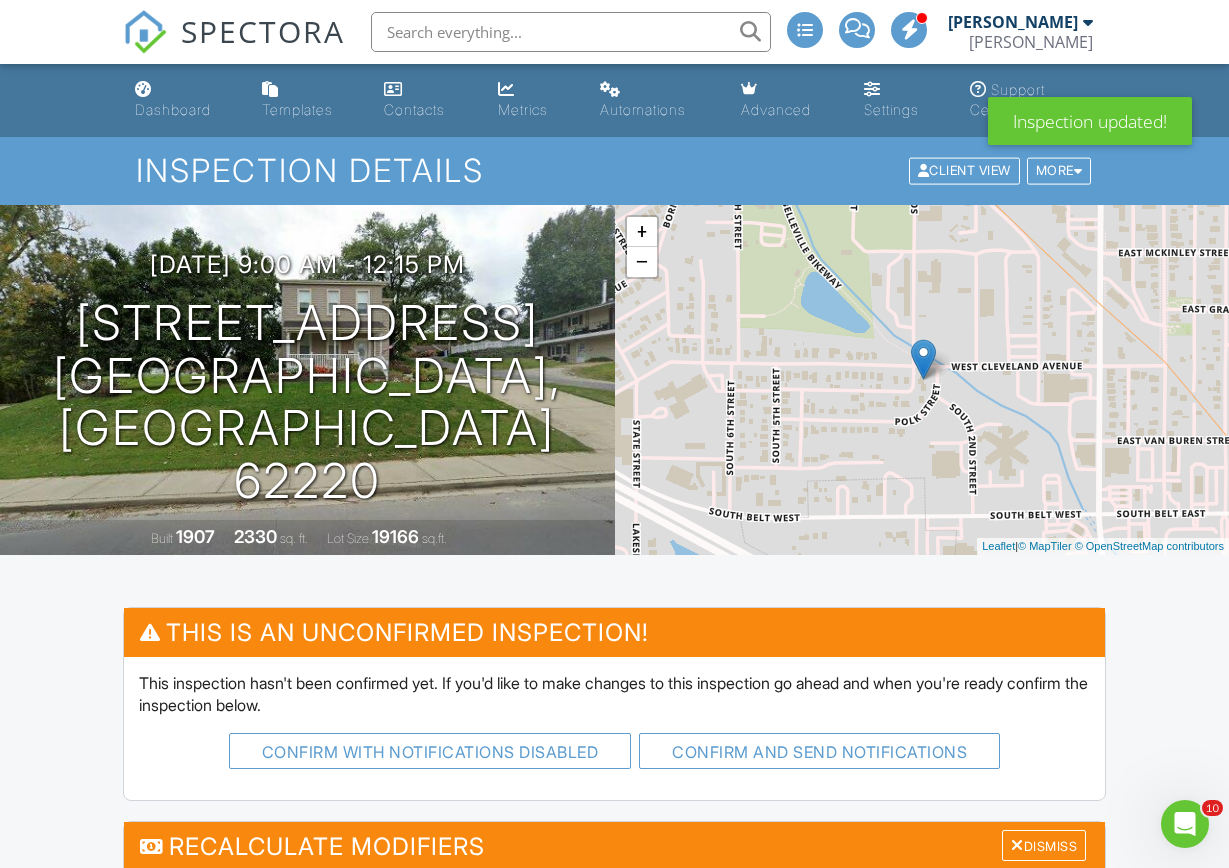 scroll, scrollTop: 0, scrollLeft: 0, axis: both 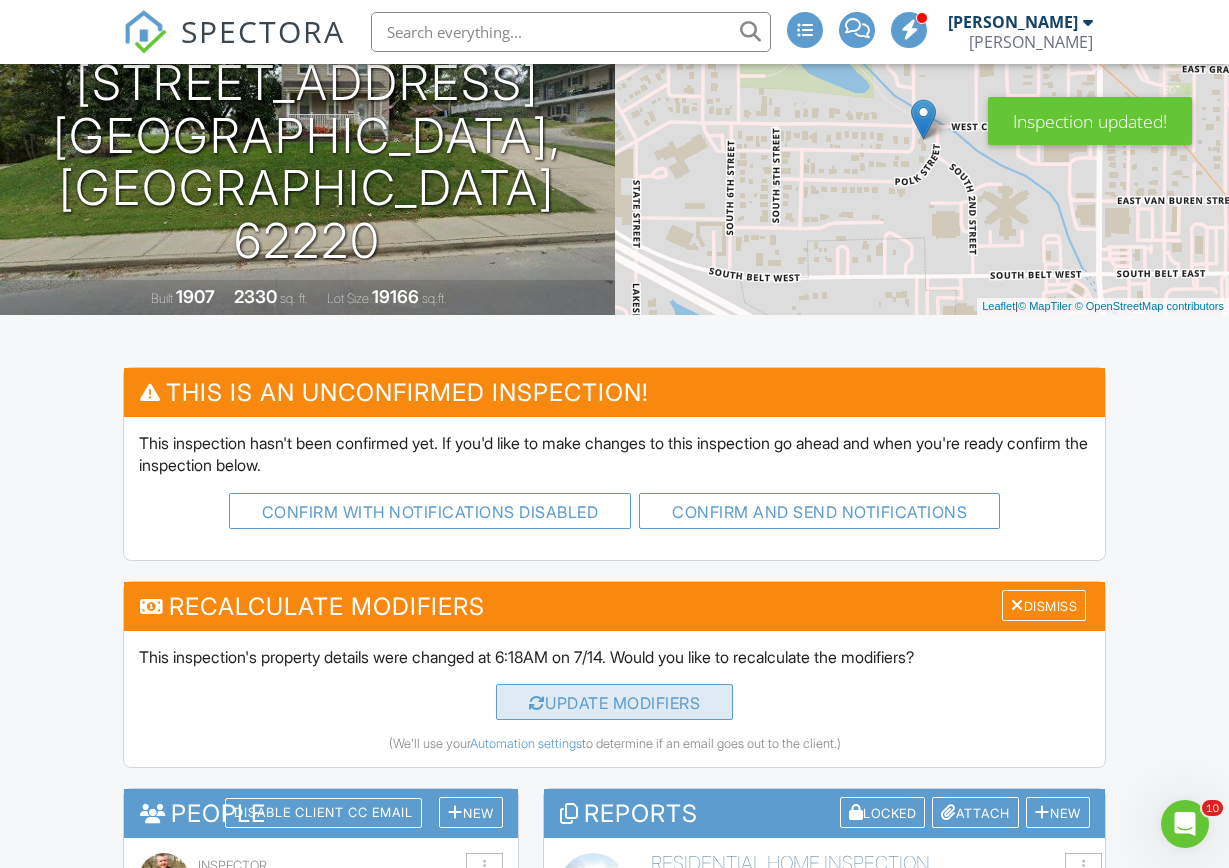 click on "UPDATE Modifiers" at bounding box center (615, 702) 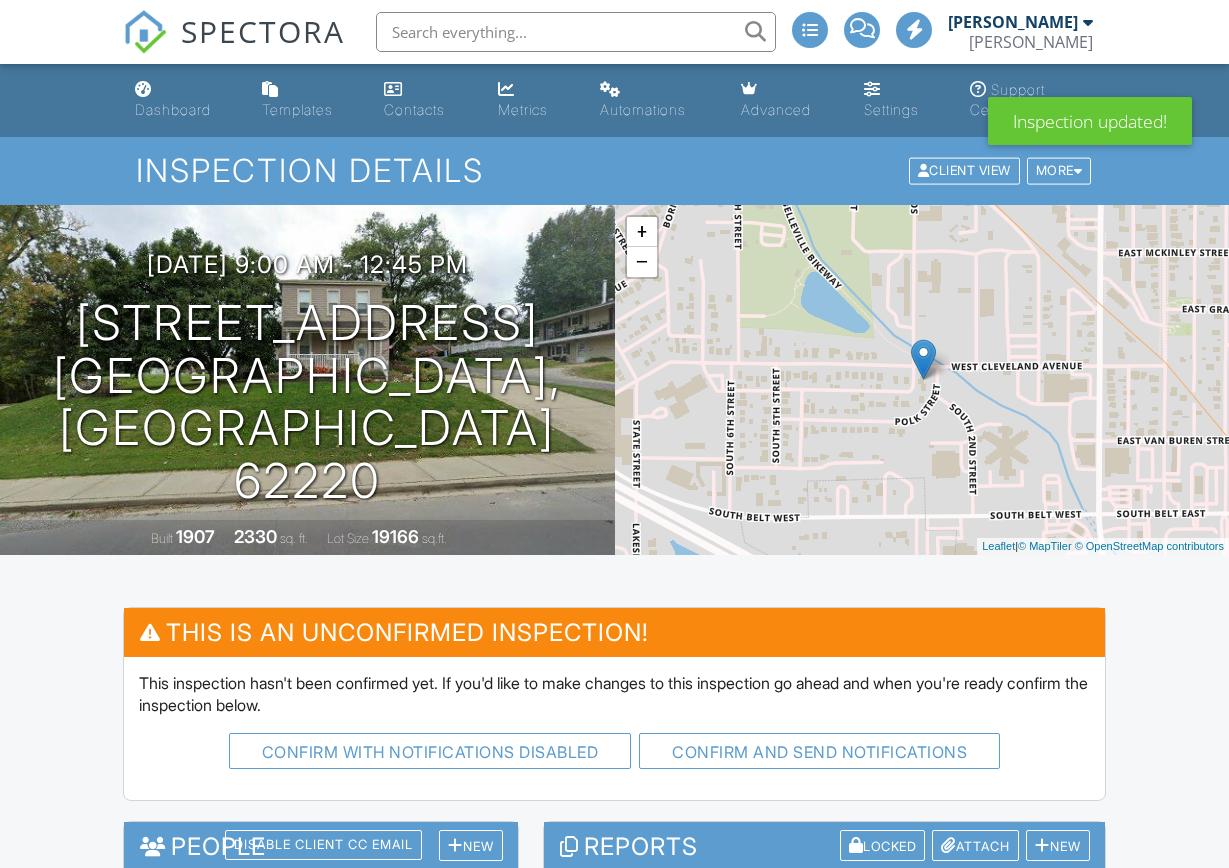 scroll, scrollTop: 0, scrollLeft: 0, axis: both 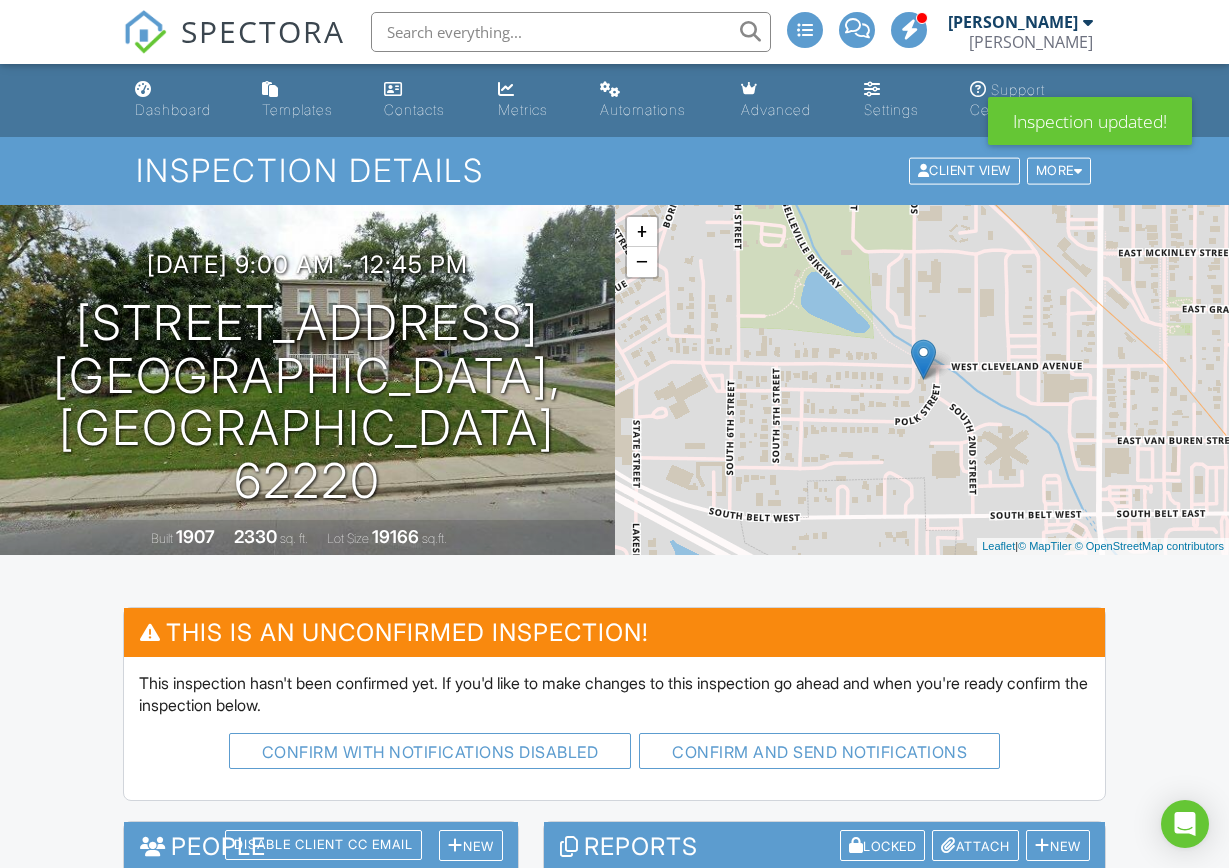 click on "Dashboard
Templates
Contacts
Metrics
Automations
Advanced
Settings
Support Center
Inspection Details
Client View
More
Property Details
Reschedule
Reorder / Copy
Share
Cancel
[GEOGRAPHIC_DATA]
Print Order
Convert to V10
Enable Pass on CC Fees
View Change Log
[DATE]  9:00 am
- 12:45 pm
[STREET_ADDRESS]
[GEOGRAPHIC_DATA], IL 62220
Built
1907
2330
sq. ft.
Lot Size
19166
sq.ft.
+ − Leaflet  |  © MapTiler   © OpenStreetMap contributors
This is an Unconfirmed Inspection!
This inspection hasn't been confirmed yet. If you'd like to make changes to this inspection go ahead and when you're ready confirm the inspection below.
Confirm with notifications disabled
Confirm and send notifications" at bounding box center [614, 1854] 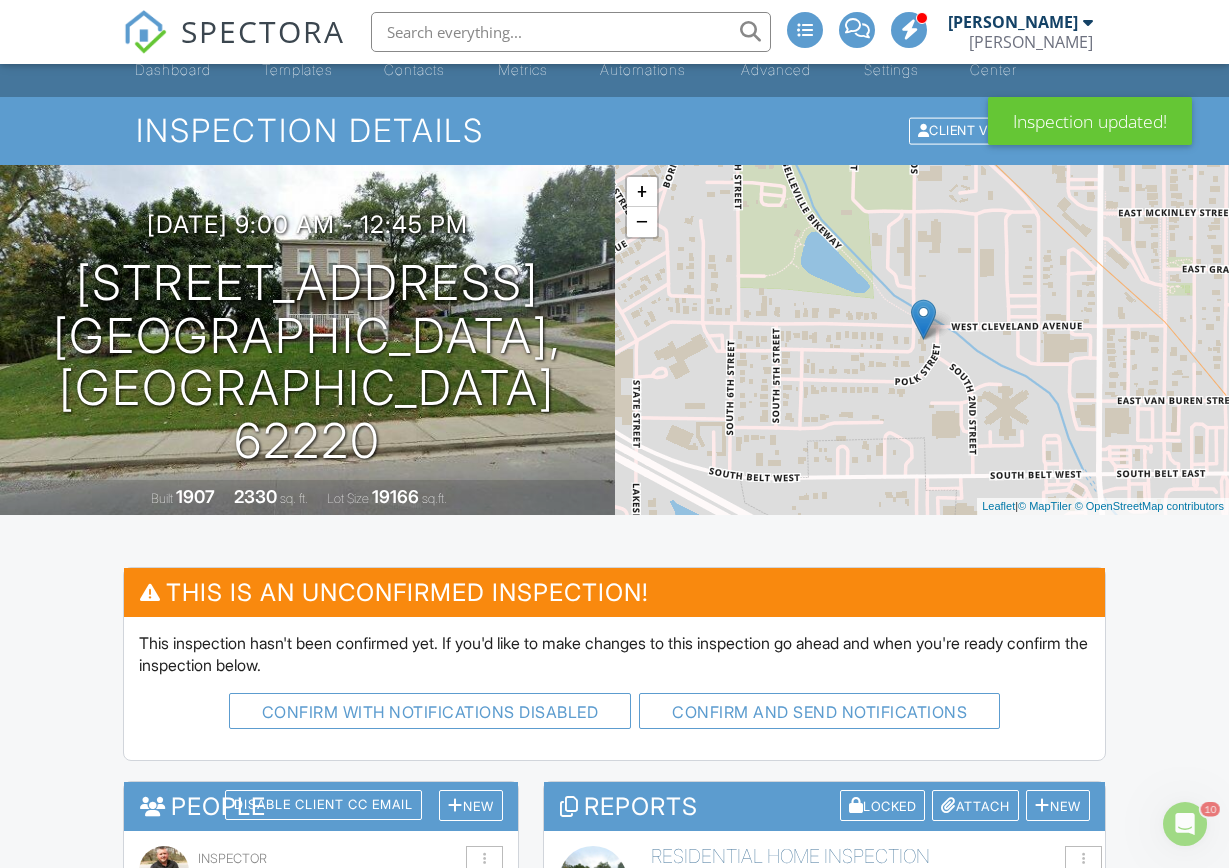 scroll, scrollTop: 0, scrollLeft: 0, axis: both 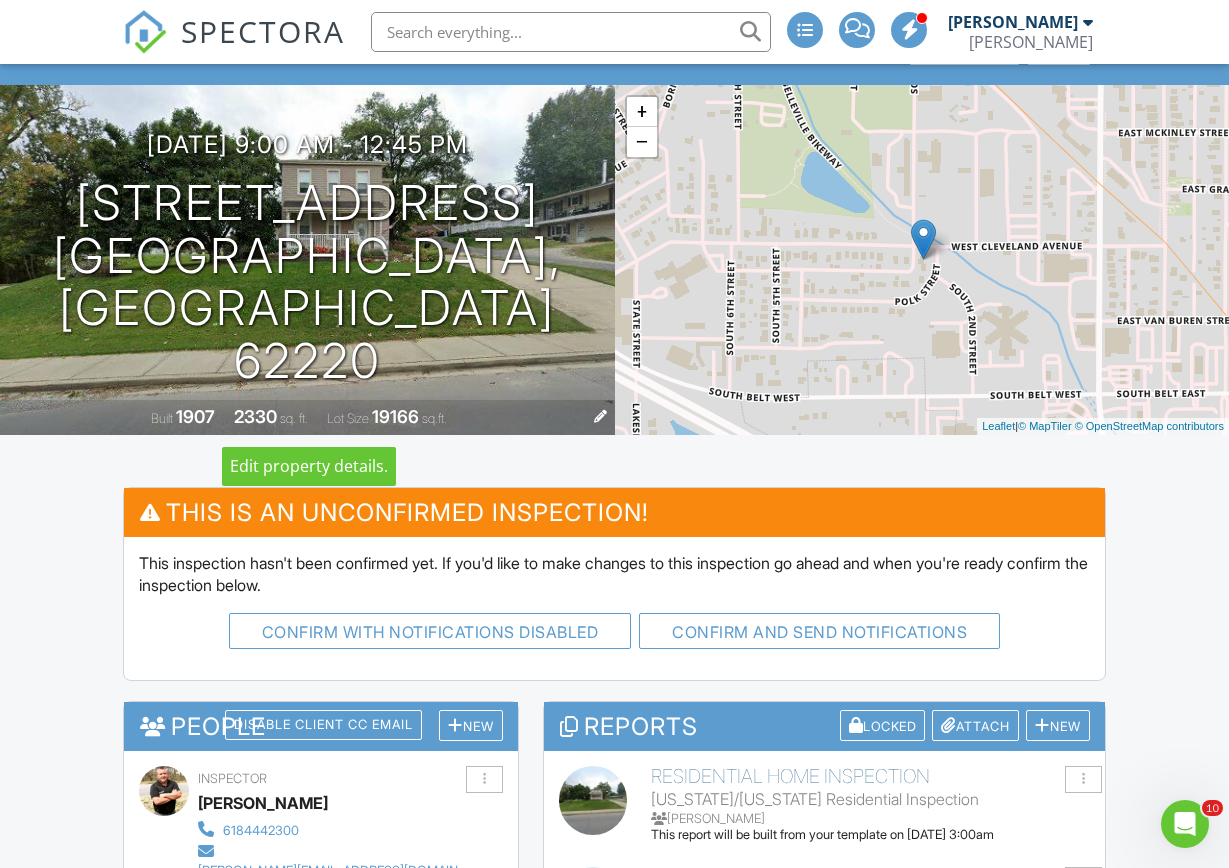 click at bounding box center (600, 417) 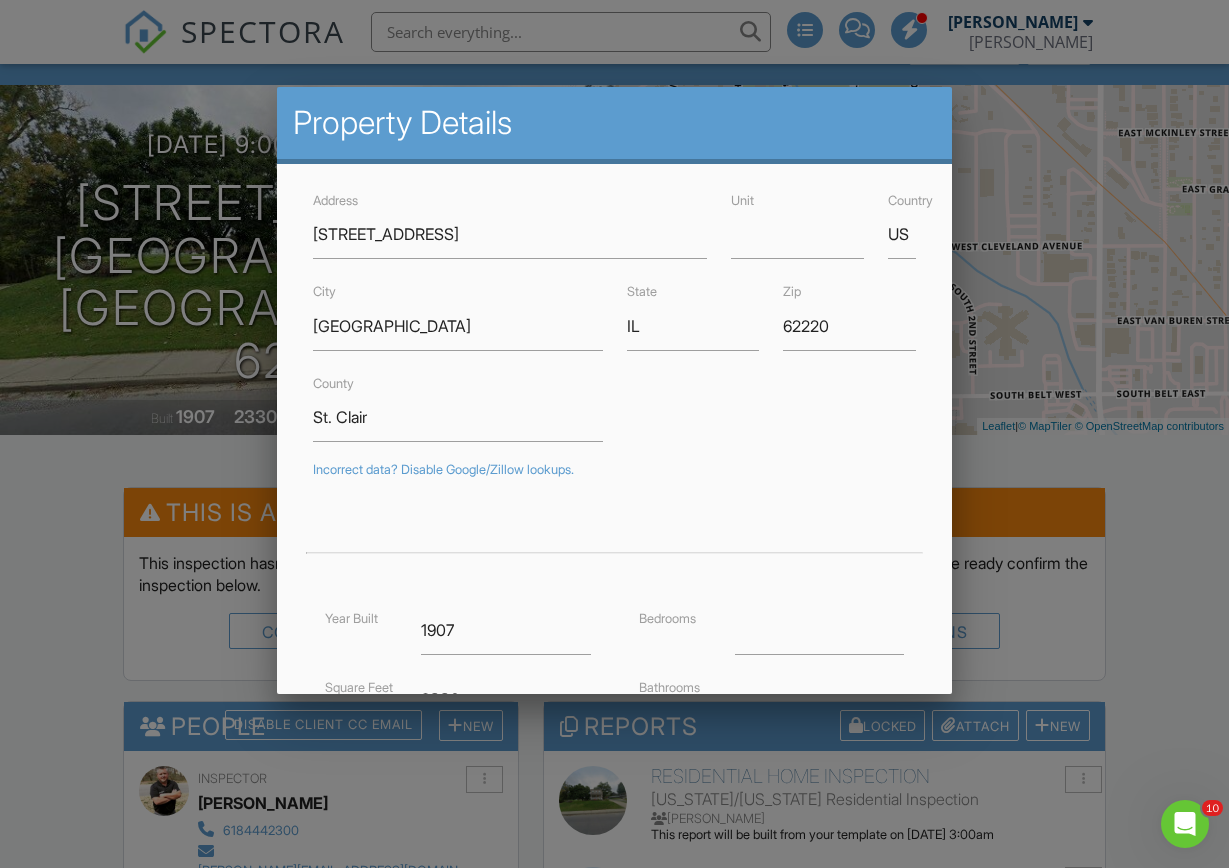 click on "Address
220 W Cleveland Ave
Unit
Country
US
City
Belleville
State
IL
Zip
62220
County
St. Clair
Incorrect data? Disable Google/Zillow lookups.
Year Built
1907
Square Feet
2330
Lot Size
19166
Latitude
38.504732
Foundation
▼ Basement Slab Crawlspace
Basement
Slab
Crawlspace
Bedrooms
Bathrooms
Parking
Longitude
-89.98808
Cancel
Save" at bounding box center [615, 615] 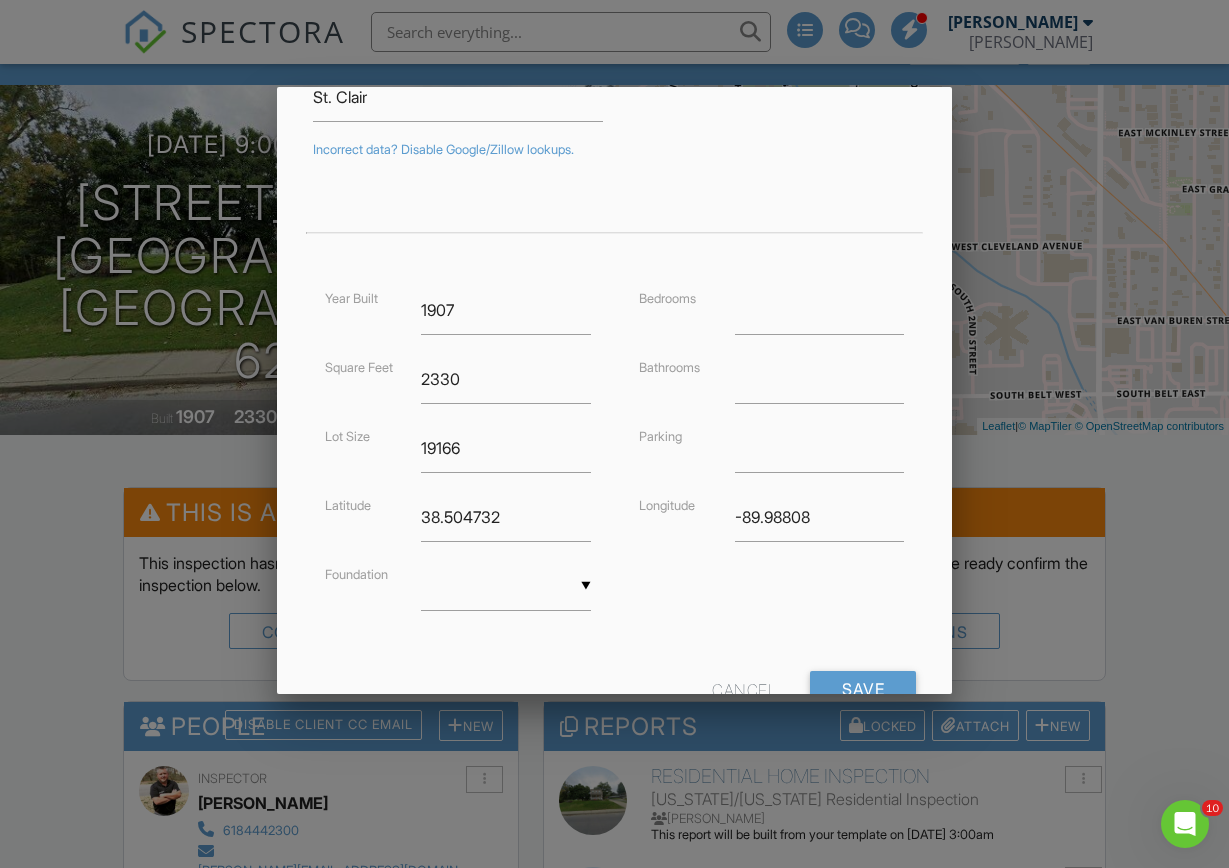 scroll, scrollTop: 360, scrollLeft: 0, axis: vertical 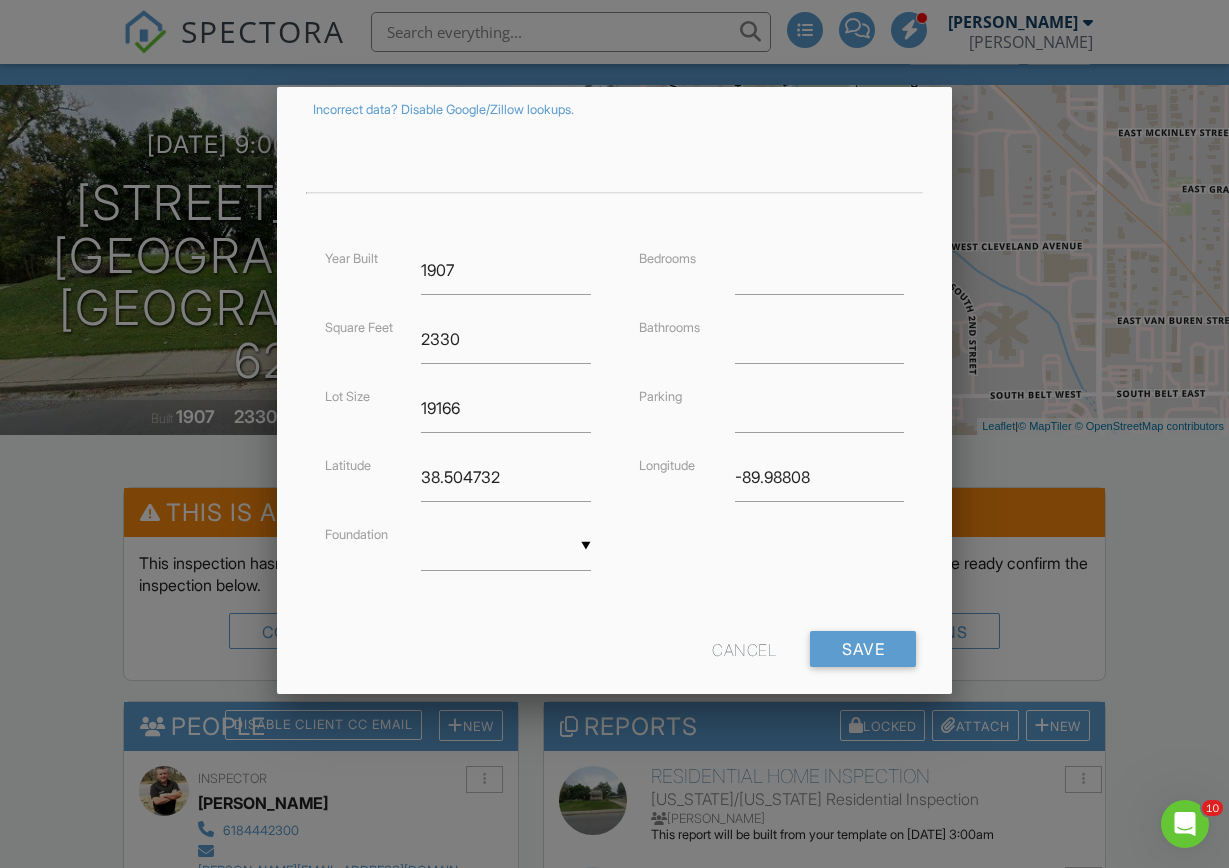 click on "▼ Basement Slab Crawlspace
Basement
Slab
Crawlspace" at bounding box center (505, 546) 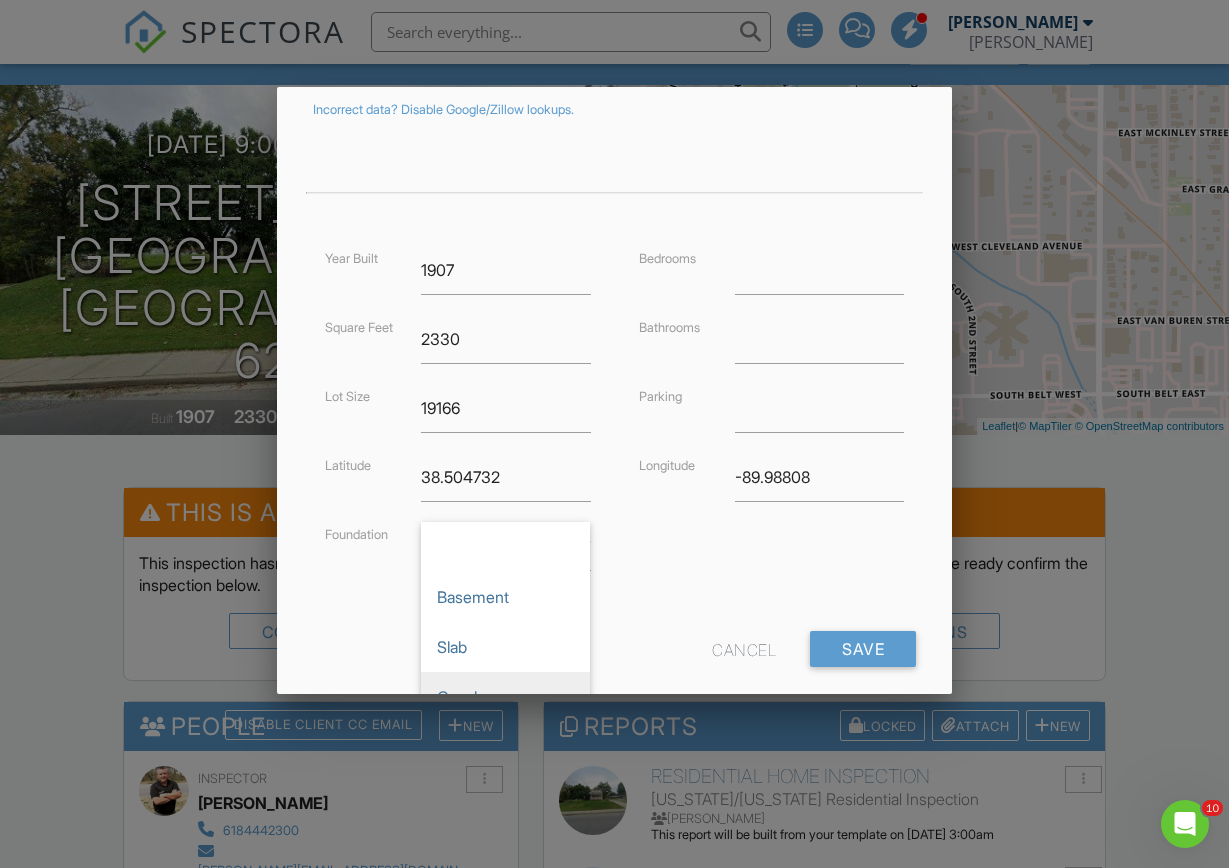 click on "Crawlspace" at bounding box center [505, 697] 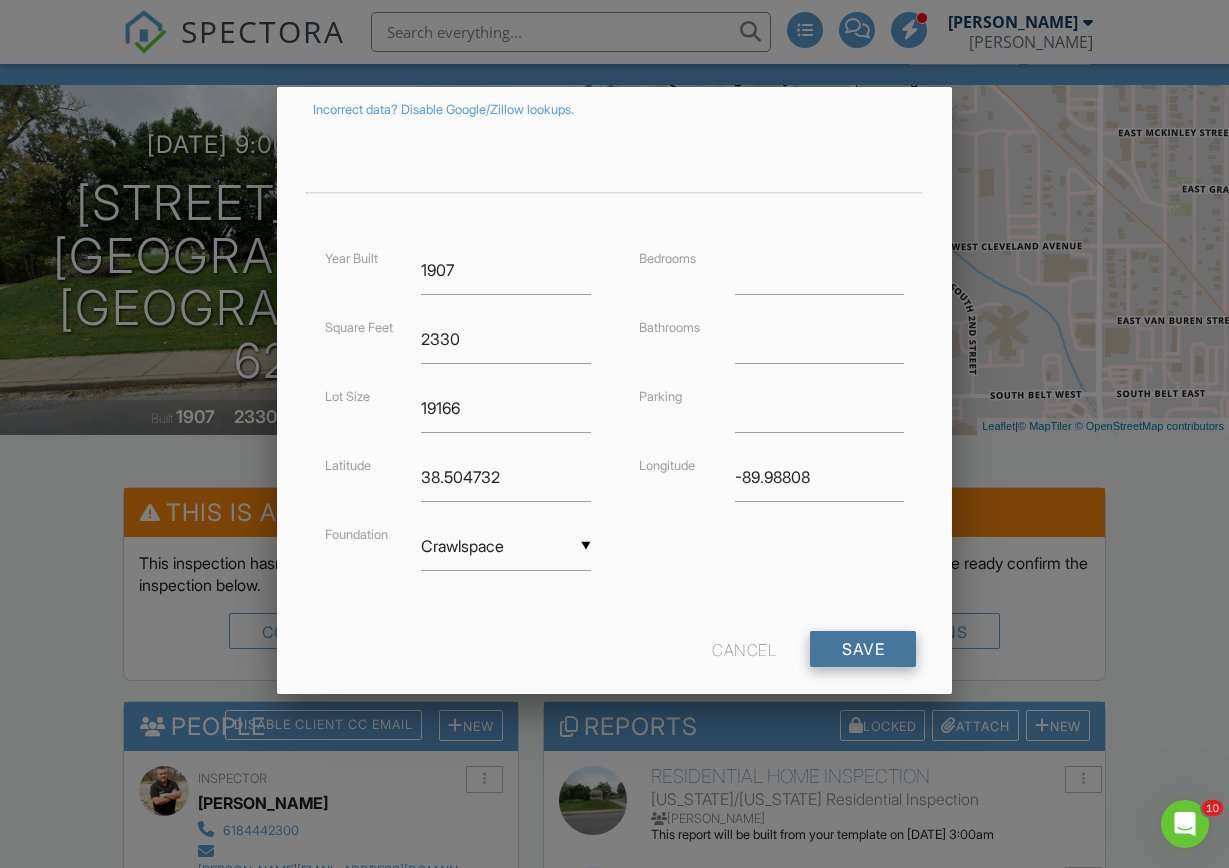 click on "Save" at bounding box center [863, 649] 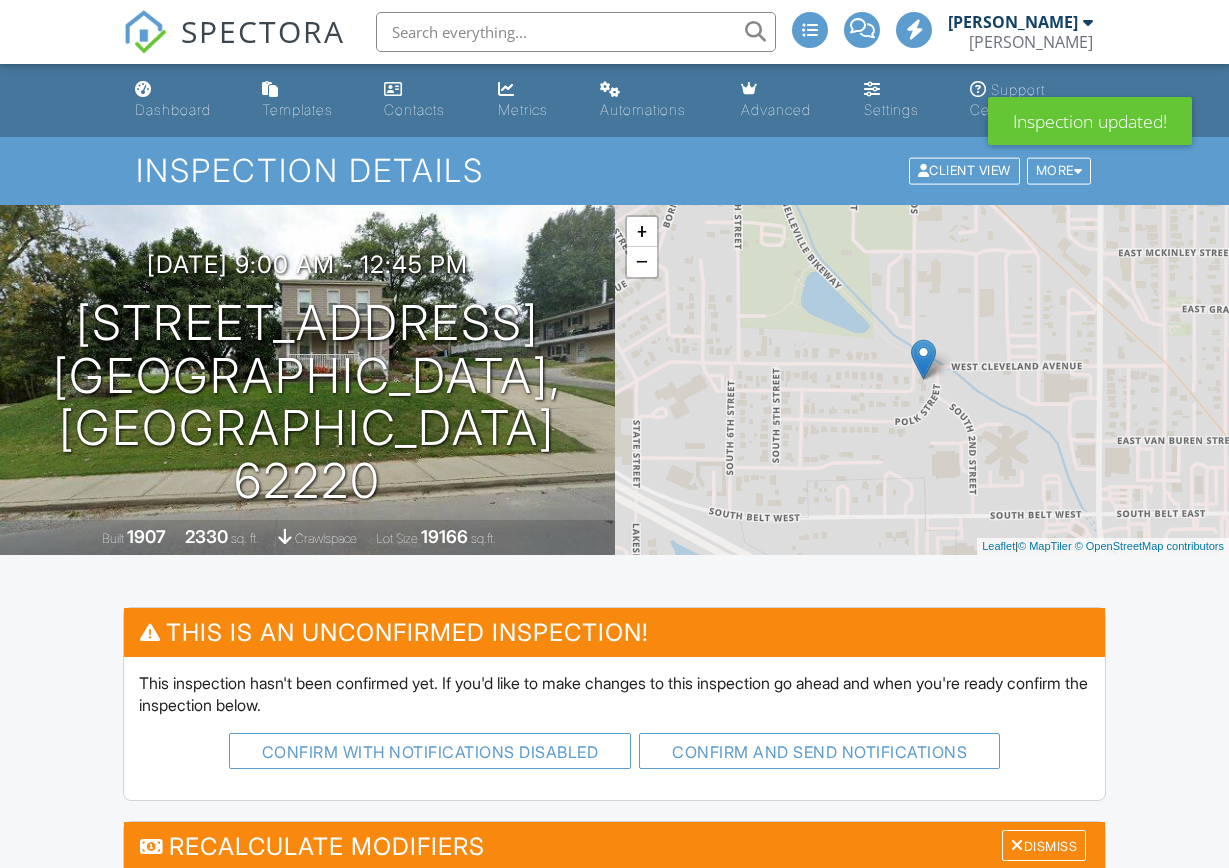 scroll, scrollTop: 0, scrollLeft: 0, axis: both 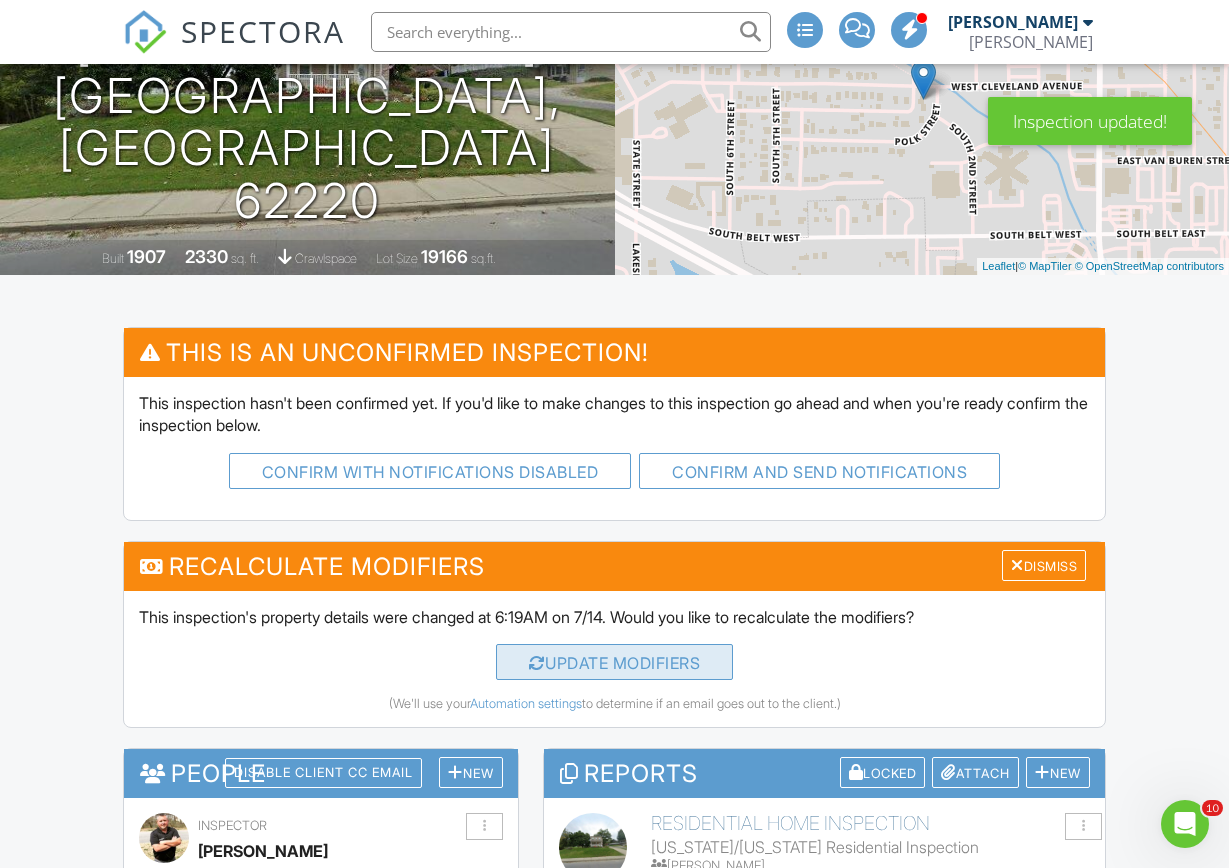 click on "UPDATE Modifiers" at bounding box center [615, 662] 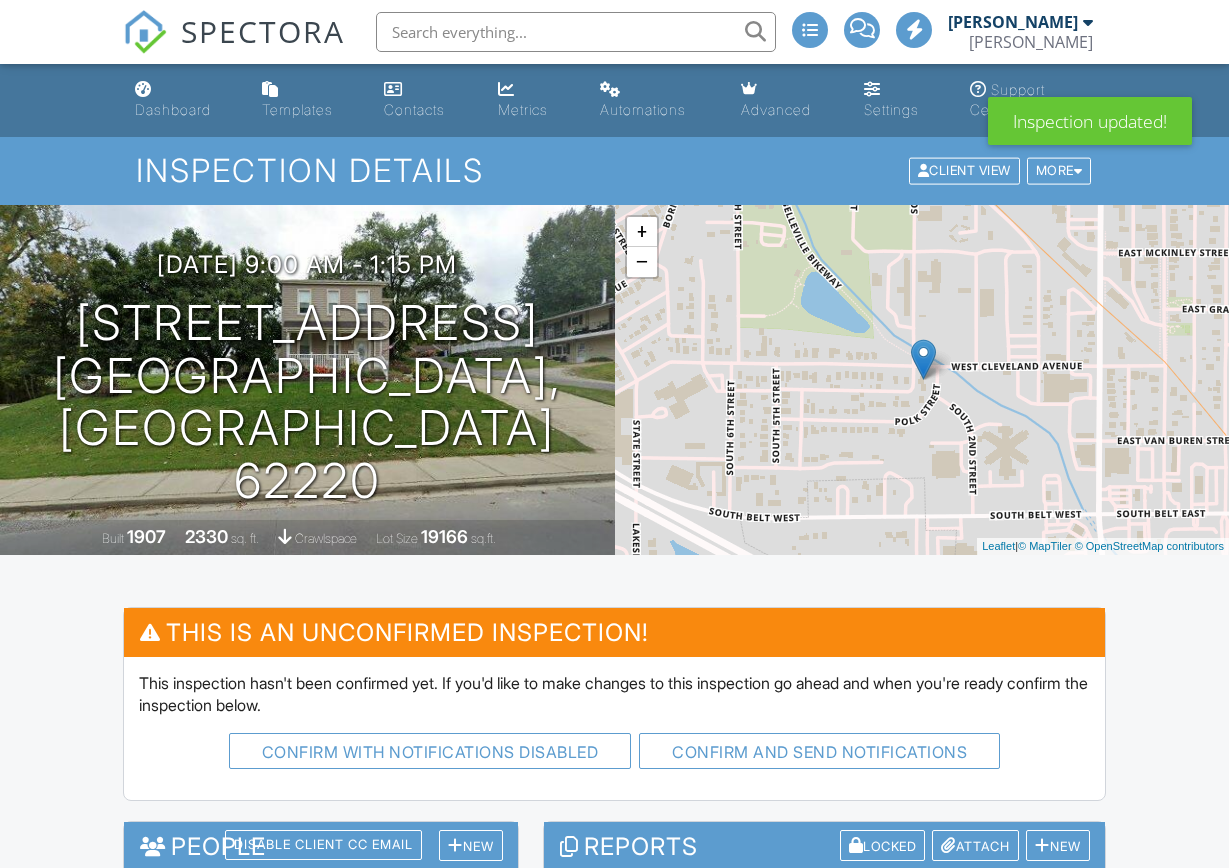 scroll, scrollTop: 0, scrollLeft: 0, axis: both 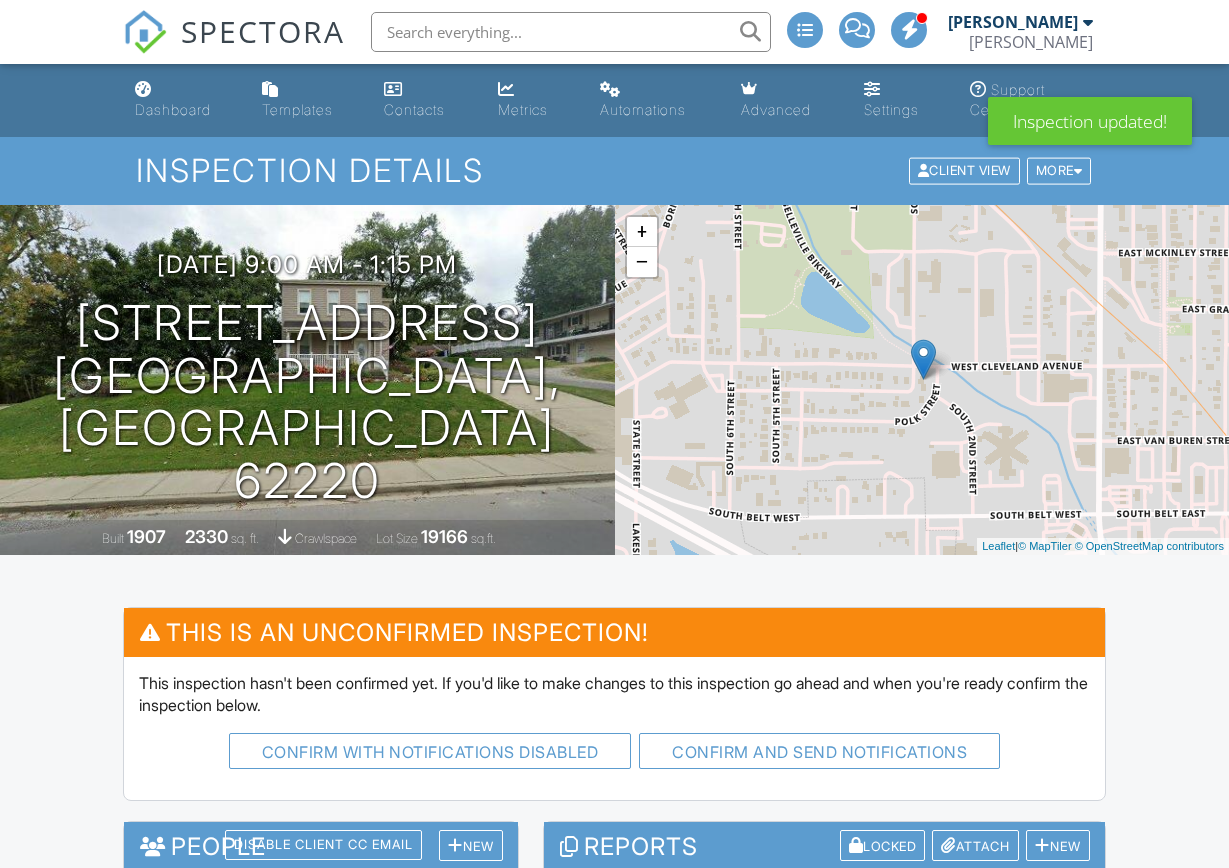 click on "Dashboard
Templates
Contacts
Metrics
Automations
Advanced
Settings
Support Center
Inspection Details
Client View
More
Property Details
Reschedule
Reorder / Copy
Share
Cancel
[GEOGRAPHIC_DATA]
Print Order
Convert to V10
Enable Pass on CC Fees
View Change Log
[DATE]  9:00 am
- 1:15 pm
[STREET_ADDRESS]
[GEOGRAPHIC_DATA], IL 62220
Built
1907
2330
sq. ft.
crawlspace
Lot Size
19166
sq.ft.
+ − Leaflet  |  © MapTiler   © OpenStreetMap contributors
This is an Unconfirmed Inspection!
This inspection hasn't been confirmed yet. If you'd like to make changes to this inspection go ahead and when you're ready confirm the inspection below.
Confirm with notifications disabled" at bounding box center (614, 1854) 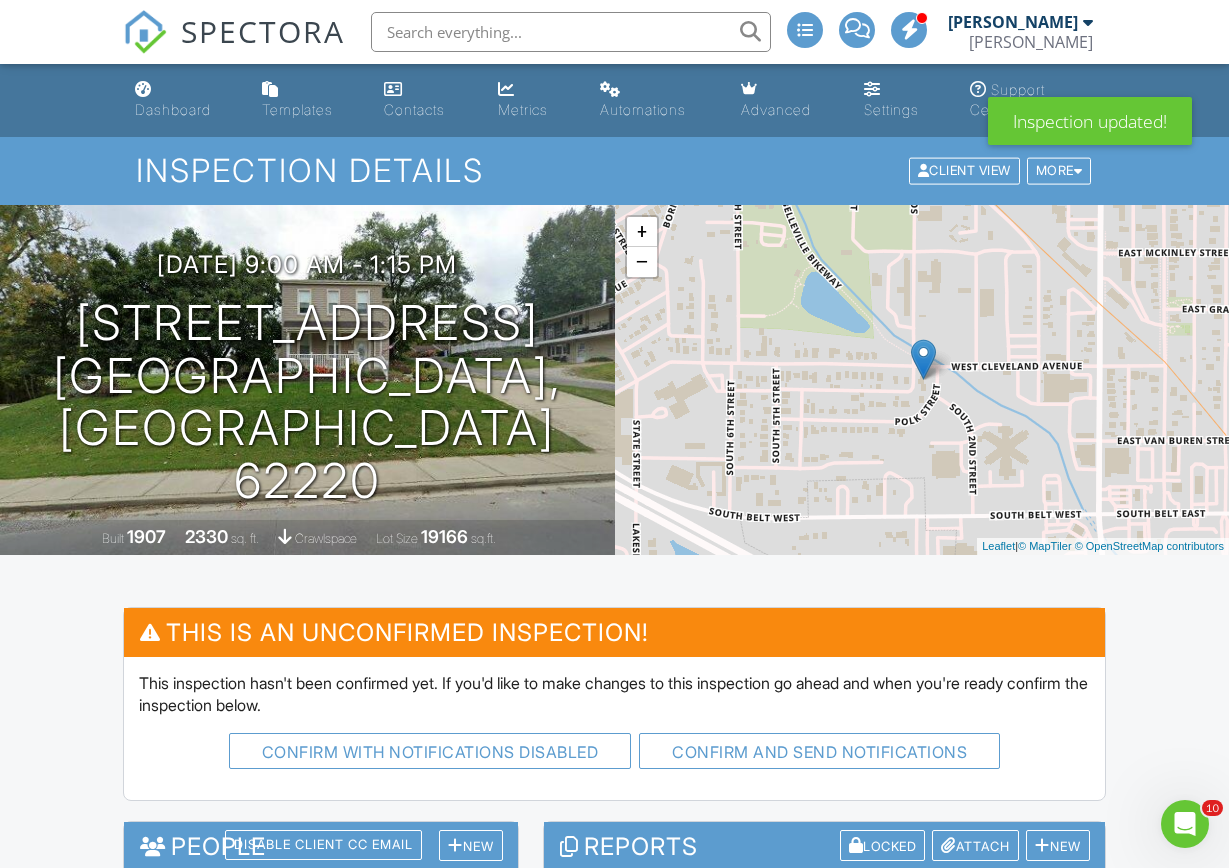 scroll, scrollTop: 0, scrollLeft: 0, axis: both 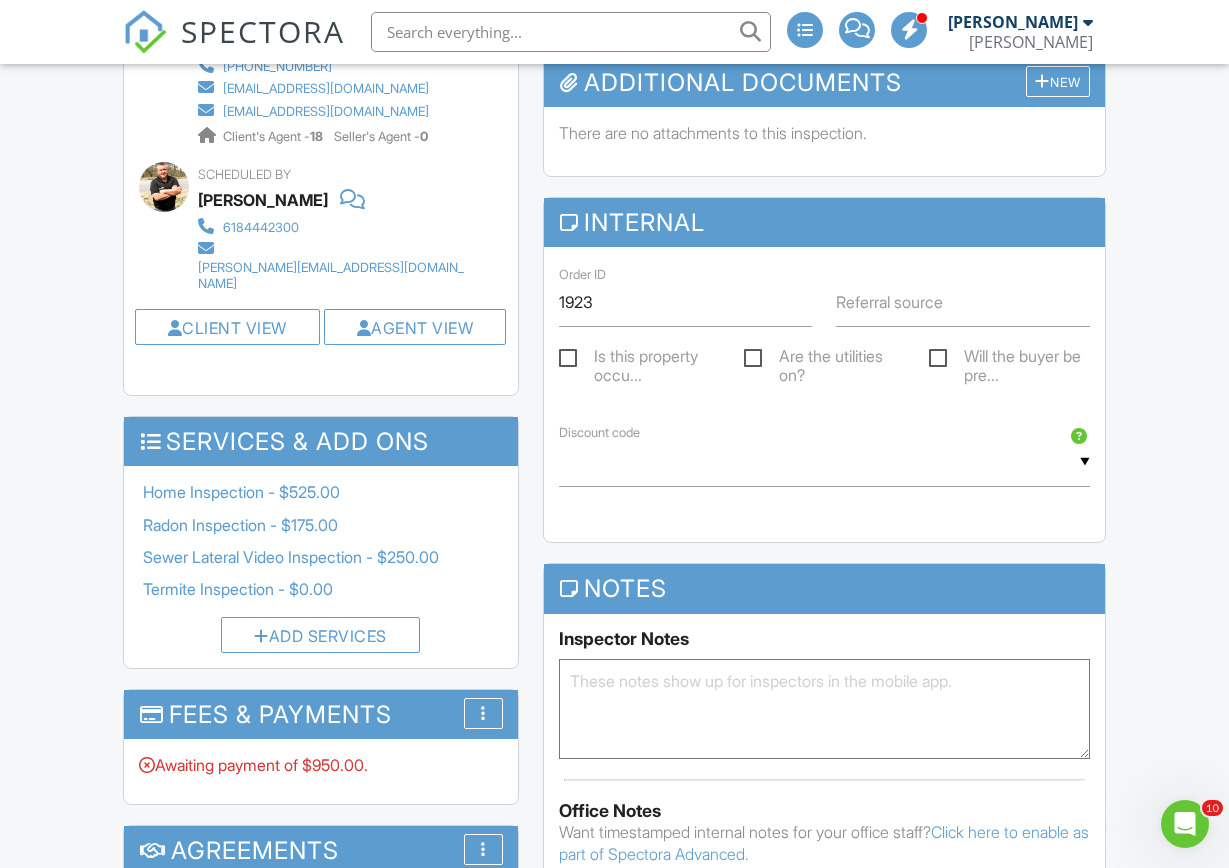click on "Dashboard
Templates
Contacts
Metrics
Automations
Advanced
Settings
Support Center
Inspection Details
Client View
More
Property Details
Reschedule
Reorder / Copy
Share
Cancel
[GEOGRAPHIC_DATA]
Print Order
Convert to V10
Enable Pass on CC Fees
View Change Log
[DATE]  9:00 am
- 1:15 pm
[STREET_ADDRESS]
[GEOGRAPHIC_DATA], IL 62220
Built
1907
2330
sq. ft.
crawlspace
Lot Size
19166
sq.ft.
+ − Leaflet  |  © MapTiler   © OpenStreetMap contributors
This is an Unconfirmed Inspection!
This inspection hasn't been confirmed yet. If you'd like to make changes to this inspection go ahead and when you're ready confirm the inspection below.
Confirm with notifications disabled" at bounding box center (614, 694) 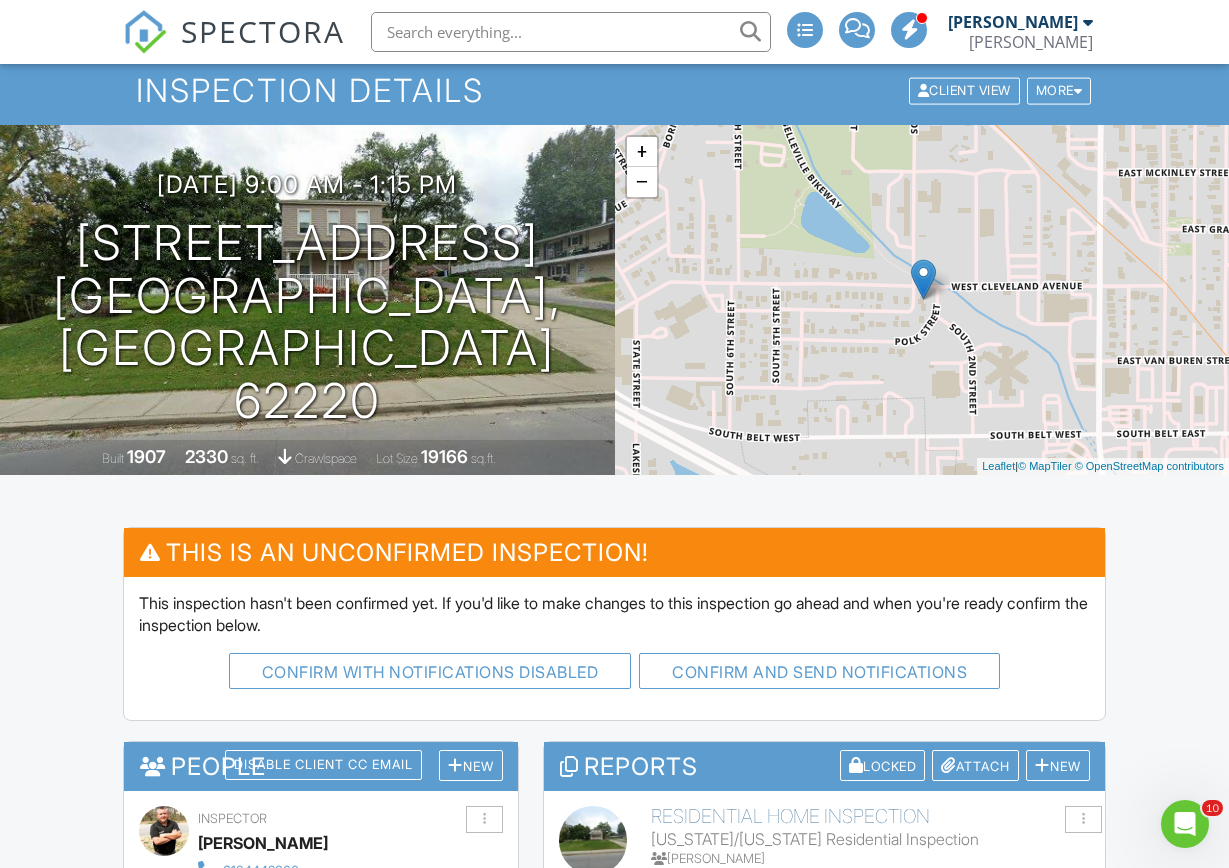 scroll, scrollTop: 40, scrollLeft: 0, axis: vertical 